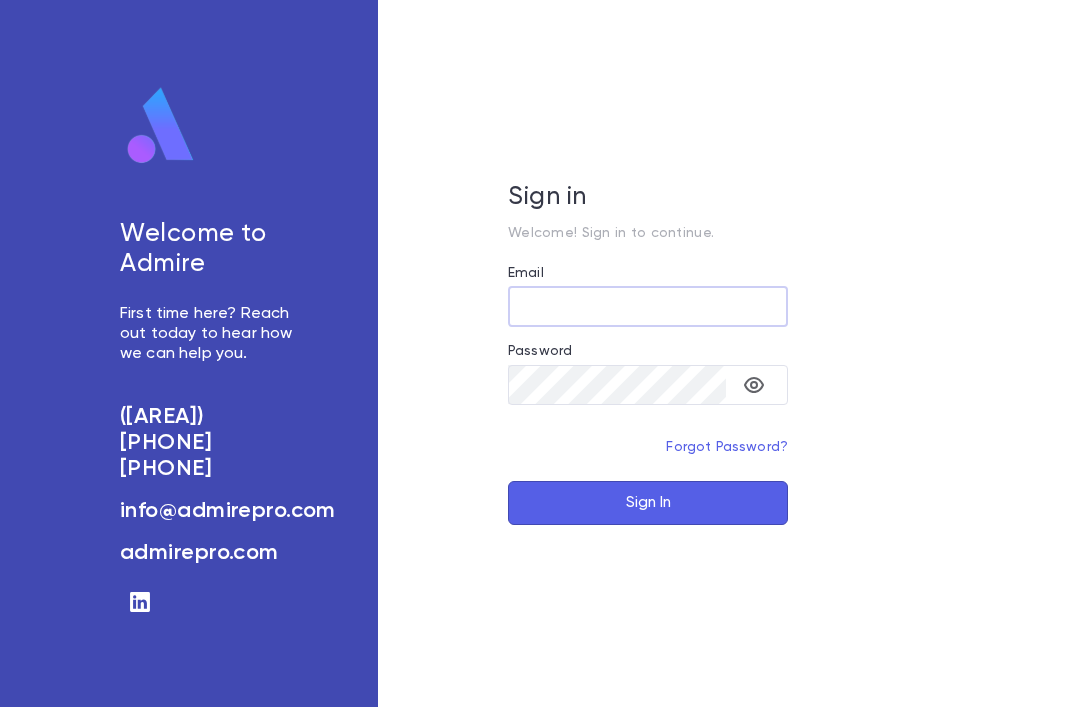 scroll, scrollTop: 0, scrollLeft: 0, axis: both 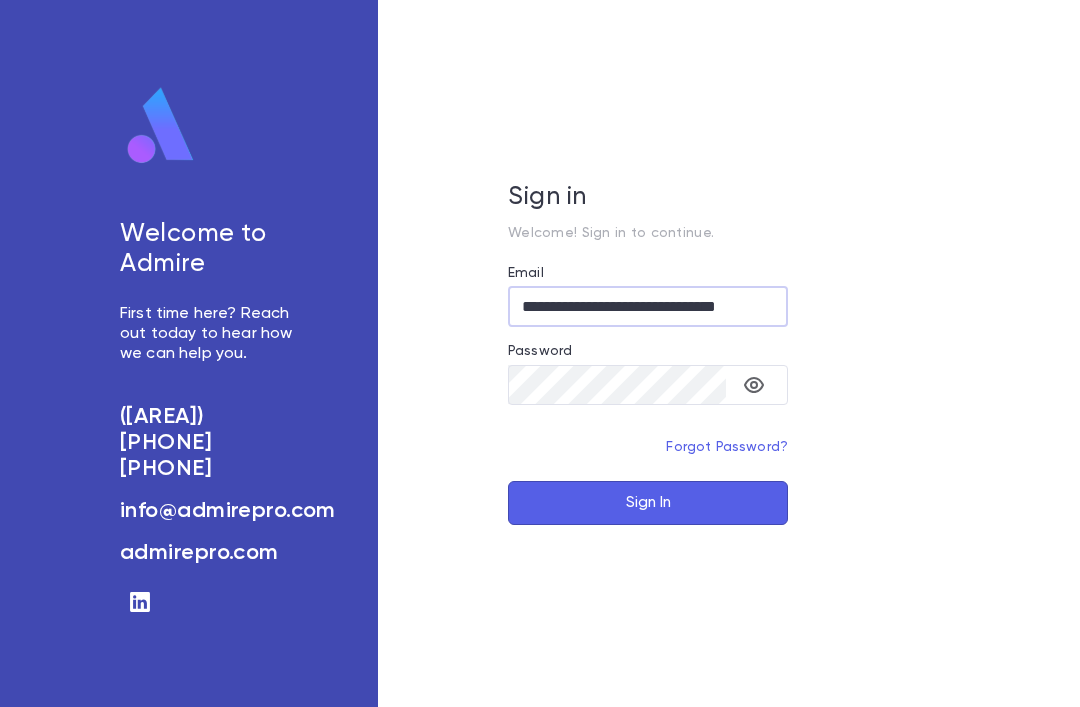 type on "**********" 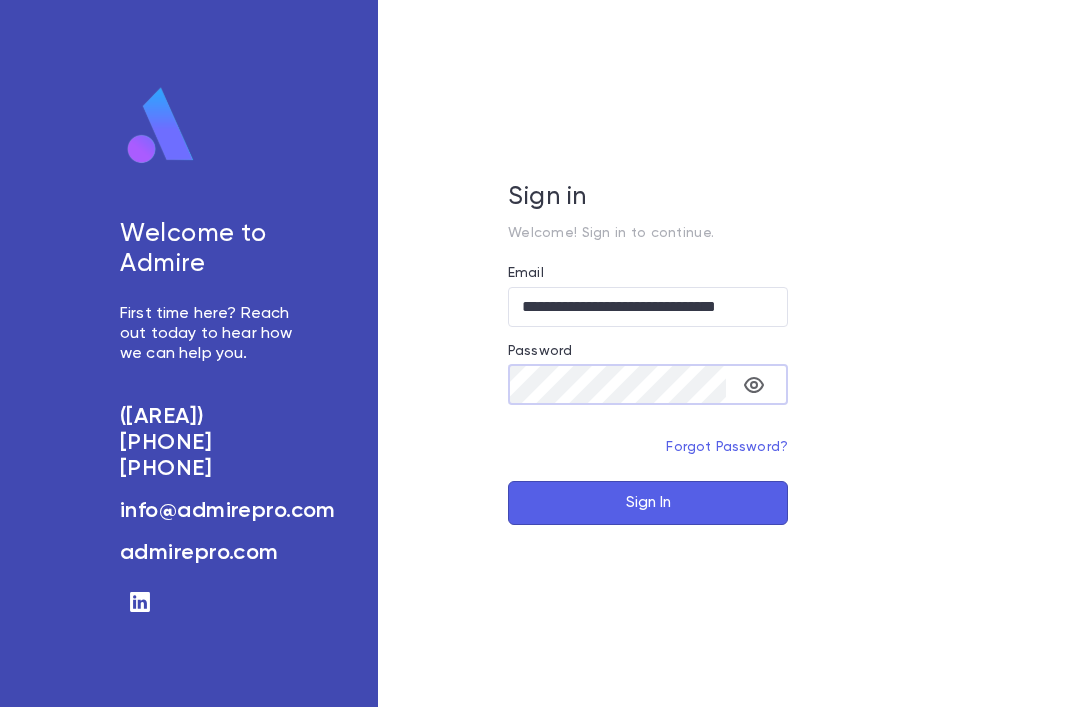 click on "**********" at bounding box center [648, 395] 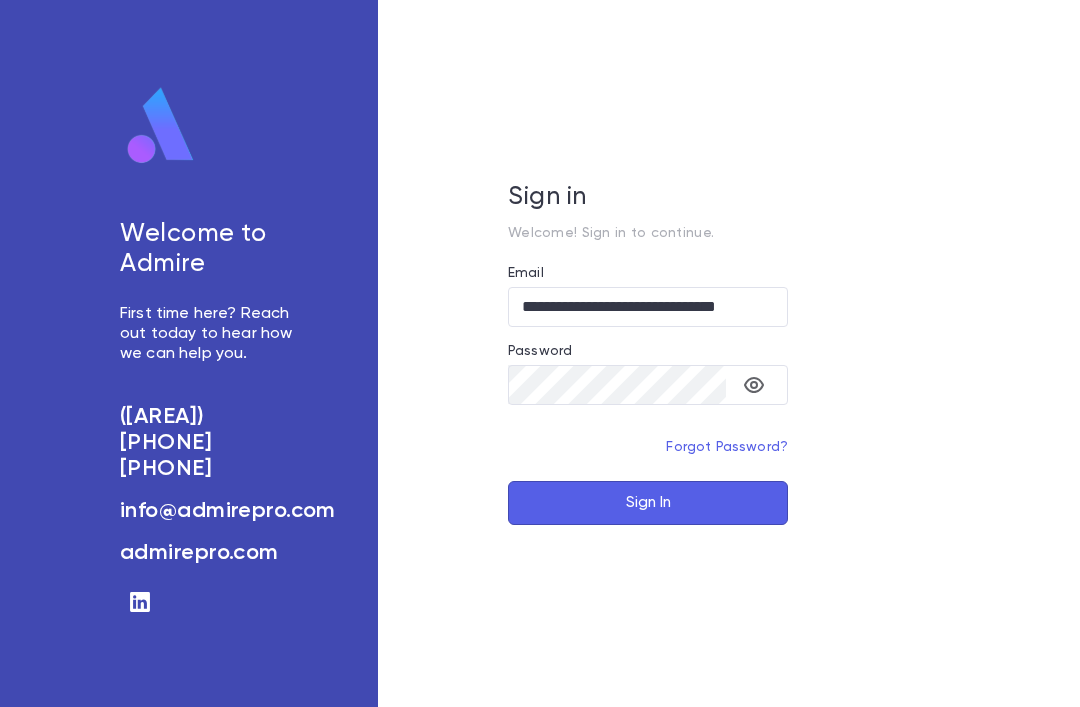 click on "**********" at bounding box center (648, 395) 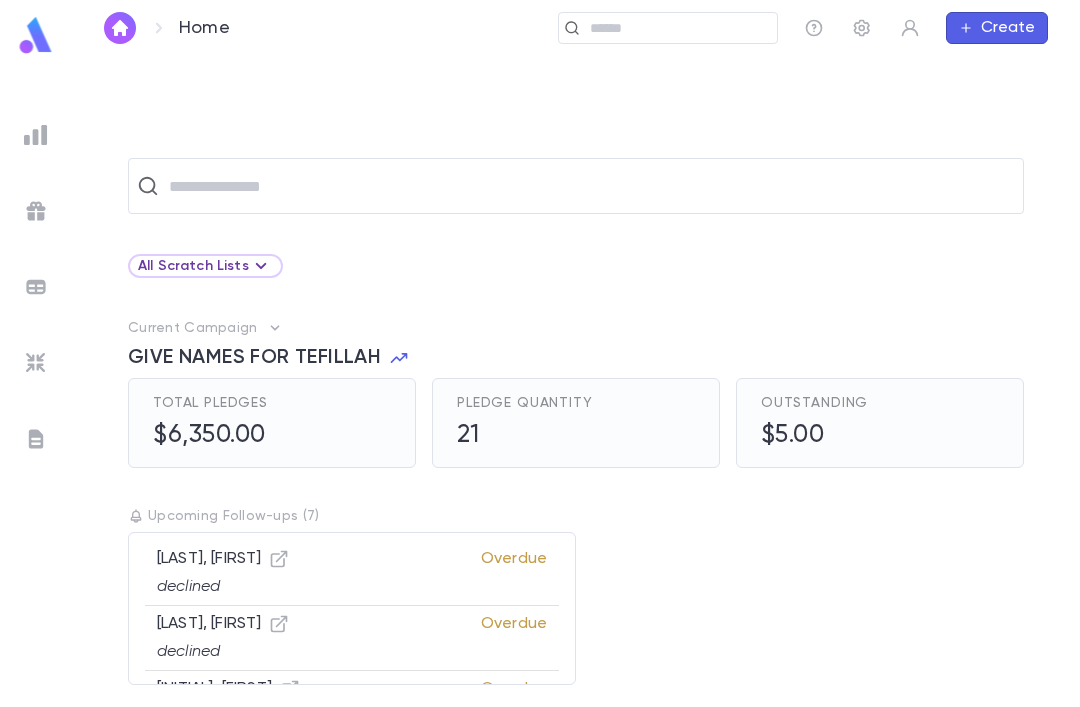 click on "Create" at bounding box center (997, 28) 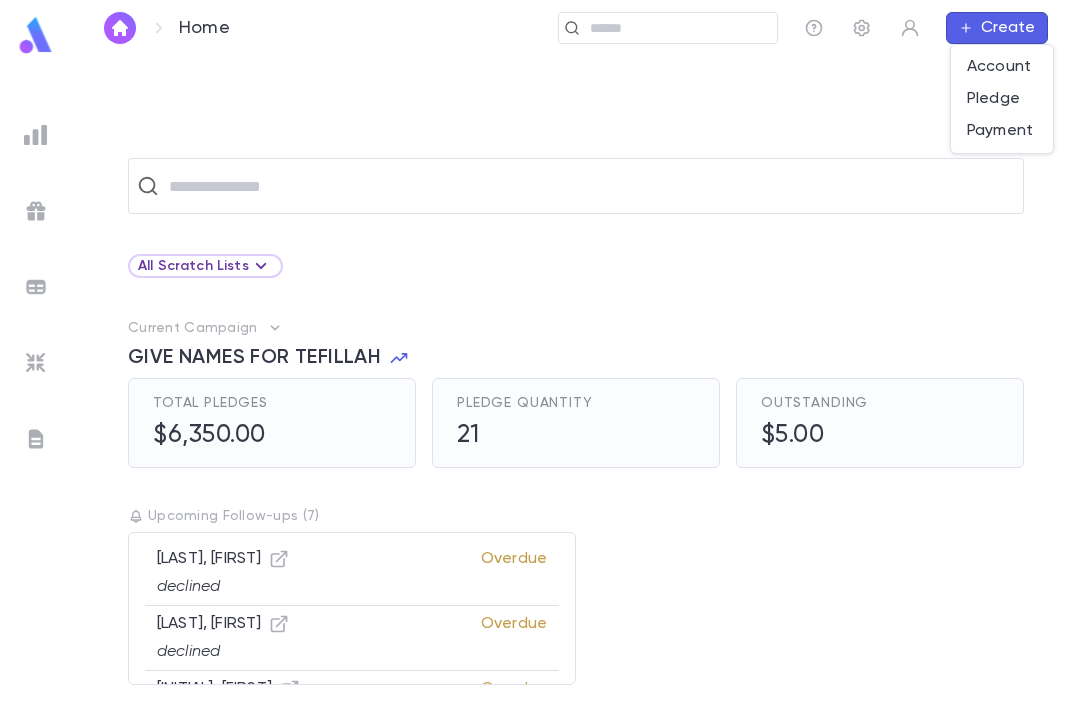 click on "Pledge" at bounding box center [1002, 99] 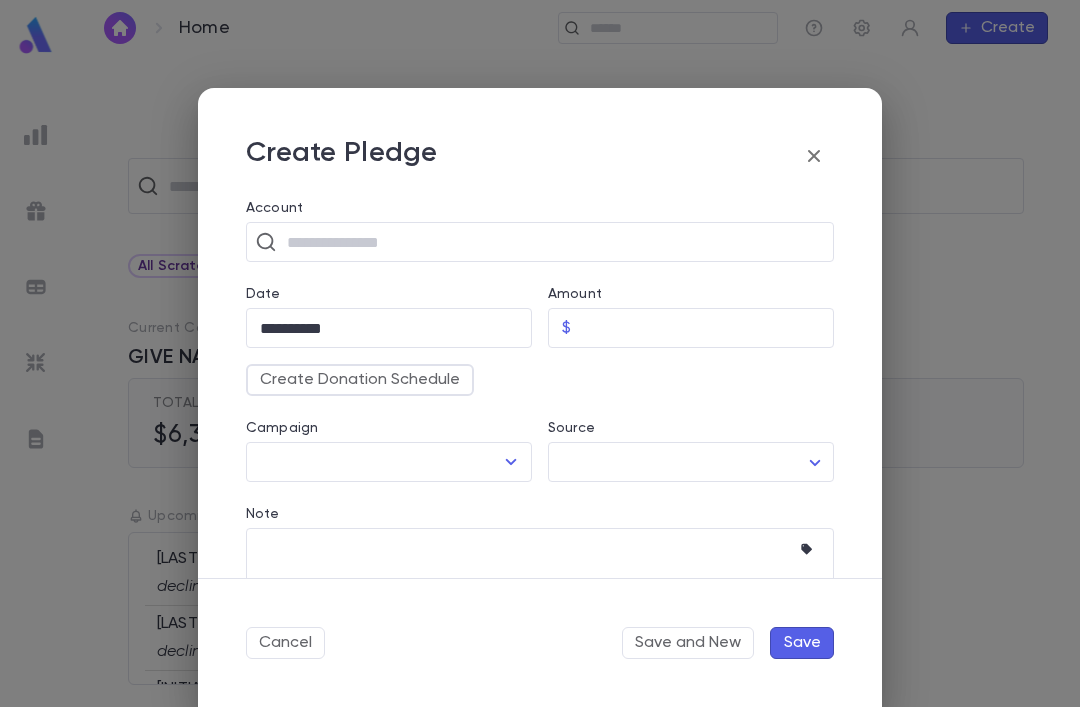 click at bounding box center (553, 242) 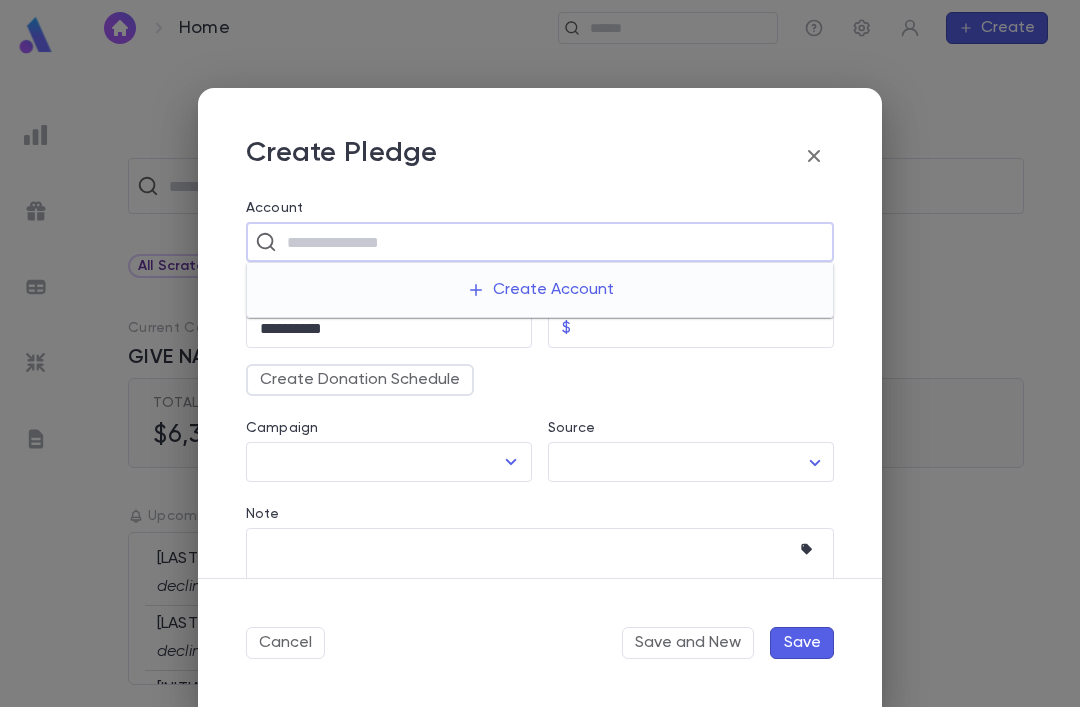click on "Create Account" at bounding box center [540, 290] 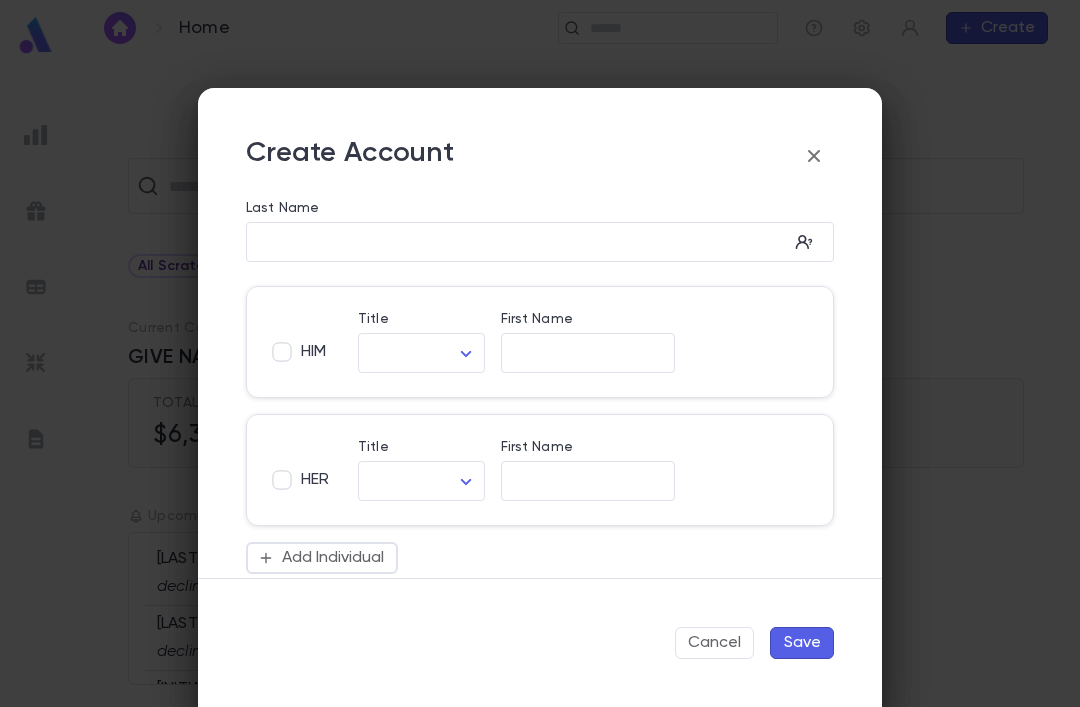 click on "Last Name" at bounding box center [517, 242] 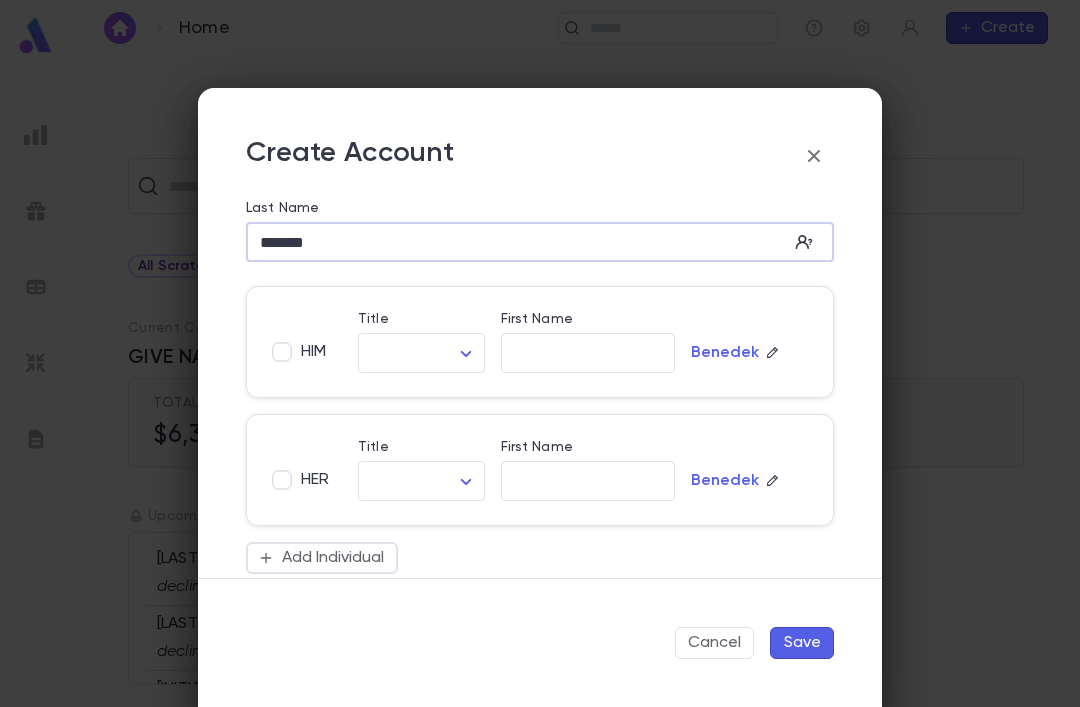 type on "*******" 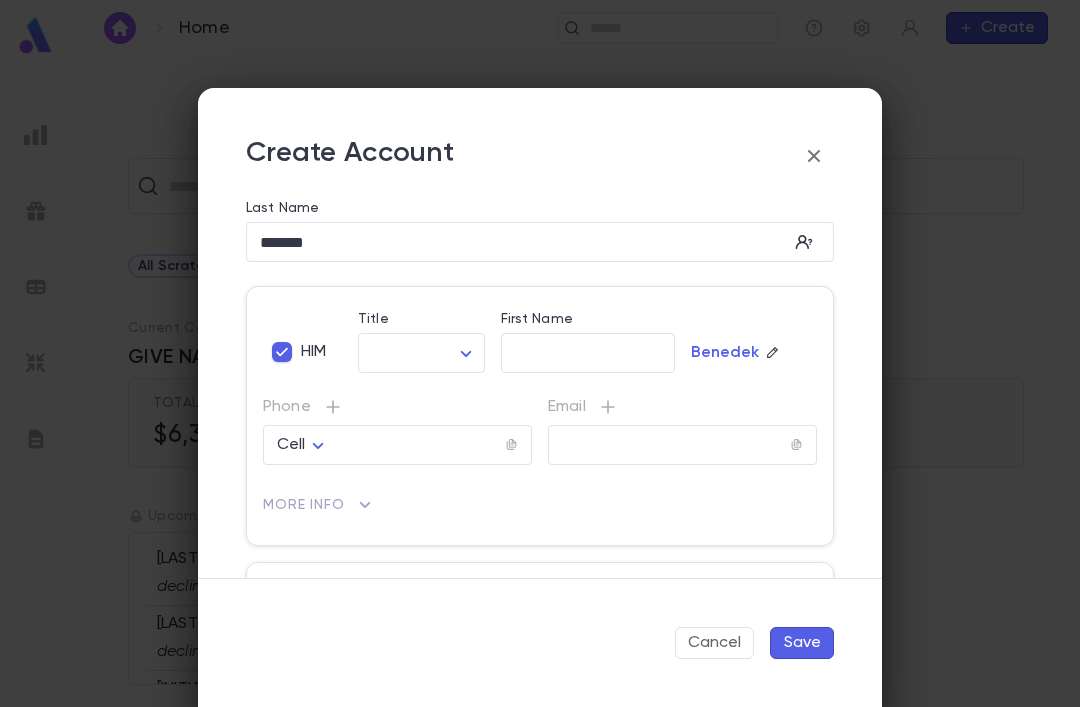 click on "**********" at bounding box center (540, 381) 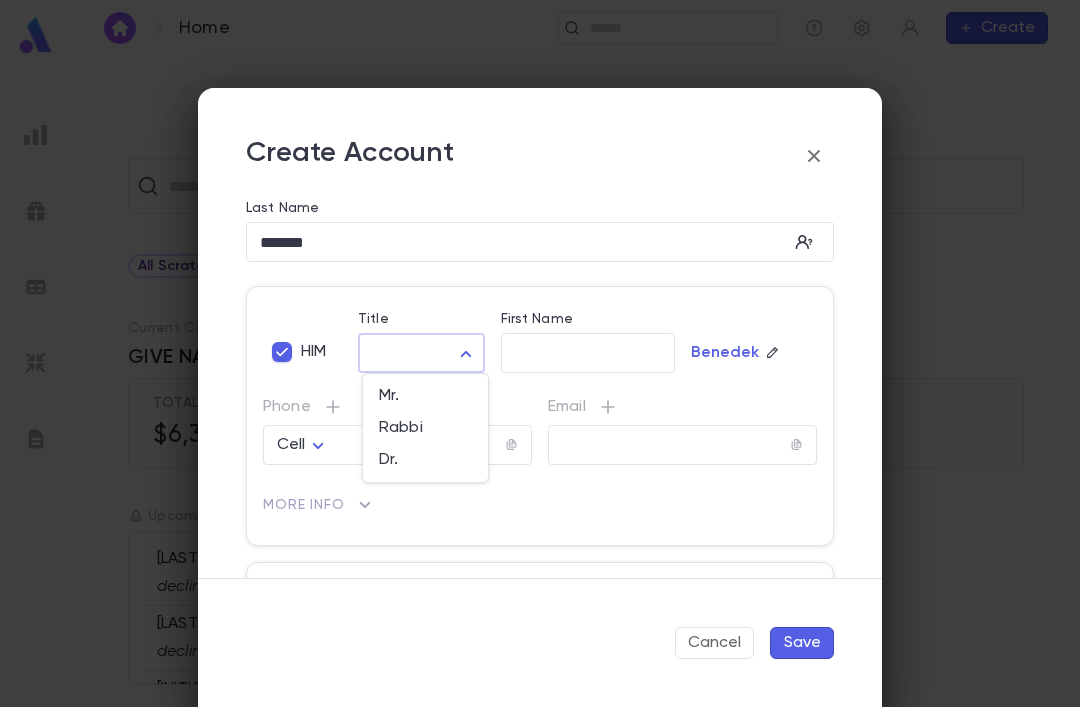 click on "Rabbi" at bounding box center [425, 428] 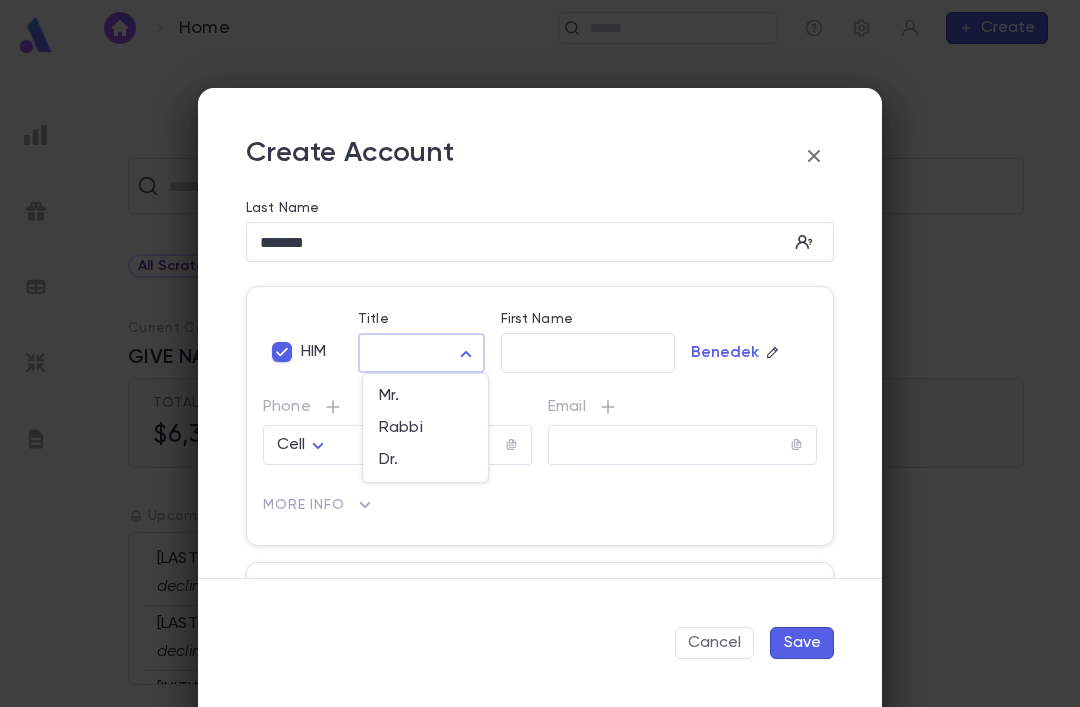 type on "*****" 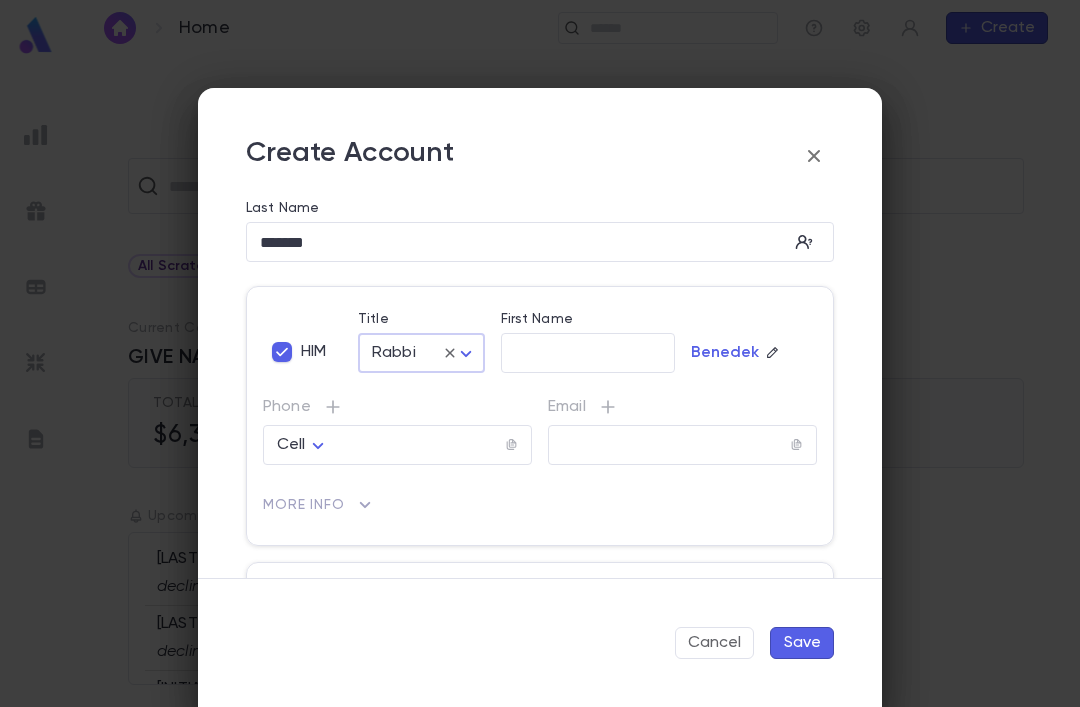 click on "First Name" at bounding box center [588, 353] 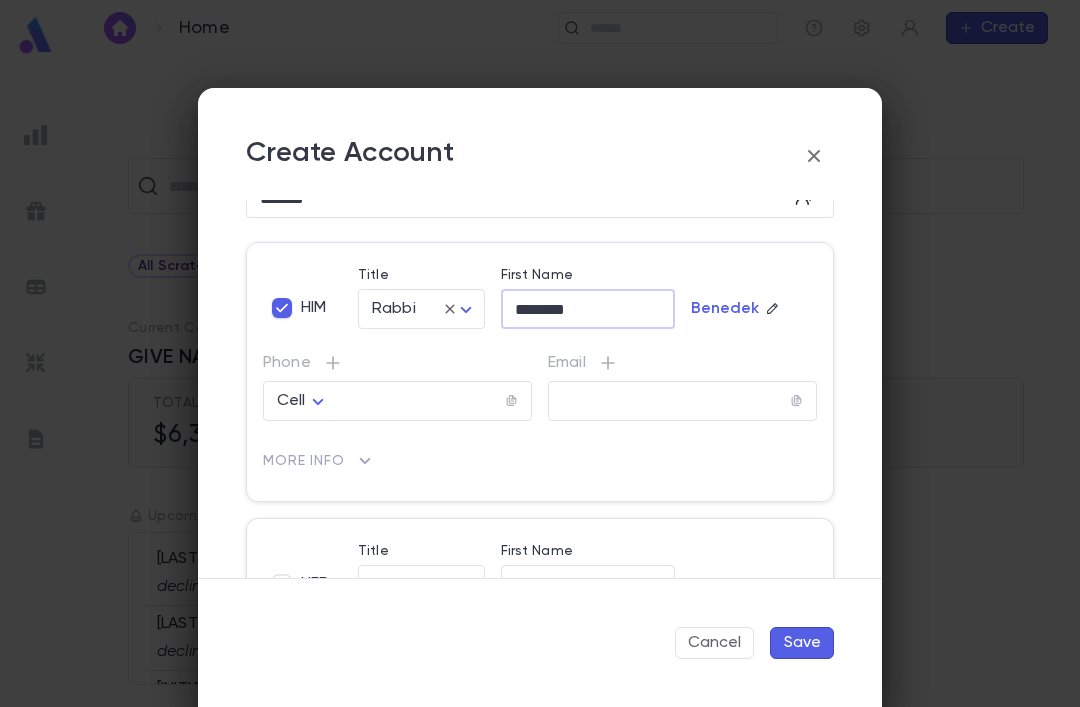 scroll, scrollTop: 42, scrollLeft: 0, axis: vertical 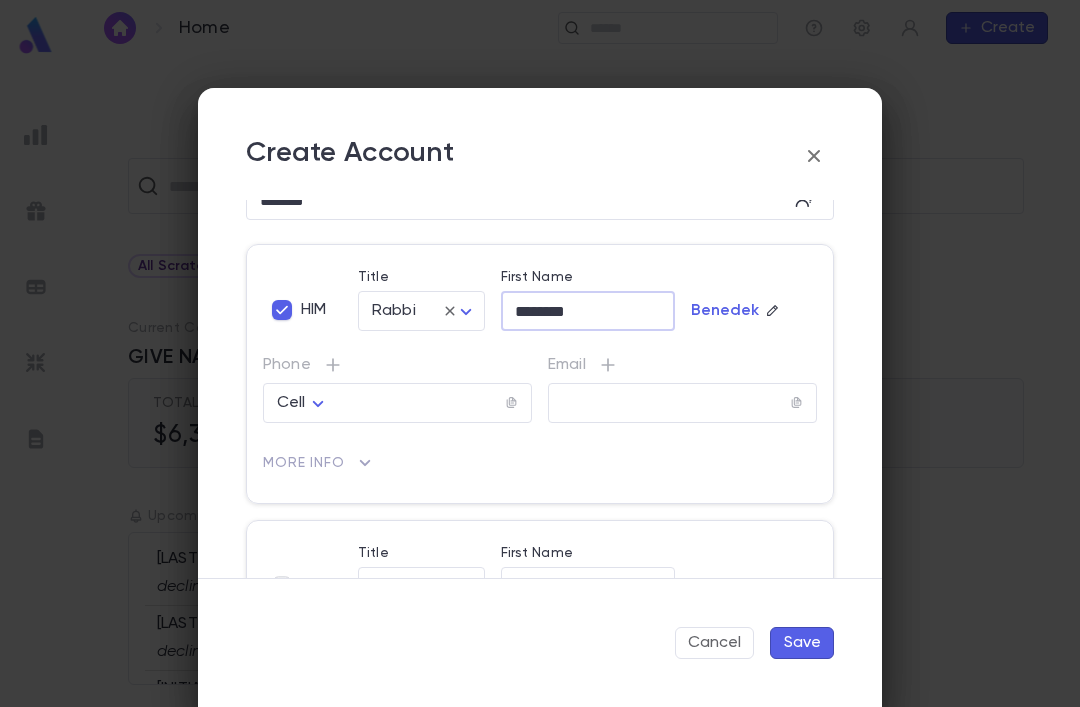 type on "********" 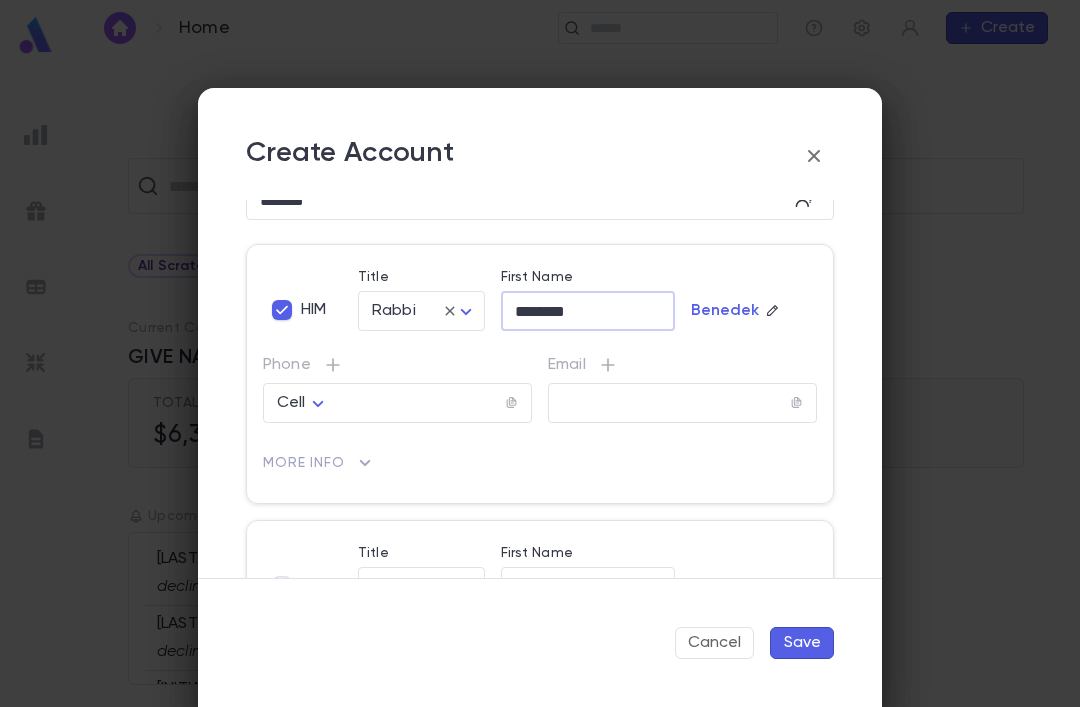click at bounding box center [420, 403] 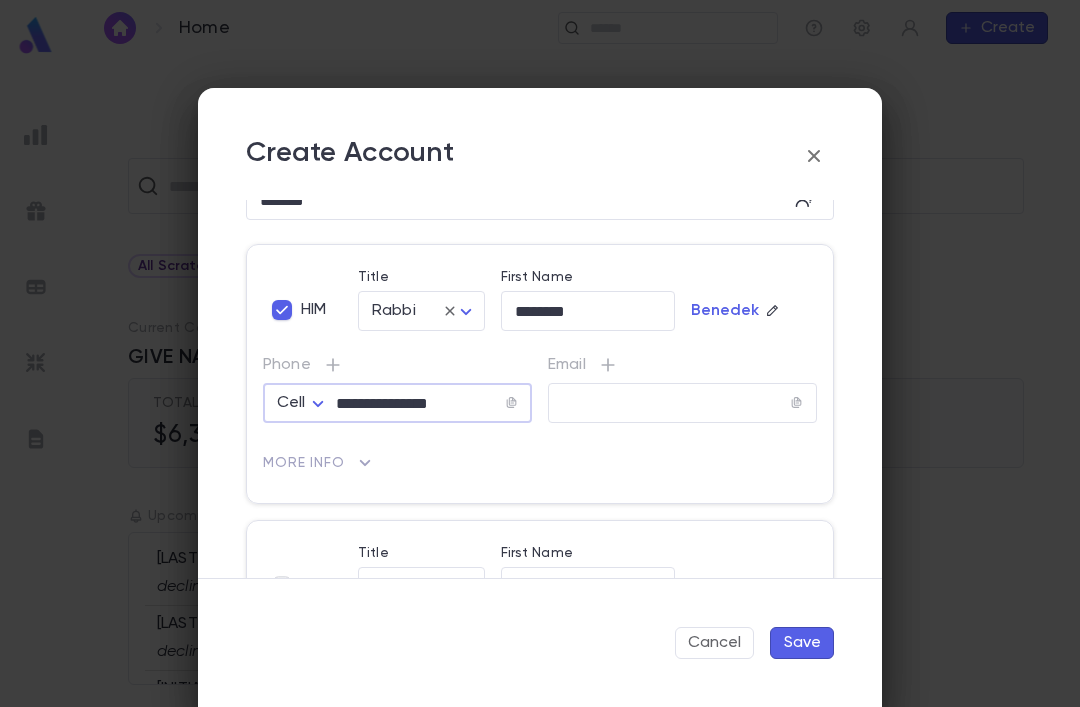 type on "**********" 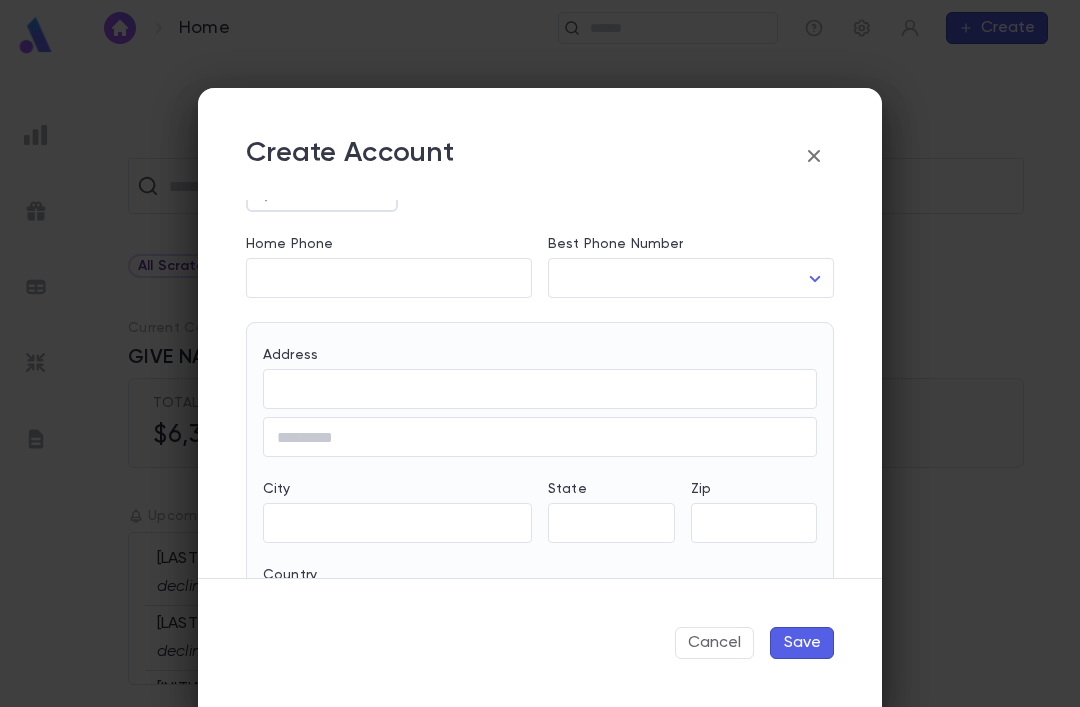 scroll, scrollTop: 505, scrollLeft: 0, axis: vertical 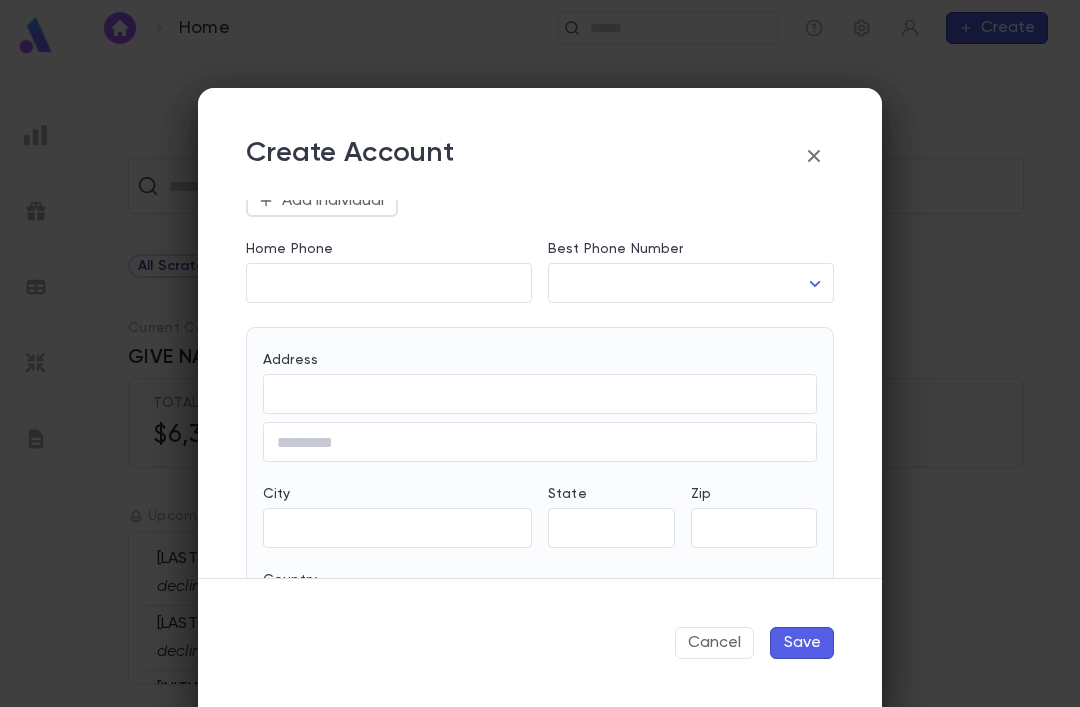click on "**********" at bounding box center (540, 381) 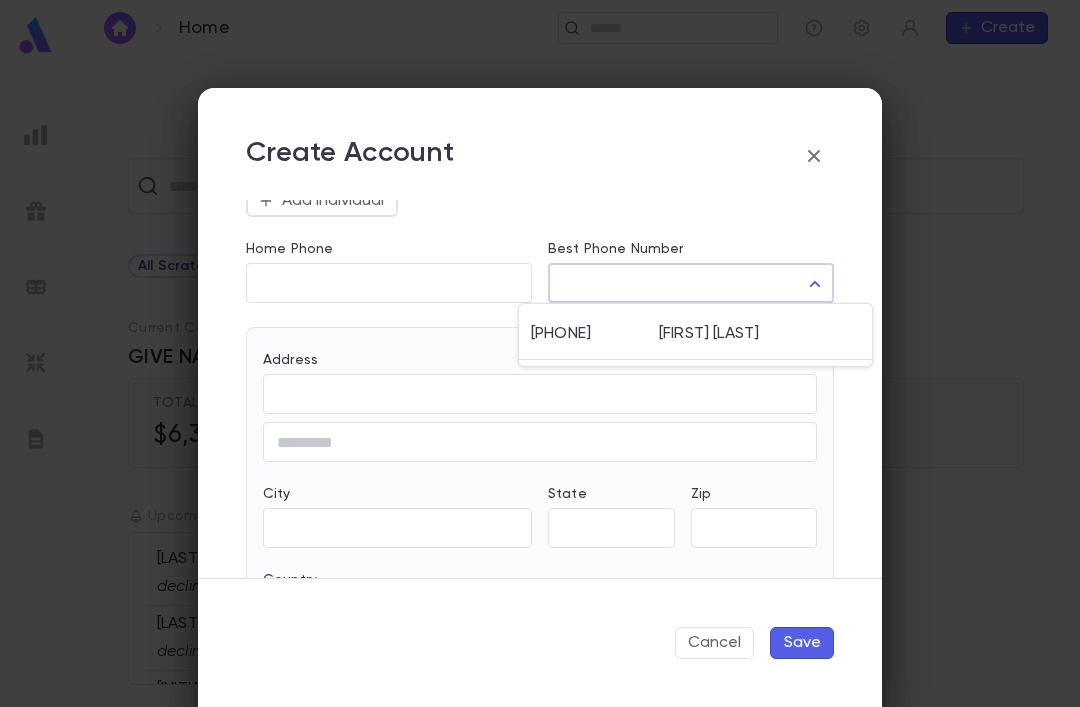 click on "[FIRST] [LAST]" at bounding box center (759, 334) 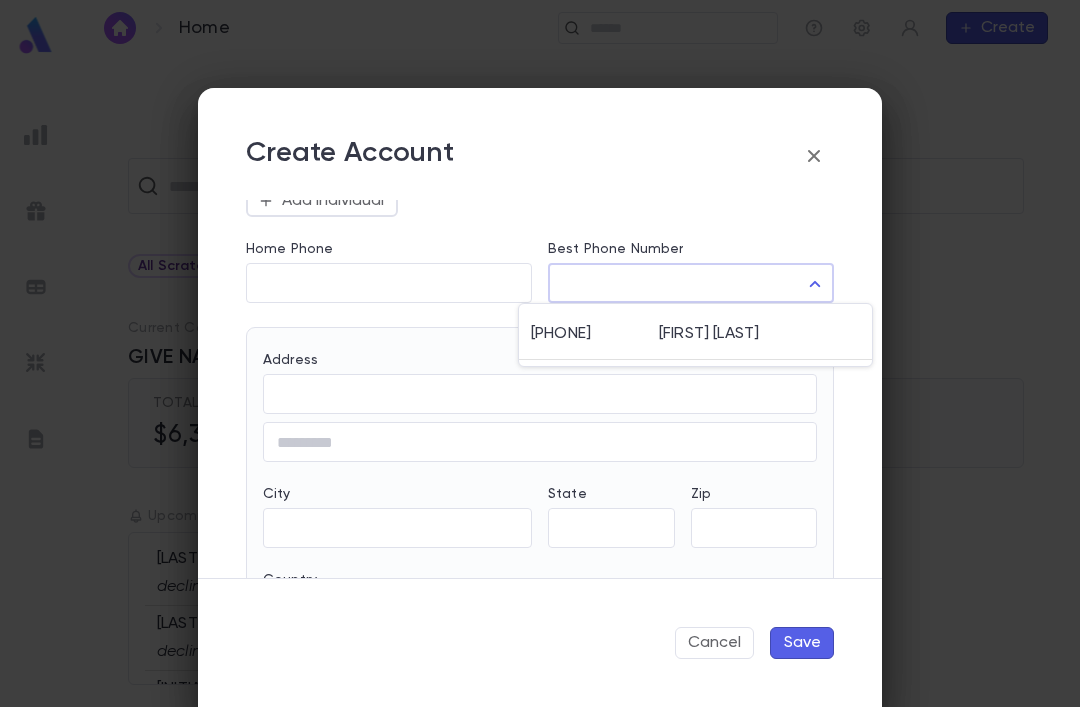 type on "**********" 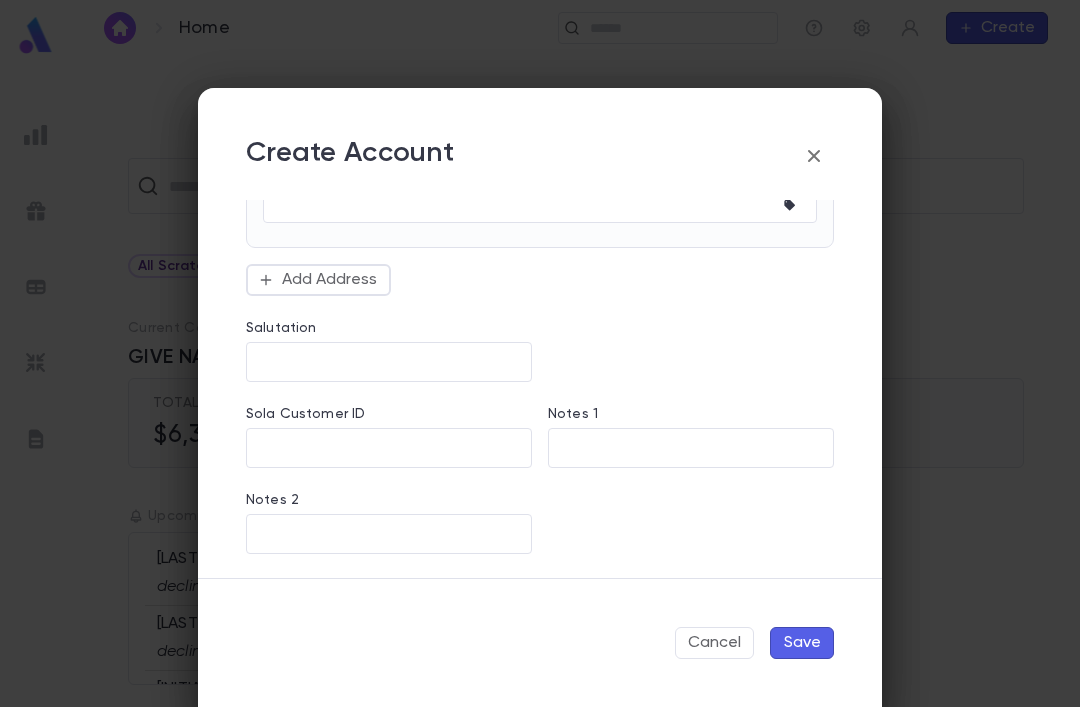 scroll, scrollTop: 1001, scrollLeft: 0, axis: vertical 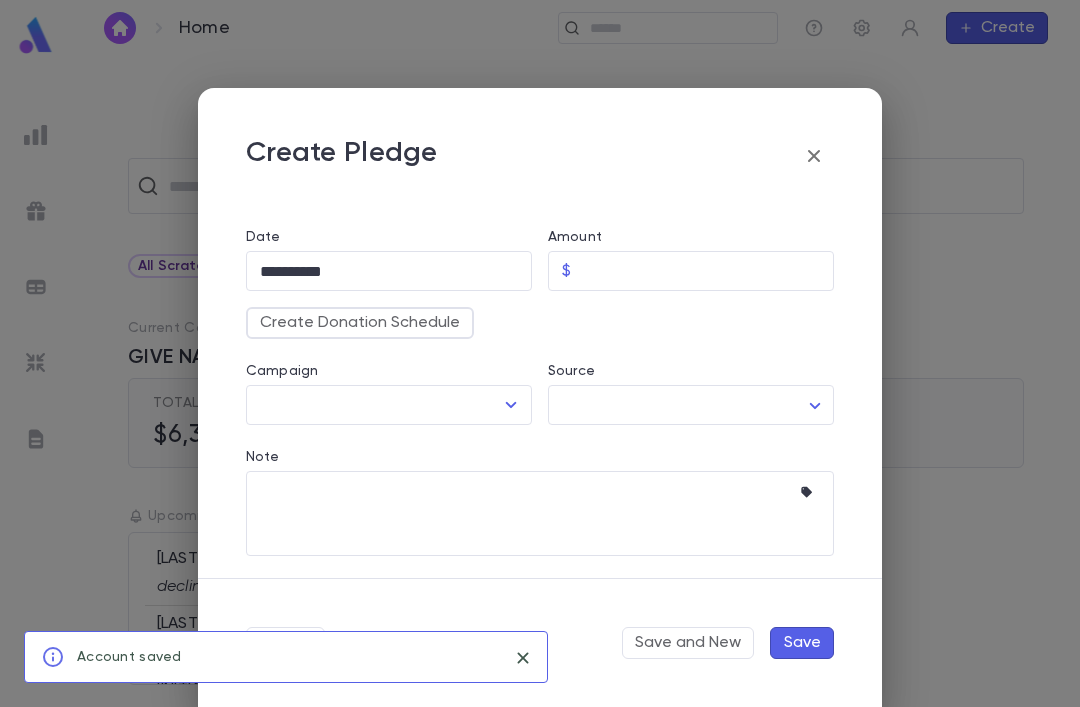 click on "Note" at bounding box center [525, 513] 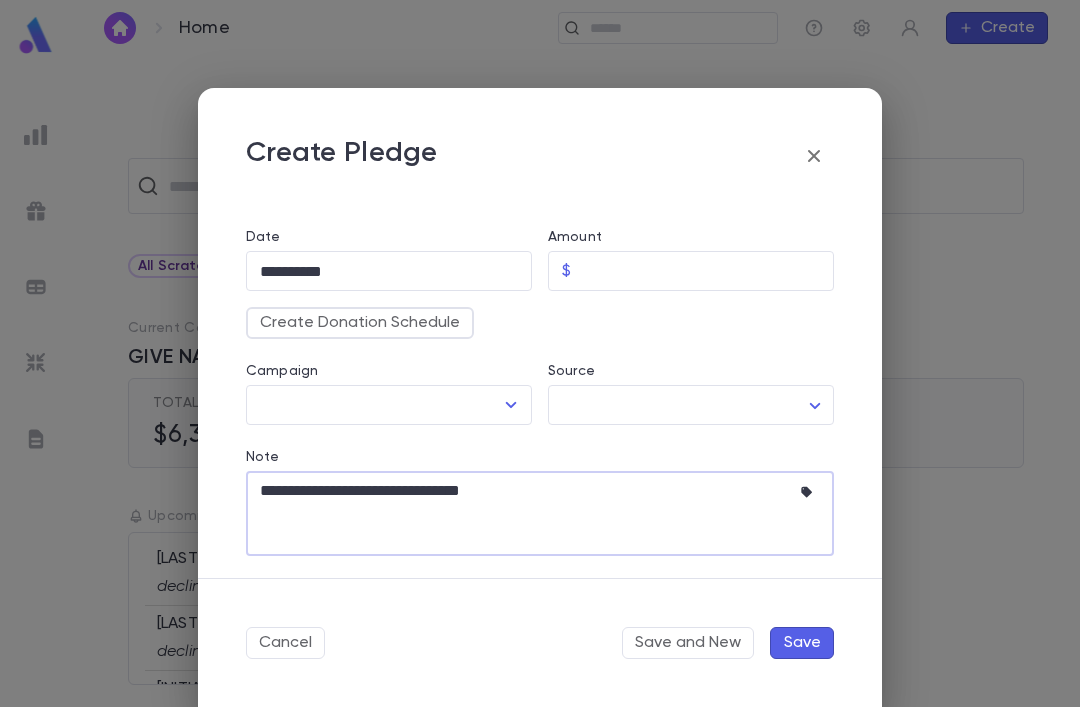 type on "**********" 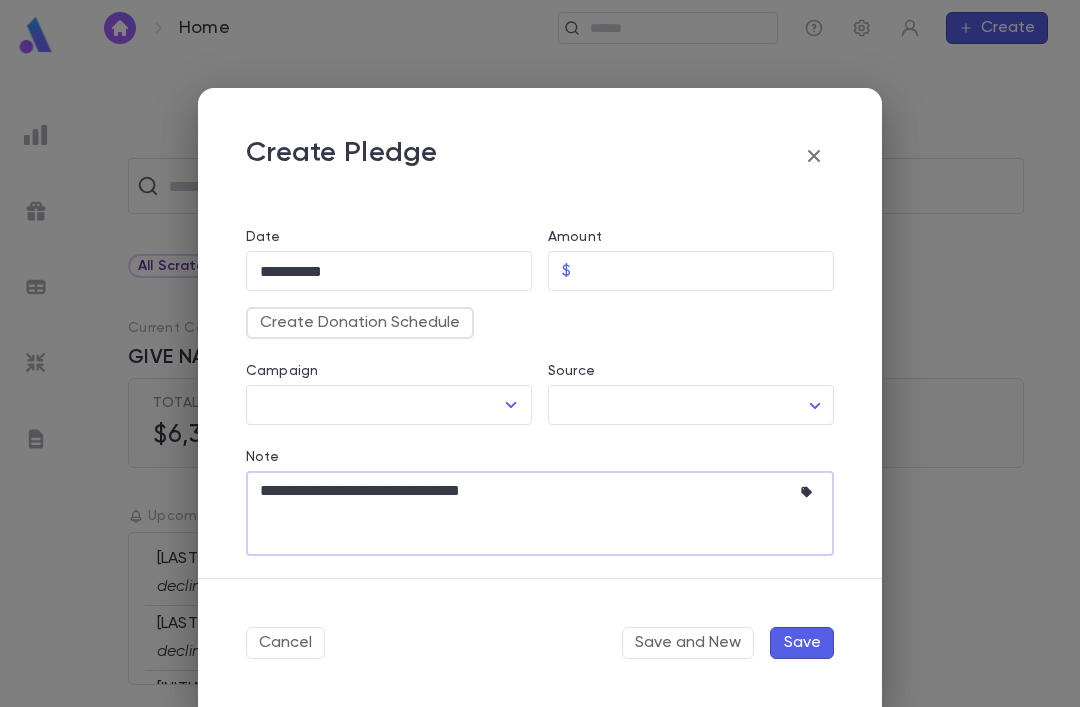 click on "**********" at bounding box center (540, 381) 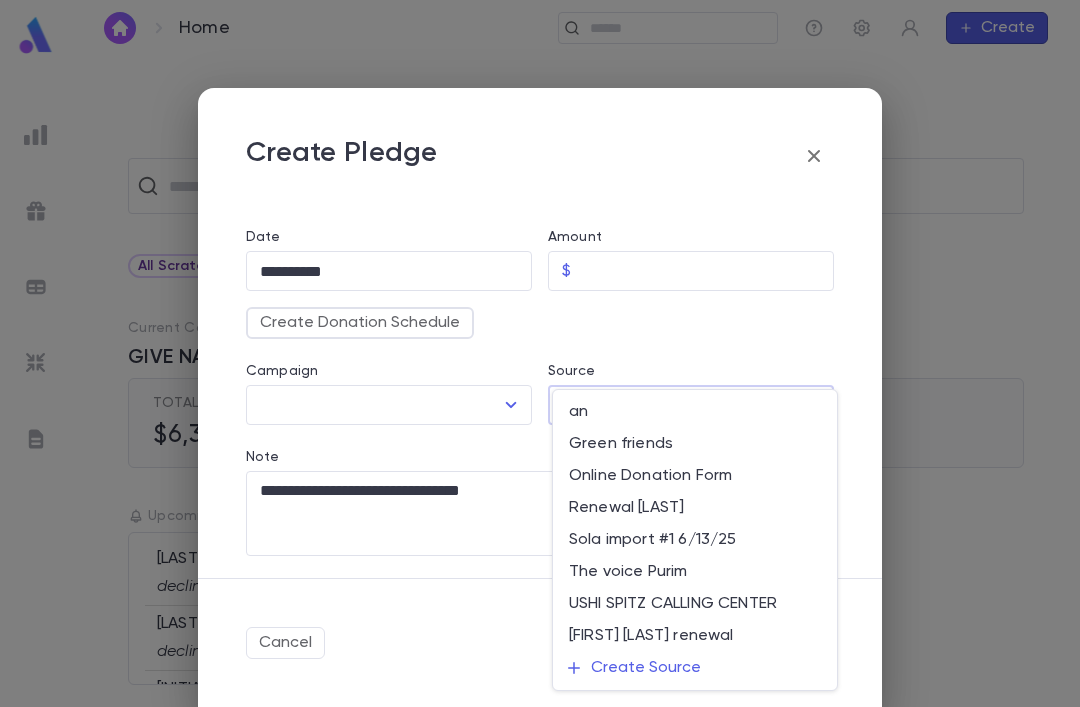 click on "Renewal [LAST]" at bounding box center [695, 508] 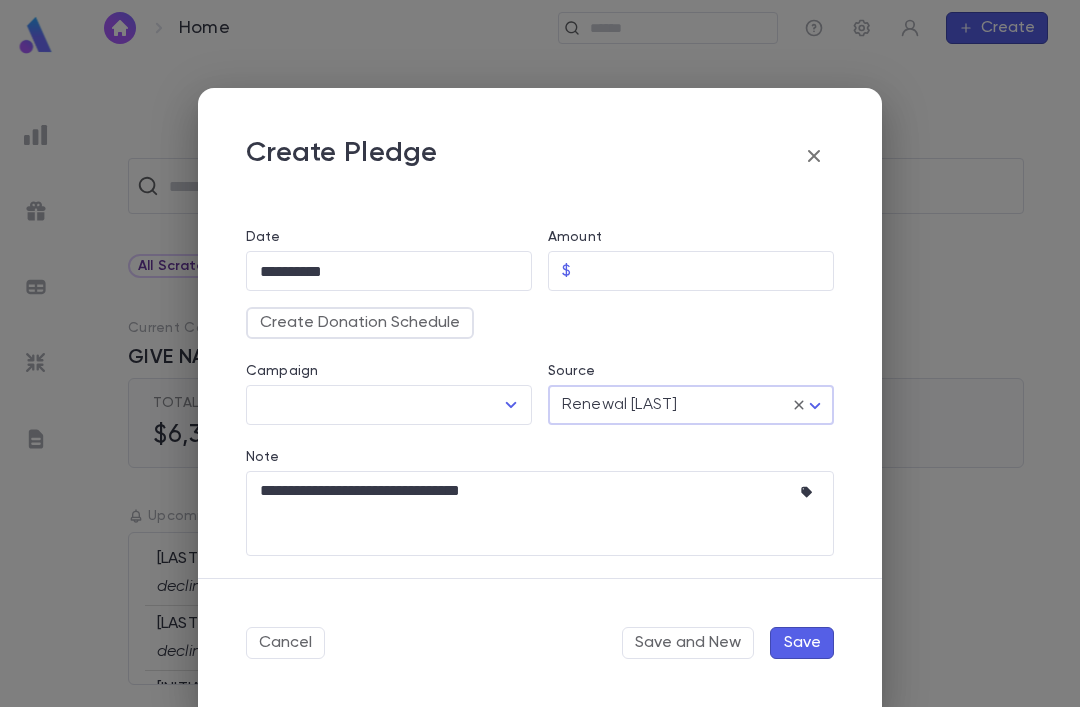 click on "**********" at bounding box center (532, 490) 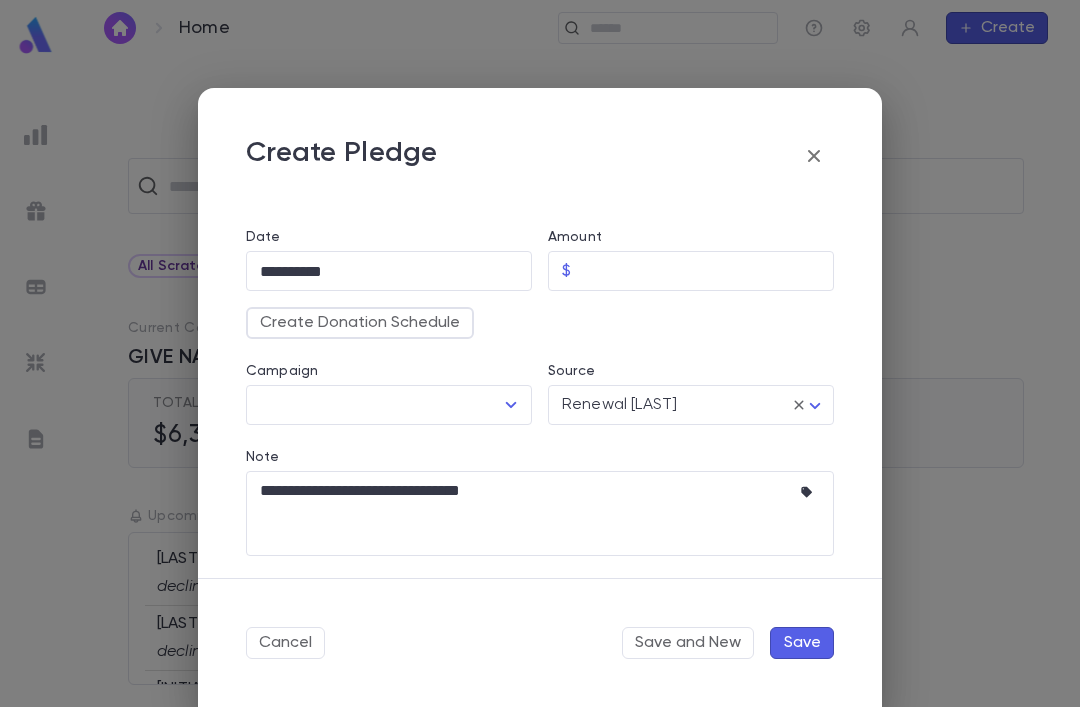 click on "Campaign" at bounding box center [374, 405] 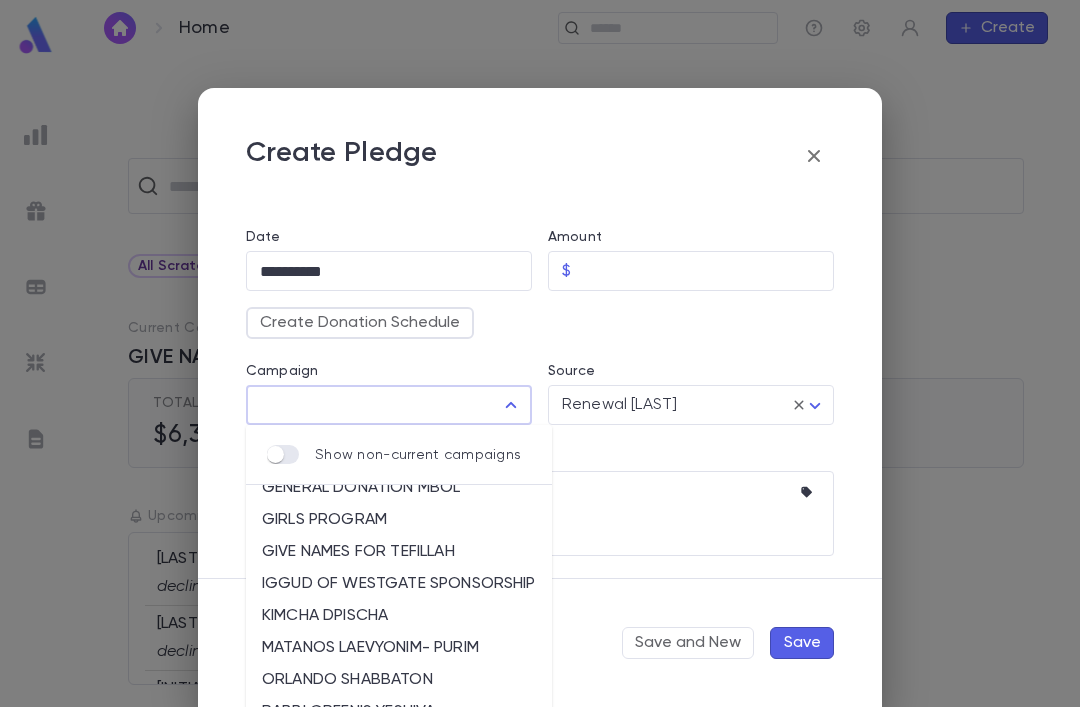 scroll, scrollTop: 108, scrollLeft: 0, axis: vertical 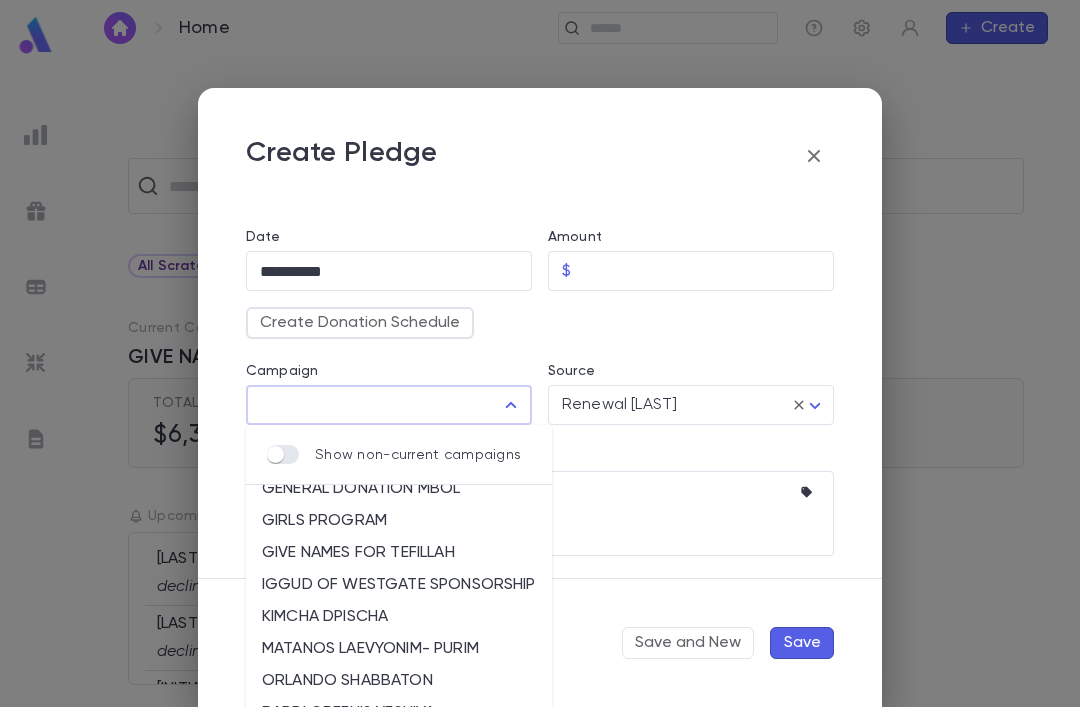 click on "GIVE NAMES FOR TEFILLAH" at bounding box center [399, 553] 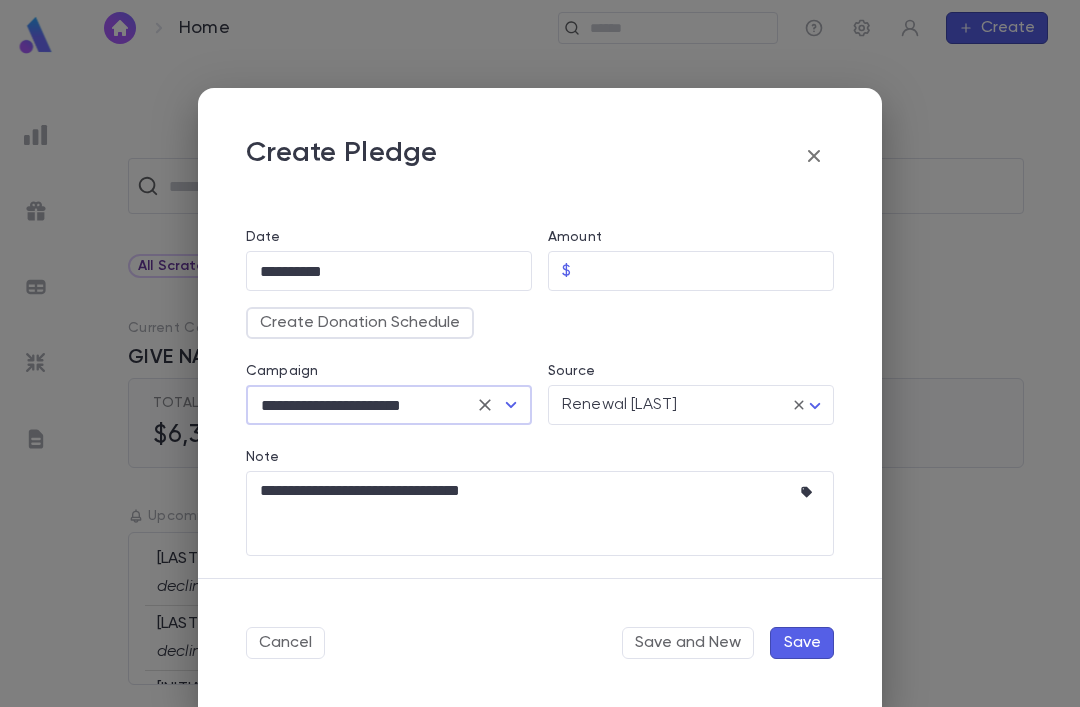 click on "Create Donation Schedule" at bounding box center [360, 323] 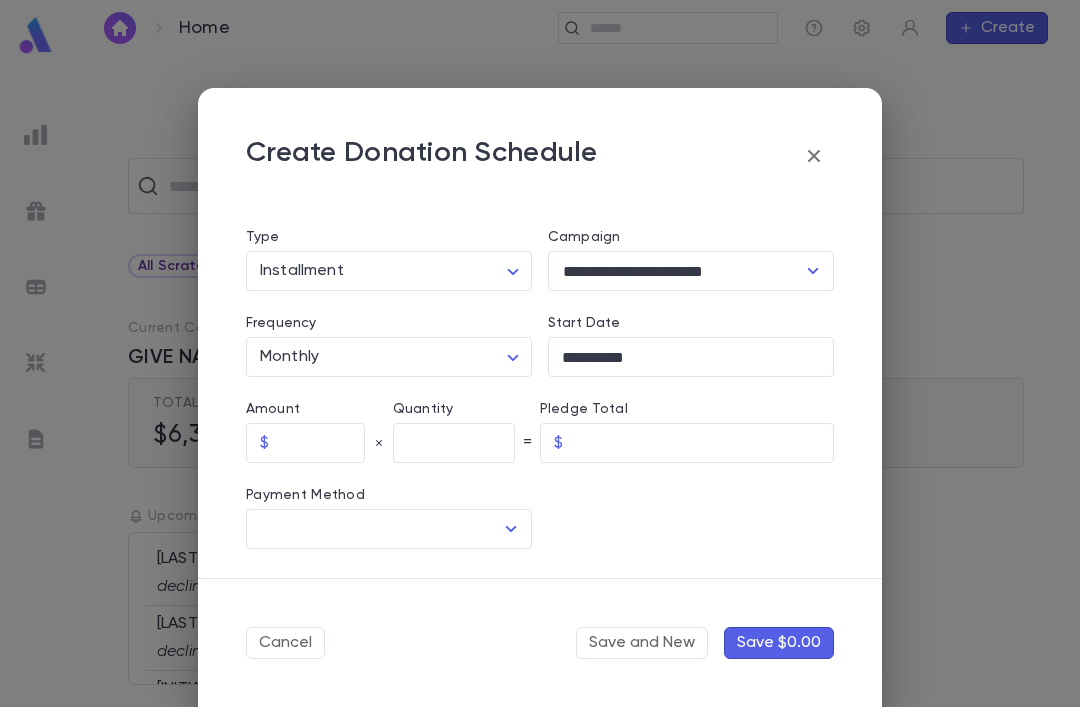 click at bounding box center [321, 443] 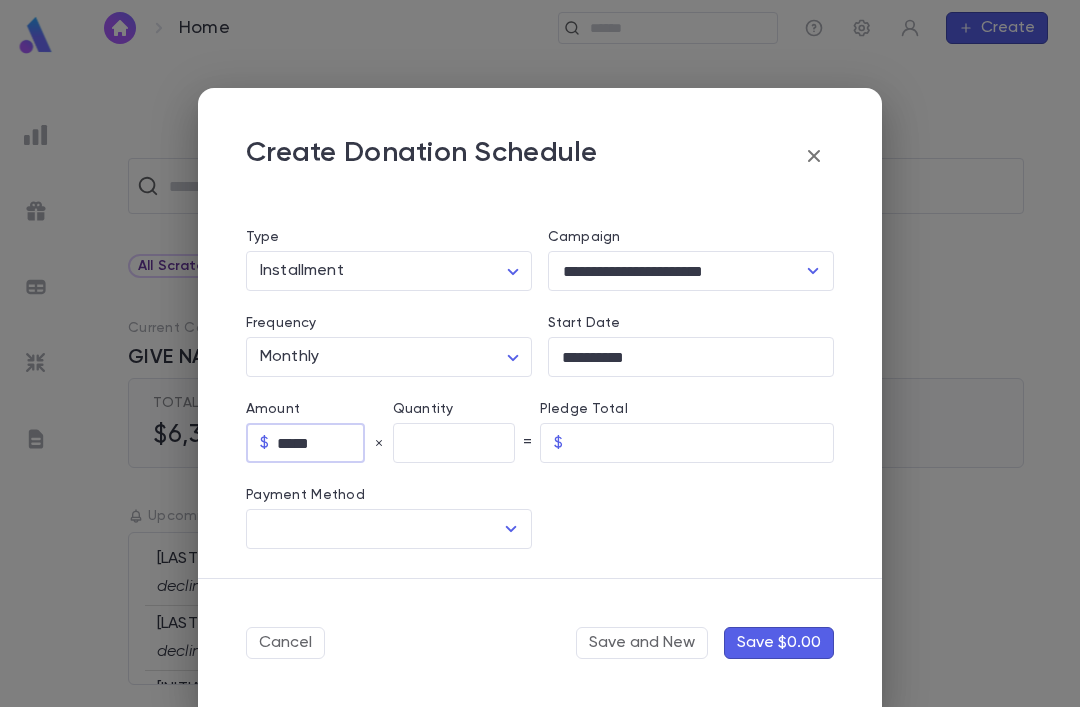 type on "*****" 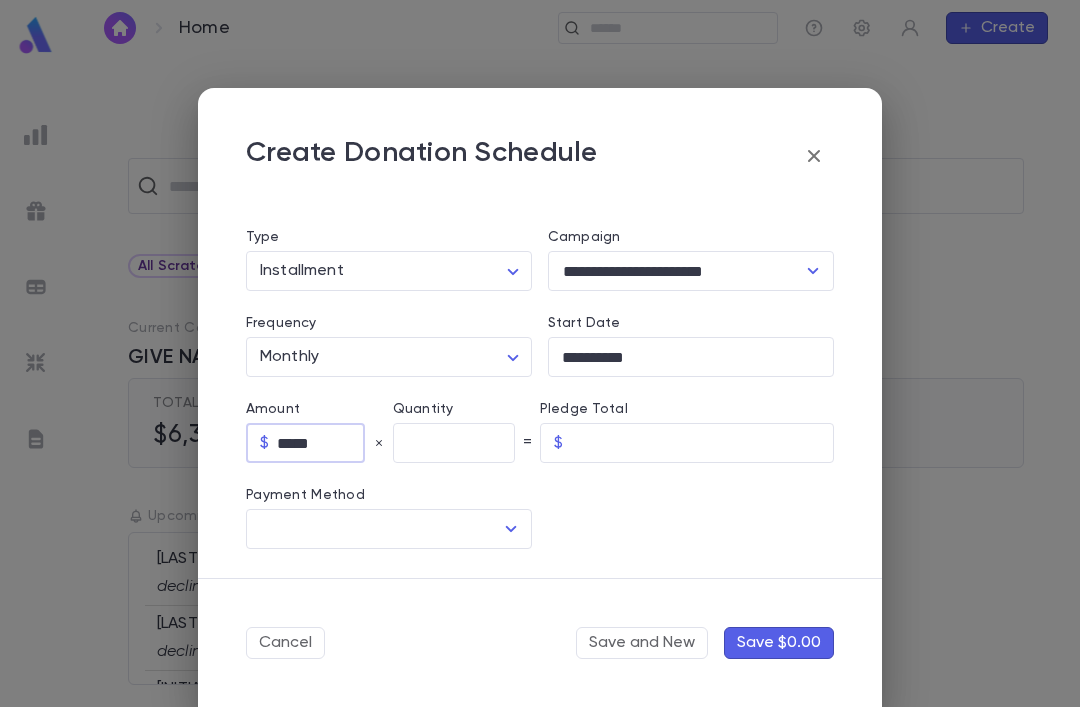 click at bounding box center (454, 443) 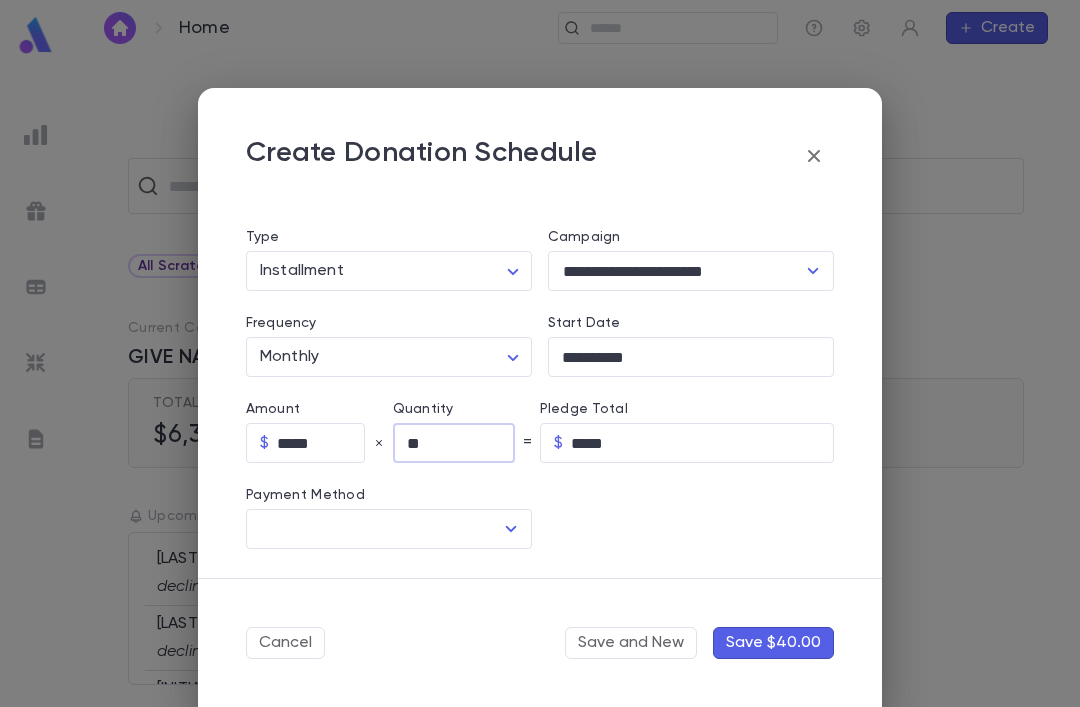 type on "**" 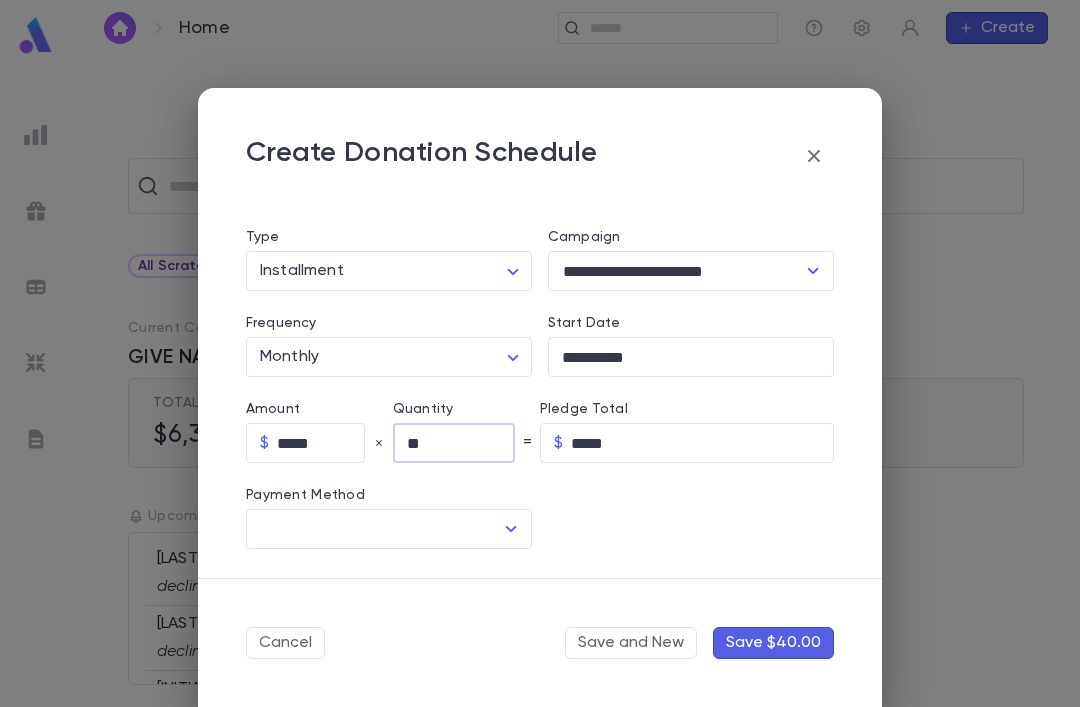 click at bounding box center [374, 529] 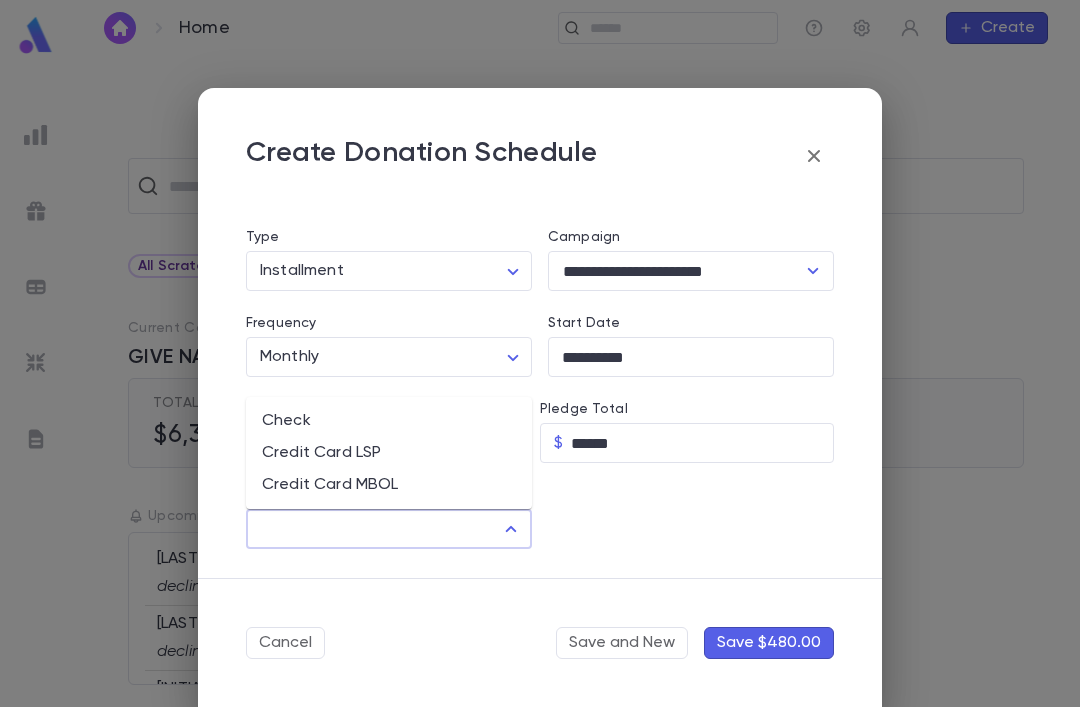 click on "Credit Card LSP" at bounding box center (389, 453) 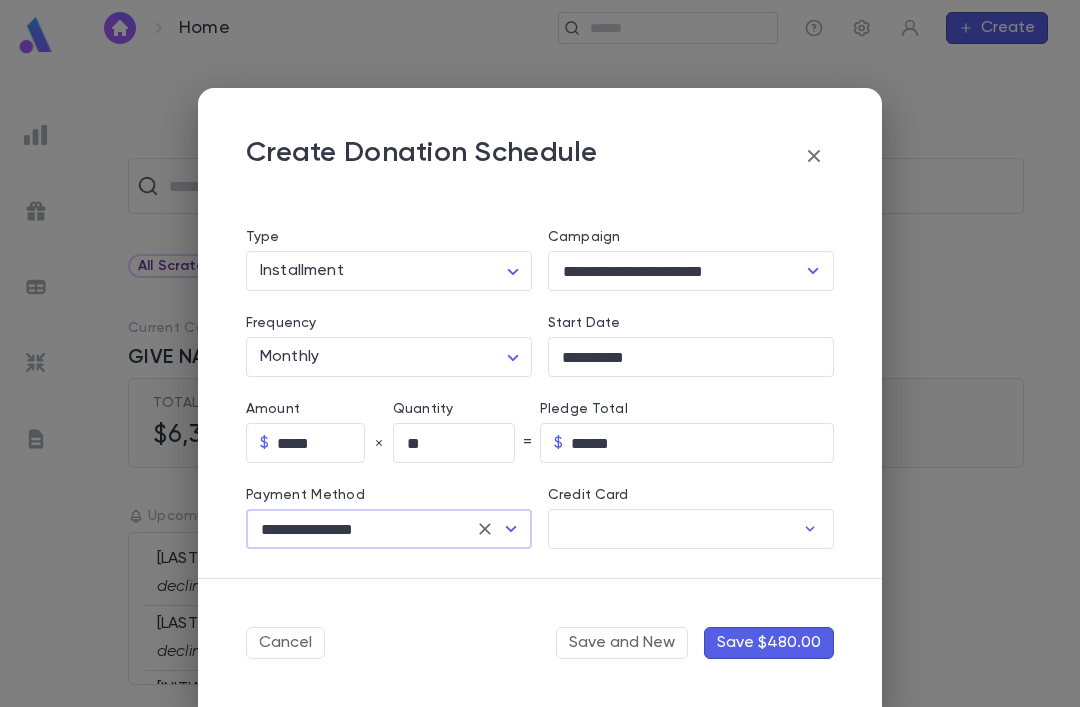click on "Credit Card" at bounding box center (671, 529) 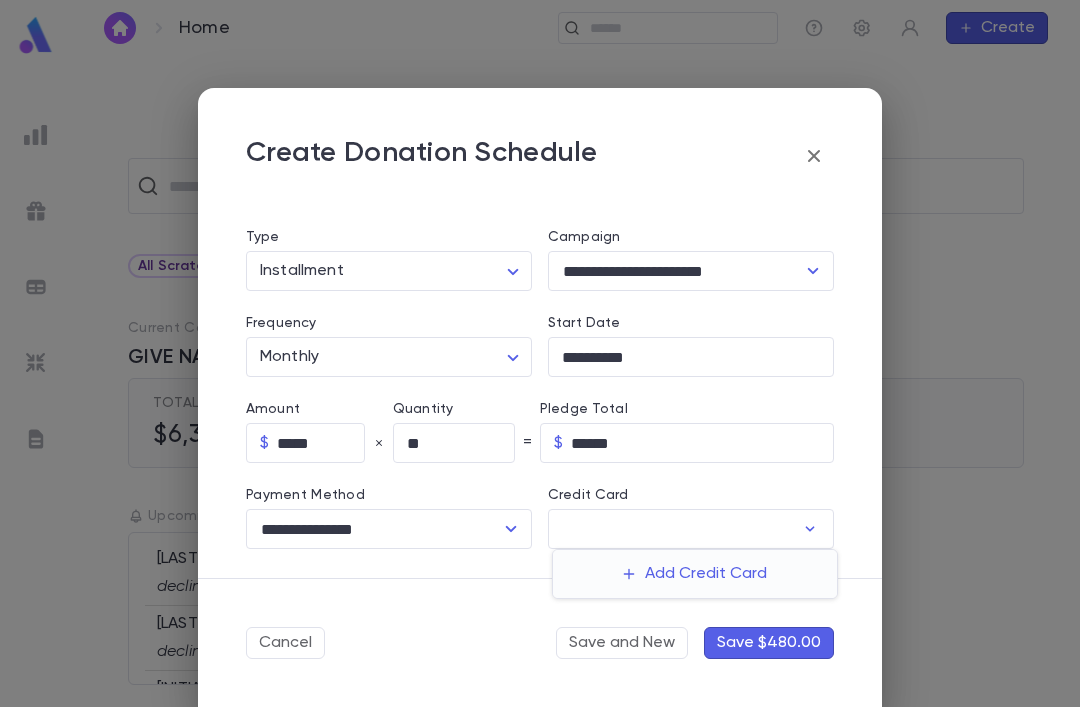 click on "Add   Credit Card" at bounding box center [695, 574] 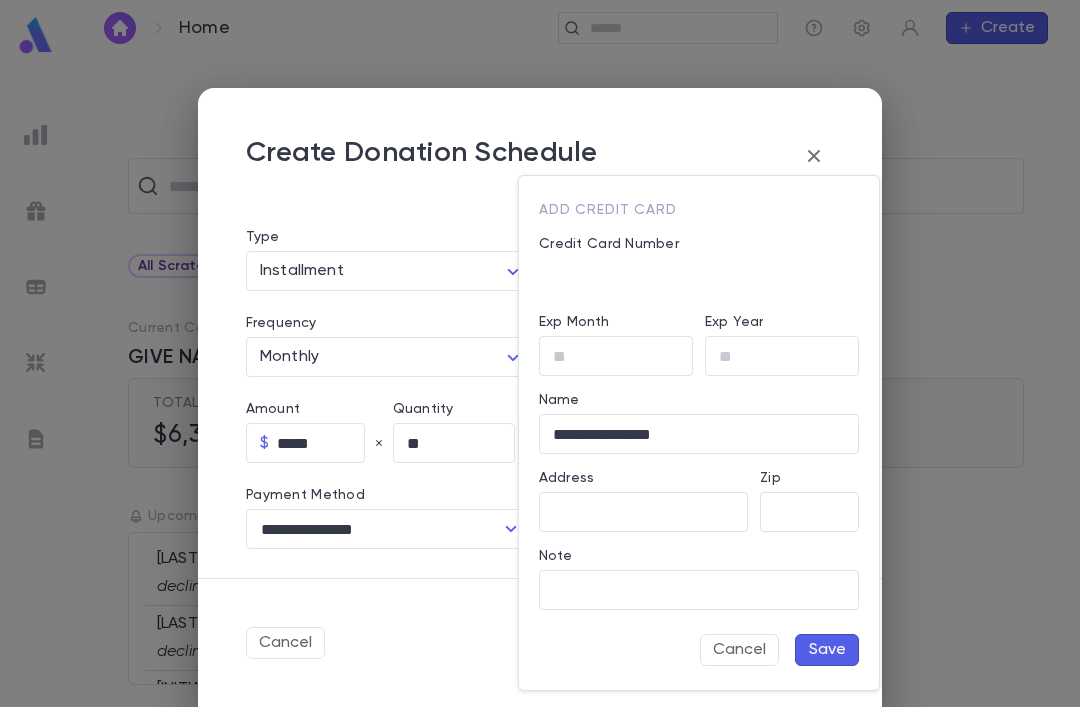 click at bounding box center [540, 353] 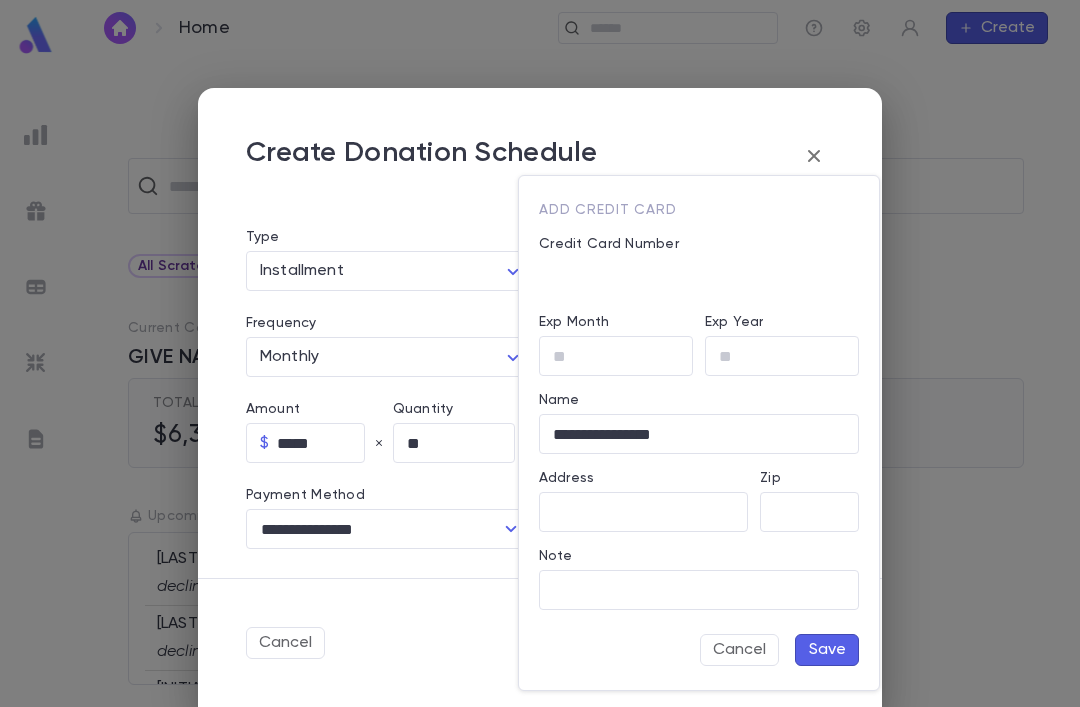 click on "Exp Month" at bounding box center [616, 356] 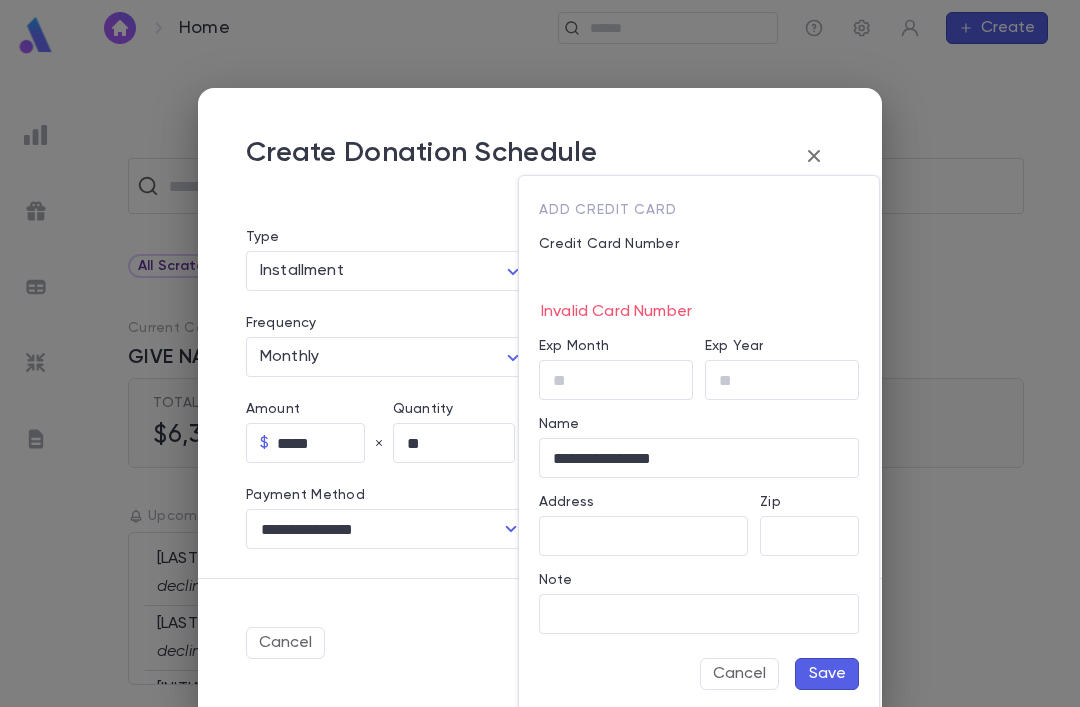 click on "Exp Month" at bounding box center (616, 380) 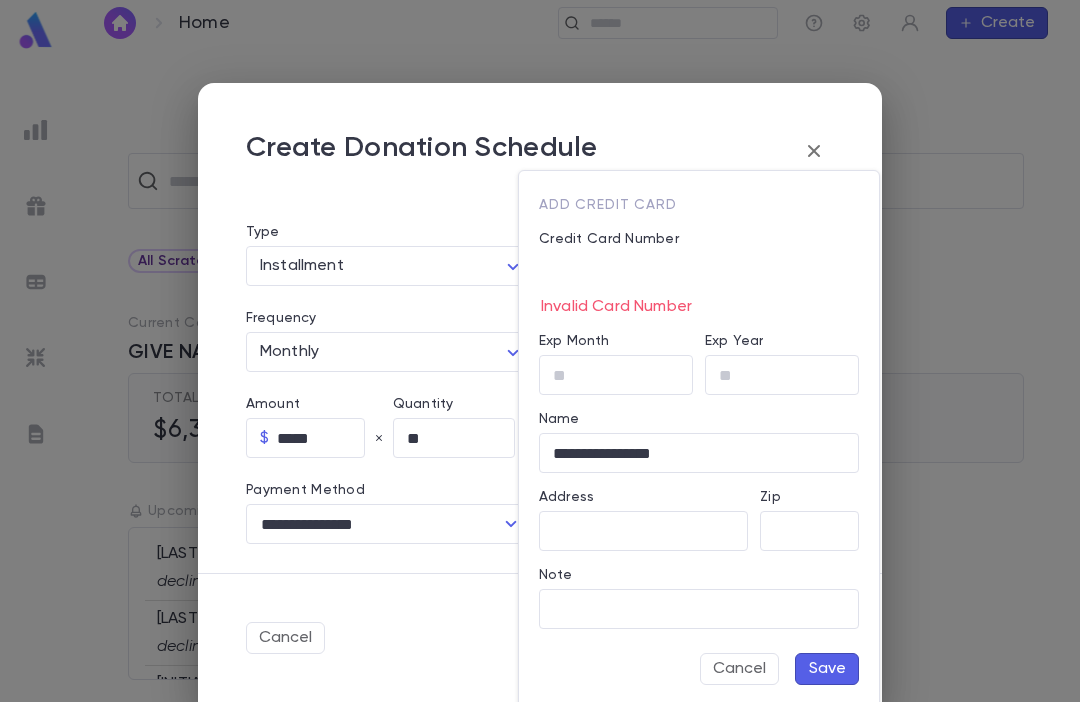 click on "Exp Month" at bounding box center [616, 380] 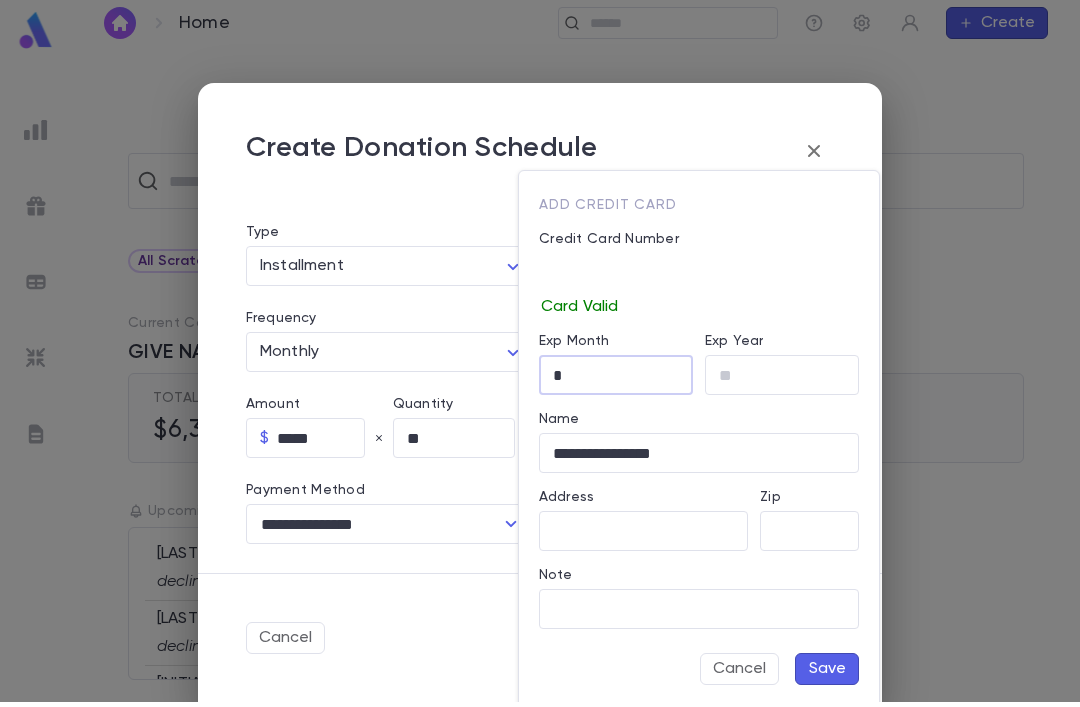 type on "*" 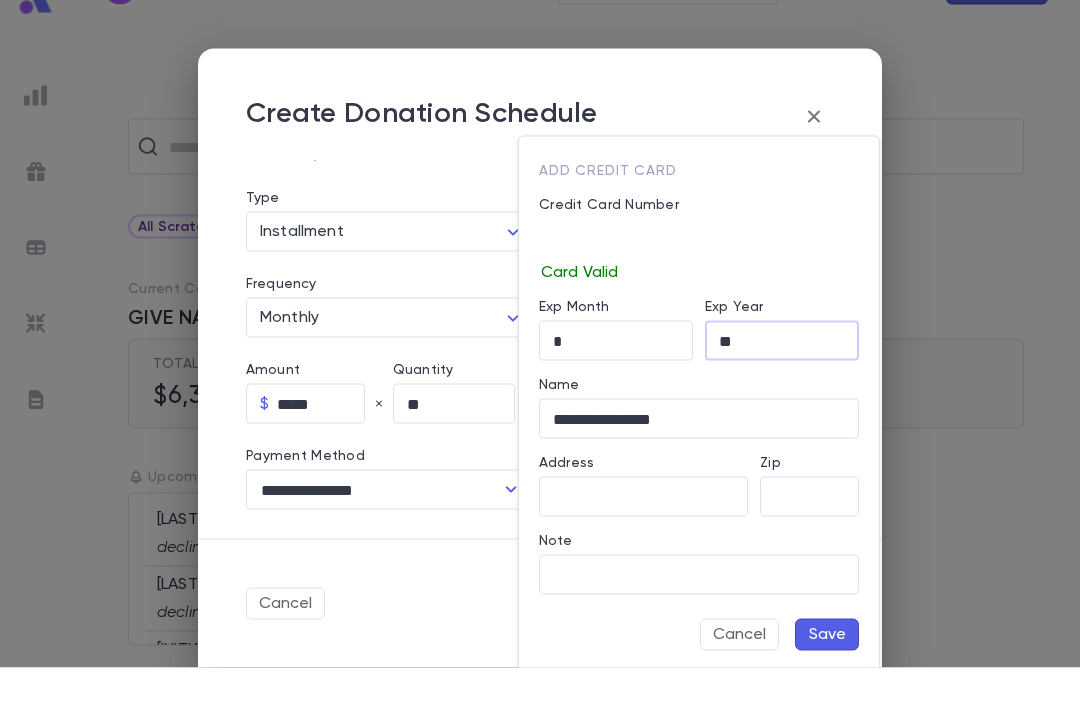 scroll, scrollTop: 54, scrollLeft: 0, axis: vertical 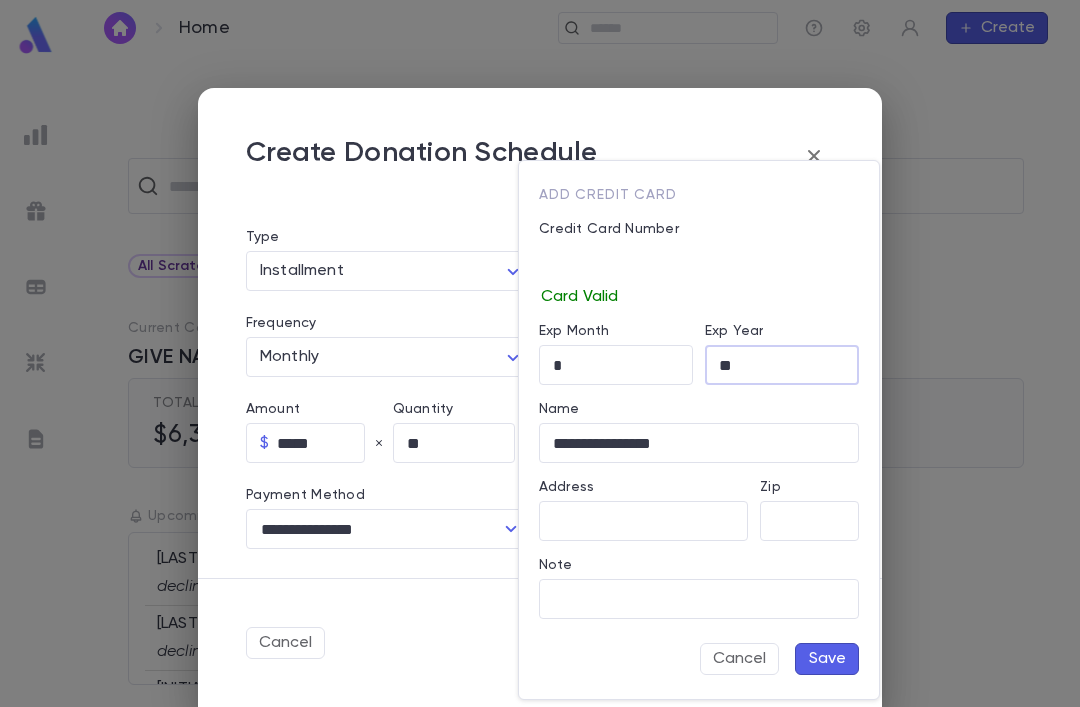 type on "**" 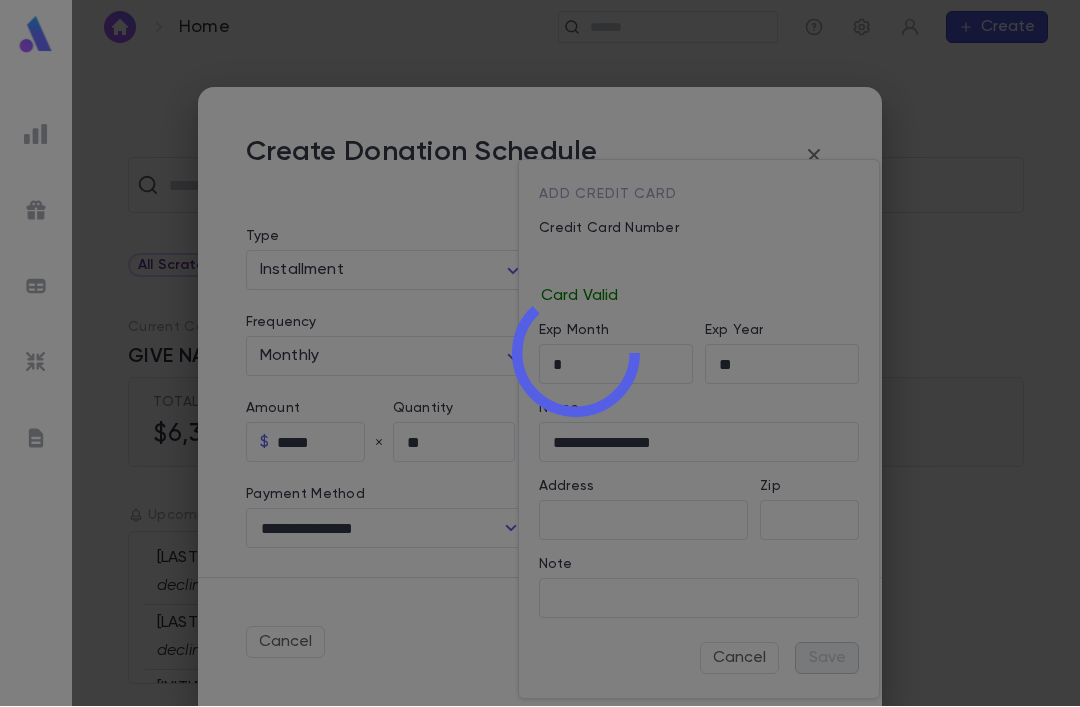 scroll, scrollTop: 63, scrollLeft: 0, axis: vertical 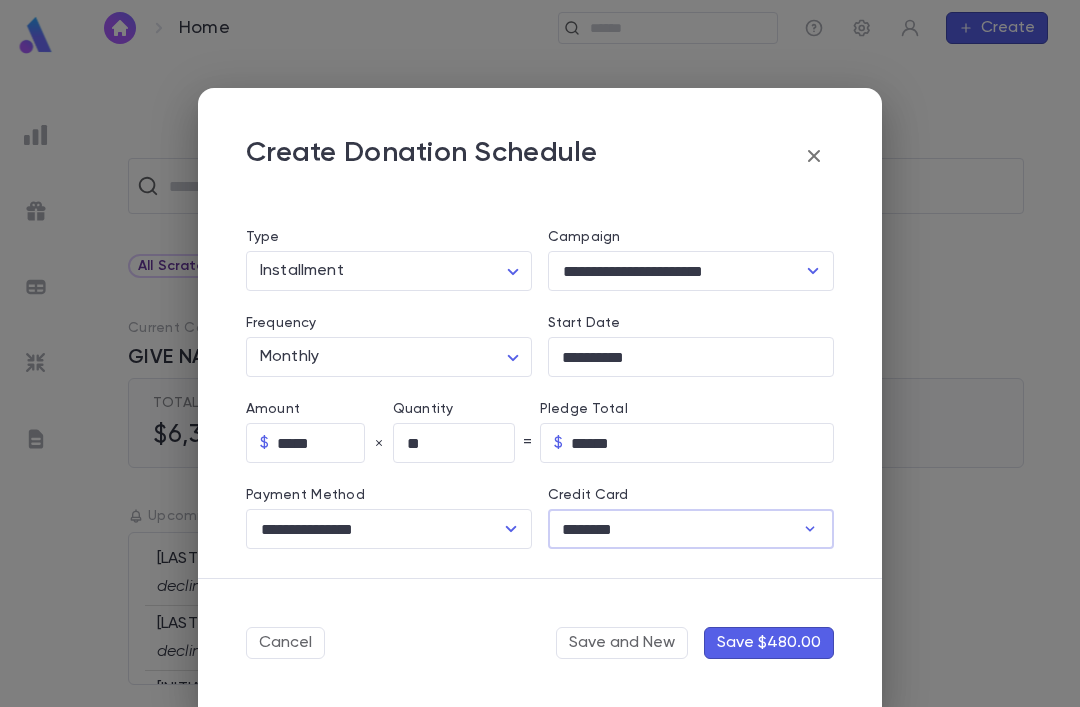 type on "********" 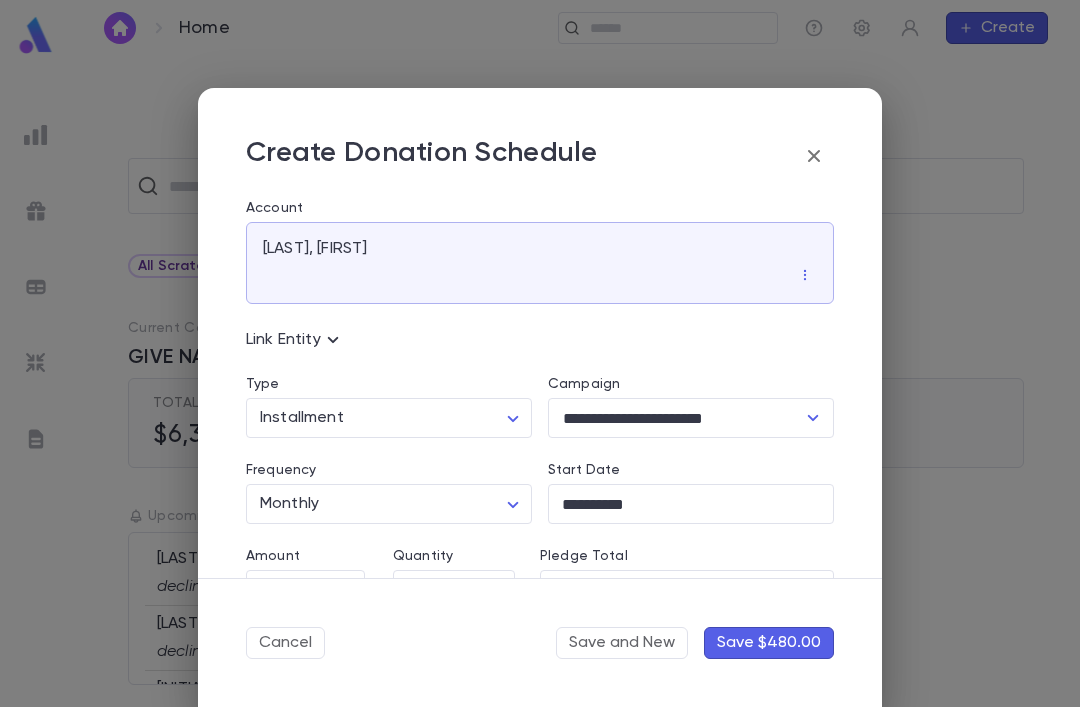 scroll, scrollTop: 0, scrollLeft: 0, axis: both 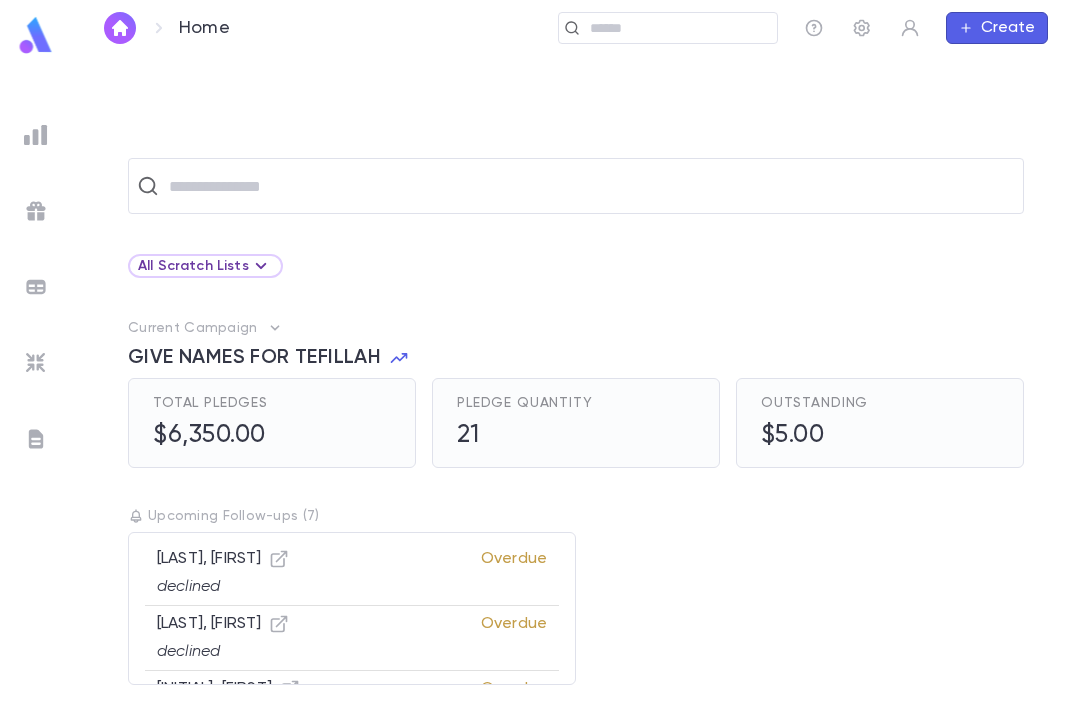 click on "Create" at bounding box center [997, 28] 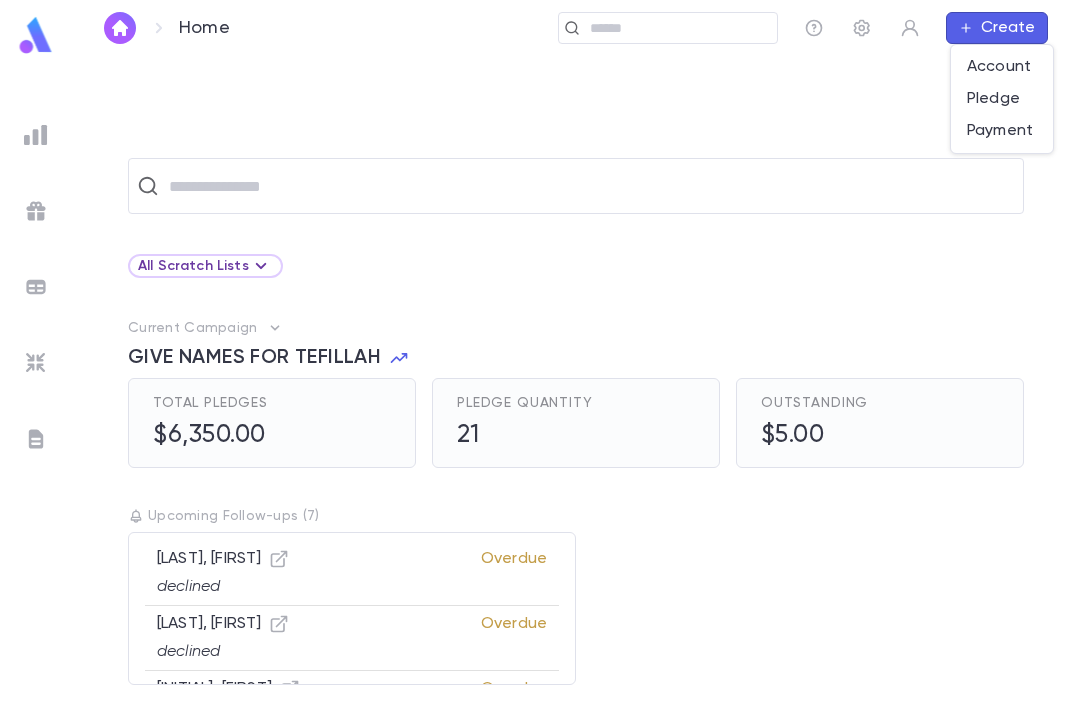 click on "Pledge" at bounding box center [1002, 99] 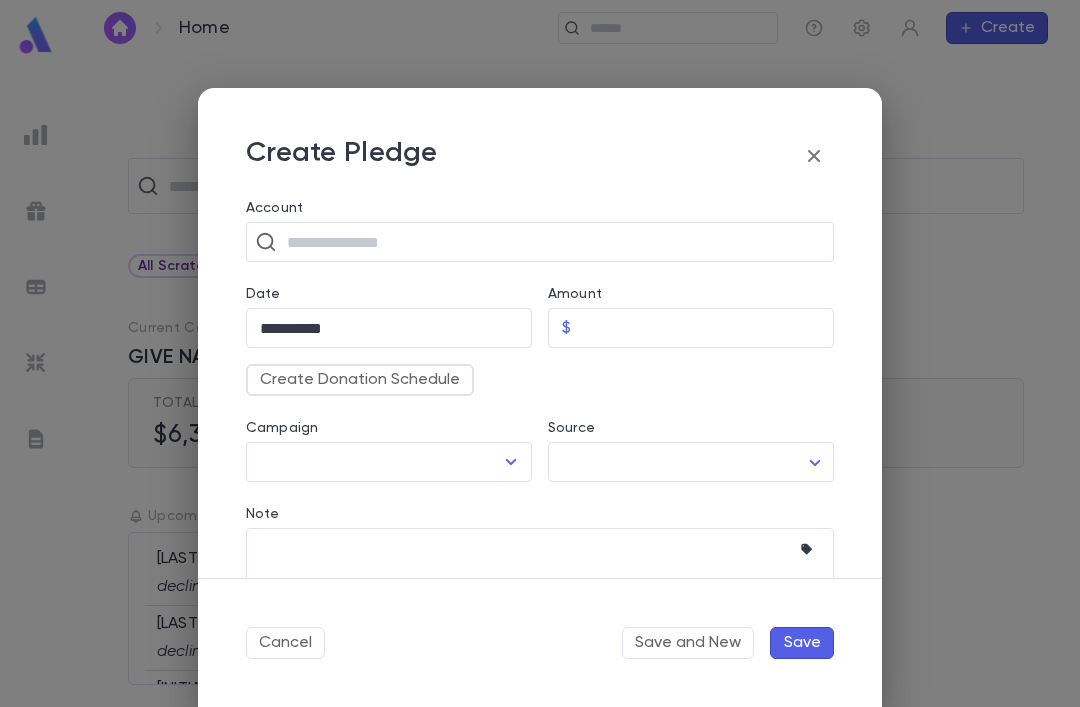 click at bounding box center [553, 242] 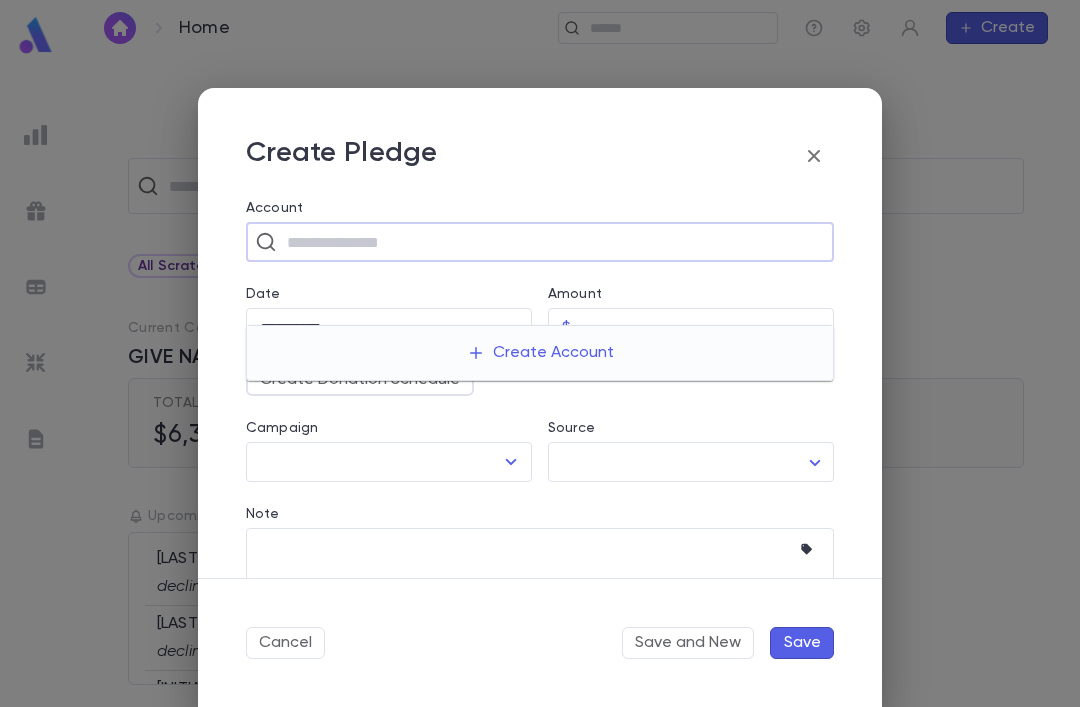 click on "Create Account" at bounding box center [540, 353] 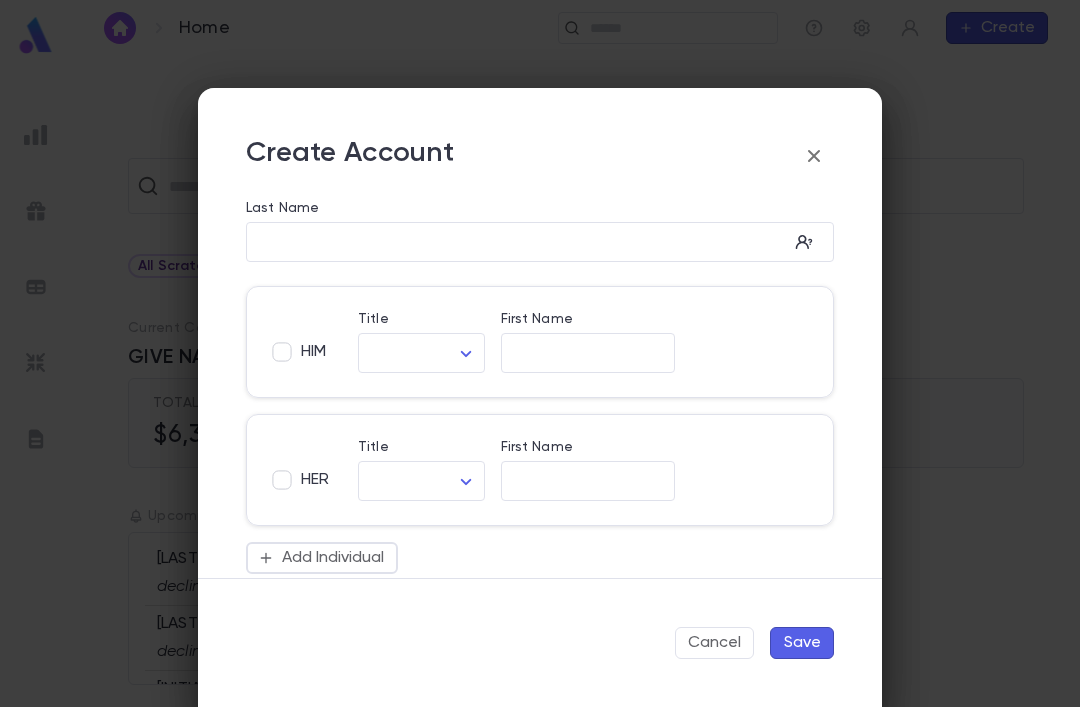 click on "Last Name" at bounding box center (517, 242) 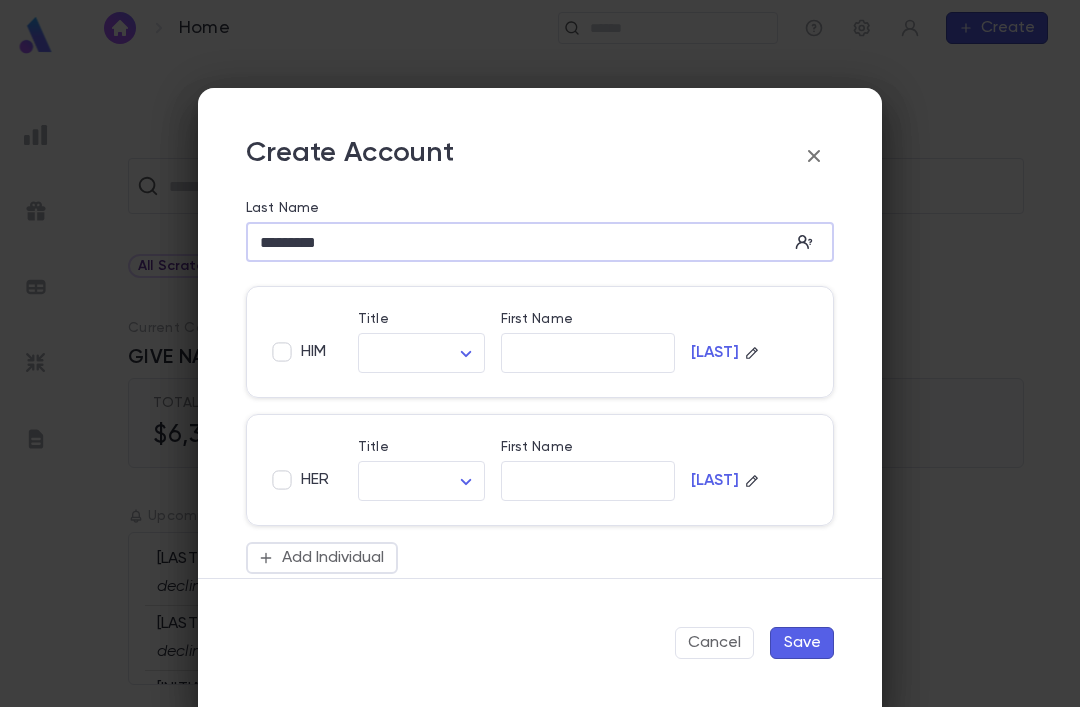 type on "*********" 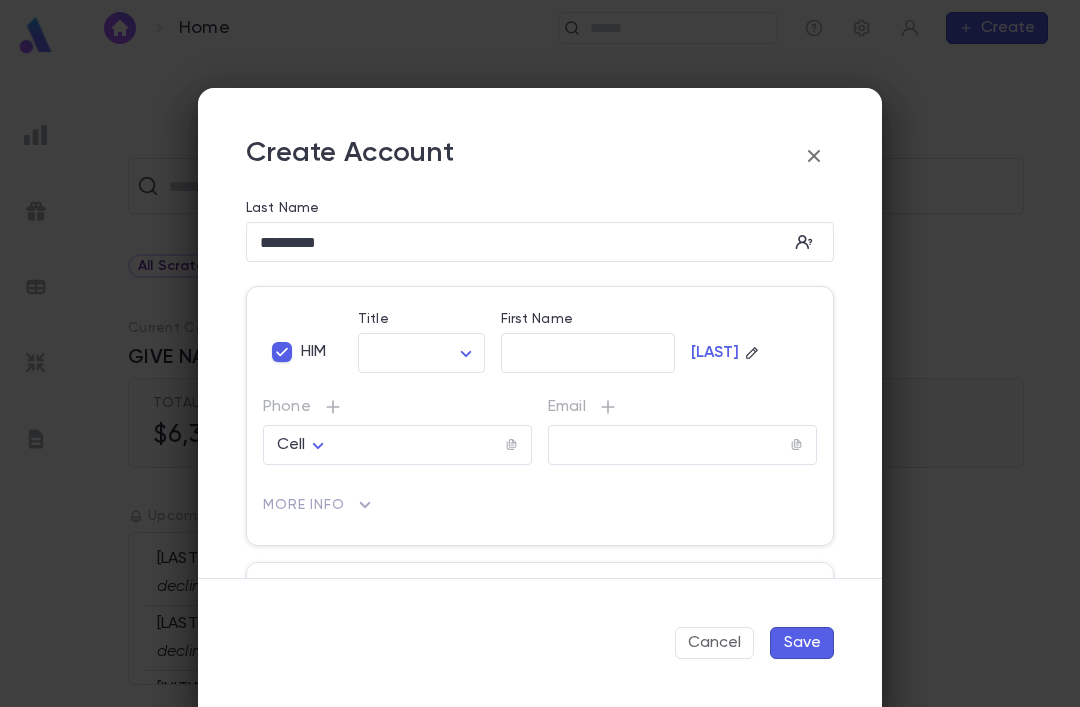 click on "**********" at bounding box center [540, 381] 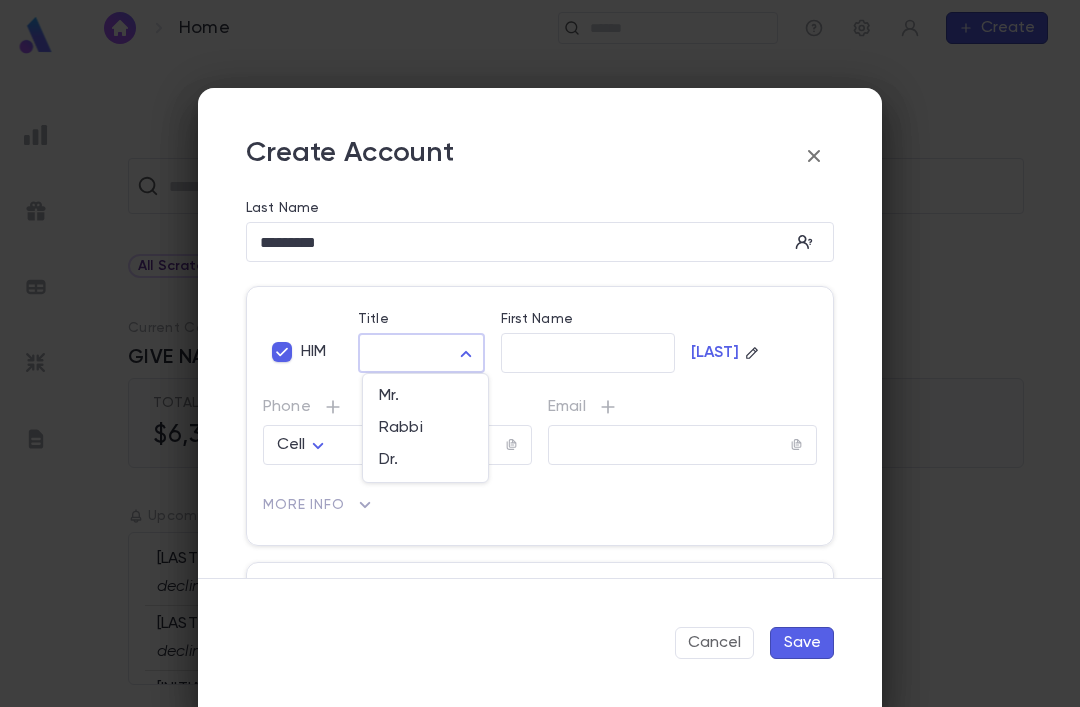 click on "Rabbi" at bounding box center (425, 428) 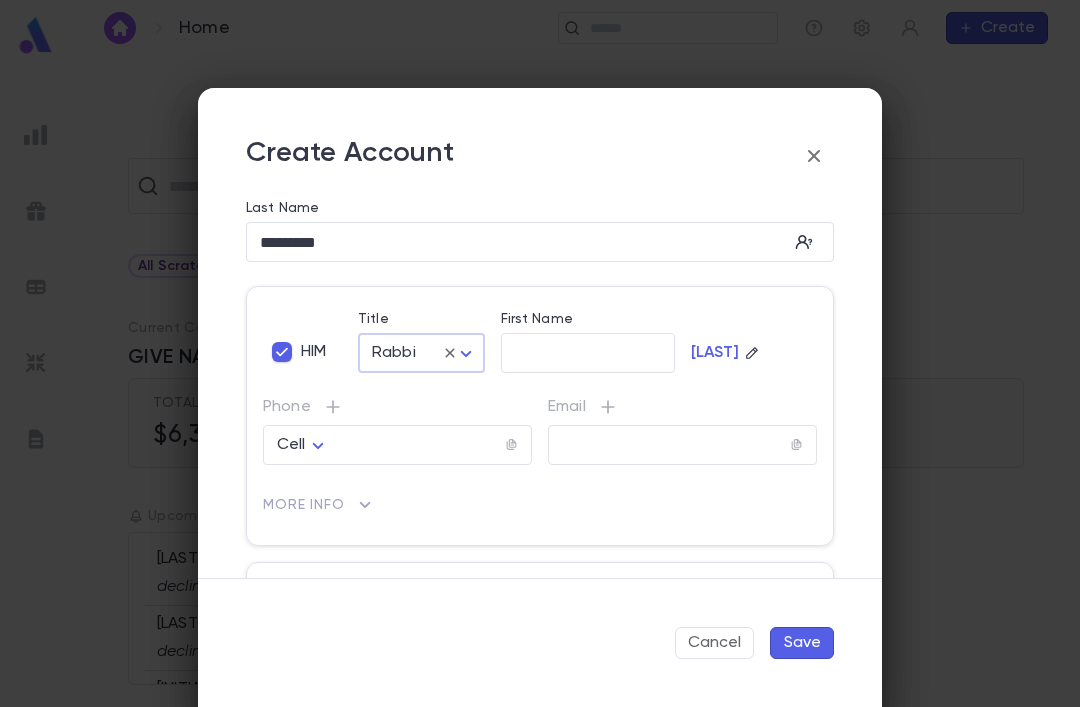 click on "First Name" at bounding box center [588, 353] 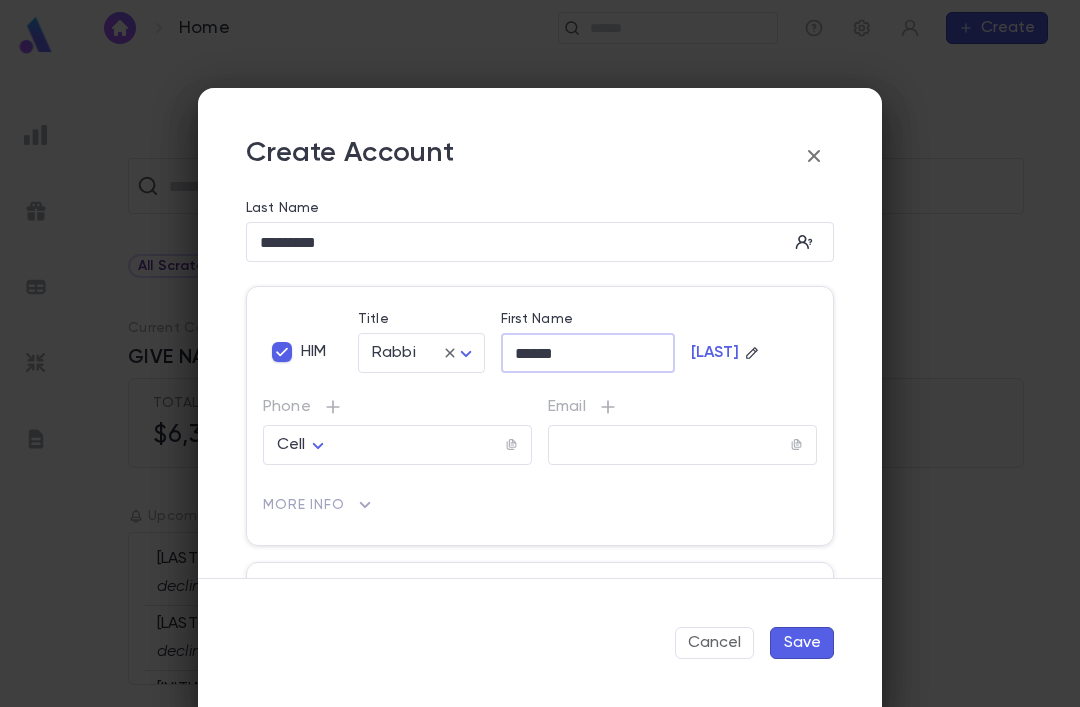type on "******" 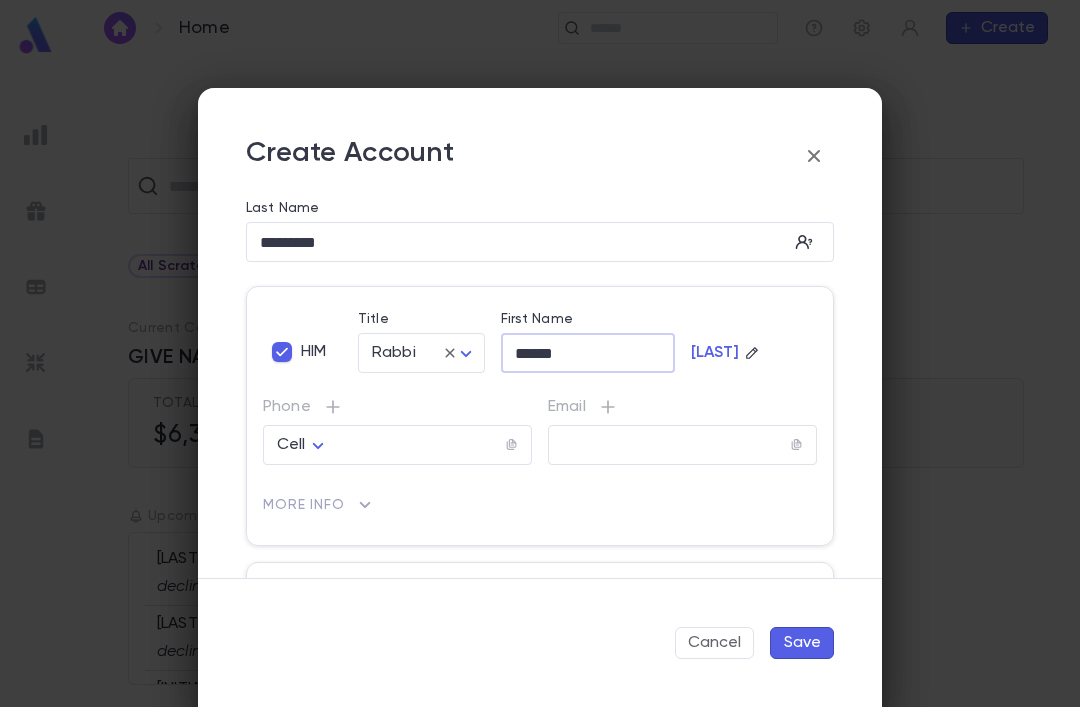 click at bounding box center (420, 445) 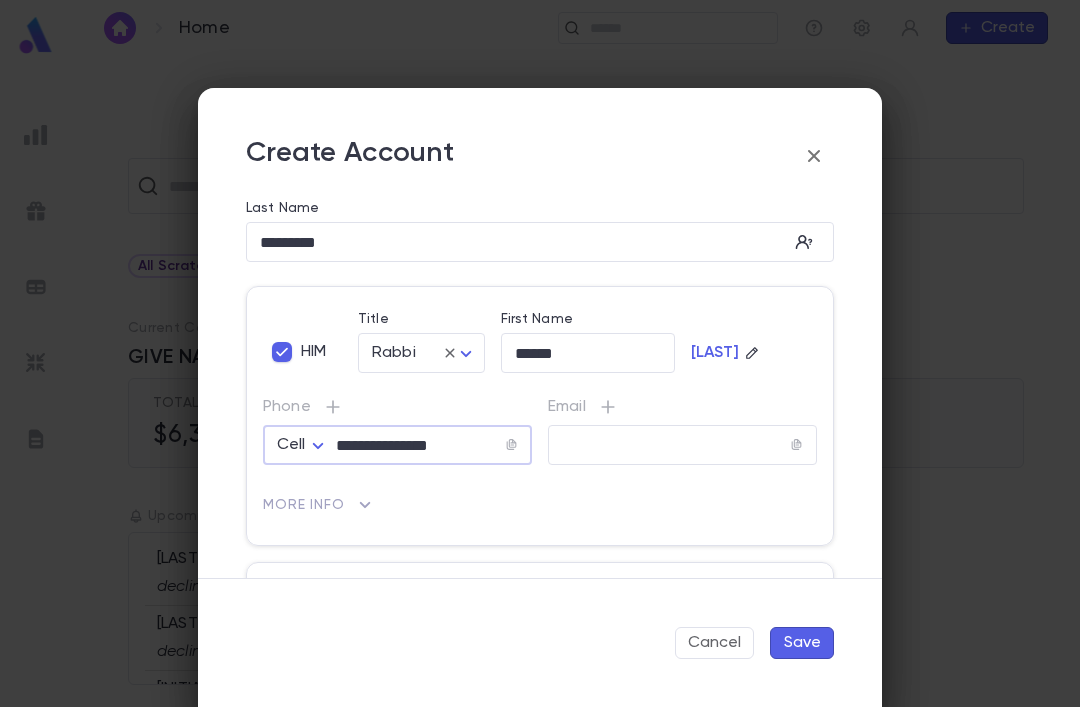 type on "**********" 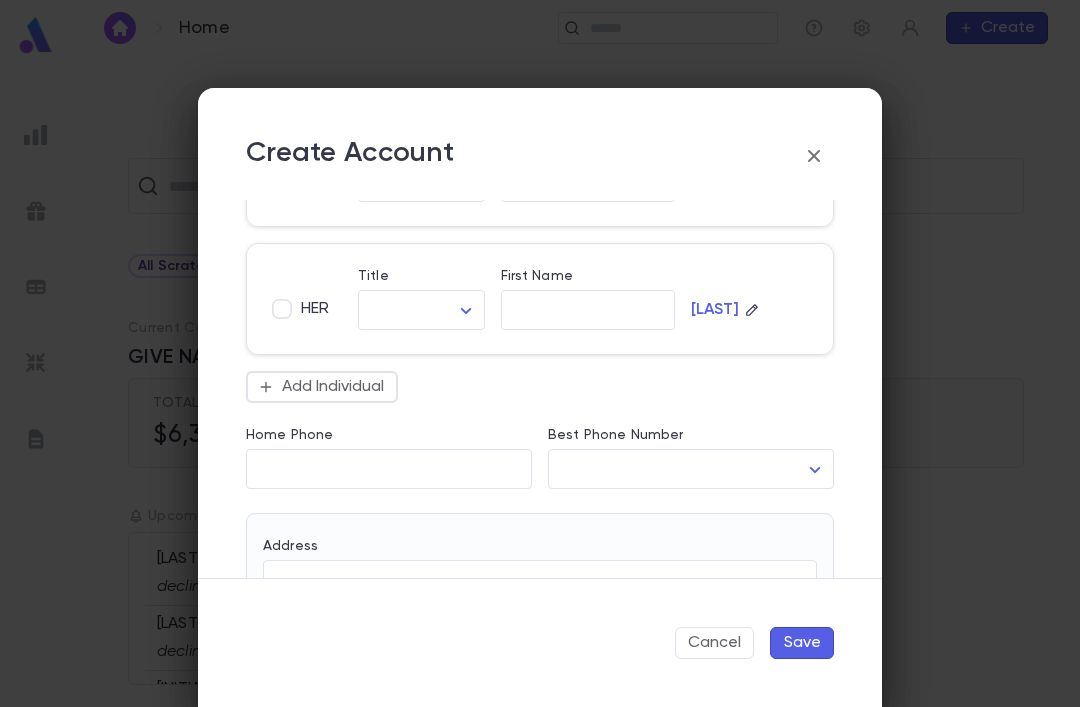 scroll, scrollTop: 350, scrollLeft: 0, axis: vertical 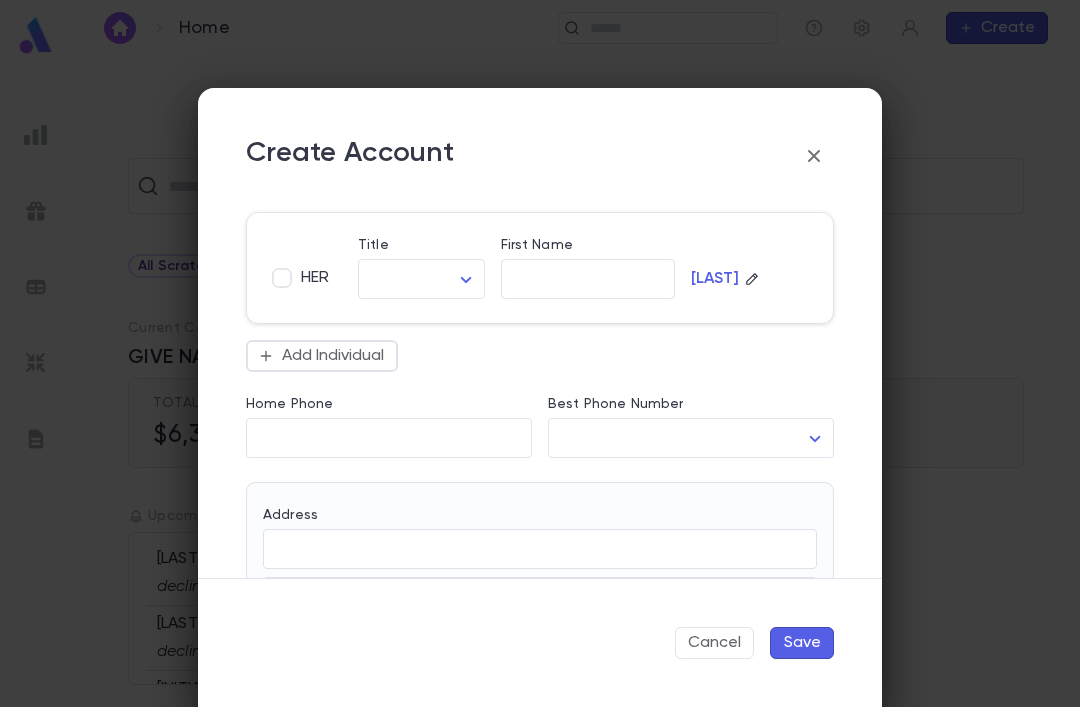 click on "**********" at bounding box center [540, 381] 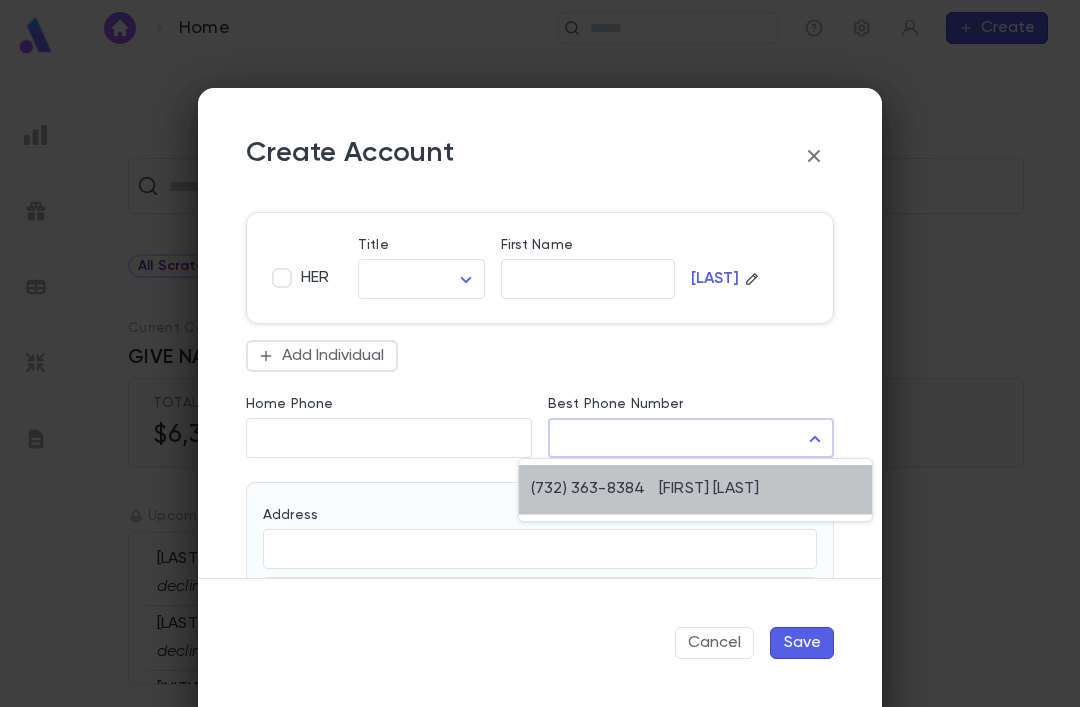 click on "[FIRST] [LAST]" at bounding box center (759, 489) 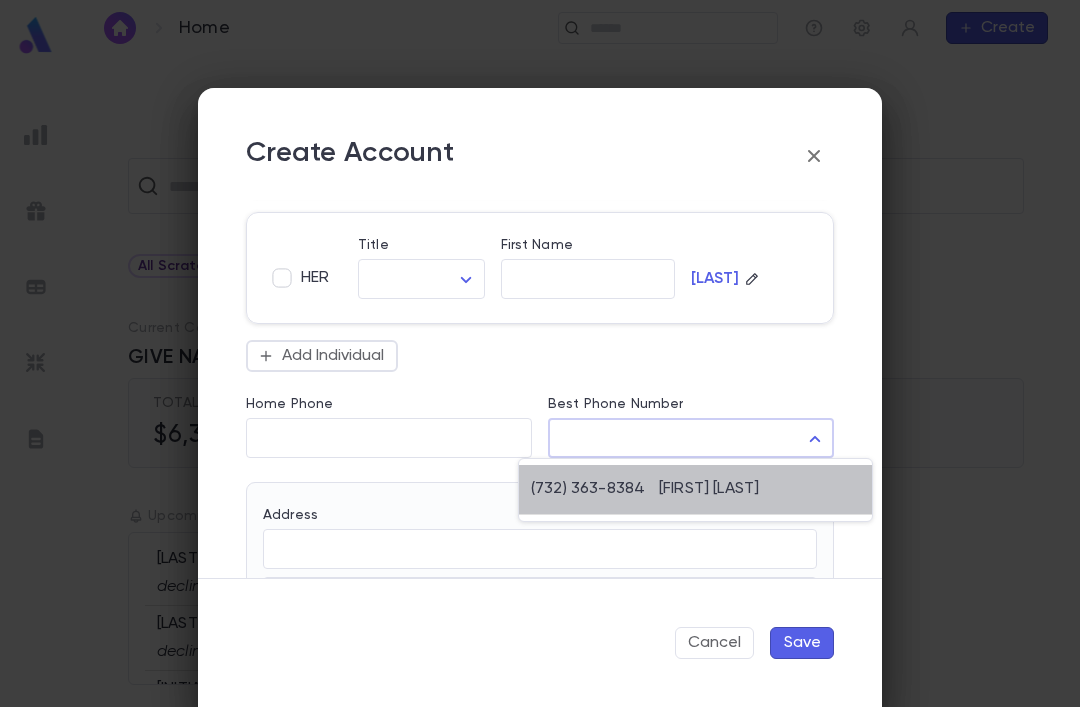 type on "**********" 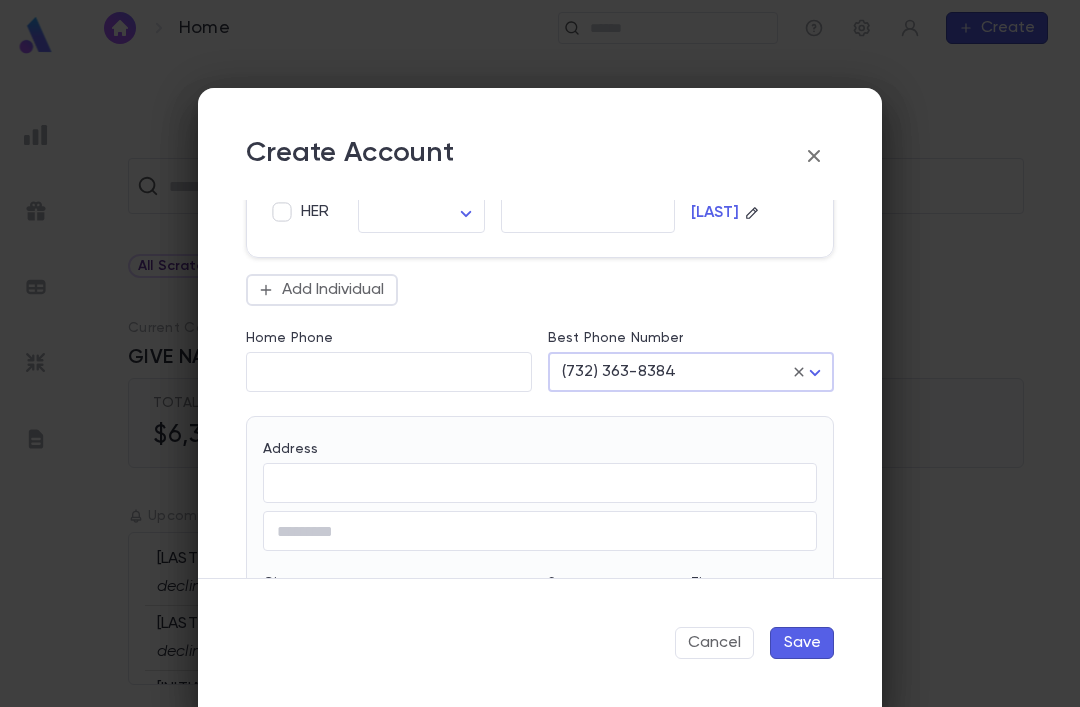scroll, scrollTop: 418, scrollLeft: 0, axis: vertical 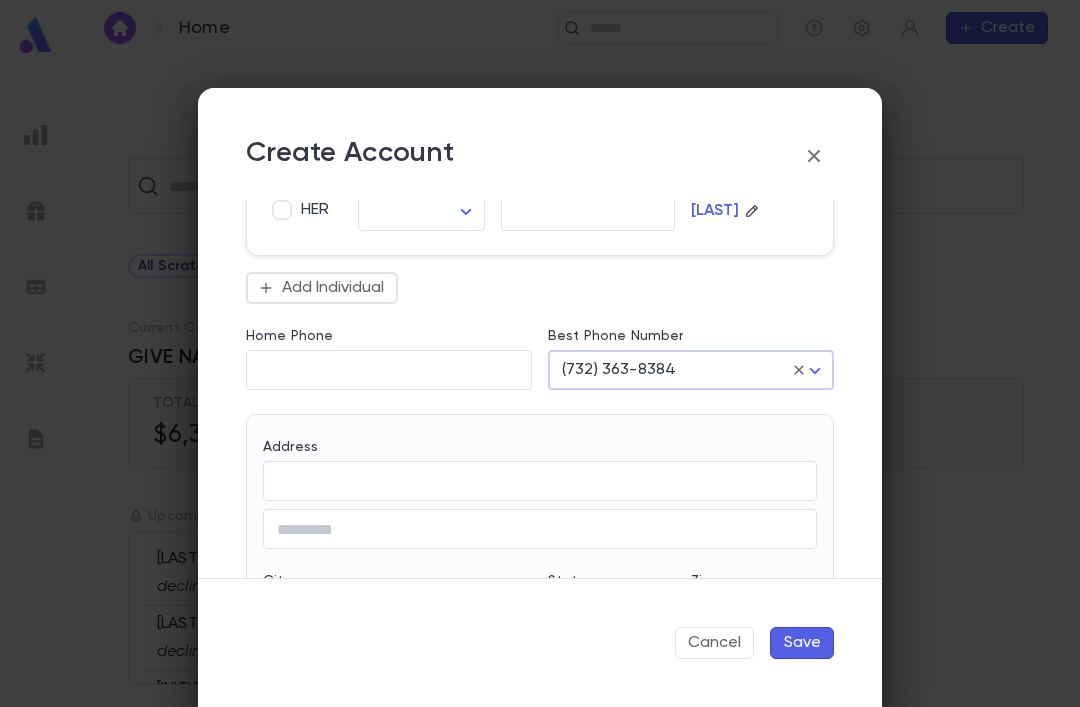 click on "​" at bounding box center [540, 481] 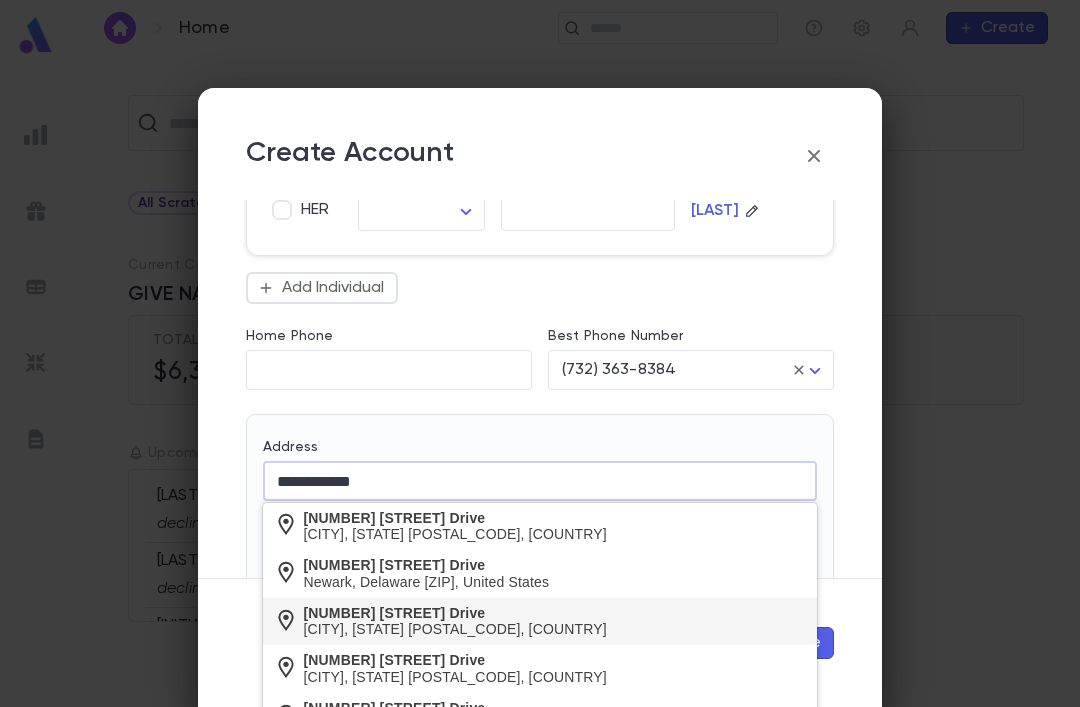 click on "[CITY], [STATE] [POSTAL_CODE], [COUNTRY]" at bounding box center [455, 629] 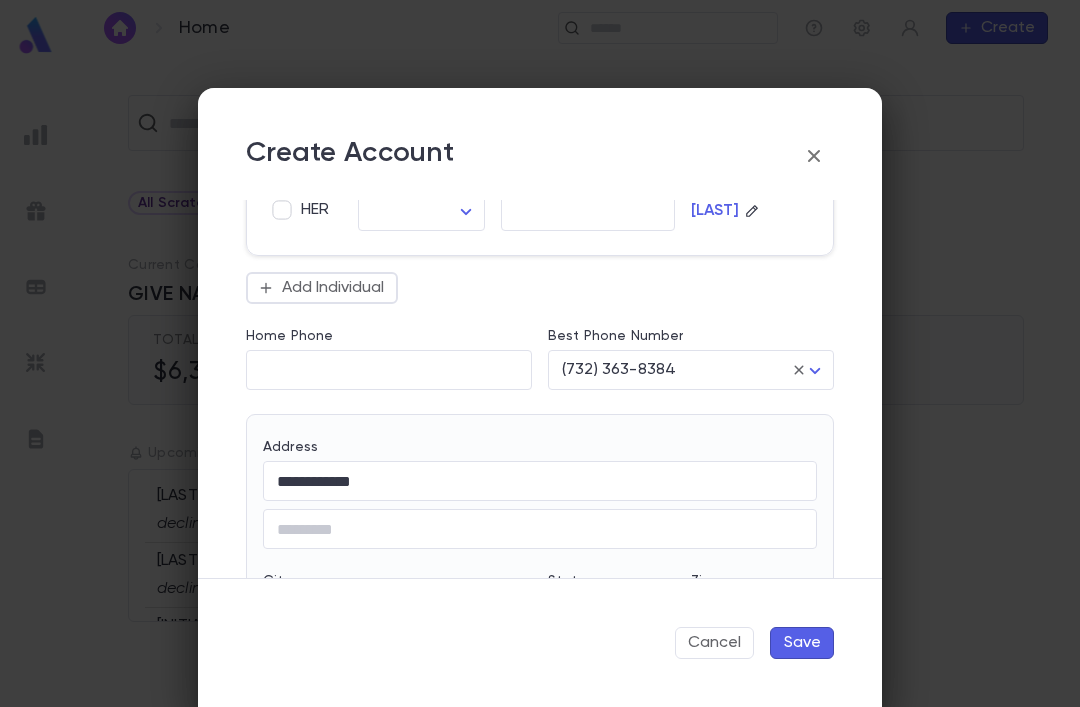 type on "**********" 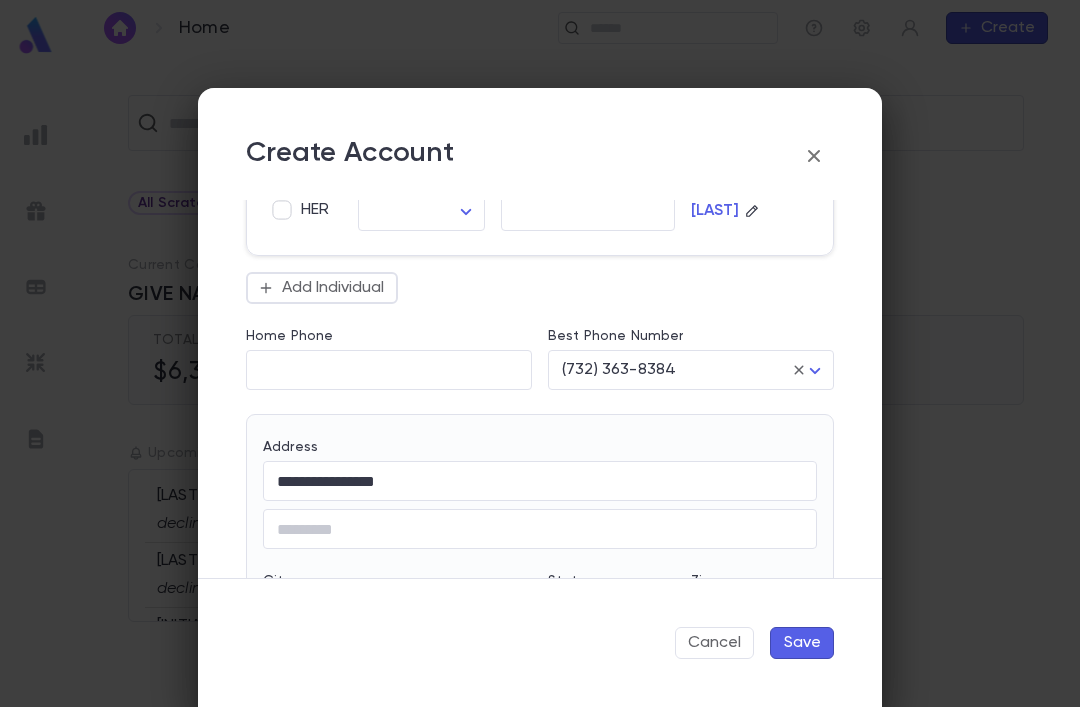 type on "**" 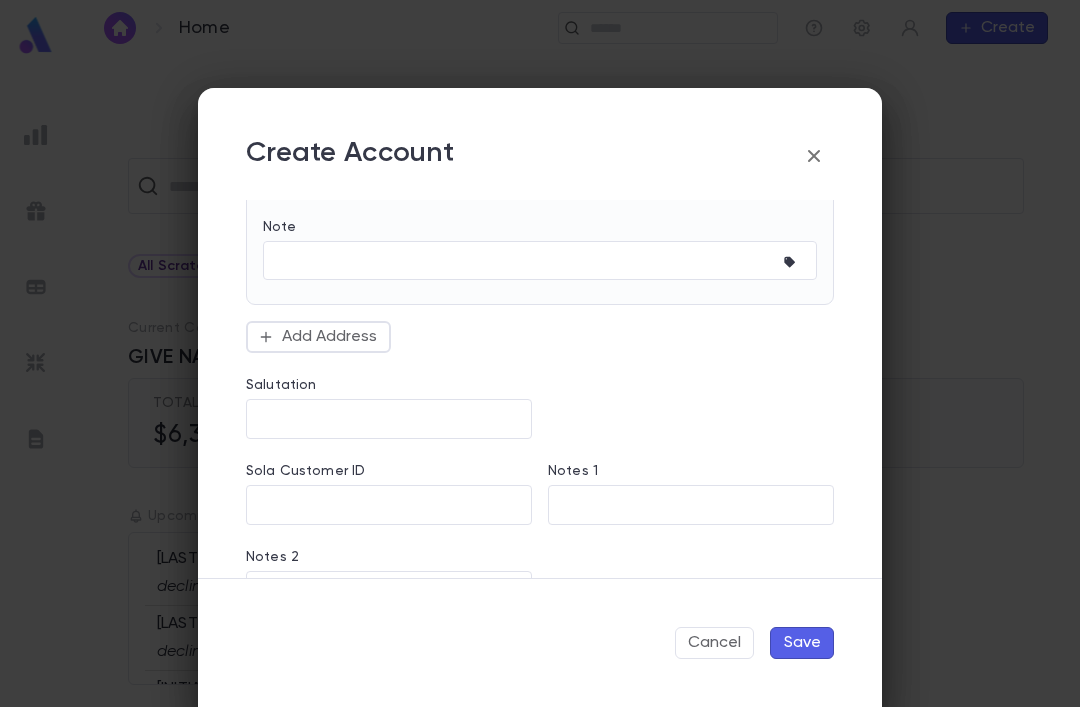 click on "Save" at bounding box center (802, 643) 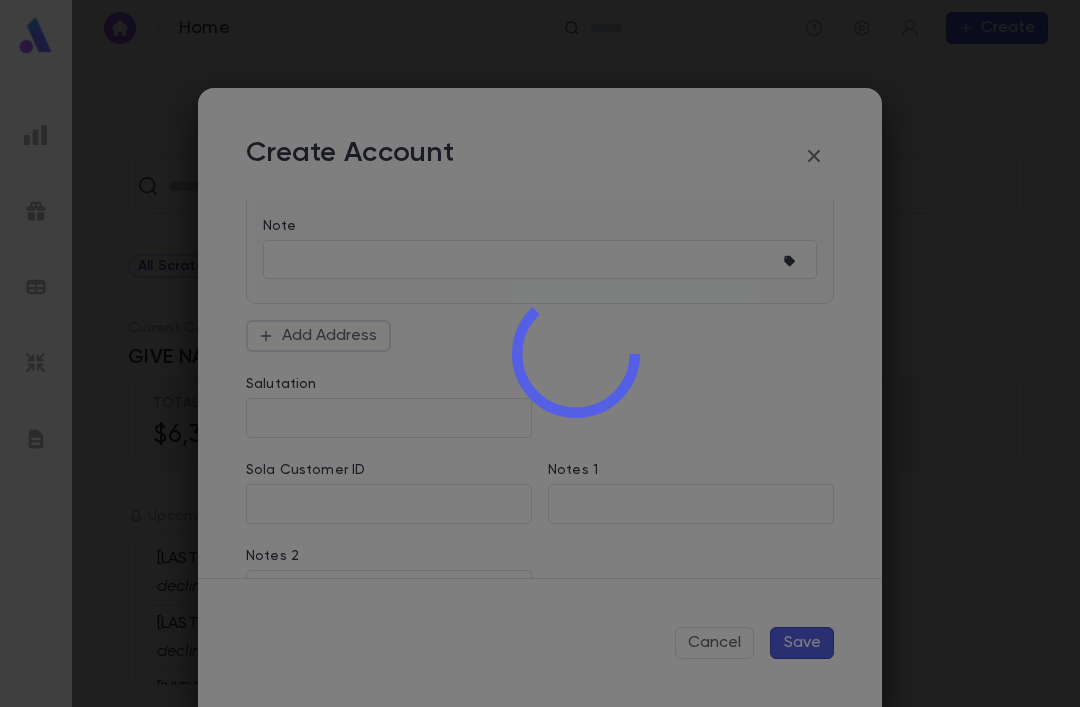 scroll, scrollTop: 947, scrollLeft: 0, axis: vertical 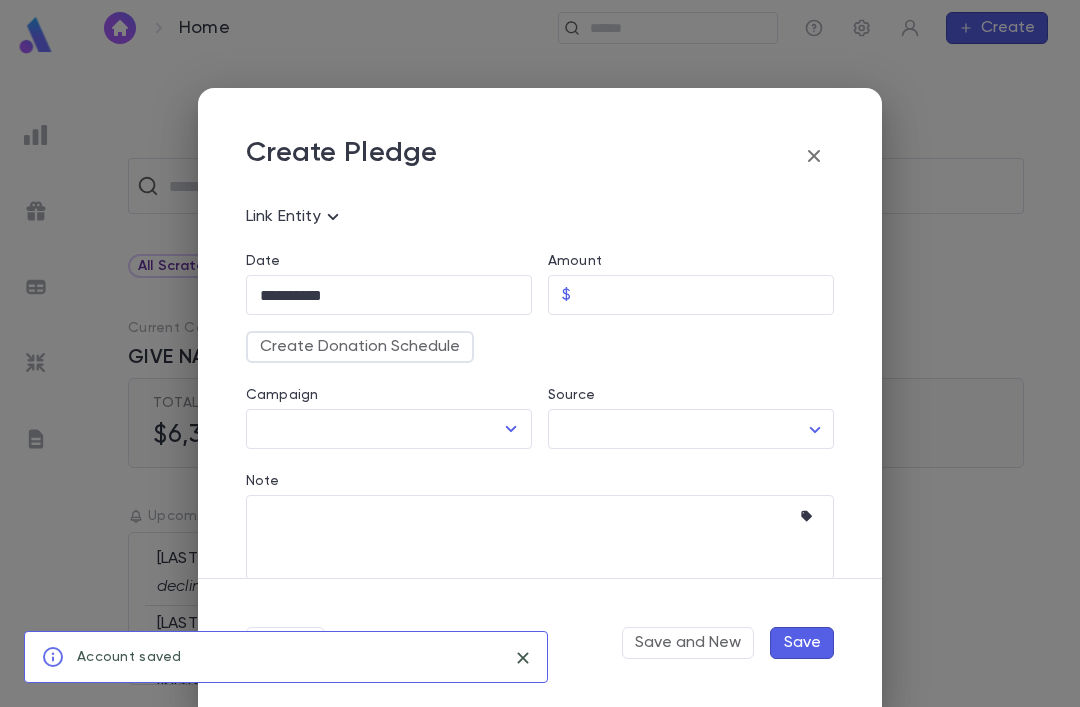 click on "Campaign" at bounding box center (374, 429) 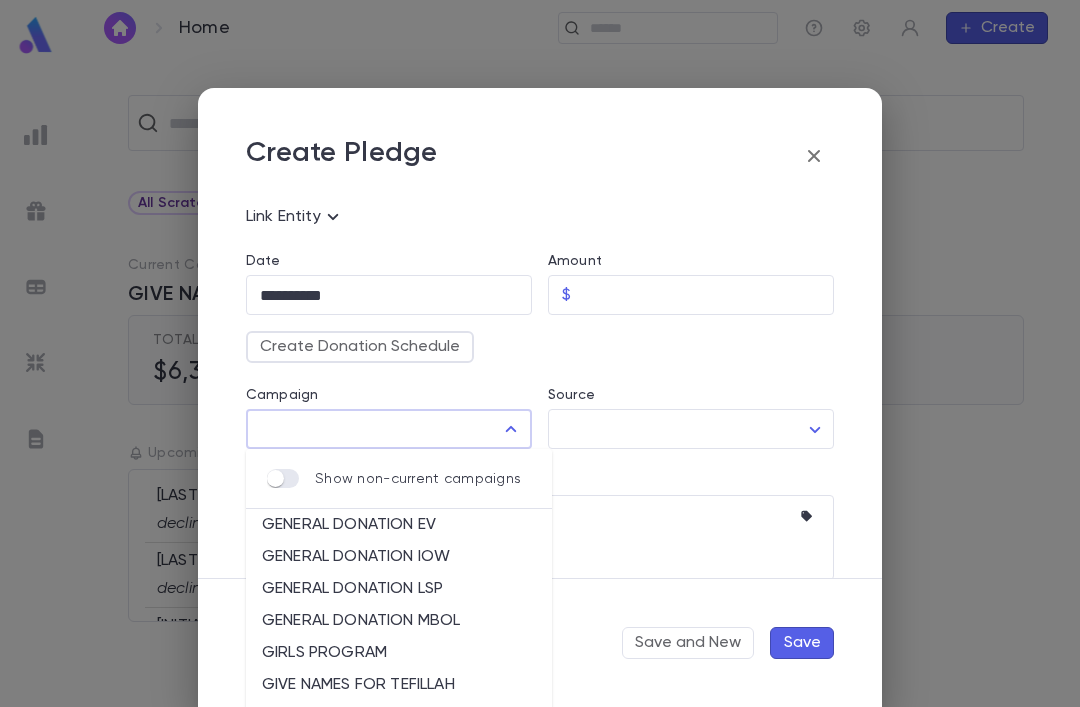 click on "GENERAL DONATION LSP" at bounding box center [399, 589] 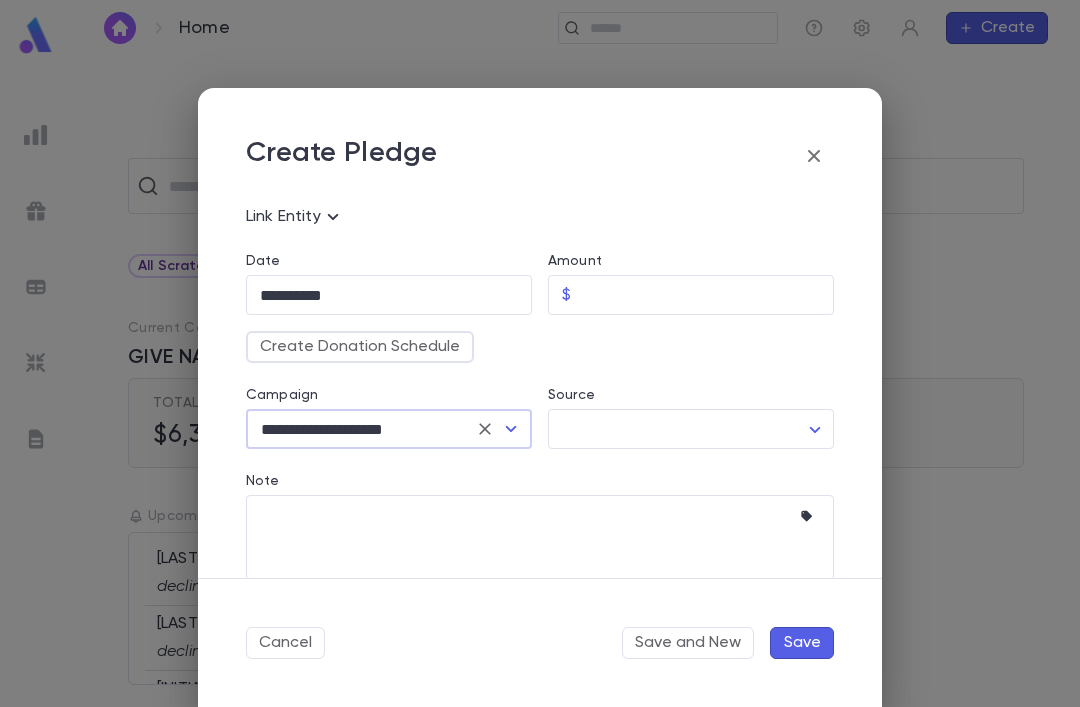 click on "**********" at bounding box center [540, 381] 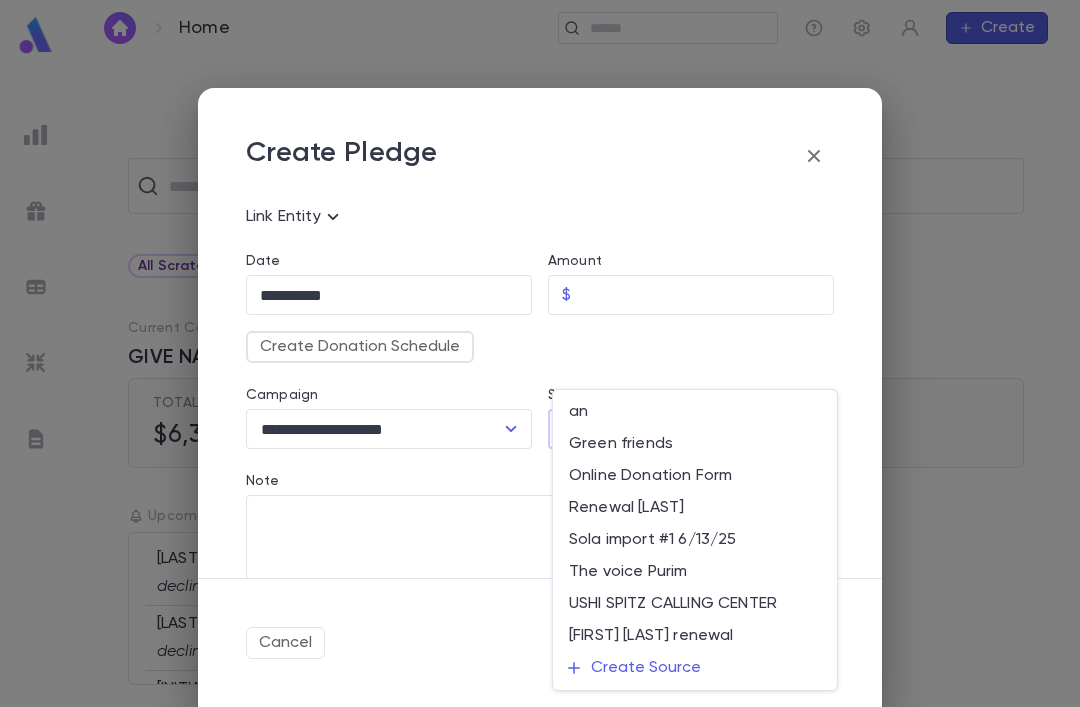 click on "Renewal [LAST]" at bounding box center (695, 508) 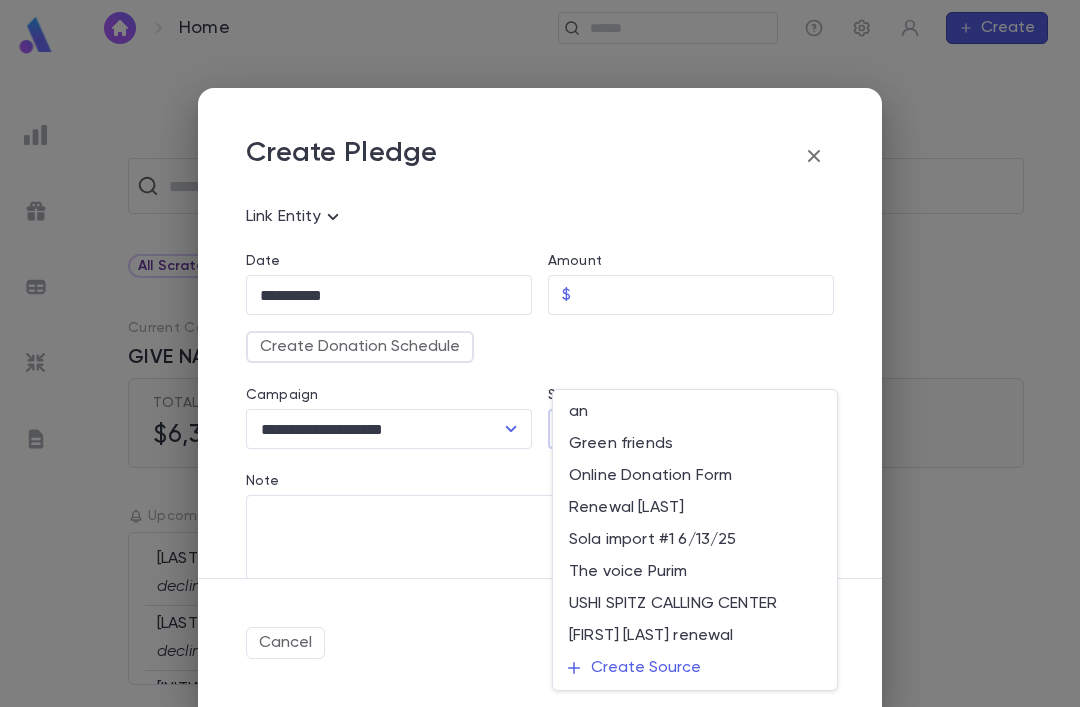 type on "**" 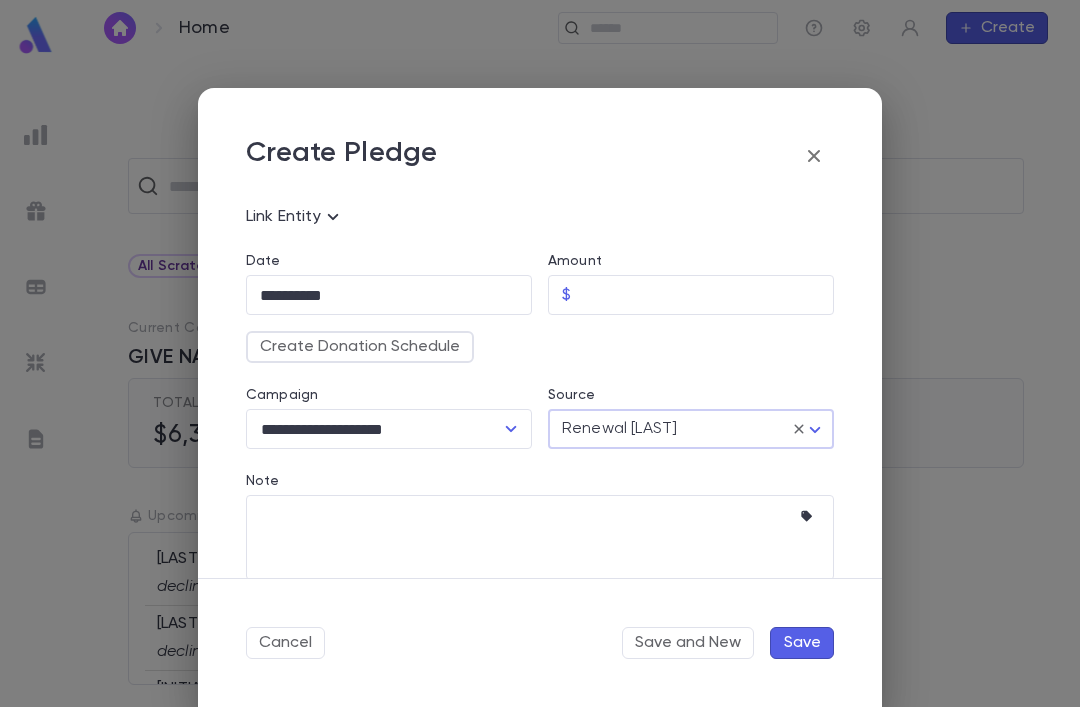 click on "Note" at bounding box center (525, 537) 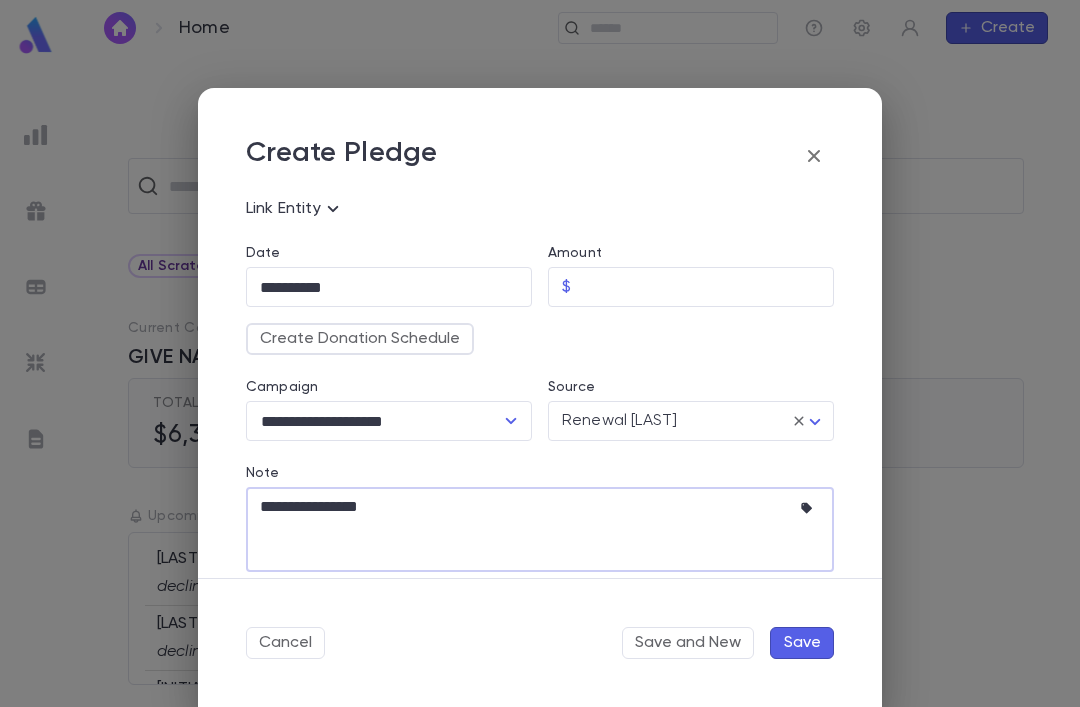 scroll, scrollTop: 128, scrollLeft: 0, axis: vertical 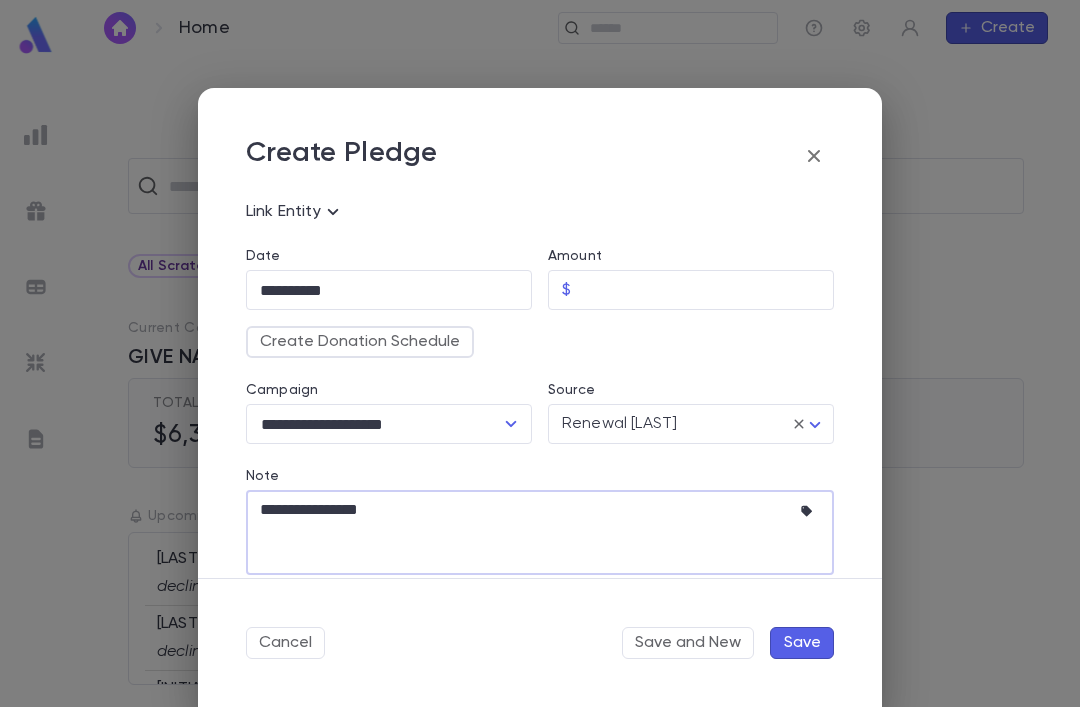 type on "**********" 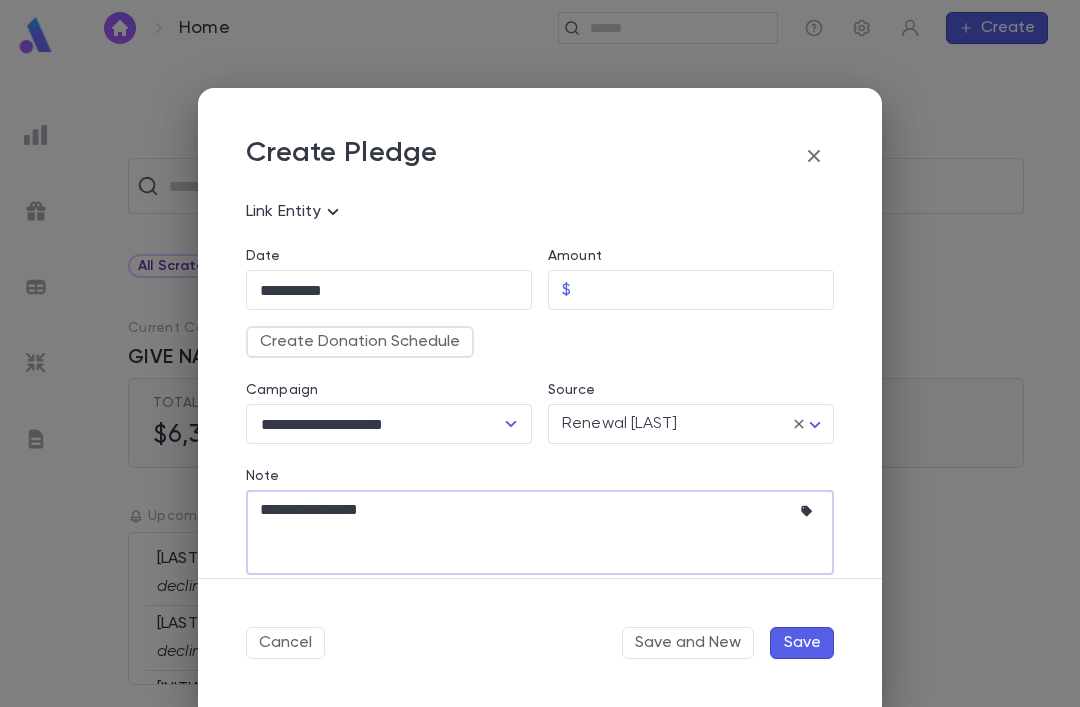 click on "Create Donation Schedule" at bounding box center (360, 342) 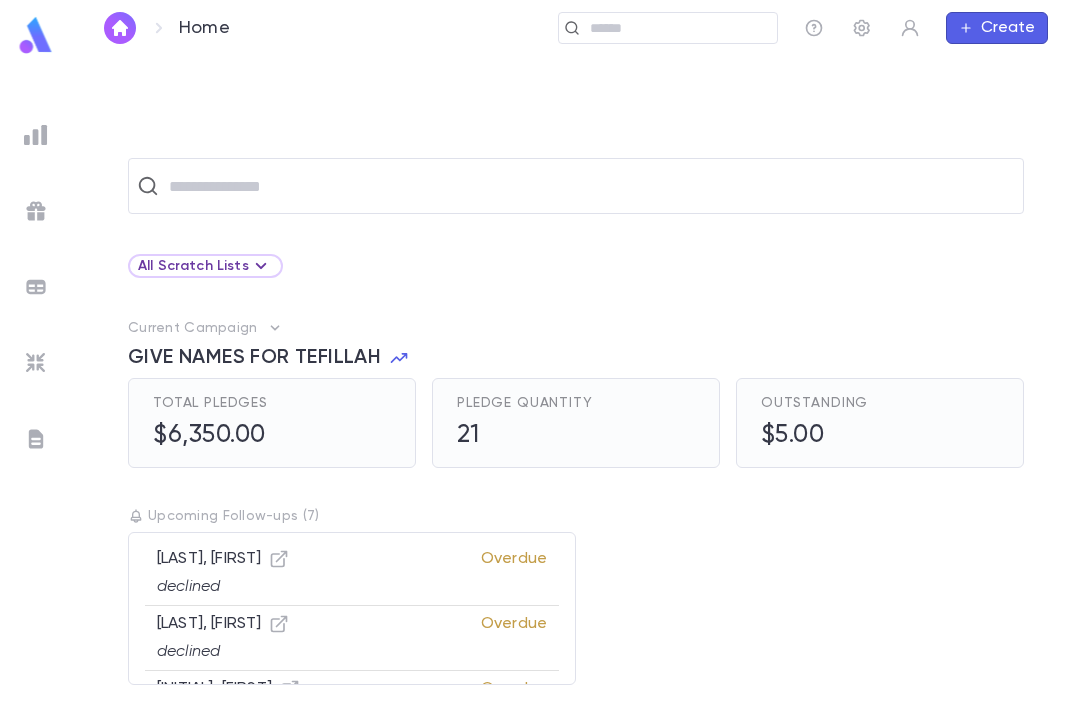 click on "Create" at bounding box center (997, 28) 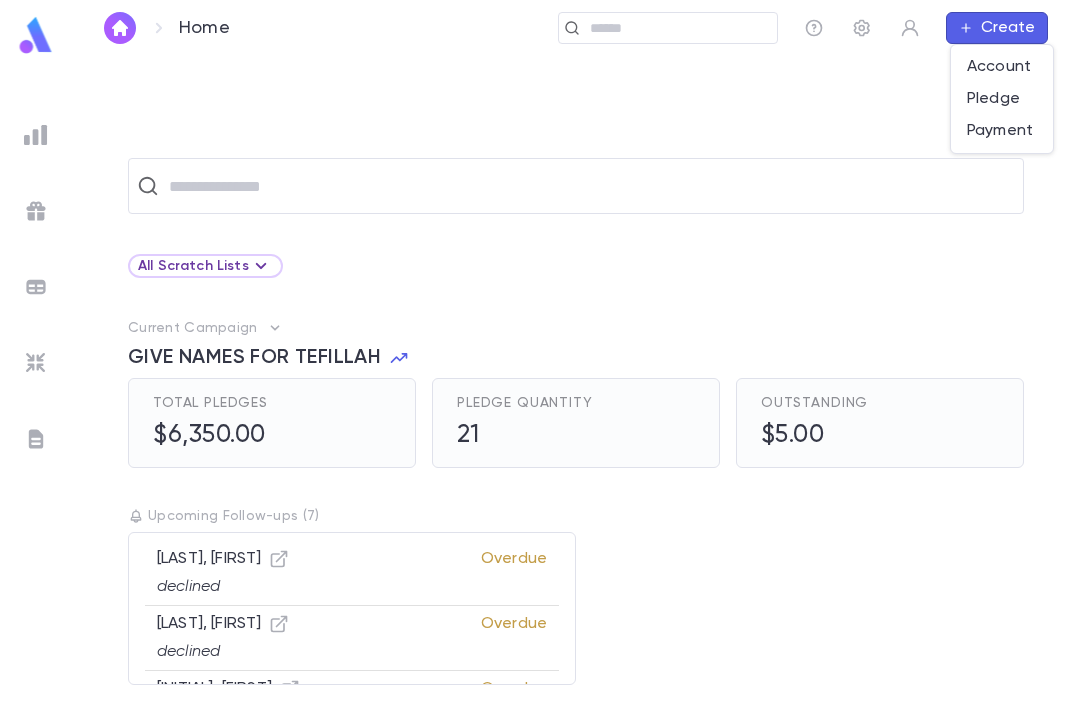 click on "Pledge" at bounding box center (1002, 99) 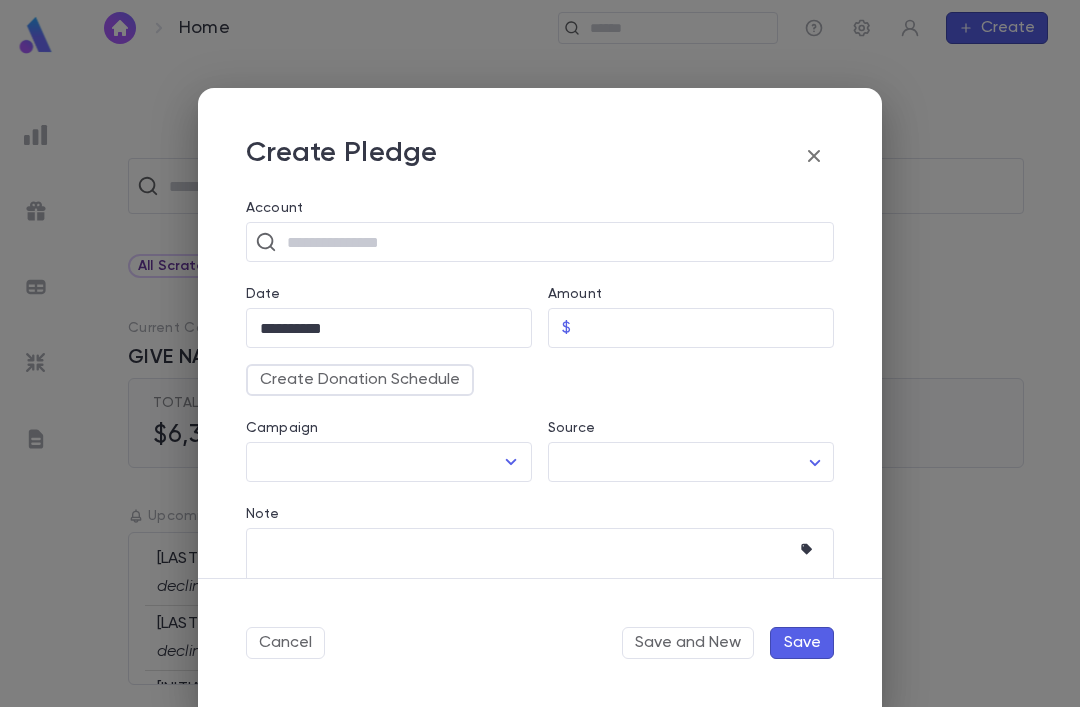 click at bounding box center [553, 242] 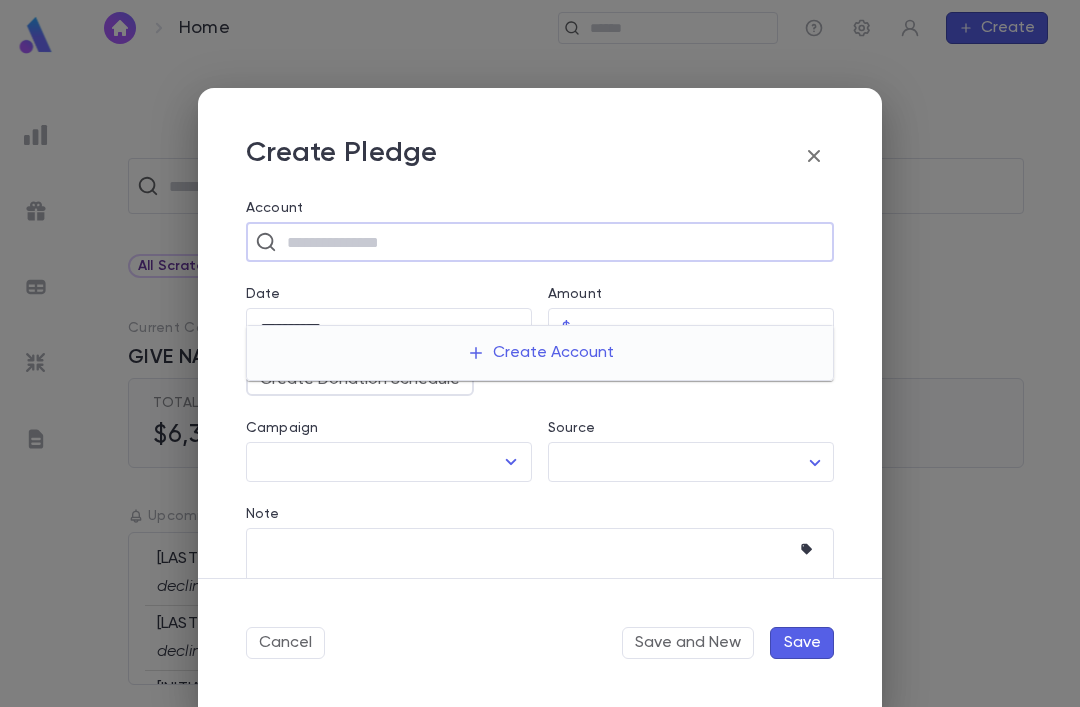 click on "Create Account" at bounding box center [540, 353] 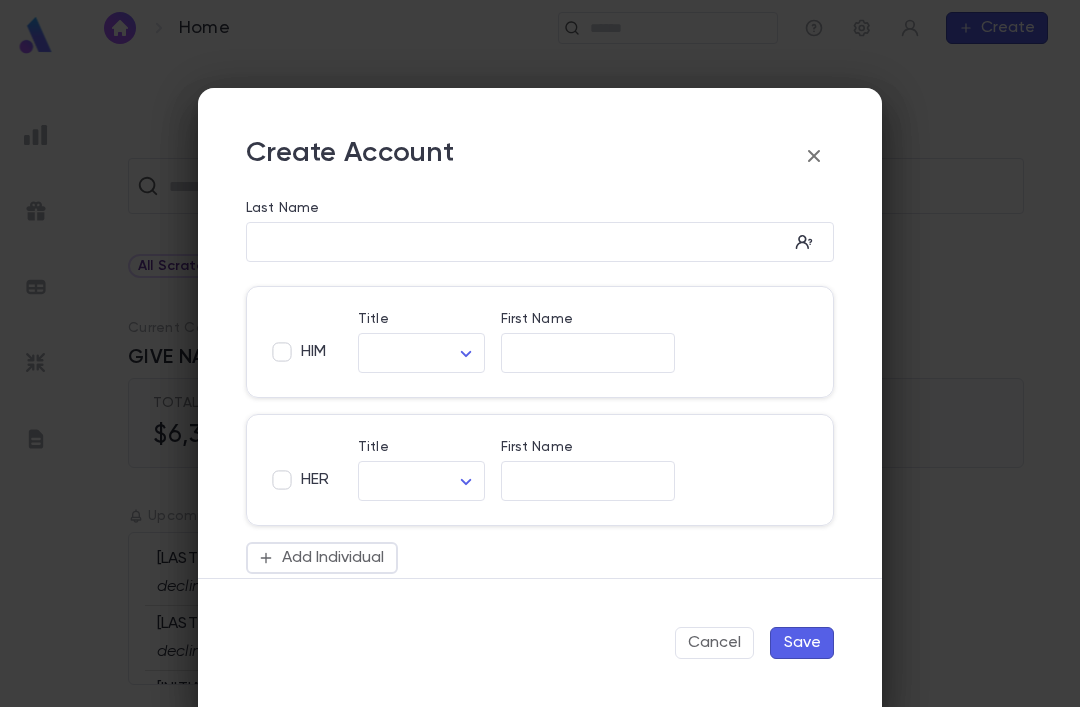 click on "Last Name" at bounding box center [517, 242] 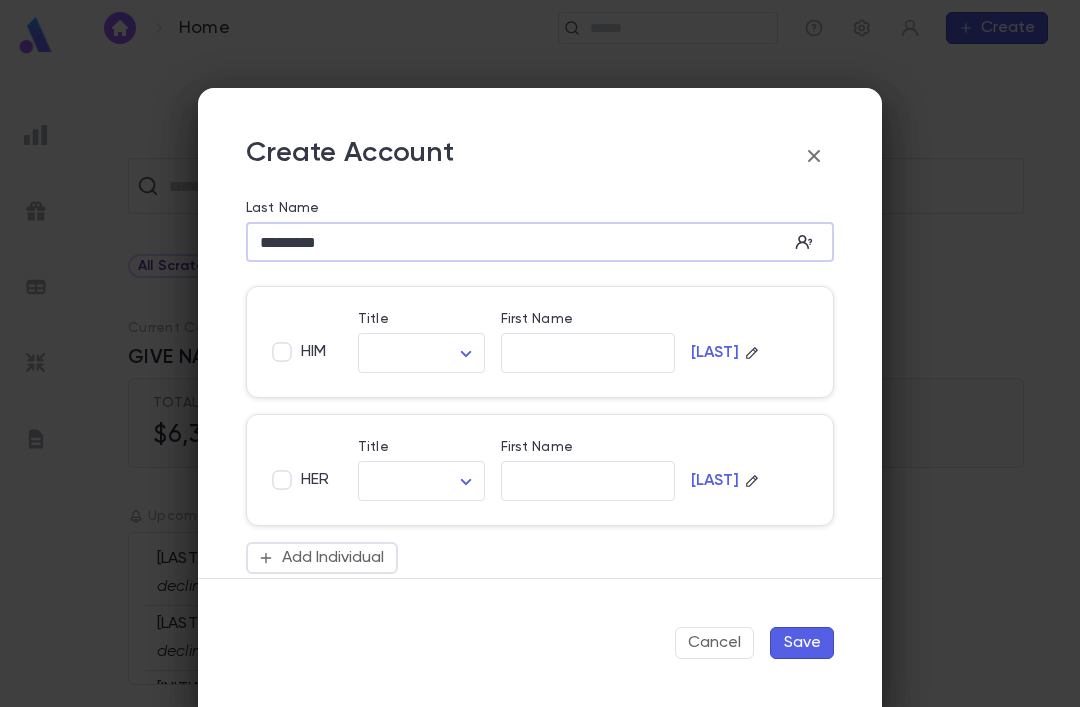 type on "*********" 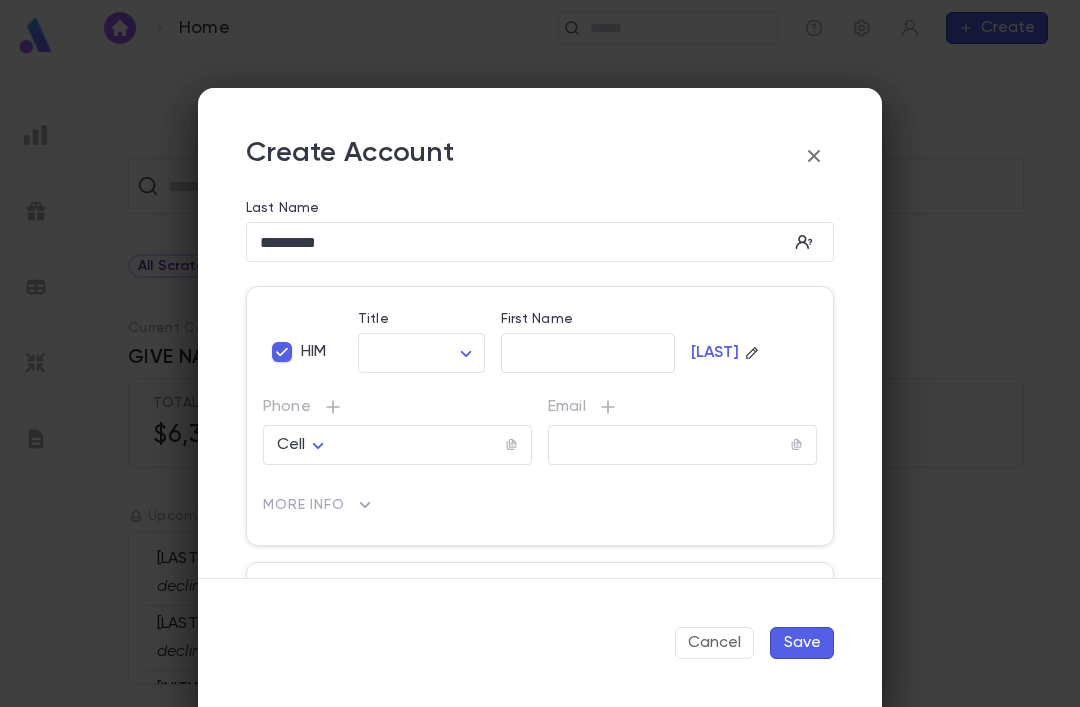 click on "**********" at bounding box center (540, 381) 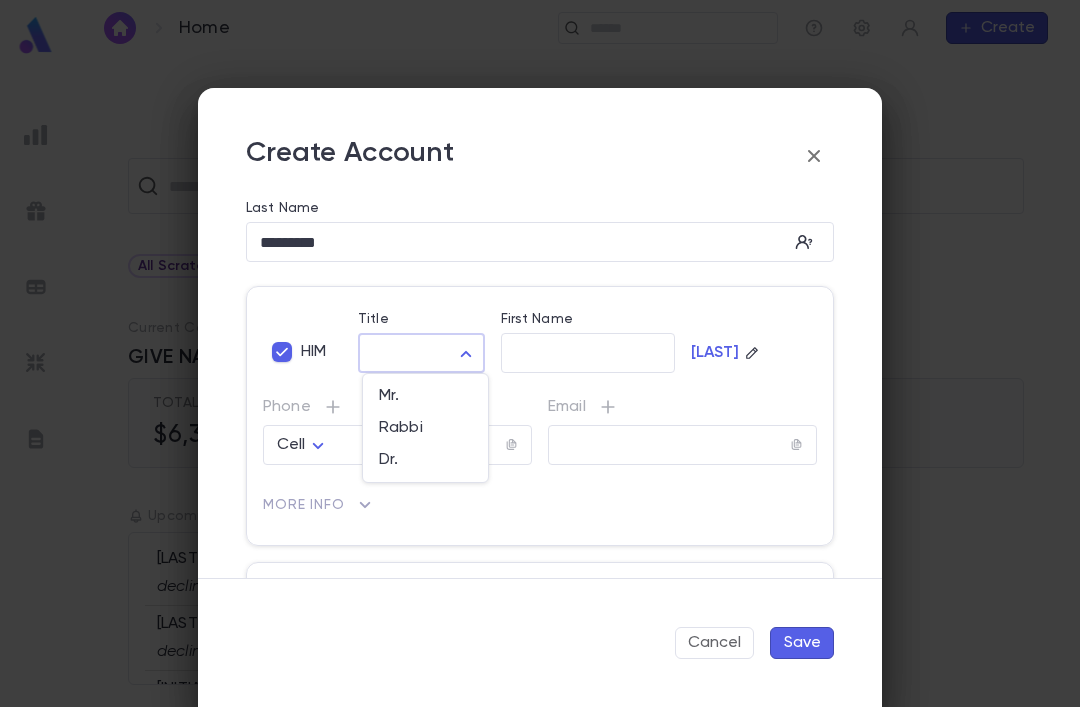 click on "Rabbi" at bounding box center (425, 428) 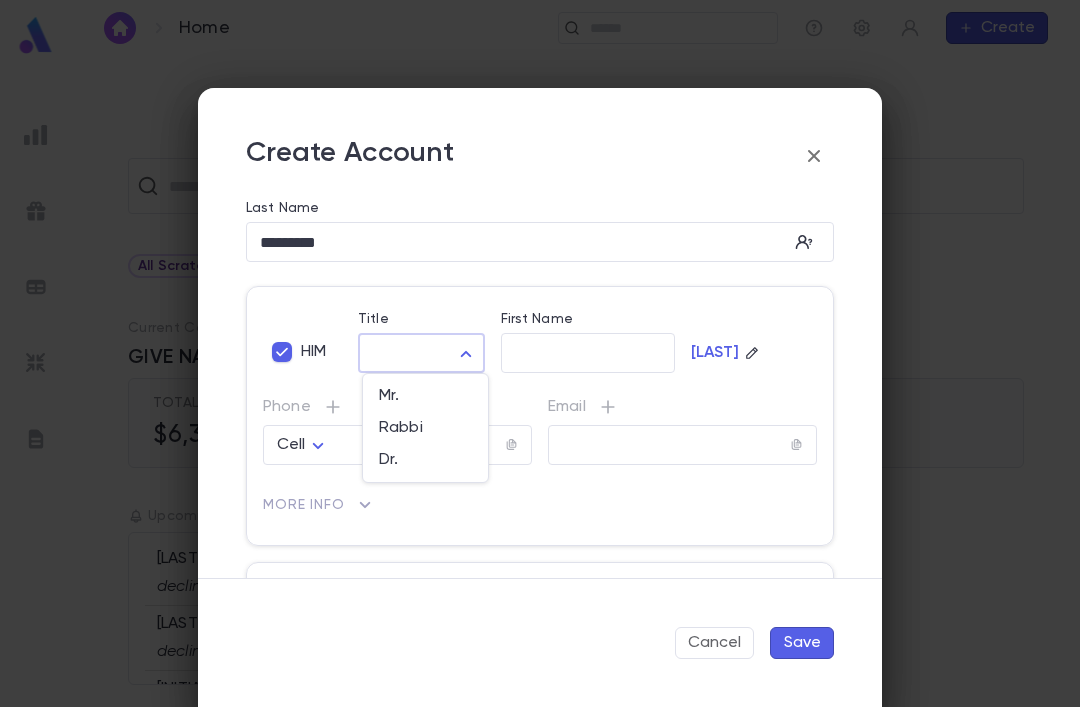 type on "*****" 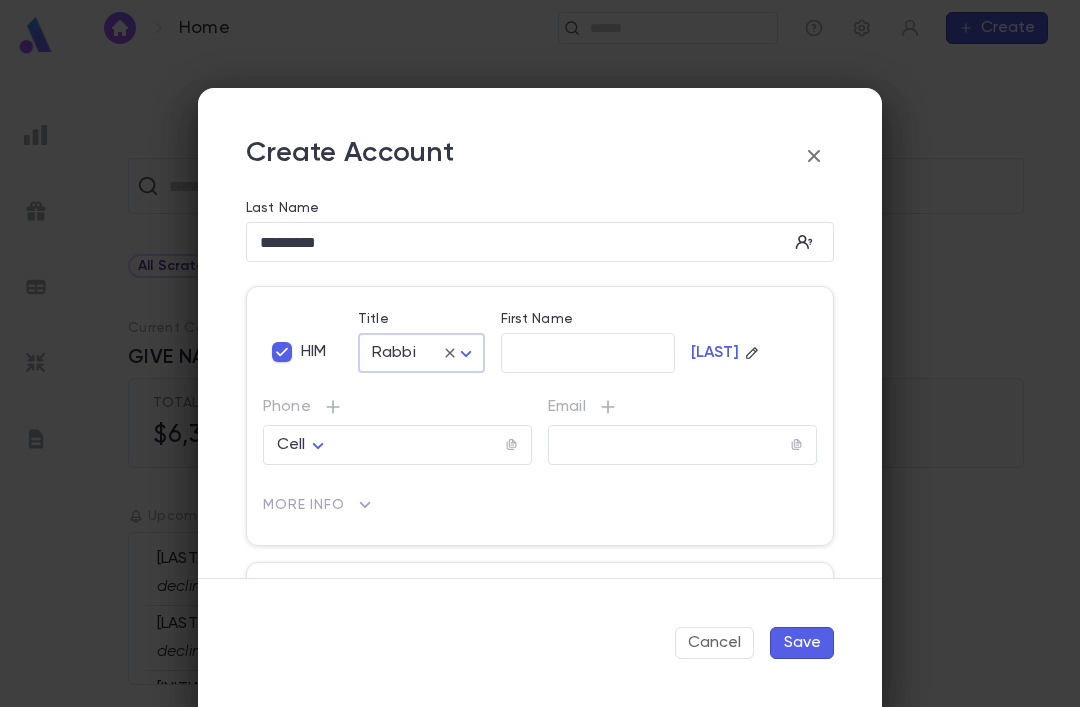 click on "First Name" at bounding box center (588, 353) 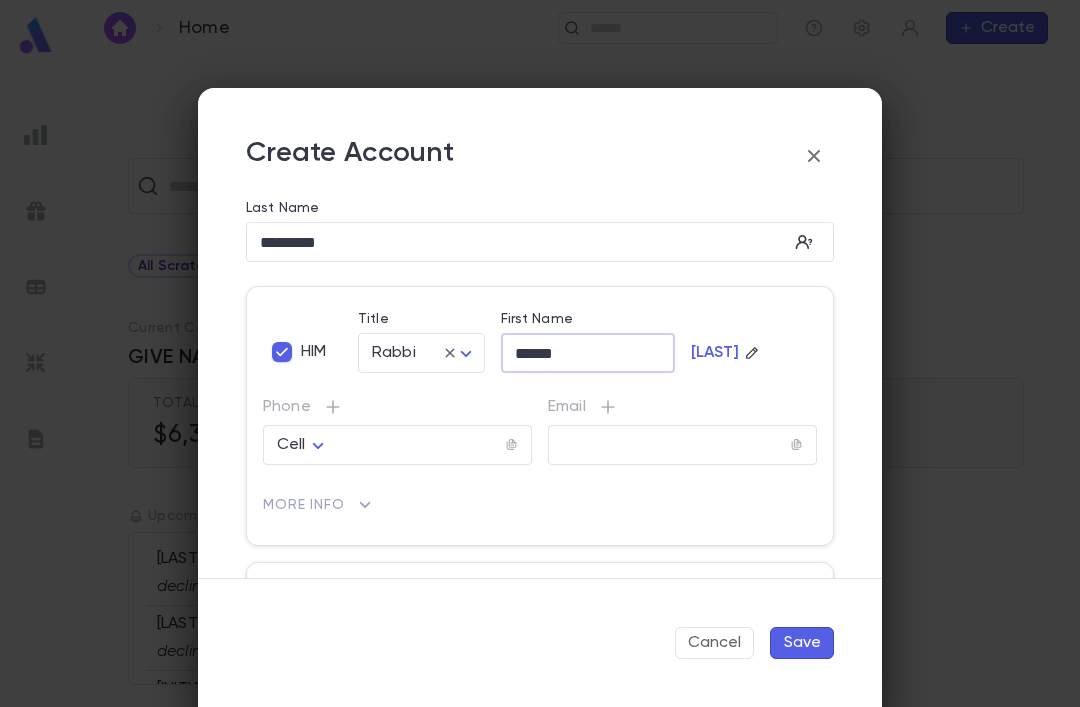 type on "******" 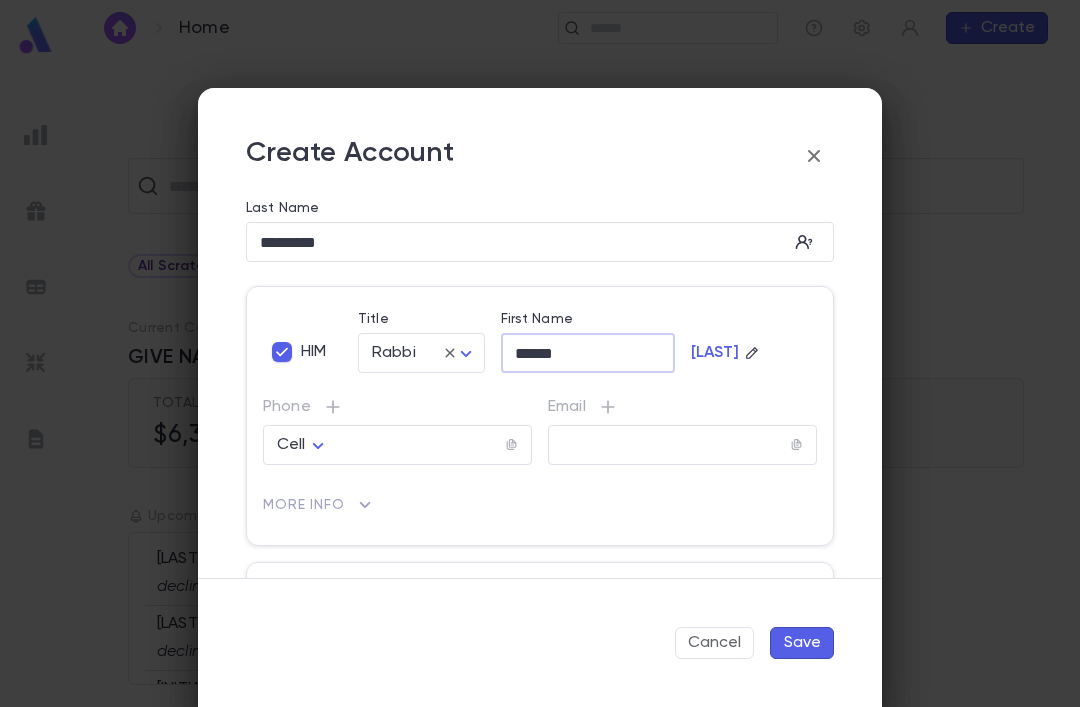 click at bounding box center (420, 445) 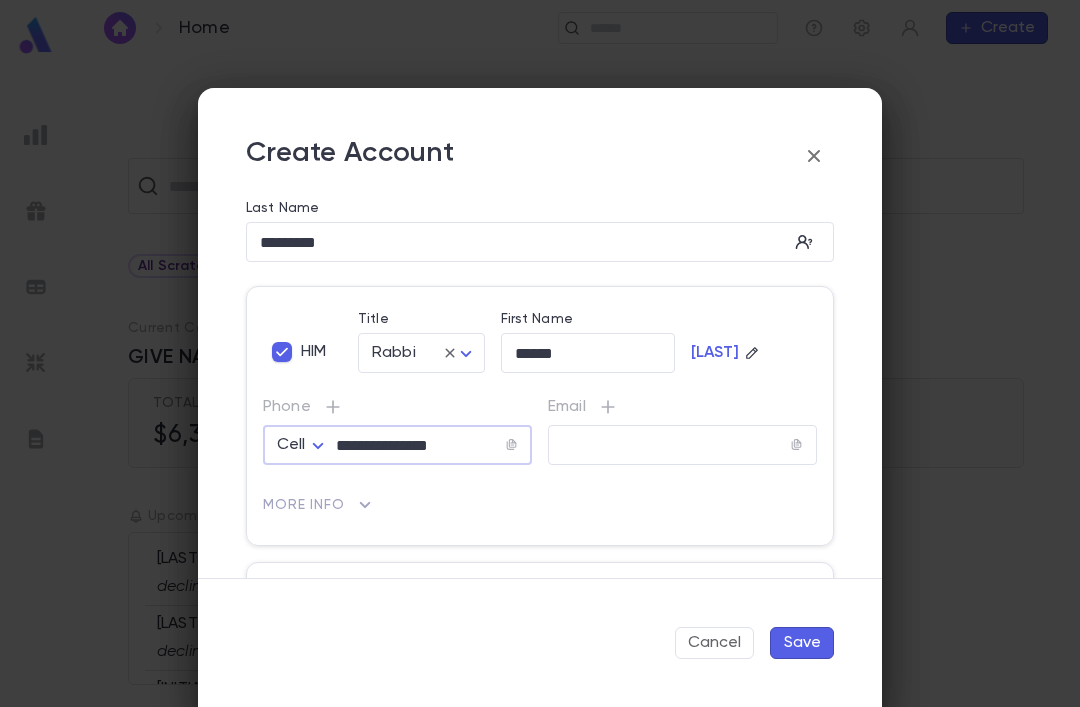 type on "**********" 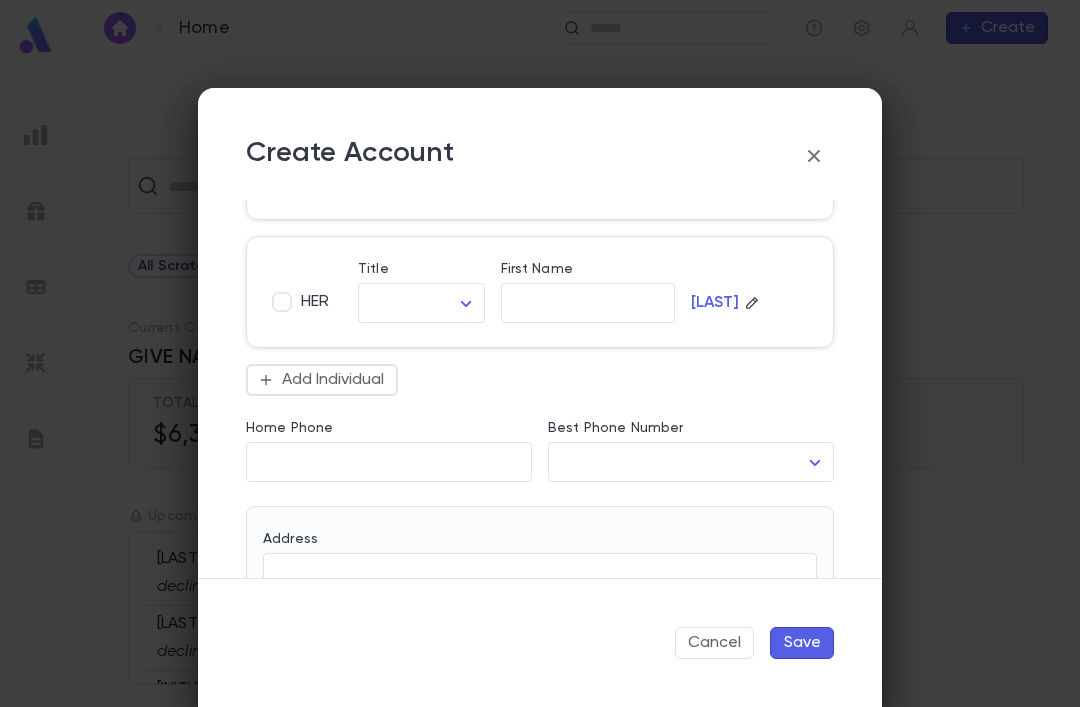 scroll, scrollTop: 334, scrollLeft: 0, axis: vertical 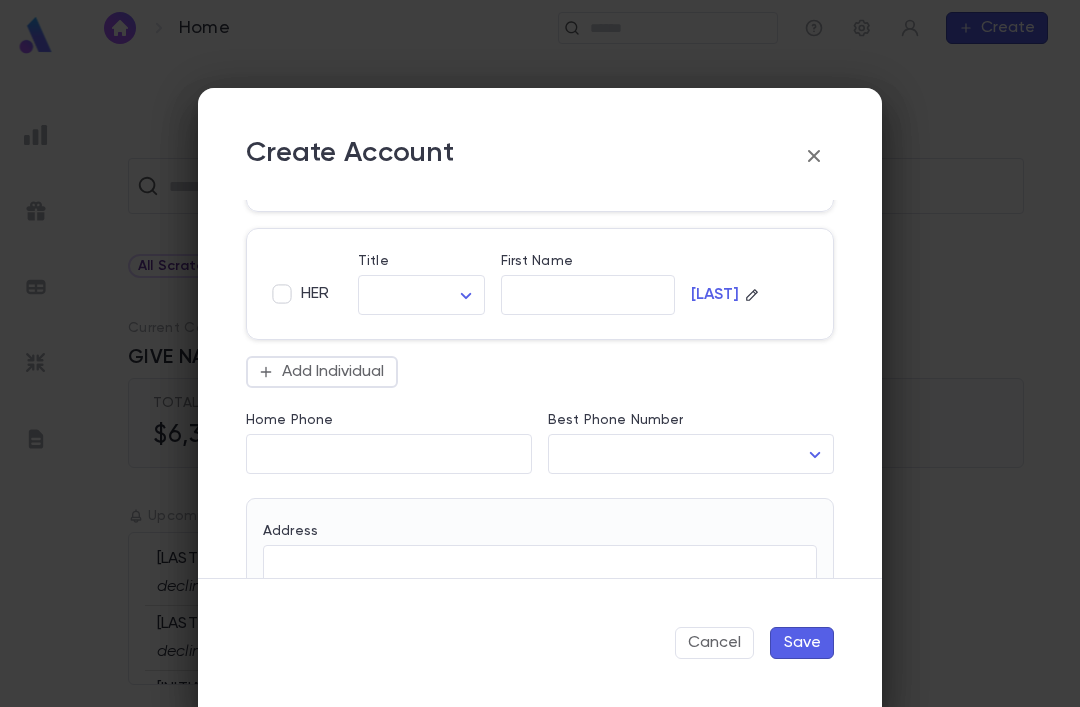 click on "**********" at bounding box center [540, 381] 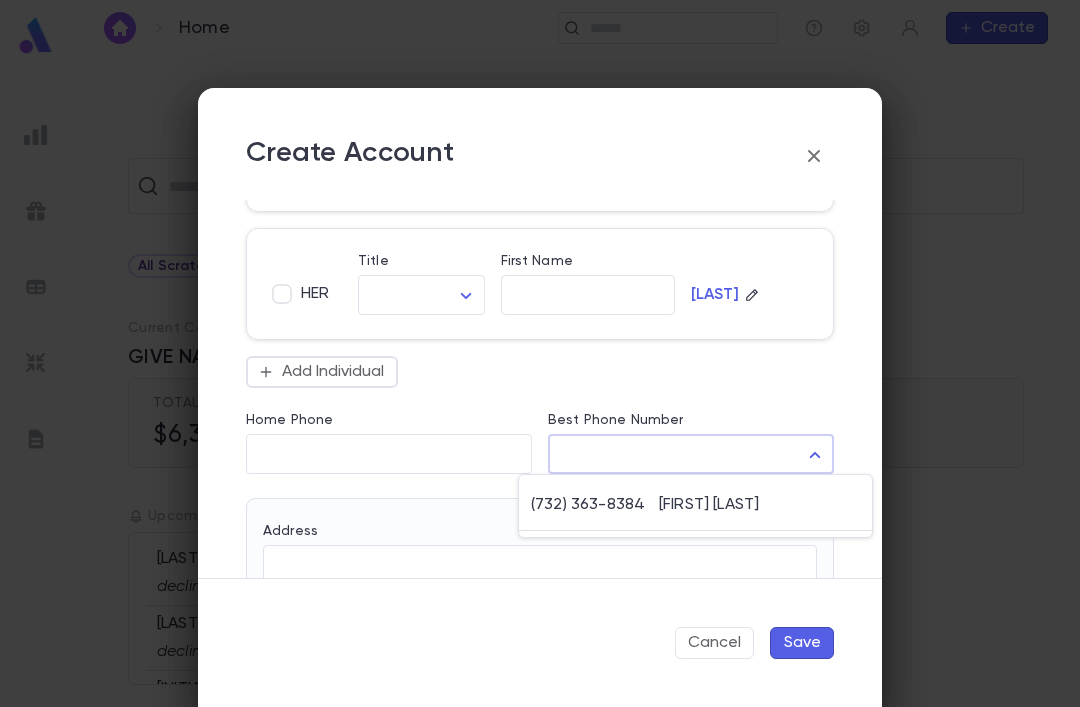 click on "[FIRST] [LAST]" at bounding box center [759, 505] 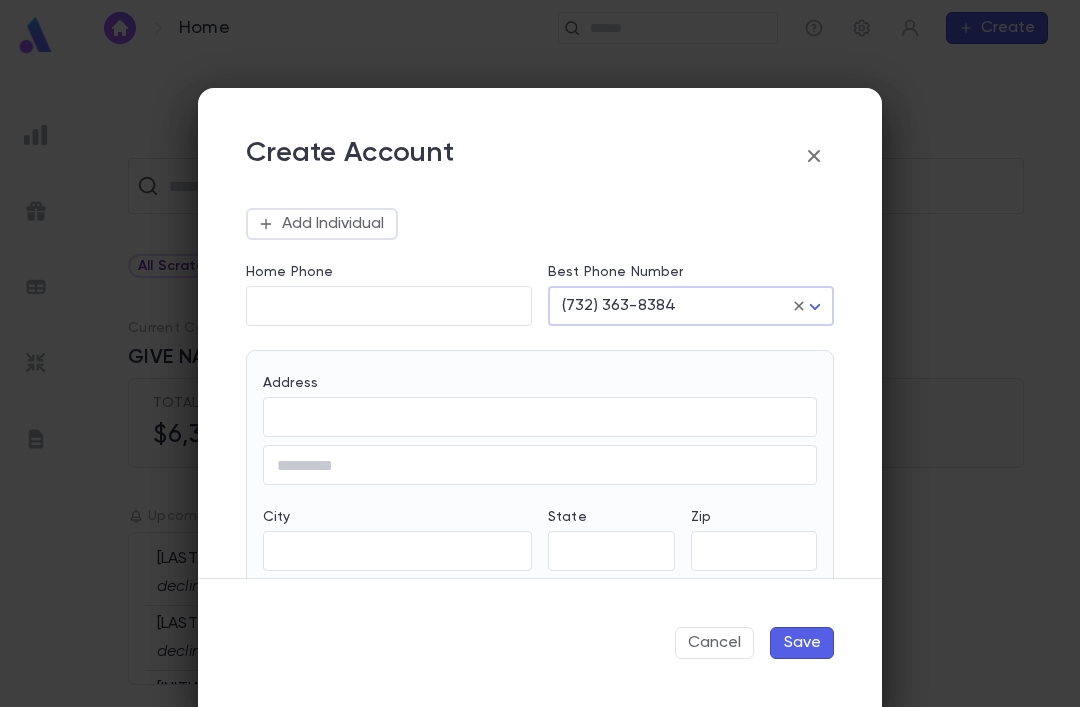 scroll, scrollTop: 481, scrollLeft: 0, axis: vertical 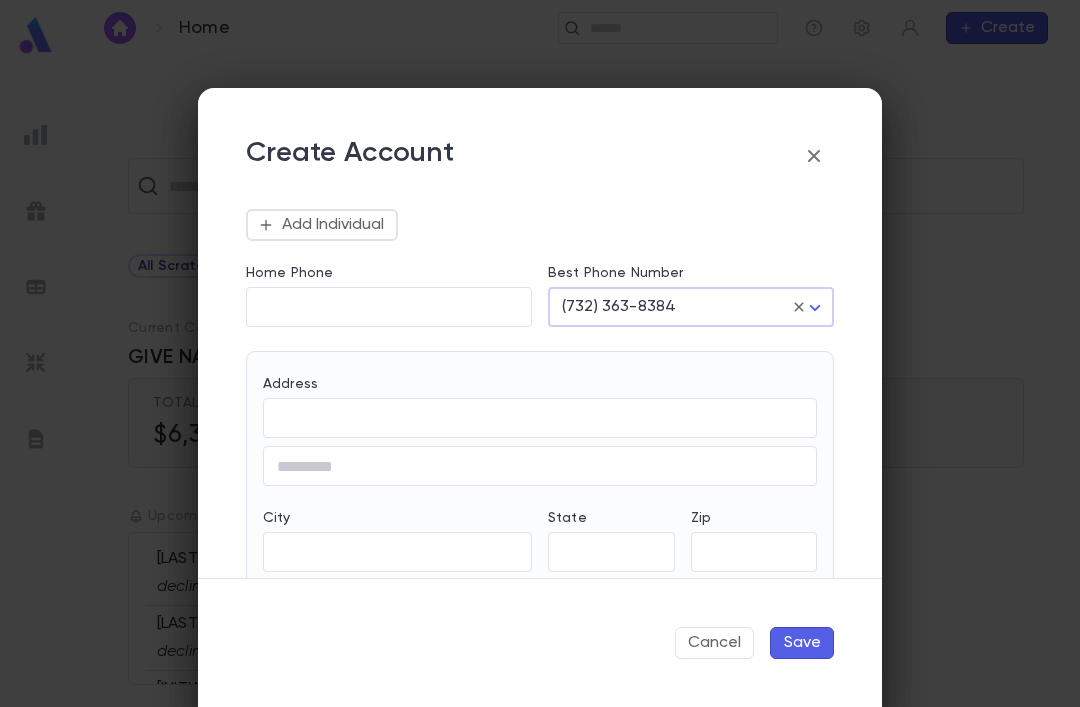 click on "​" at bounding box center [540, 418] 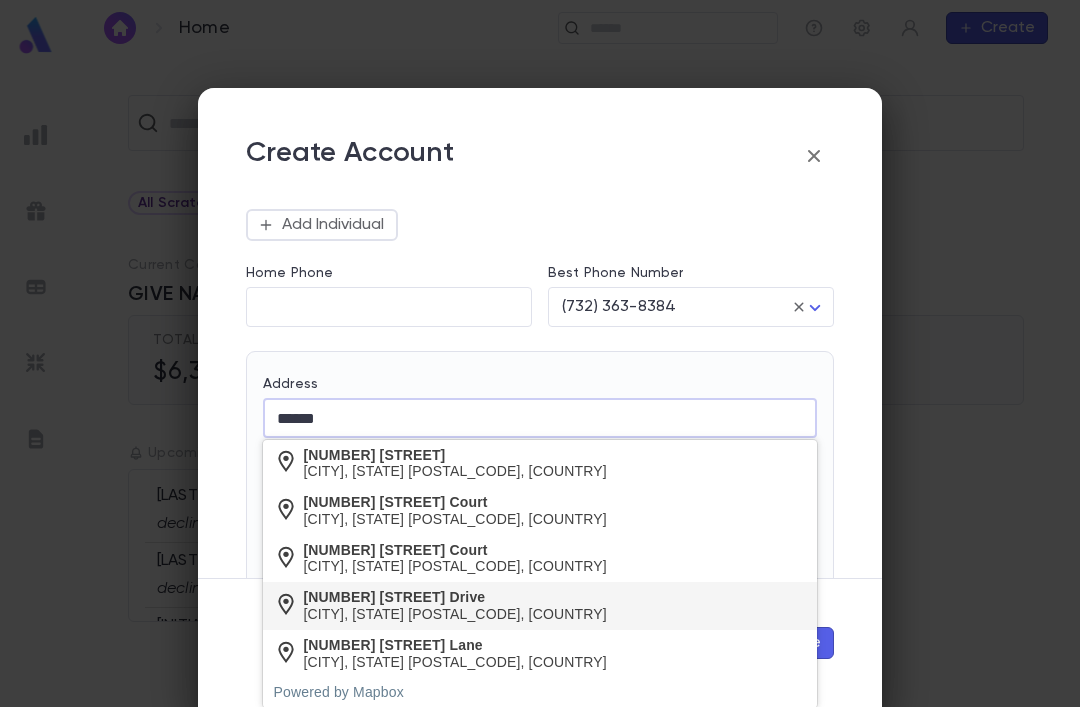 click on "[CITY], [STATE] [POSTAL_CODE], [COUNTRY]" at bounding box center [455, 614] 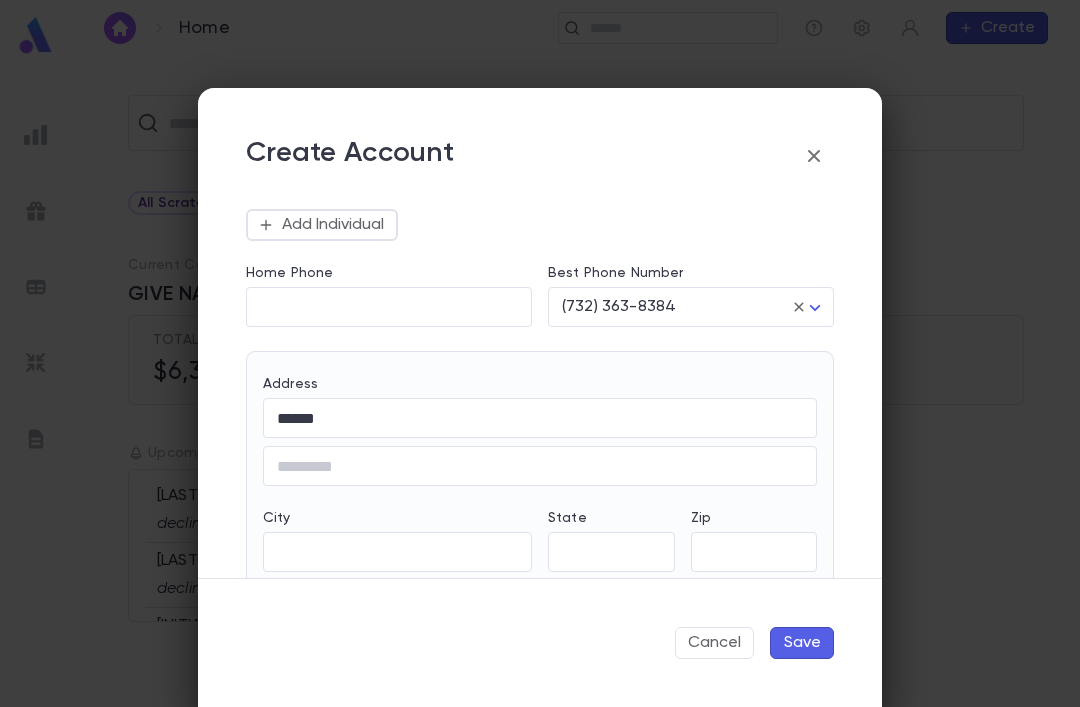 type on "**********" 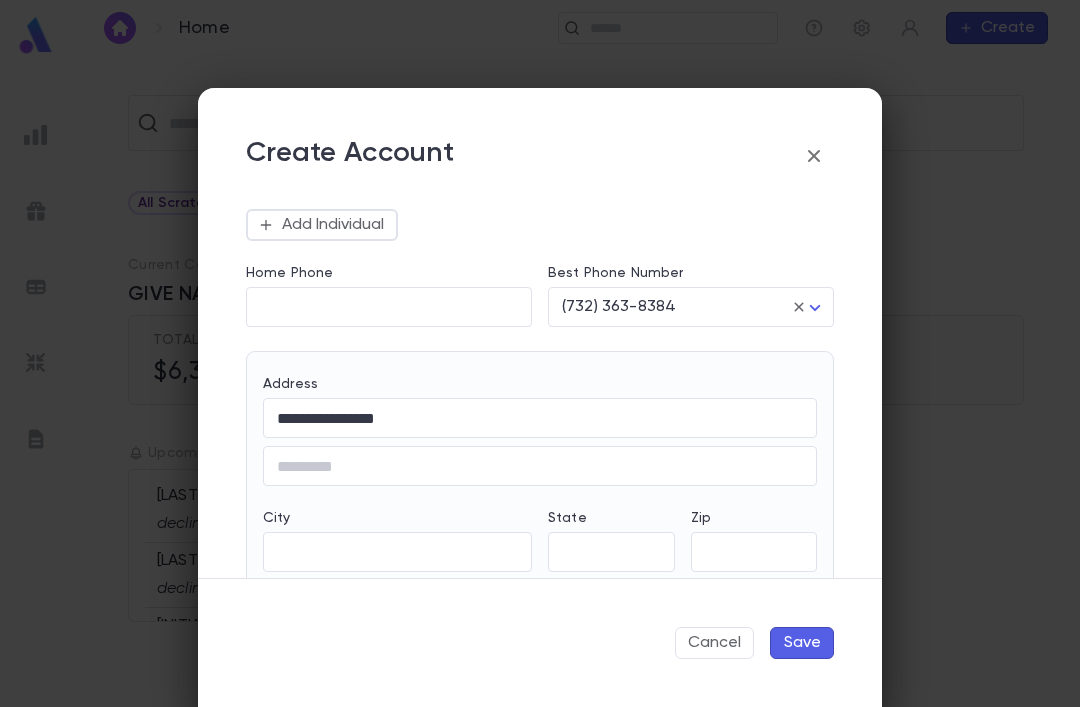 type on "**" 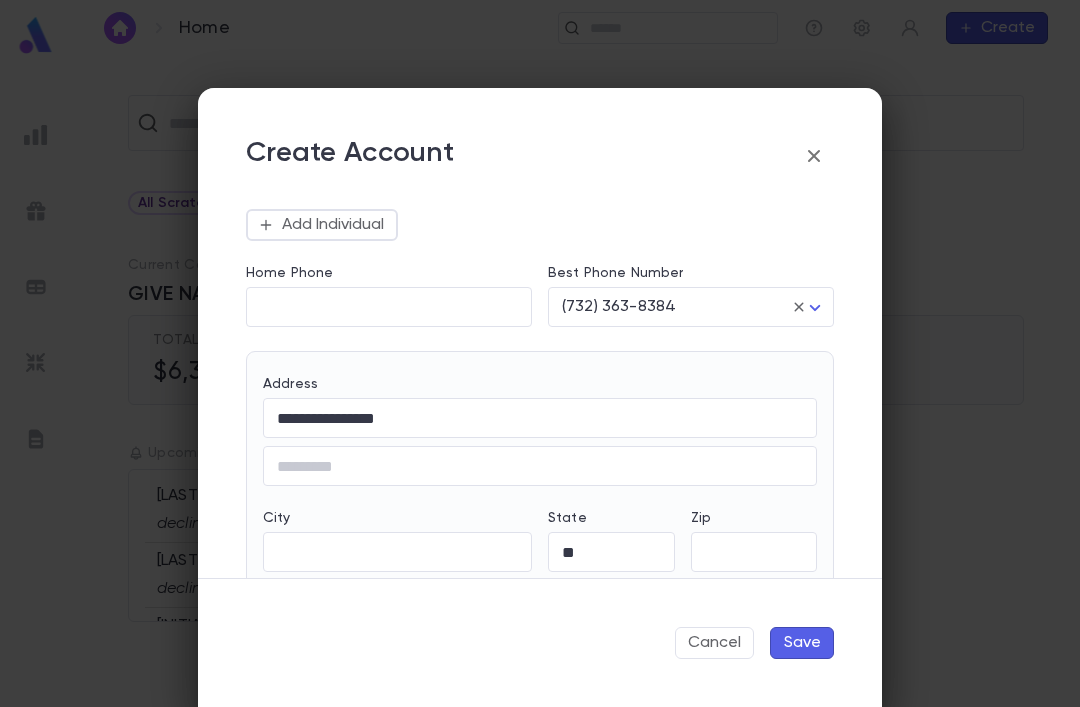 type on "********" 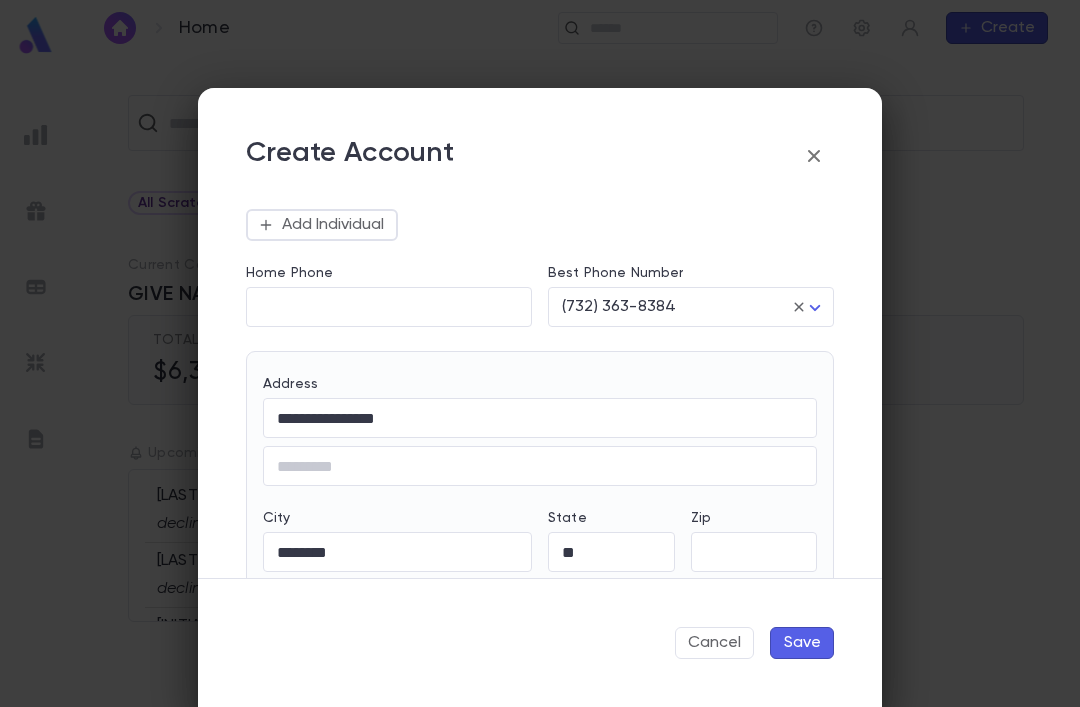 type on "**********" 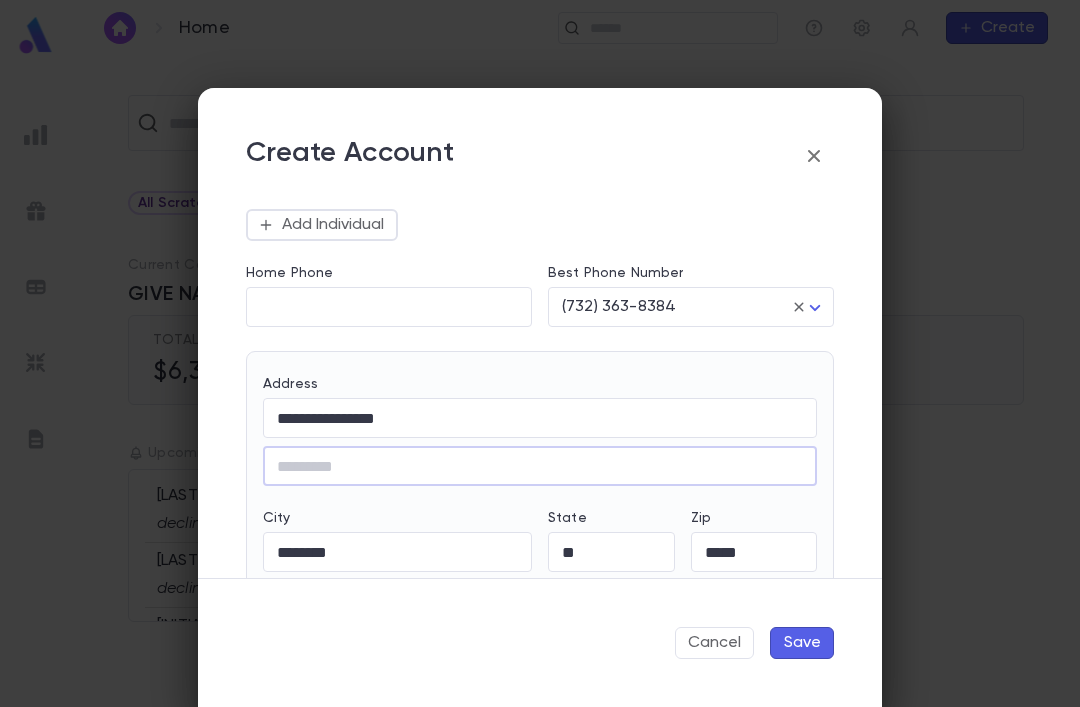 click on "Save" at bounding box center (802, 643) 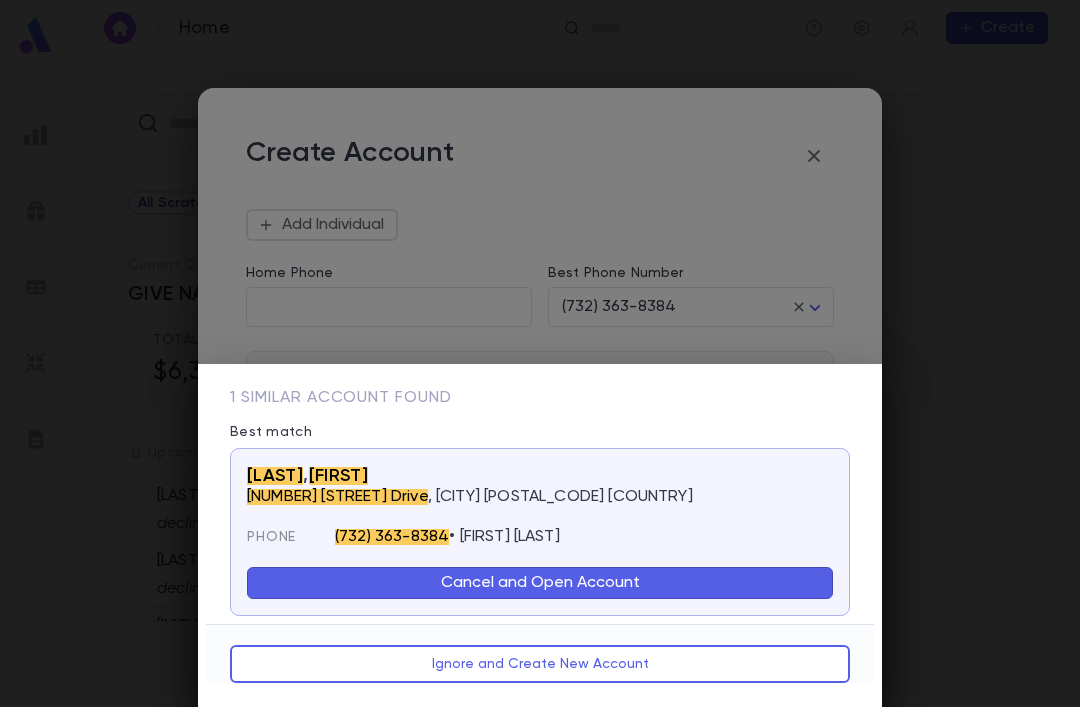 click on "Cancel and Open Account" at bounding box center [540, 583] 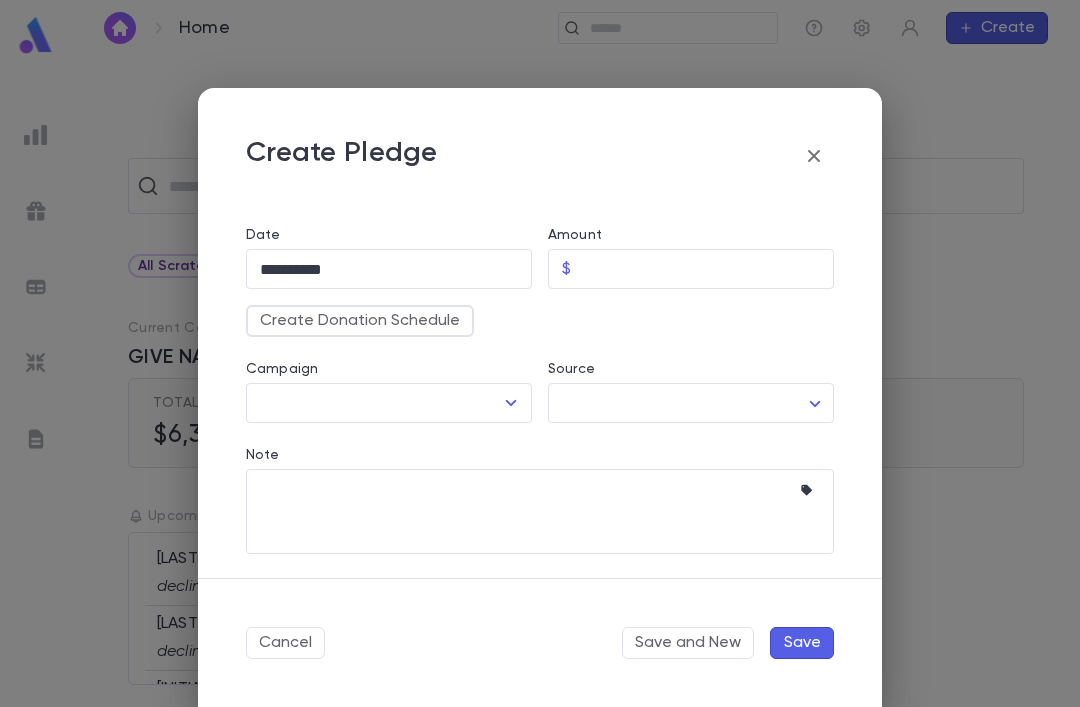 scroll, scrollTop: 149, scrollLeft: 0, axis: vertical 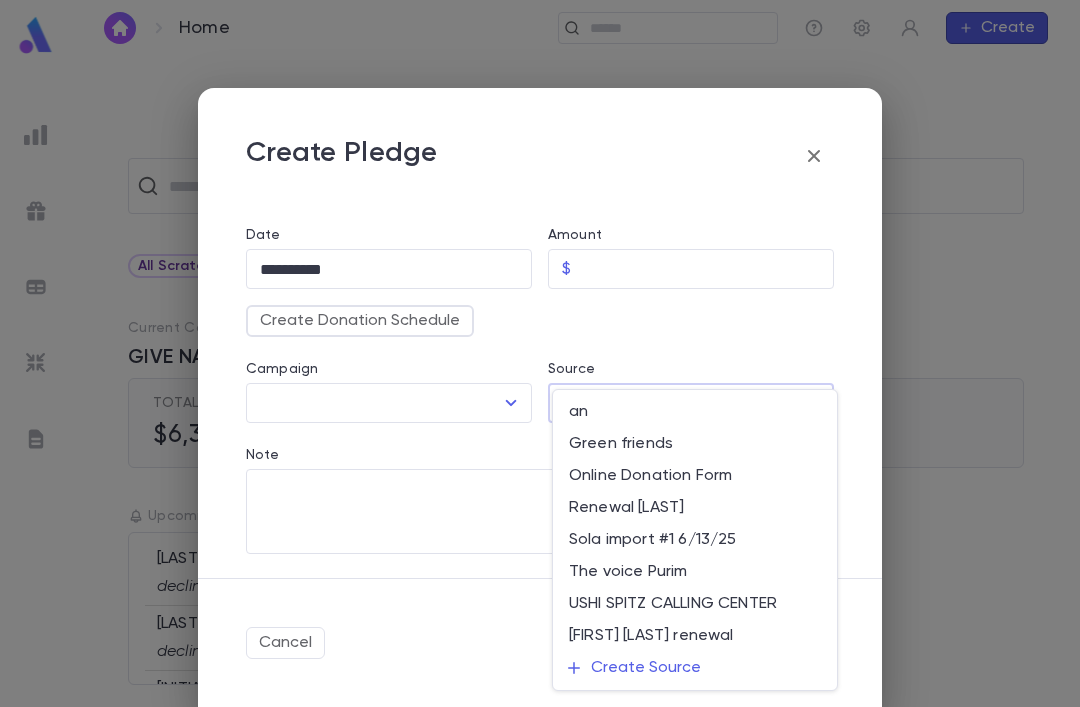 click on "Renewal [LAST]" at bounding box center (695, 508) 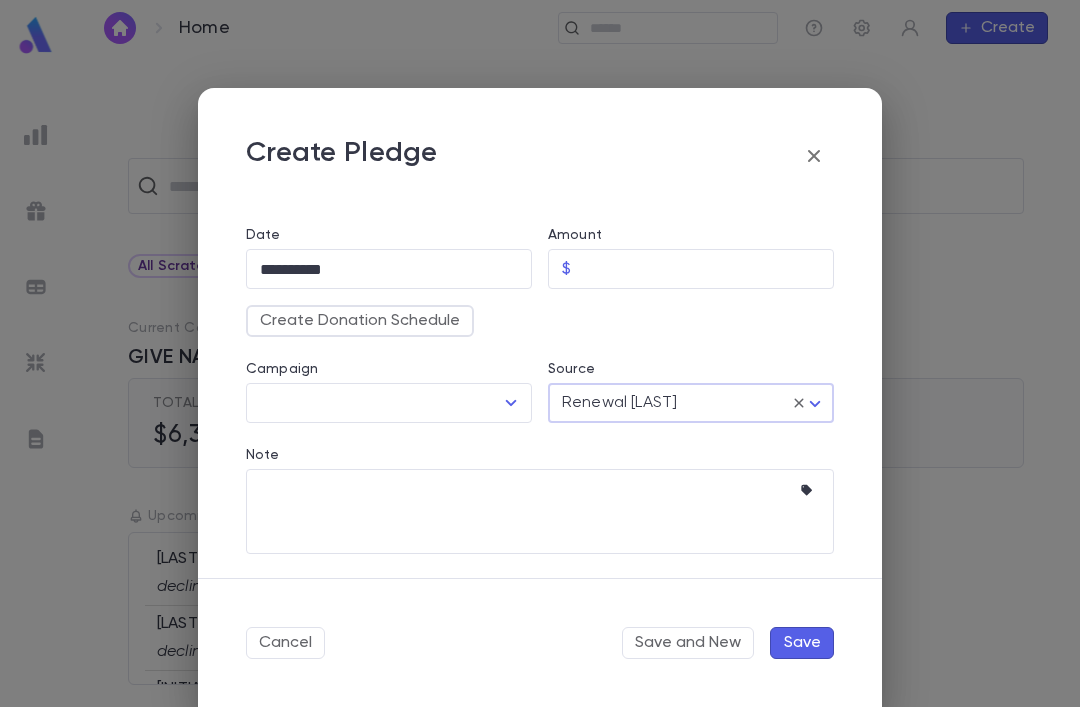 click on "Campaign" at bounding box center (374, 403) 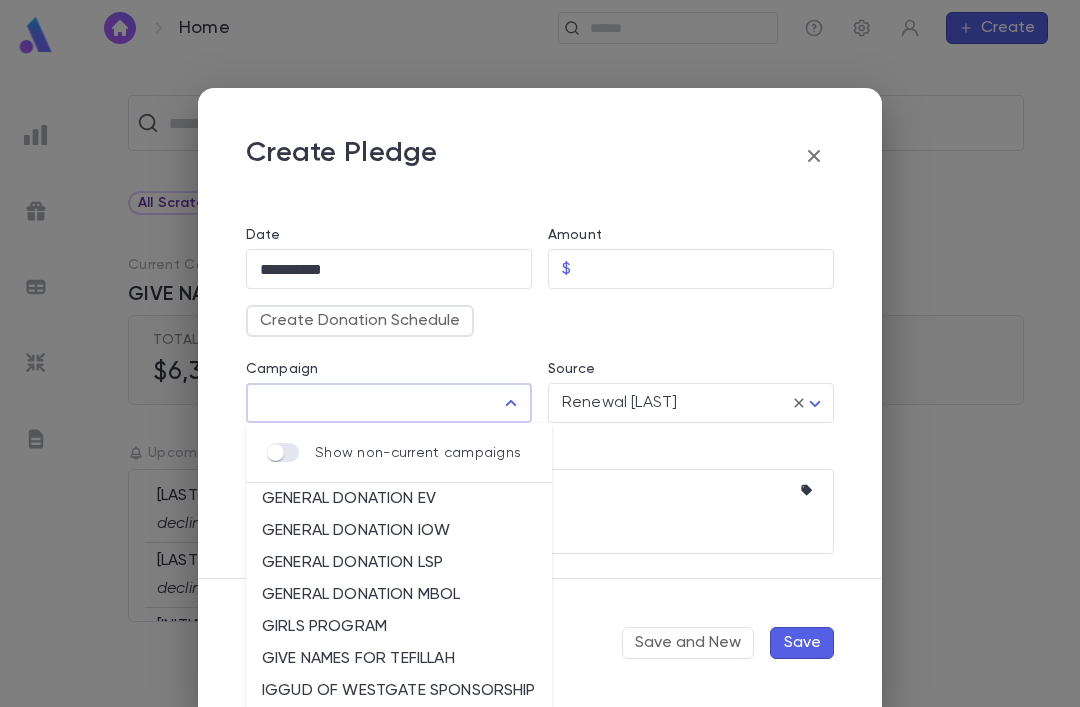 click on "GENERAL DONATION LSP" at bounding box center [399, 563] 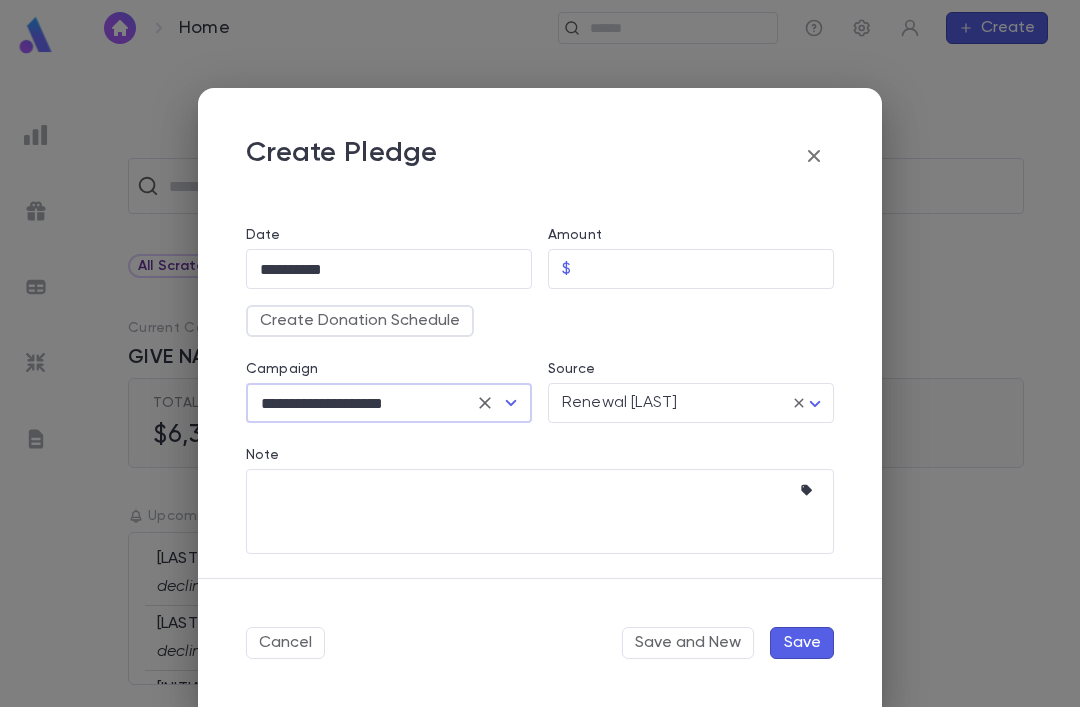 click on "Note" at bounding box center [525, 511] 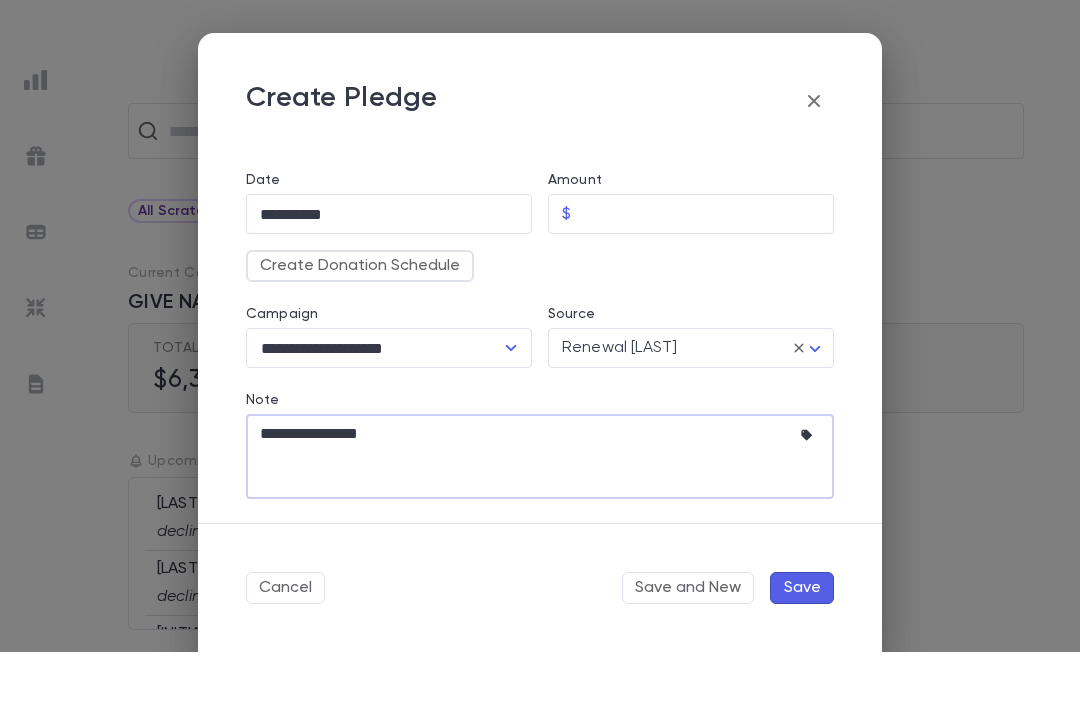 type on "**********" 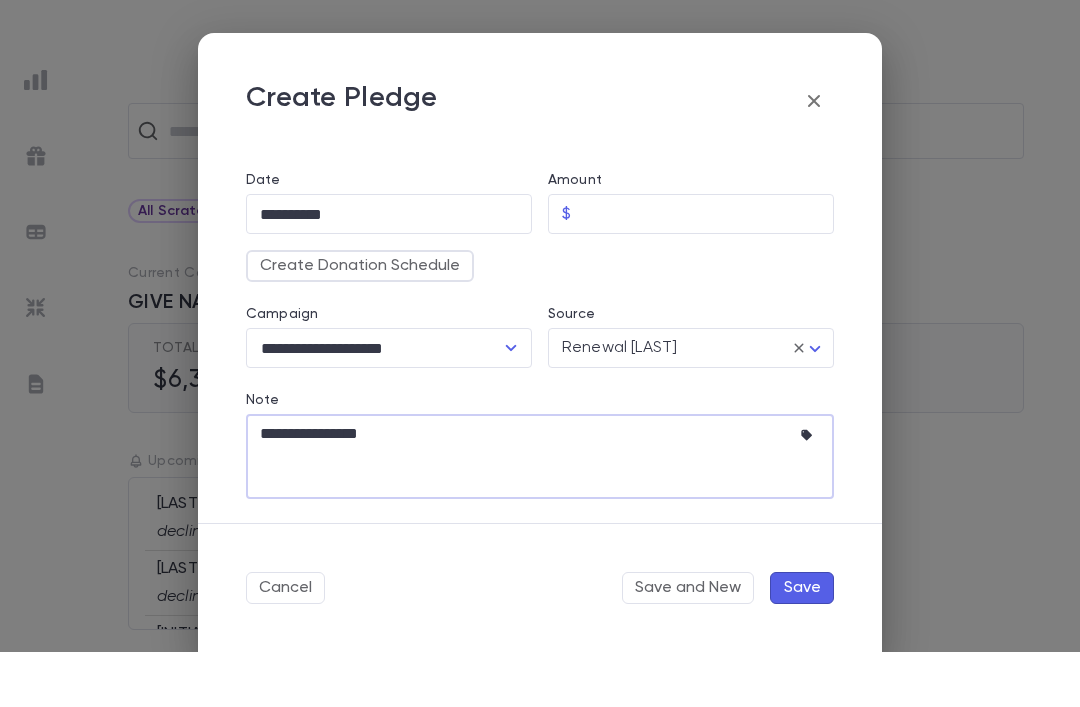 click on "Create Donation Schedule" at bounding box center [360, 321] 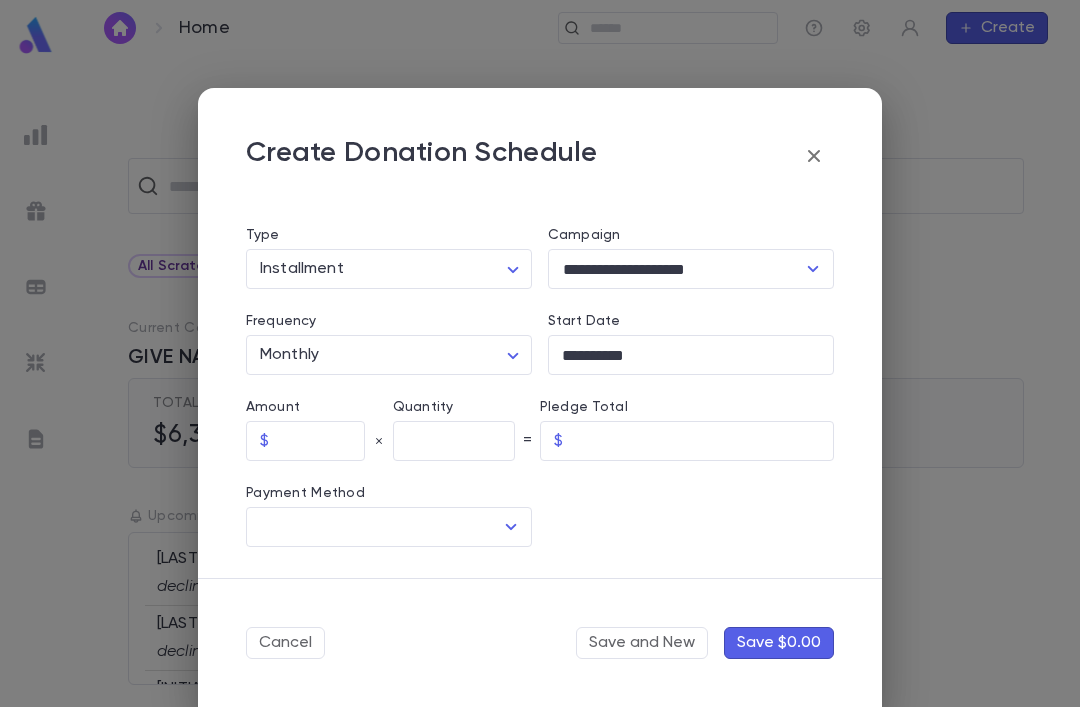 click at bounding box center (321, 441) 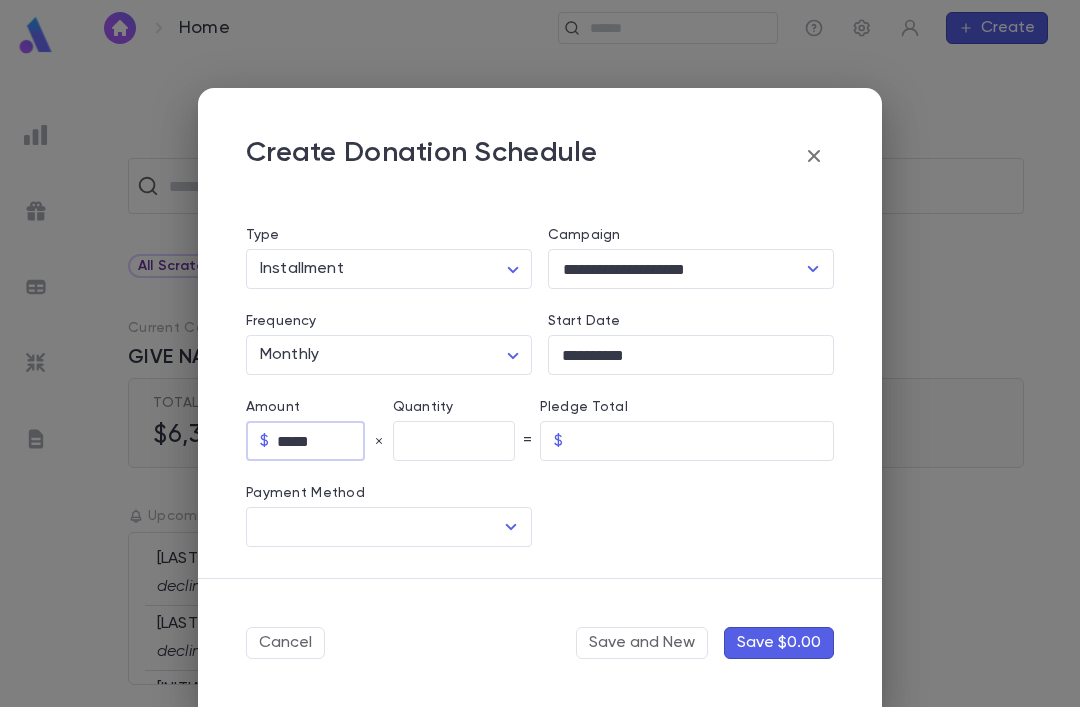 type on "*****" 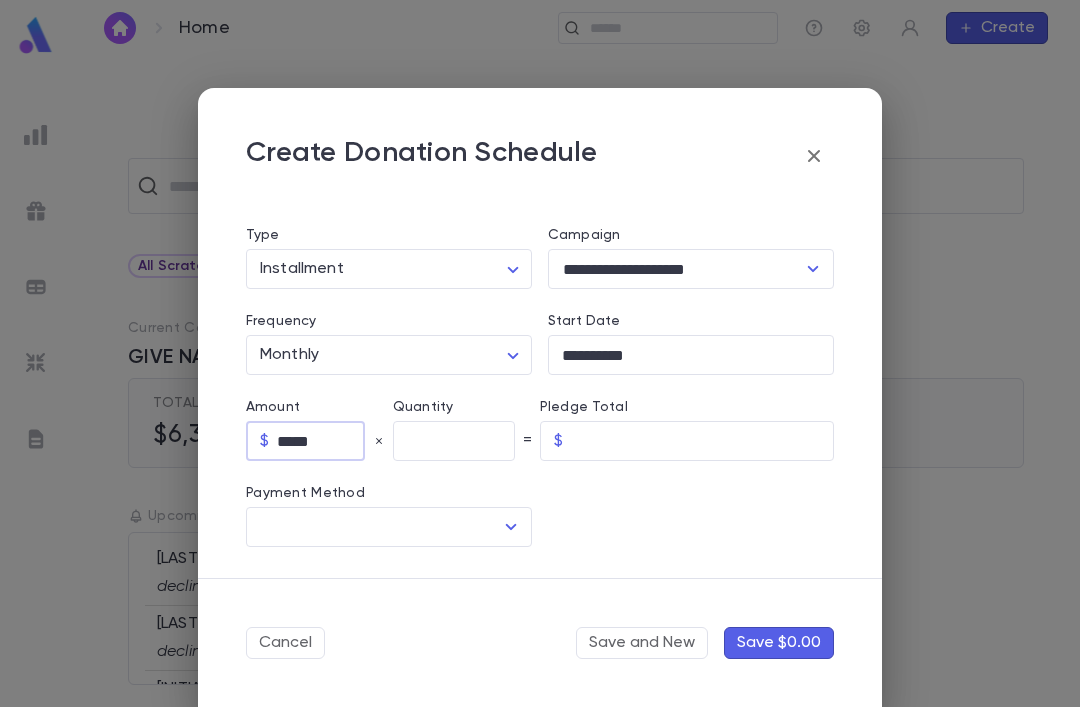 click at bounding box center [454, 441] 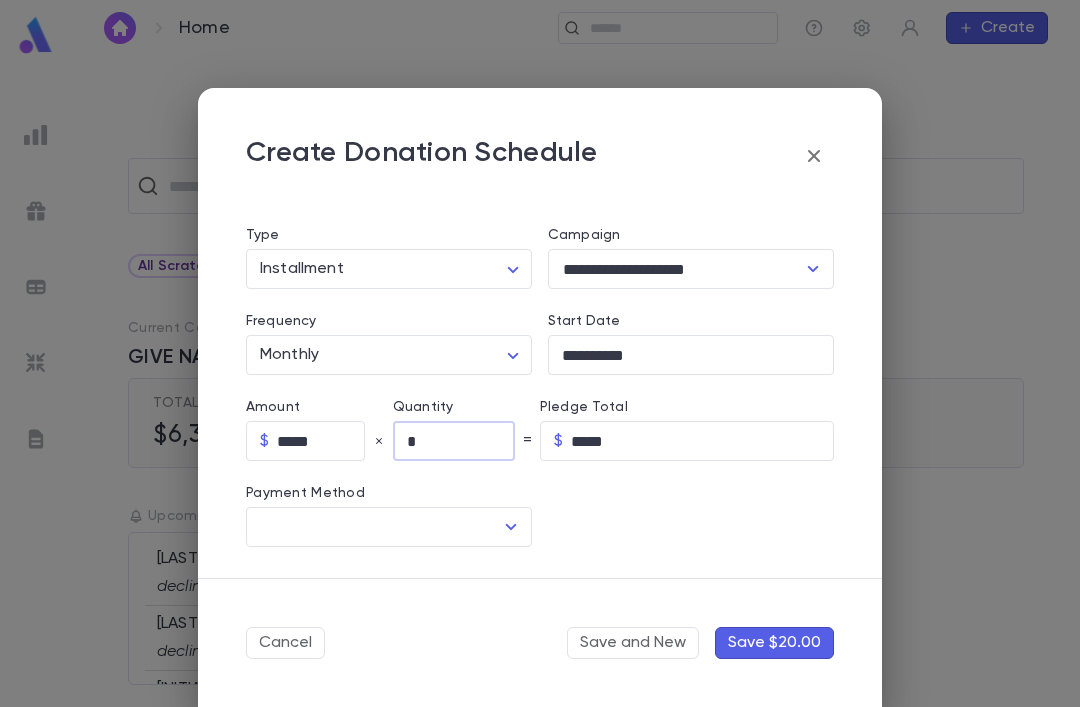 scroll, scrollTop: 150, scrollLeft: 0, axis: vertical 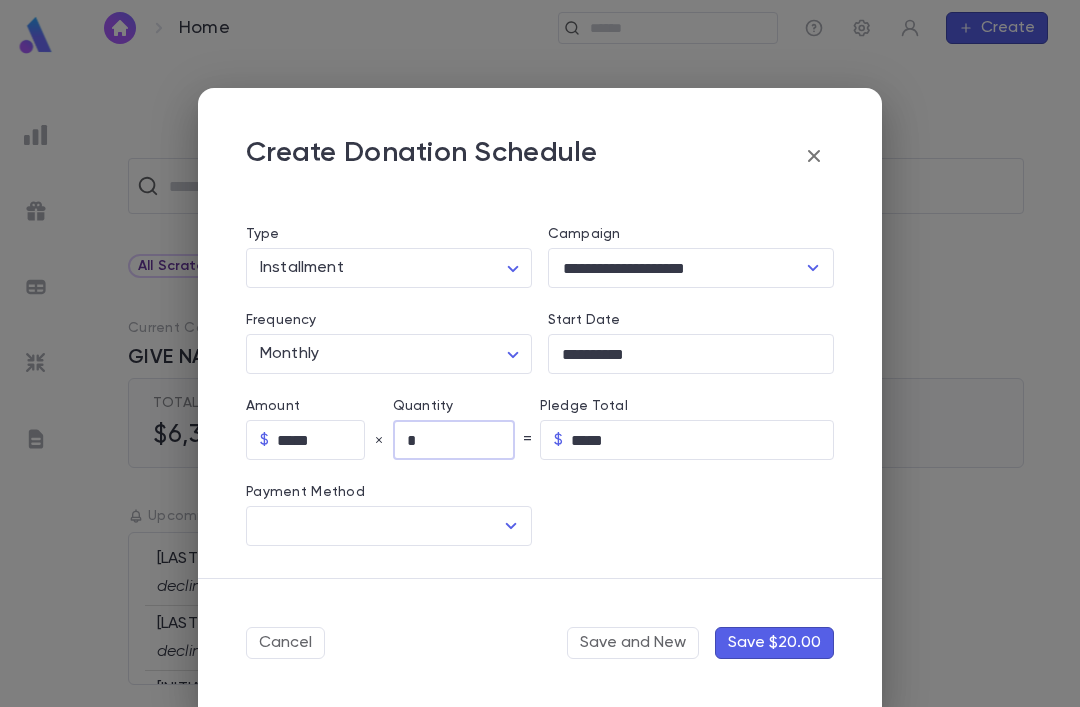 type on "*" 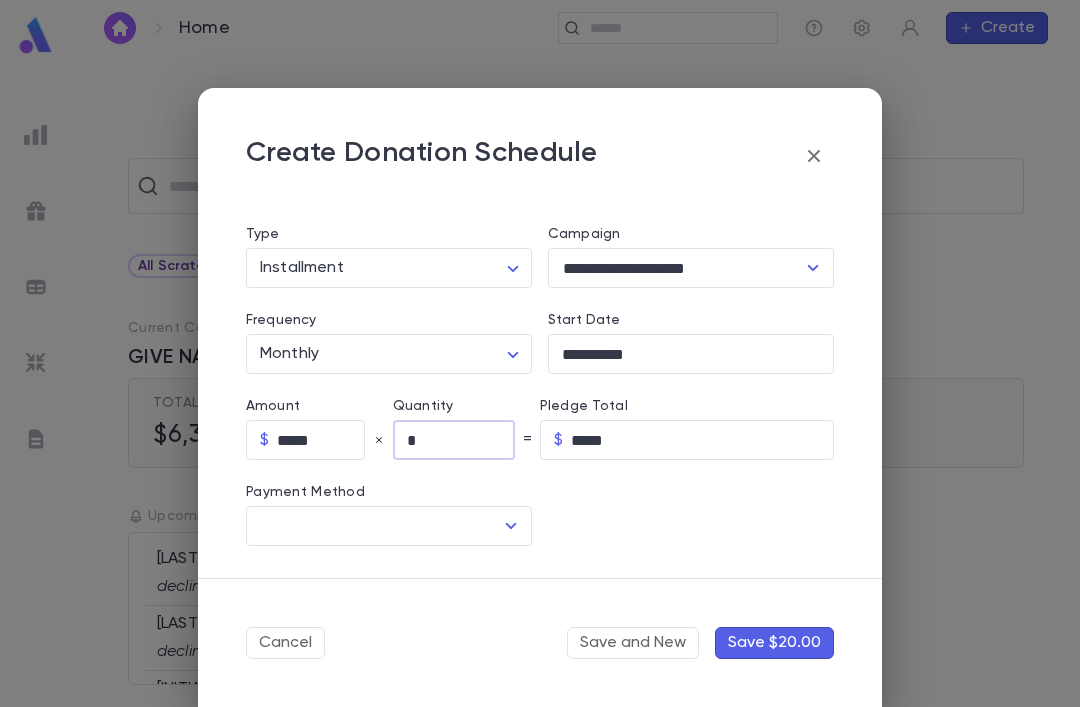 click at bounding box center [374, 526] 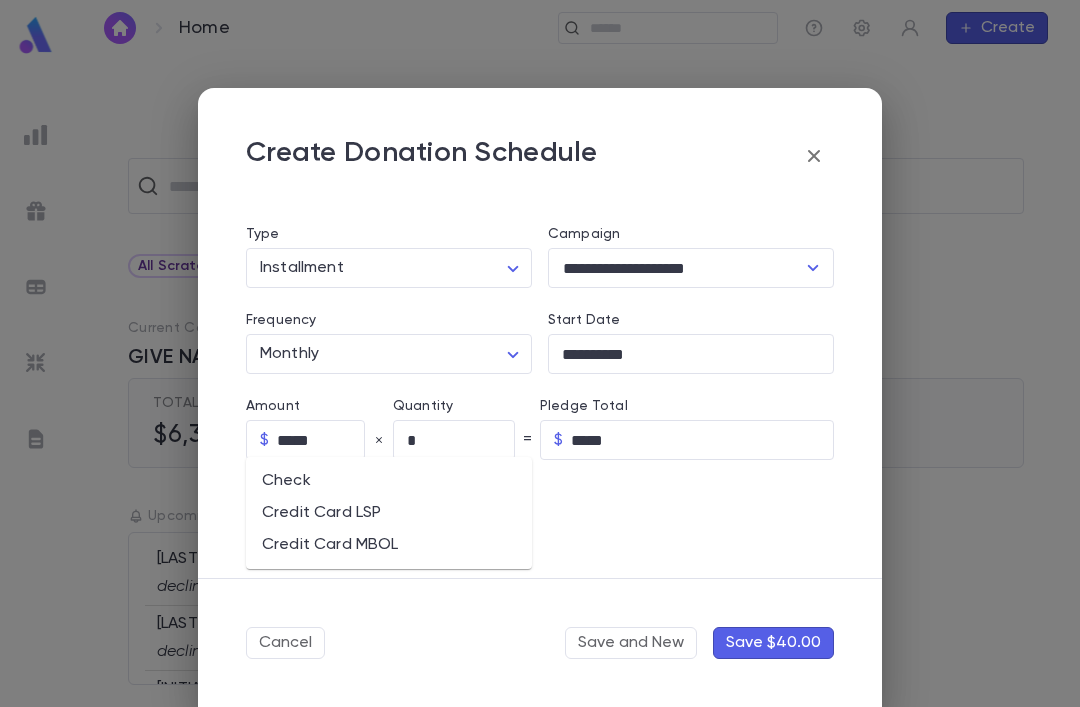 click on "Credit Card LSP" at bounding box center [389, 513] 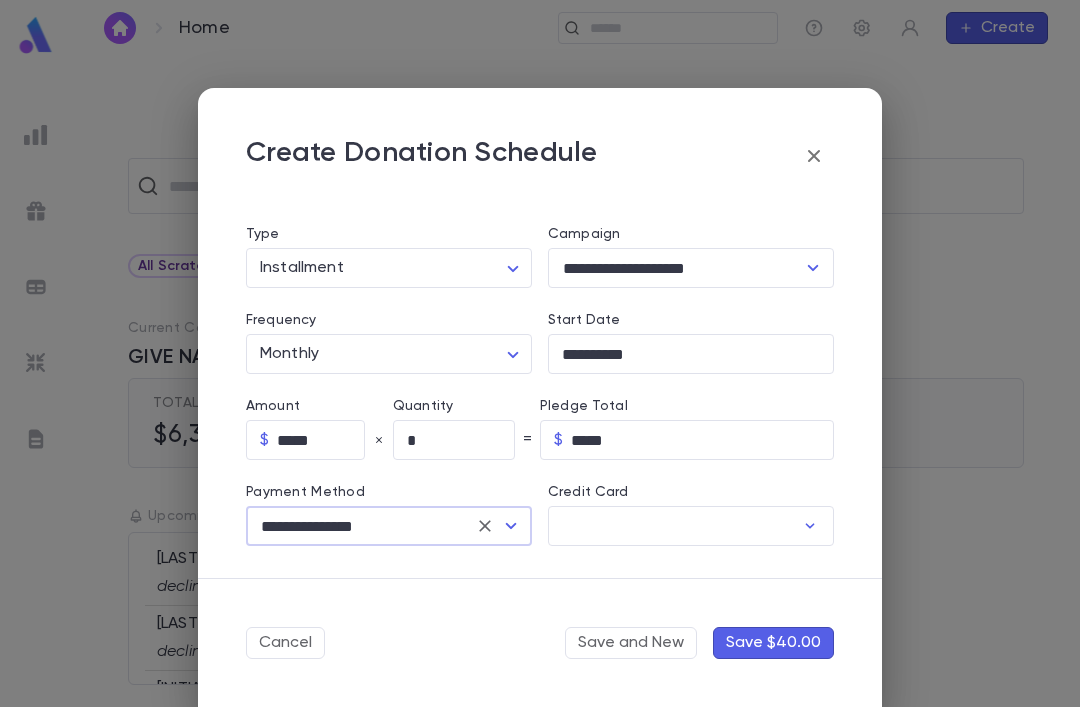 type on "**********" 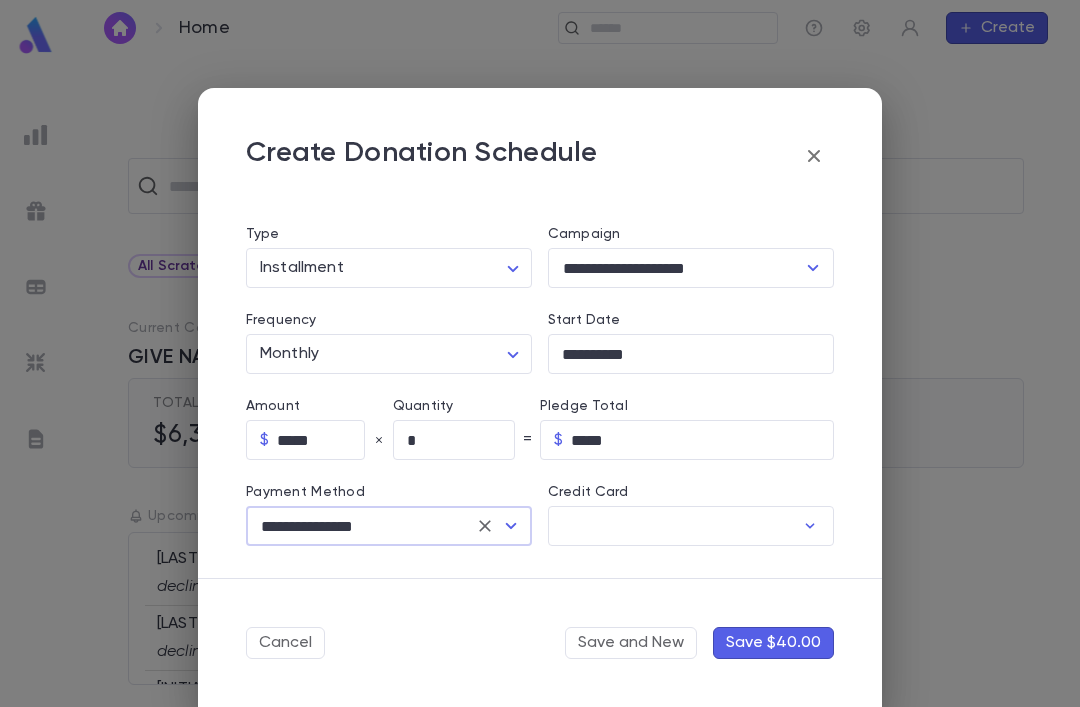 click on "Credit Card" at bounding box center (671, 526) 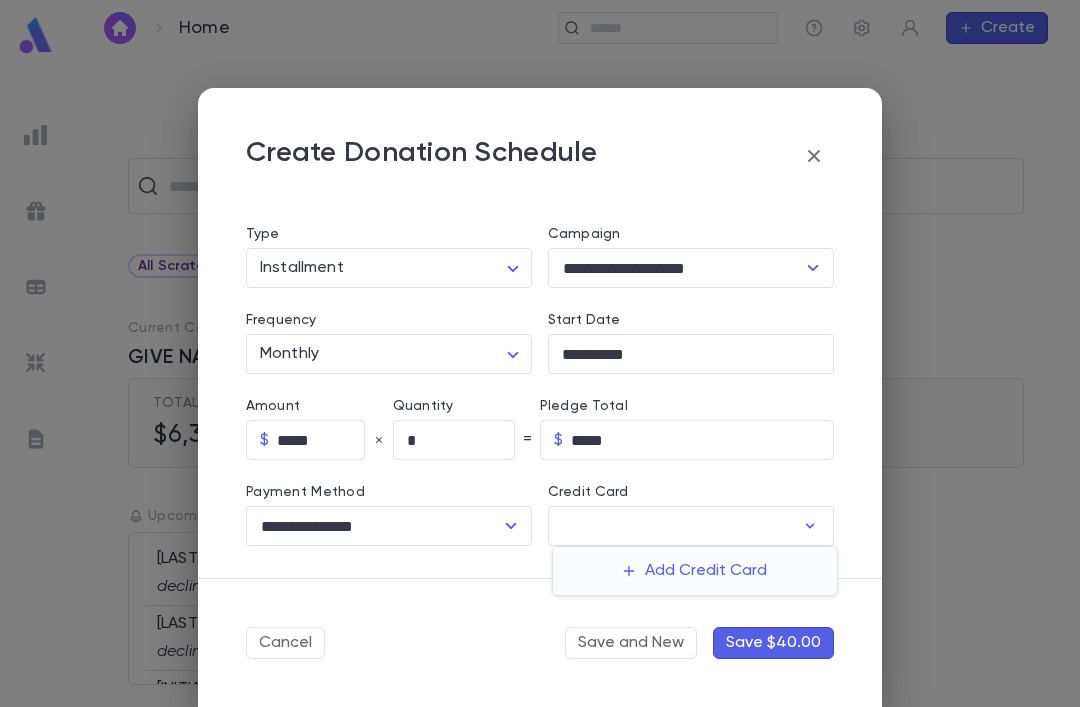 click on "Add   Credit Card" at bounding box center (695, 571) 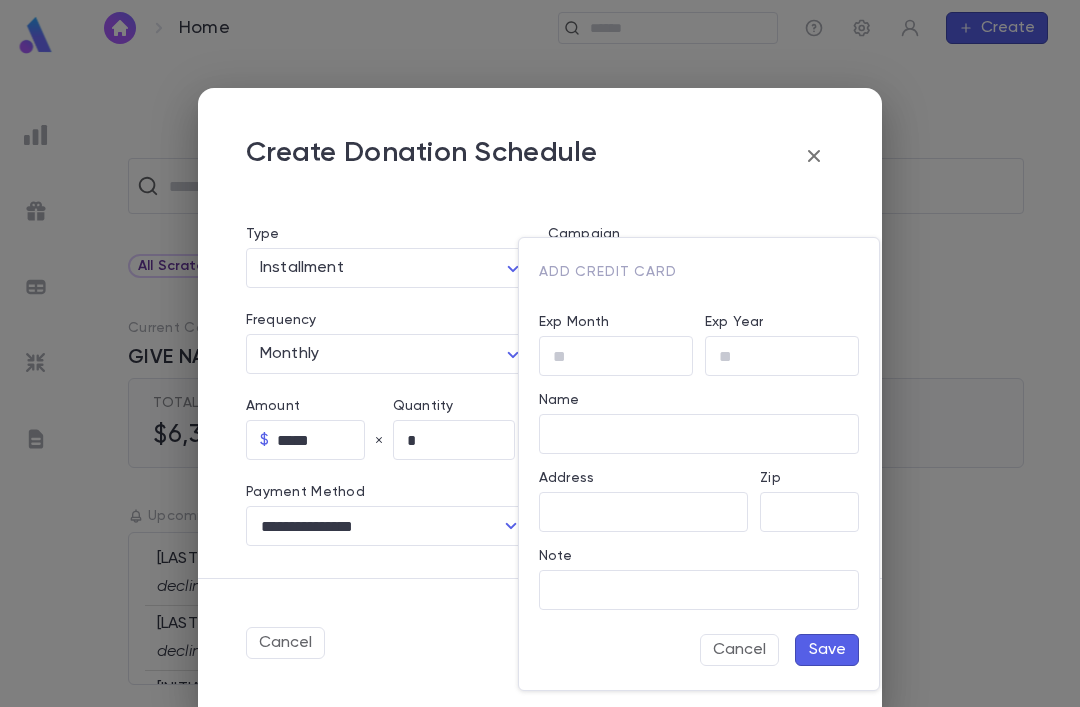 type on "**********" 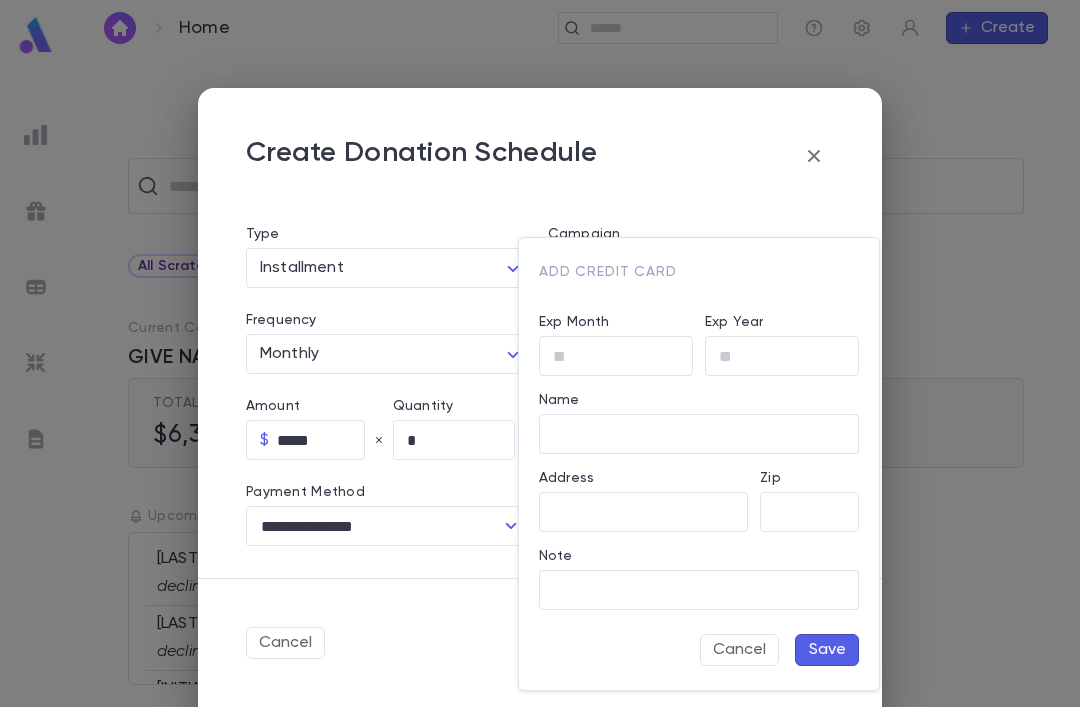 type on "**********" 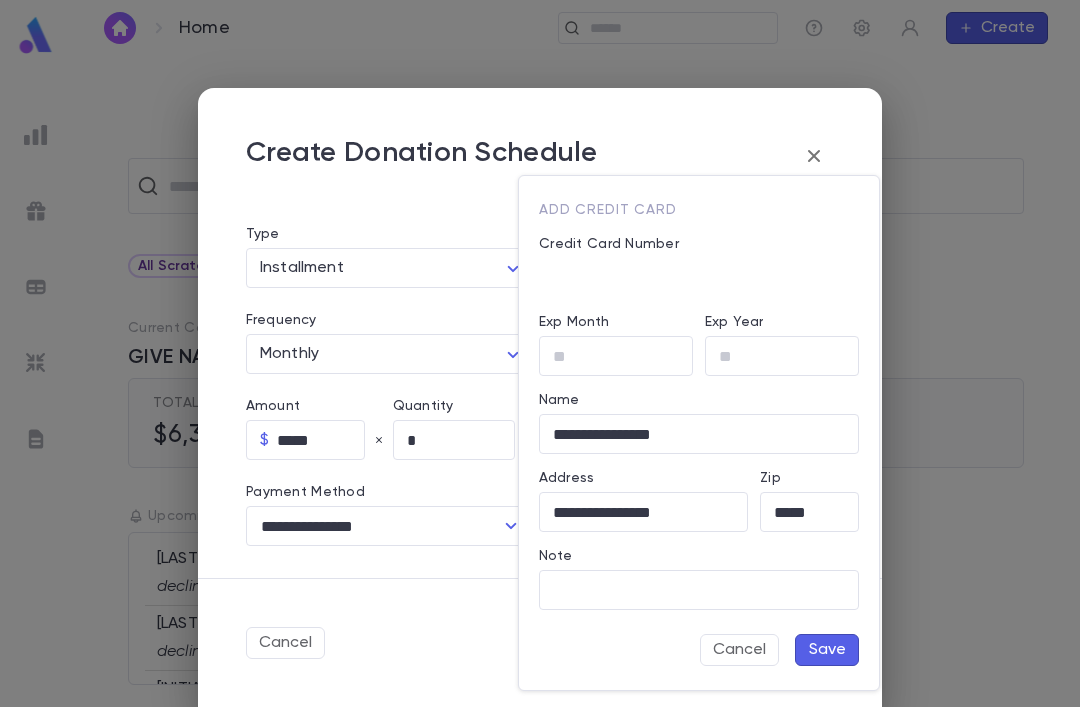 click on "Exp Month" at bounding box center [616, 356] 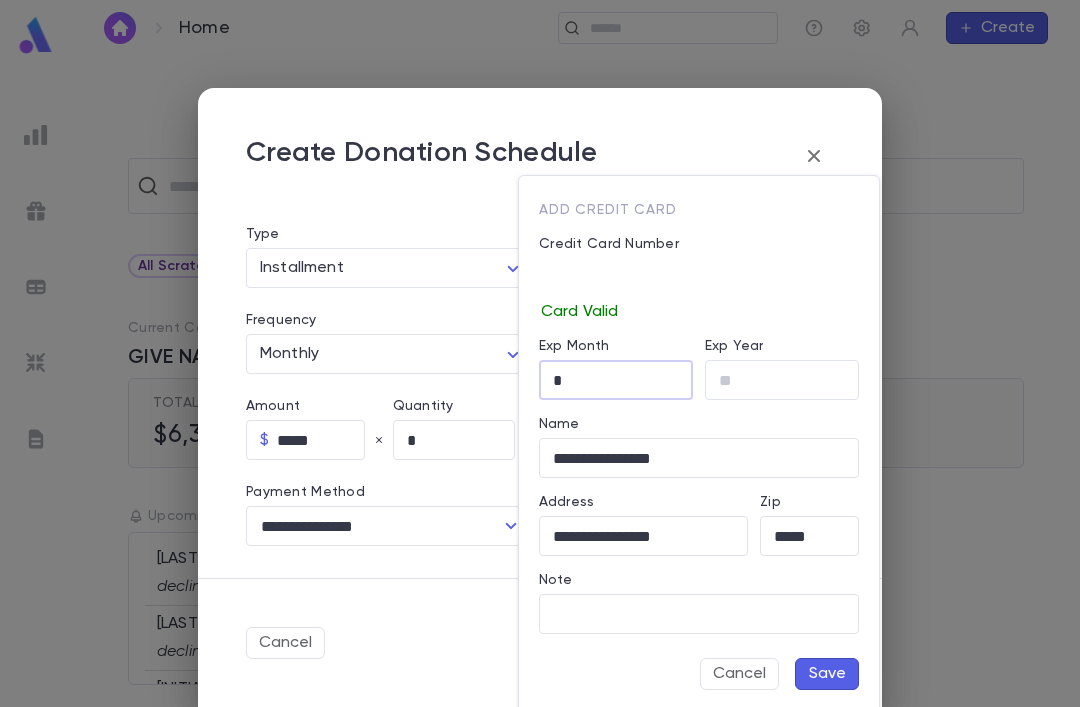 type on "*" 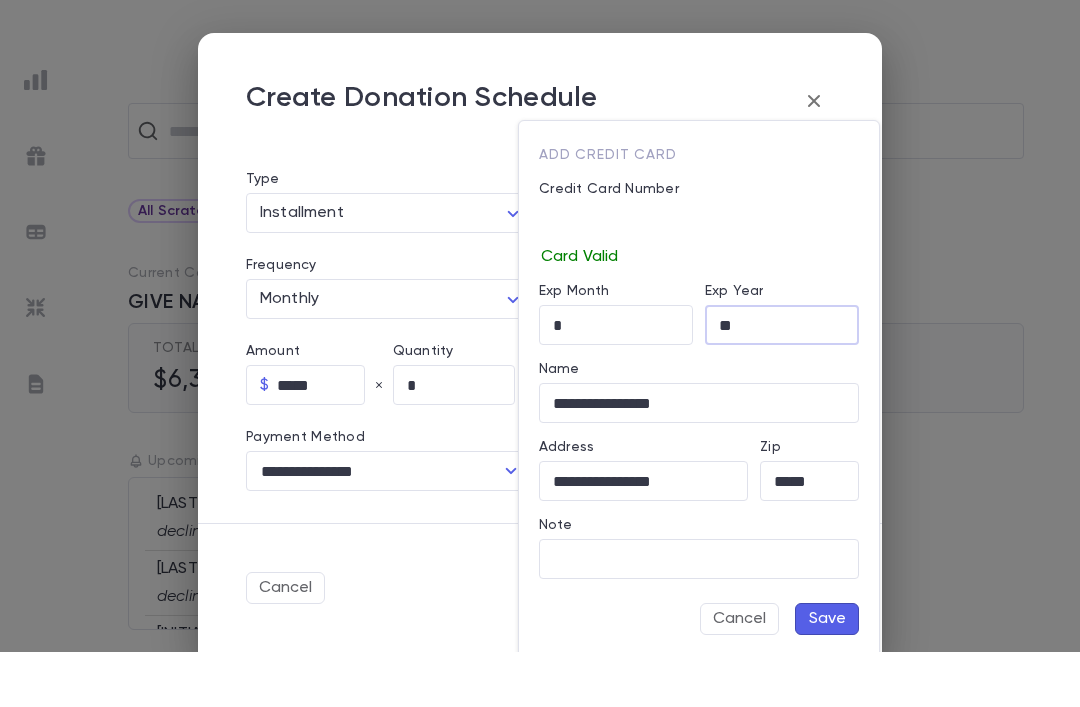 type on "**" 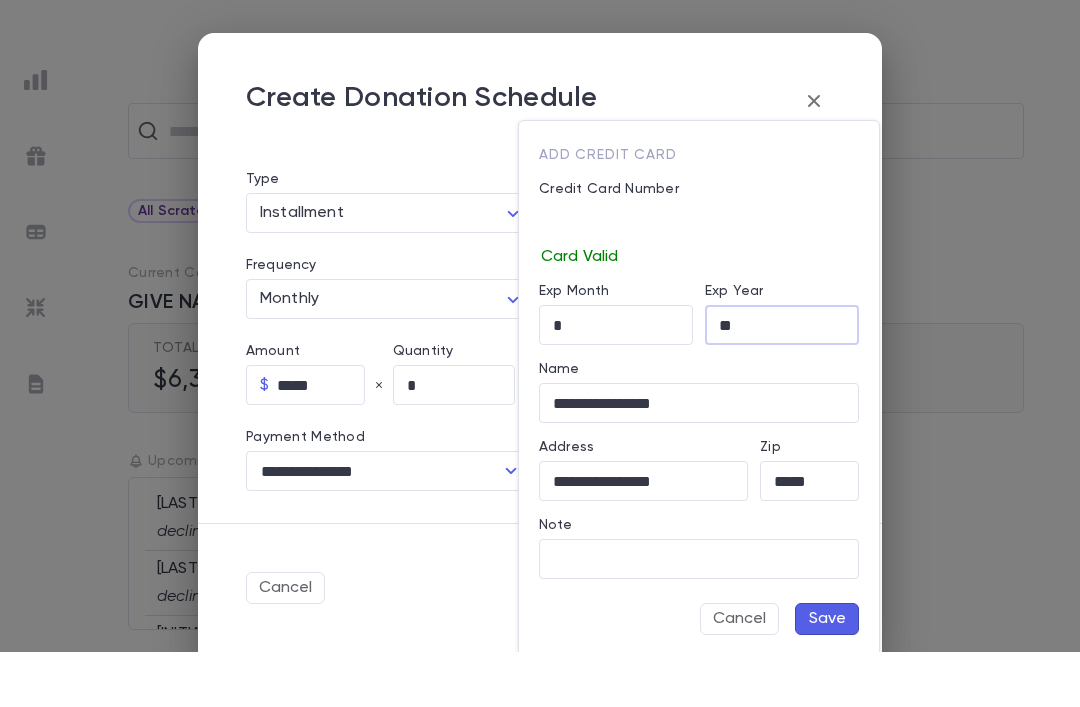 click on "Save" at bounding box center [827, 674] 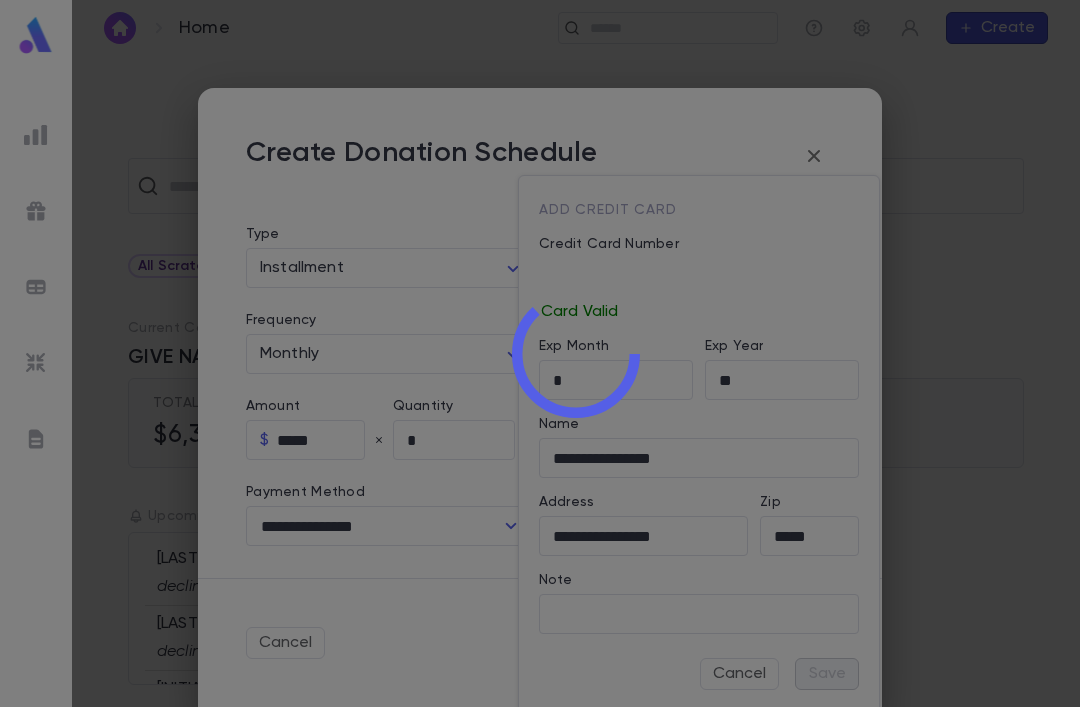 type on "********" 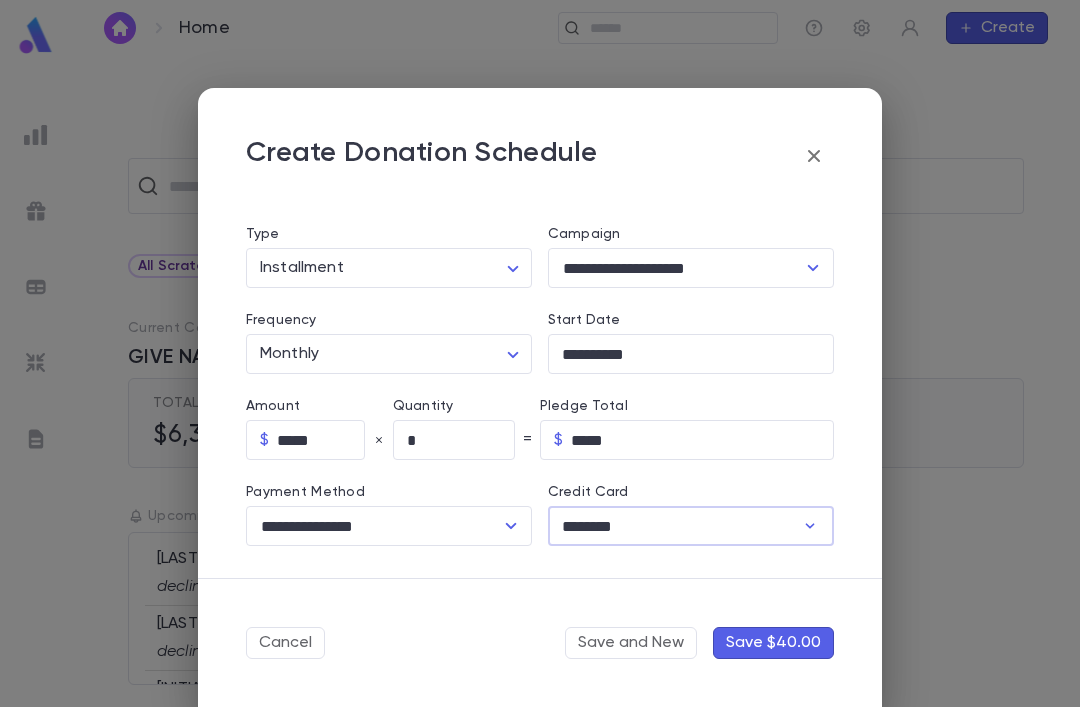 type on "********" 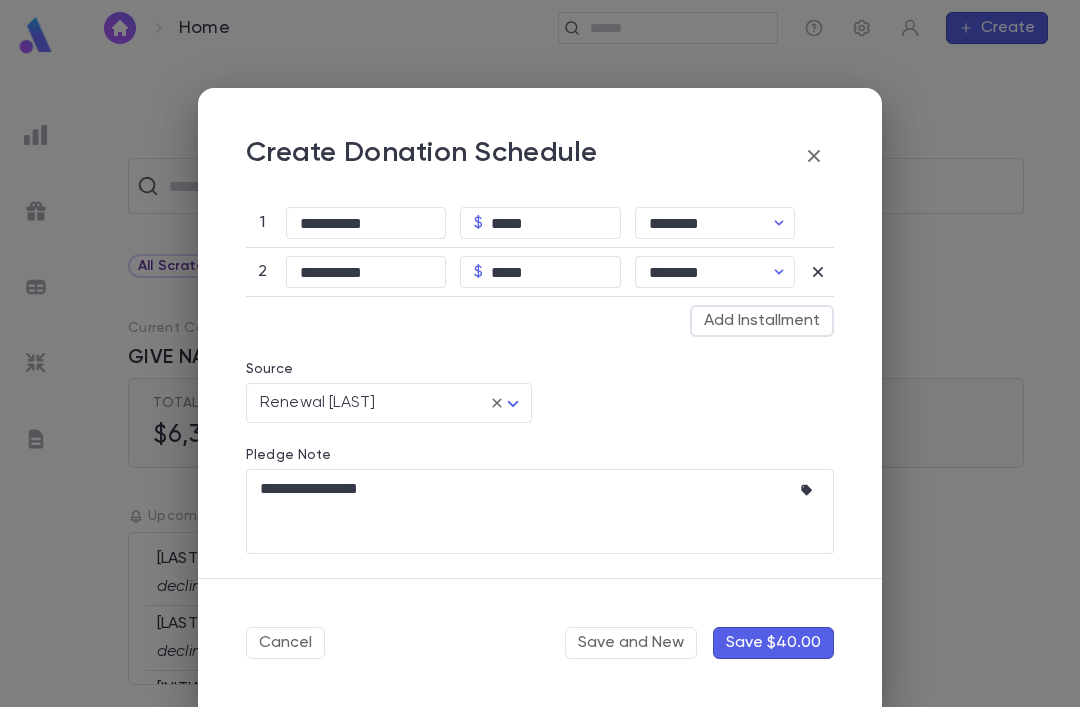 scroll, scrollTop: 632, scrollLeft: 0, axis: vertical 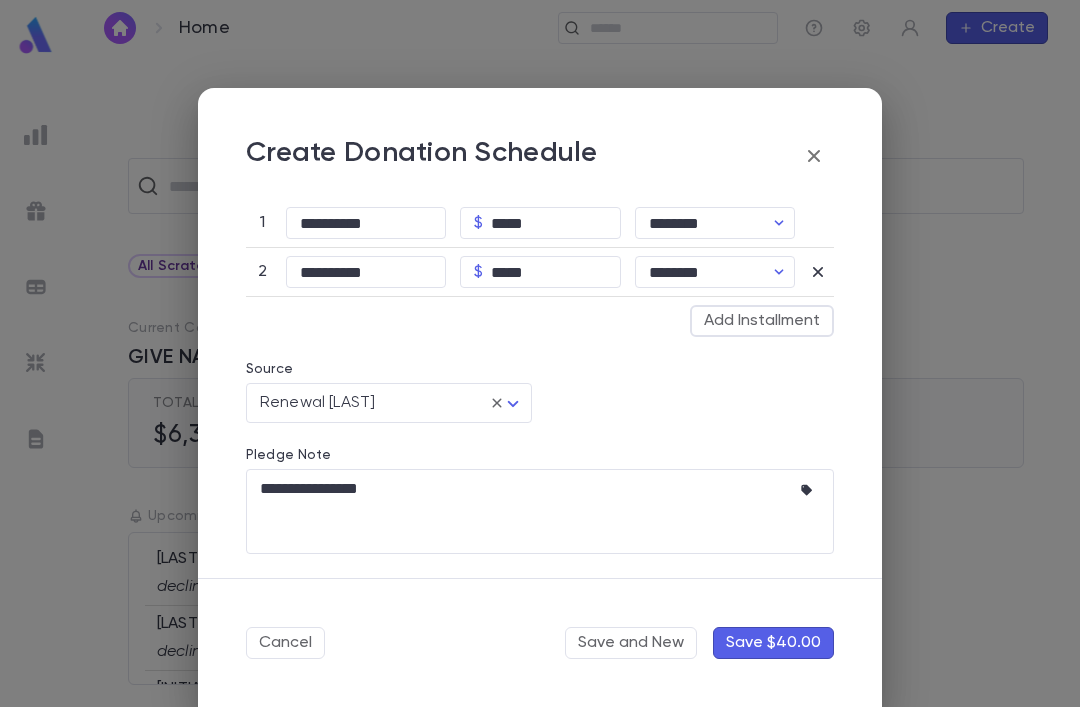 click on "Save $40.00" at bounding box center [773, 643] 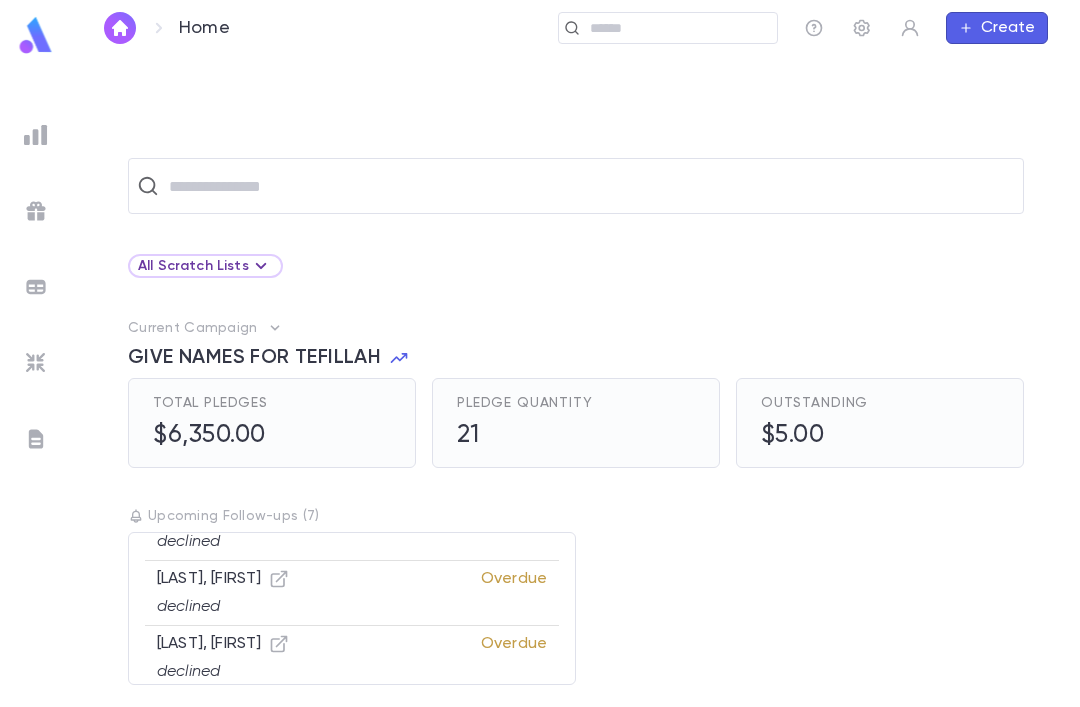 scroll, scrollTop: 186, scrollLeft: 0, axis: vertical 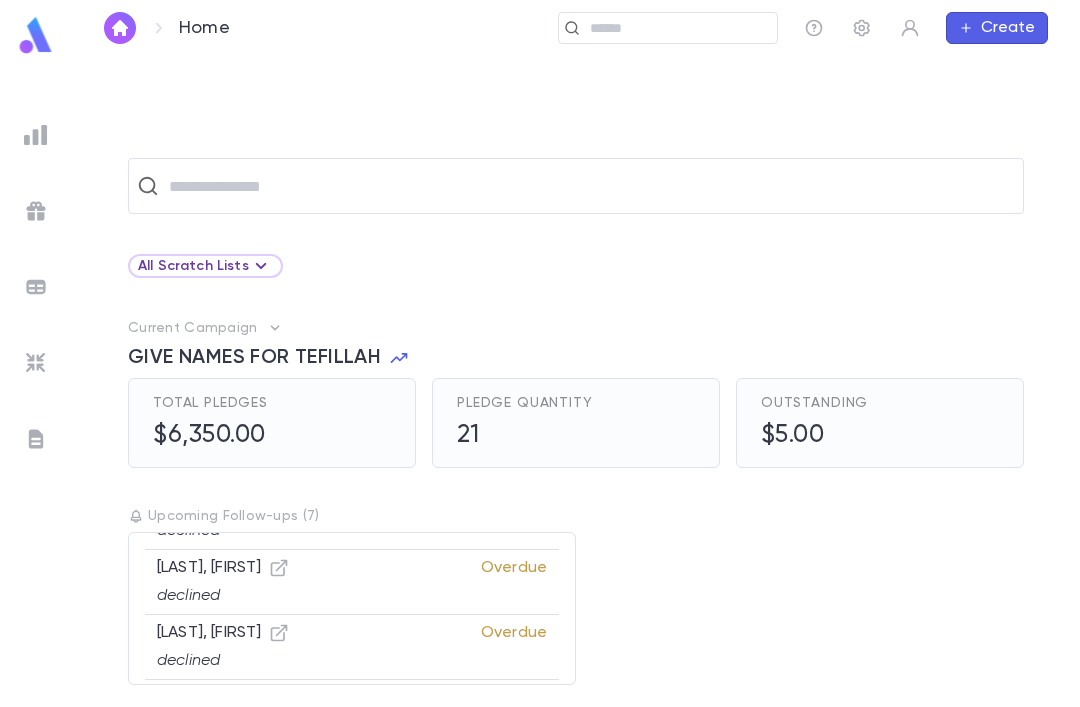 click at bounding box center (589, 186) 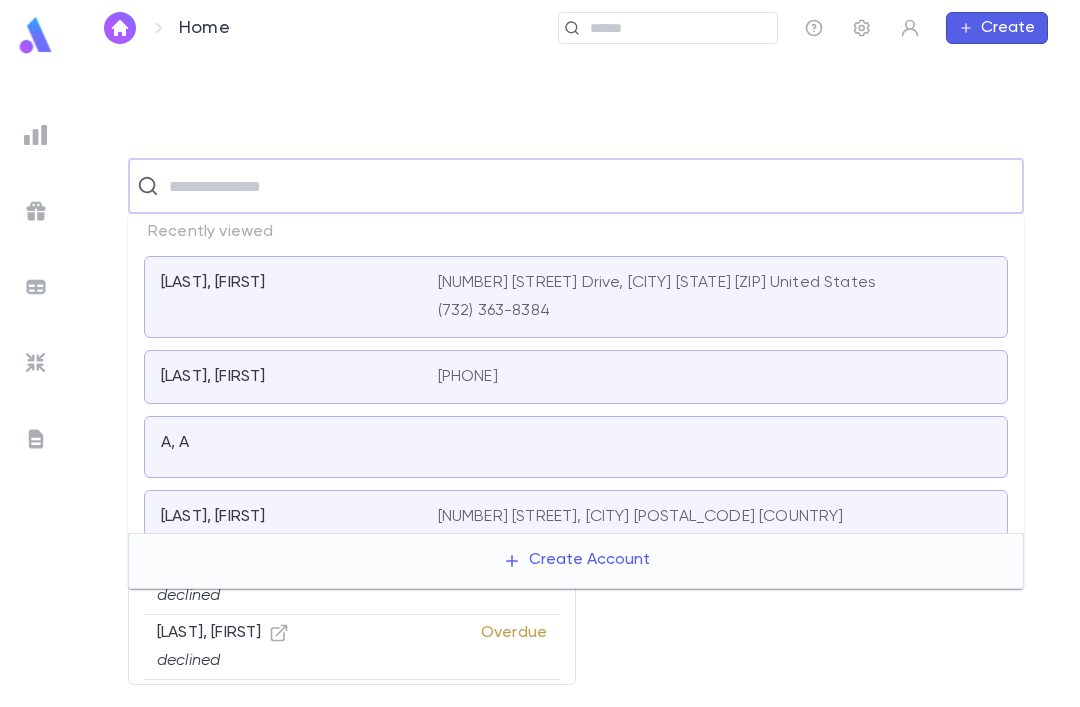 click on "[NUMBER] [STREET] Drive, [CITY] [STATE] [ZIP] United States" at bounding box center [657, 283] 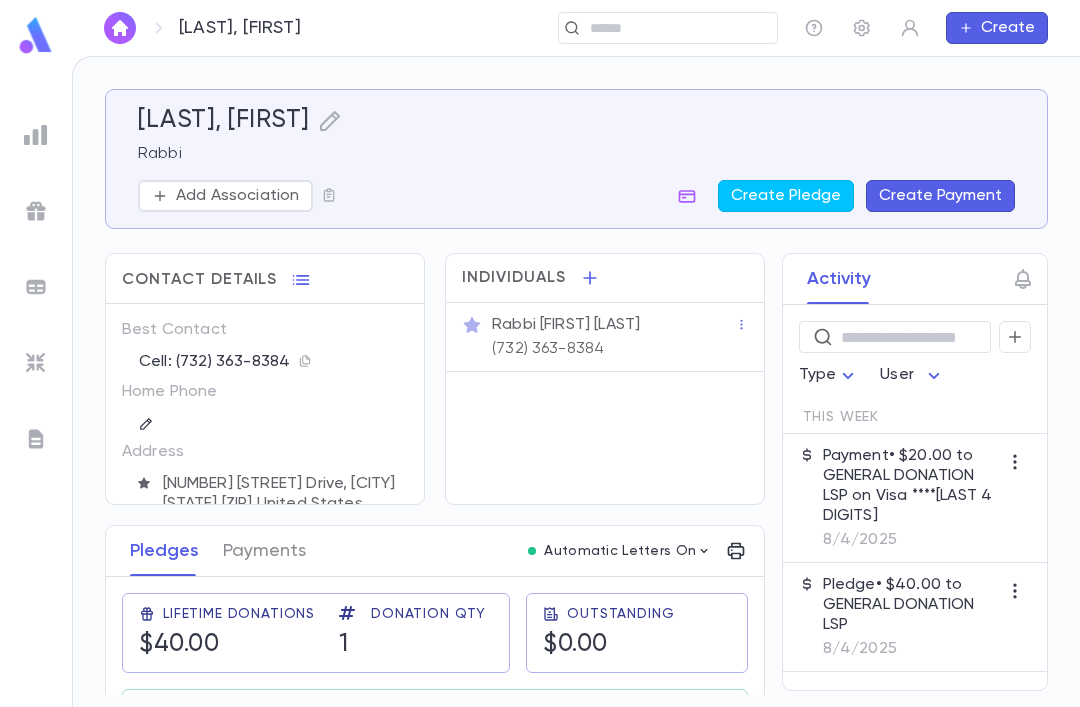 scroll, scrollTop: 0, scrollLeft: 0, axis: both 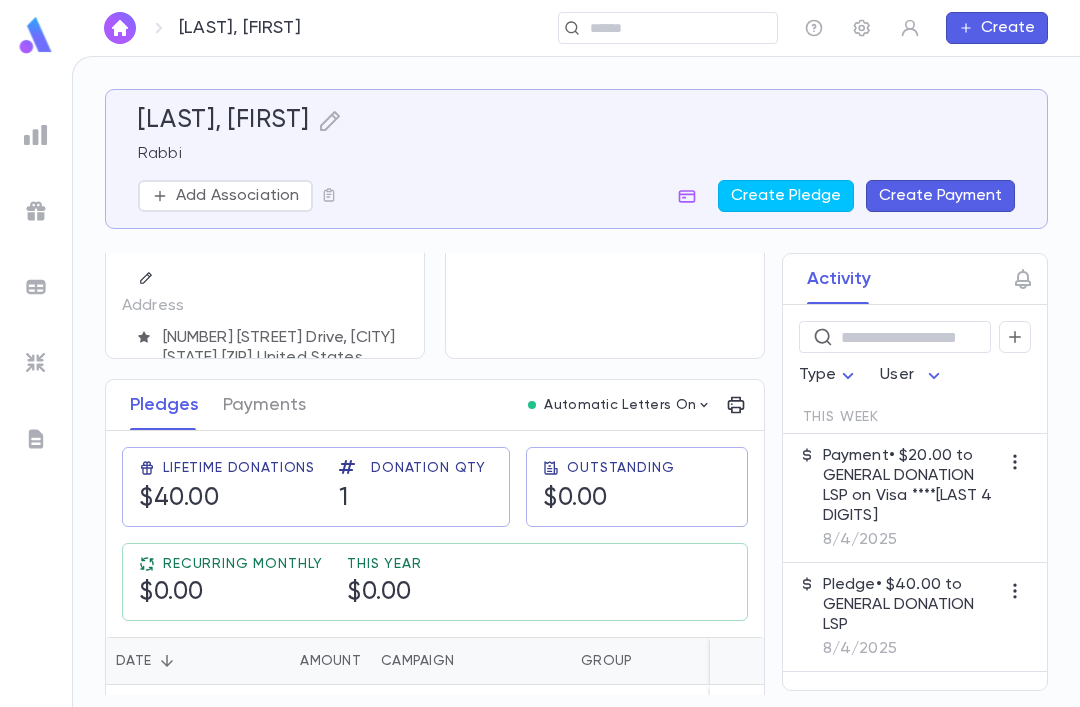 click on "Payments" at bounding box center (264, 405) 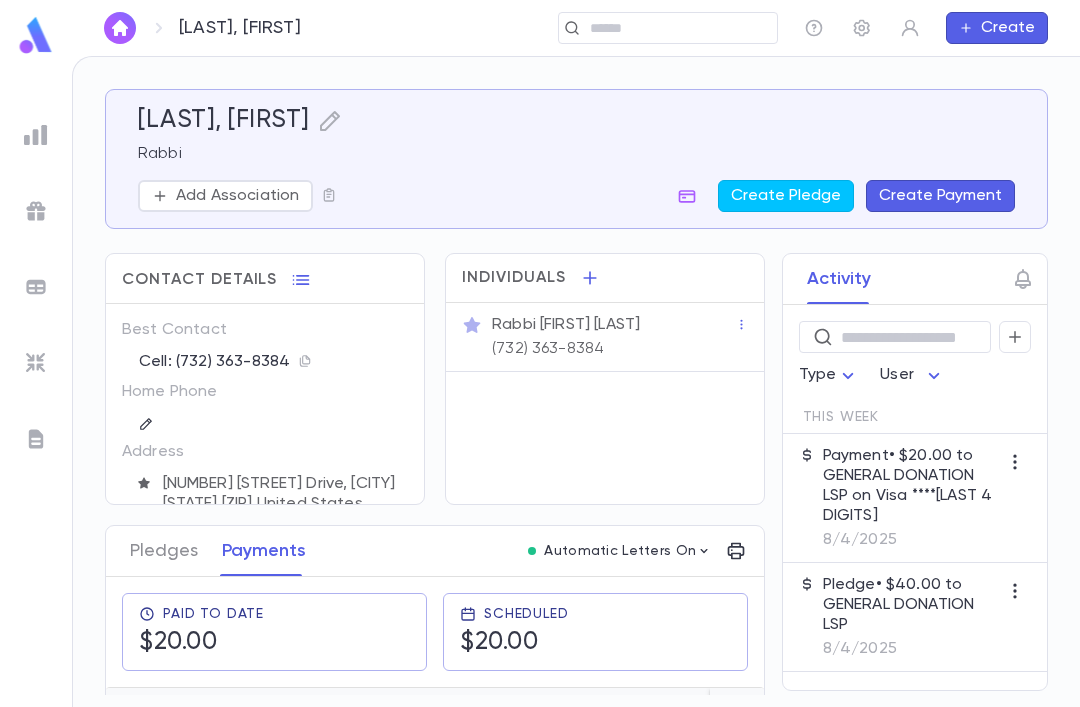 scroll, scrollTop: 0, scrollLeft: 0, axis: both 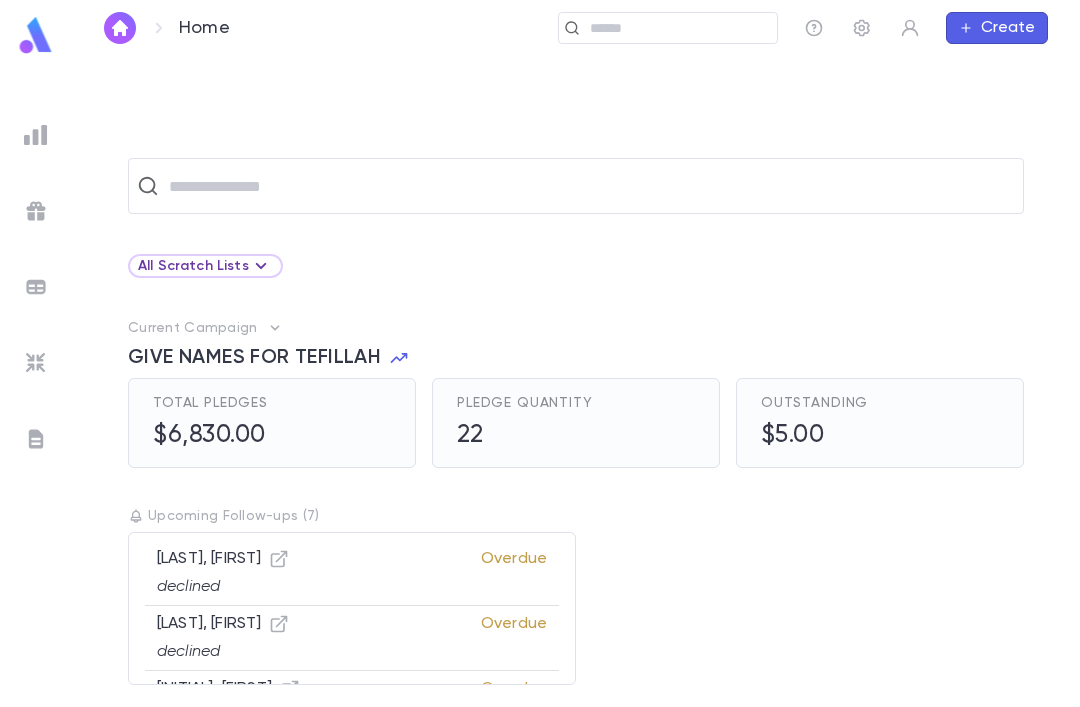 click at bounding box center (589, 186) 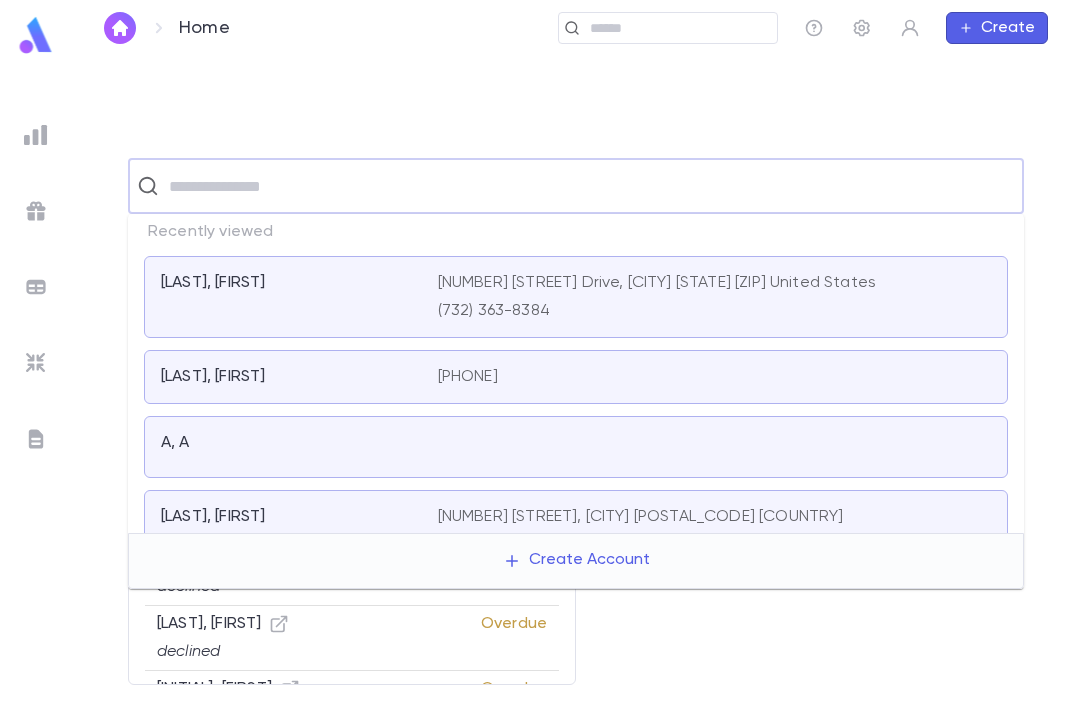 click on "​ All Scratch Lists  Current Campaign GIVE NAMES FOR TEFILLAH Total Pledges $6,830.00 Pledge Quantity 22 Outstanding $5.00 Upcoming Follow-ups ( 7 ) [LAST], [FIRST] declined Overdue [LAST], [FIRST] declined Overdue [INITIAL], [FIRST] declined Overdue [FIRST], [FIRST] declined Overdue [LAST], [FIRST] declined Overdue [LAST], [FIRST] declined Overdue [LAST], Anonymous might want son's name 10 weekly Overdue" at bounding box center [576, 381] 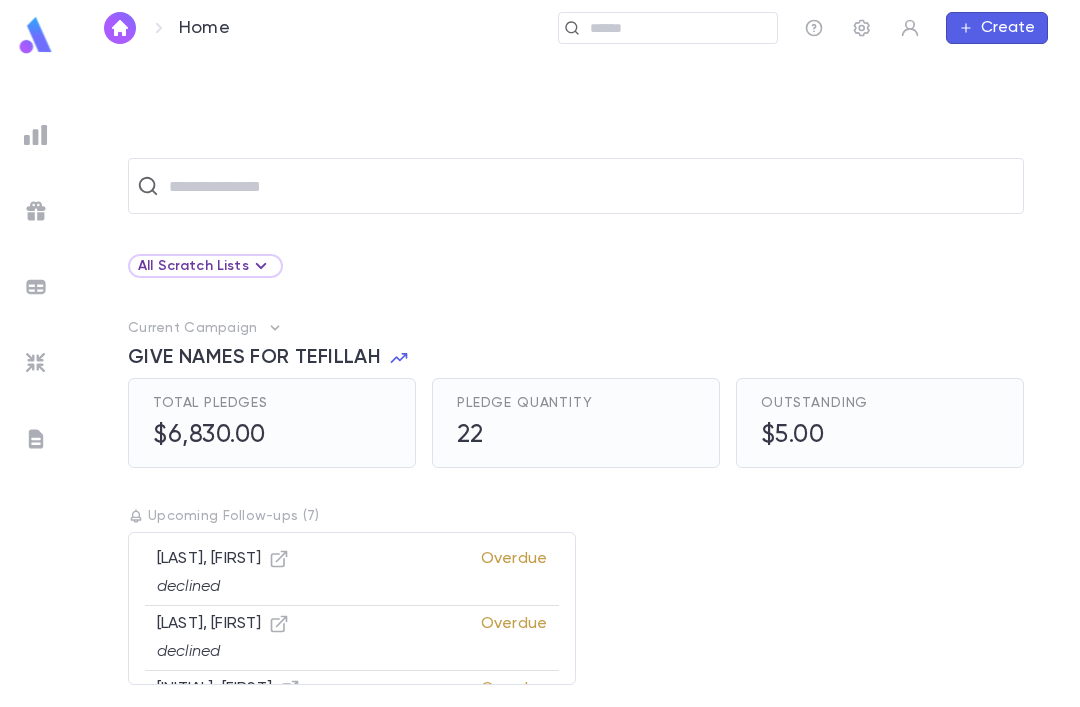 click on "​ All Scratch Lists  Current Campaign GIVE NAMES FOR TEFILLAH Total Pledges $6,830.00 Pledge Quantity 22 Outstanding $5.00 Upcoming Follow-ups ( 7 ) [LAST], [FIRST] declined Overdue [LAST], [FIRST] declined Overdue [INITIAL], [FIRST] declined Overdue [FIRST], [FIRST] declined Overdue [LAST], [FIRST] declined Overdue [LAST], [FIRST] declined Overdue [LAST], Anonymous might want son's name 10 weekly Overdue" at bounding box center [576, 381] 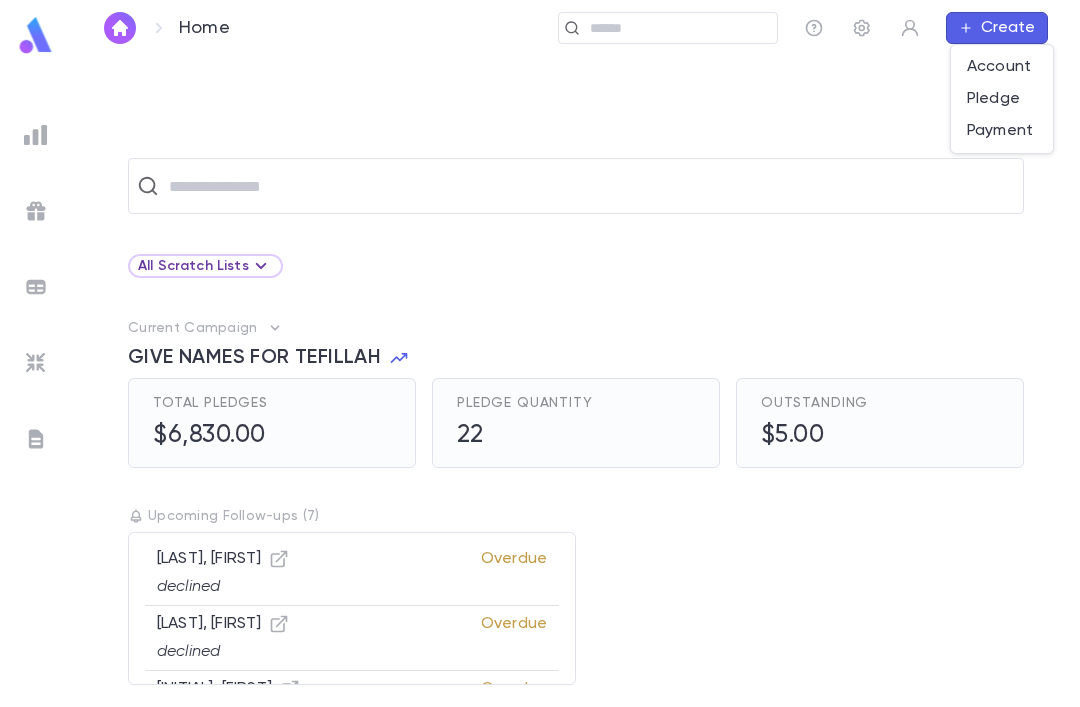 click on "Pledge" at bounding box center (1002, 99) 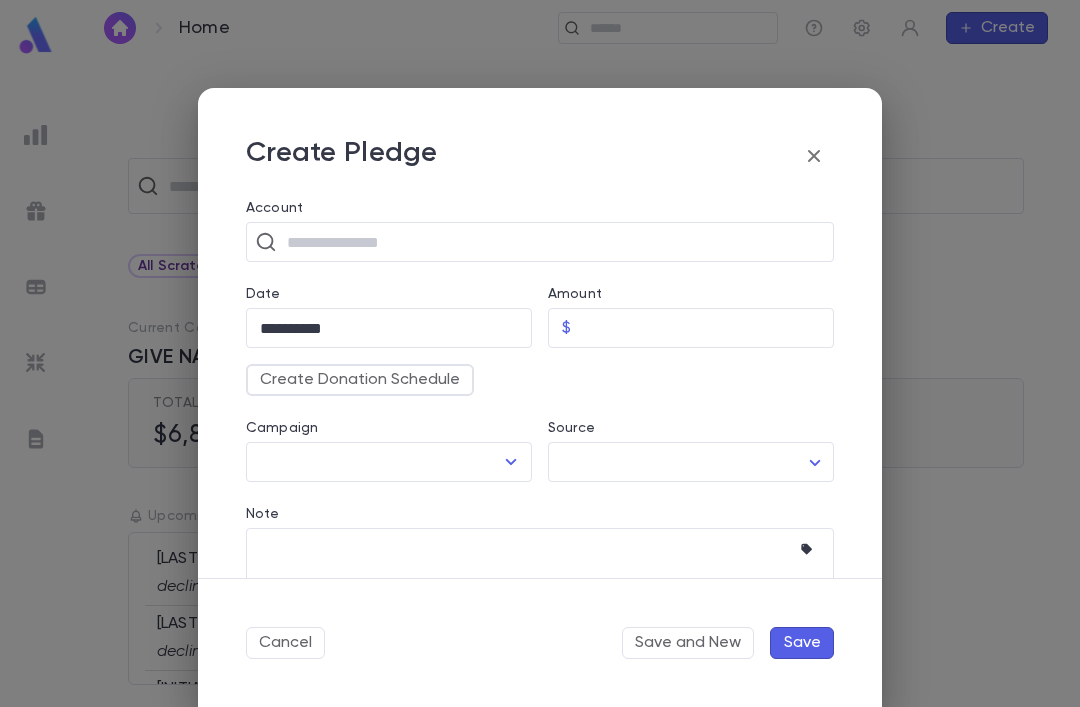 click at bounding box center [553, 242] 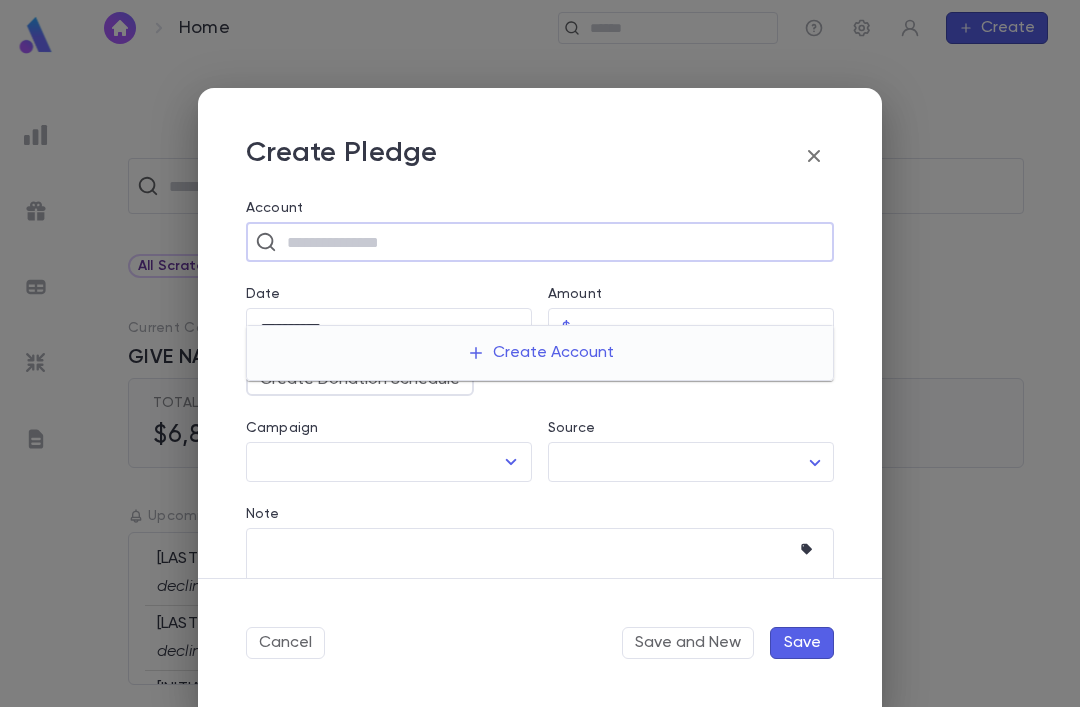 click on "Create Account" at bounding box center (540, 353) 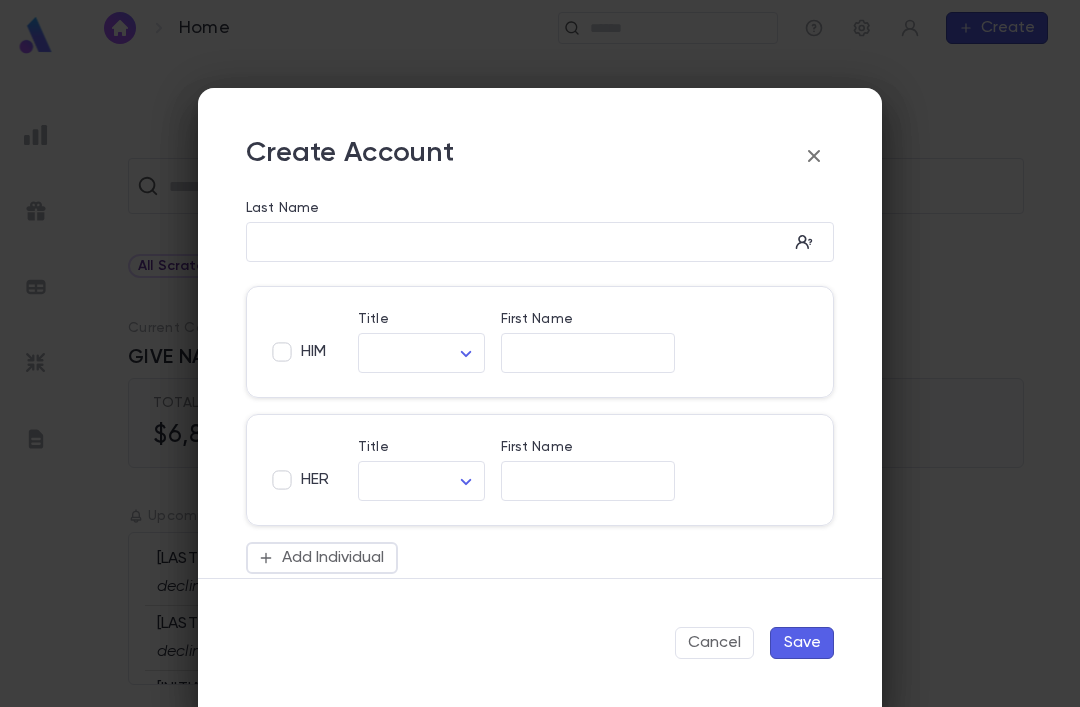 click on "Last Name" at bounding box center [517, 242] 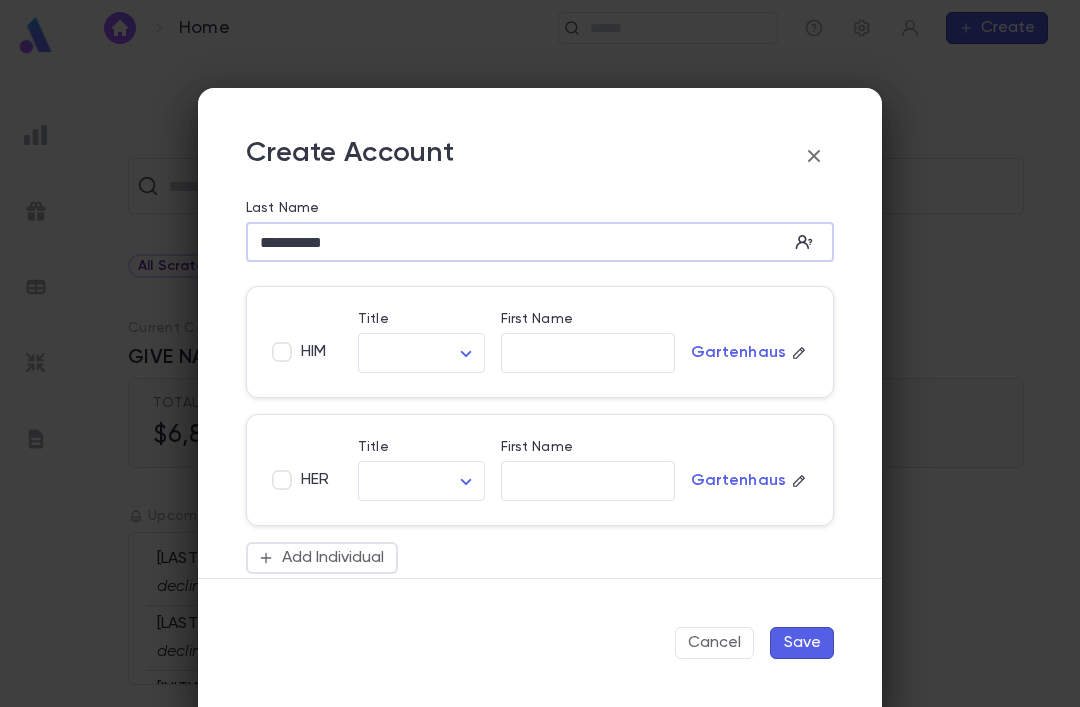 type on "**********" 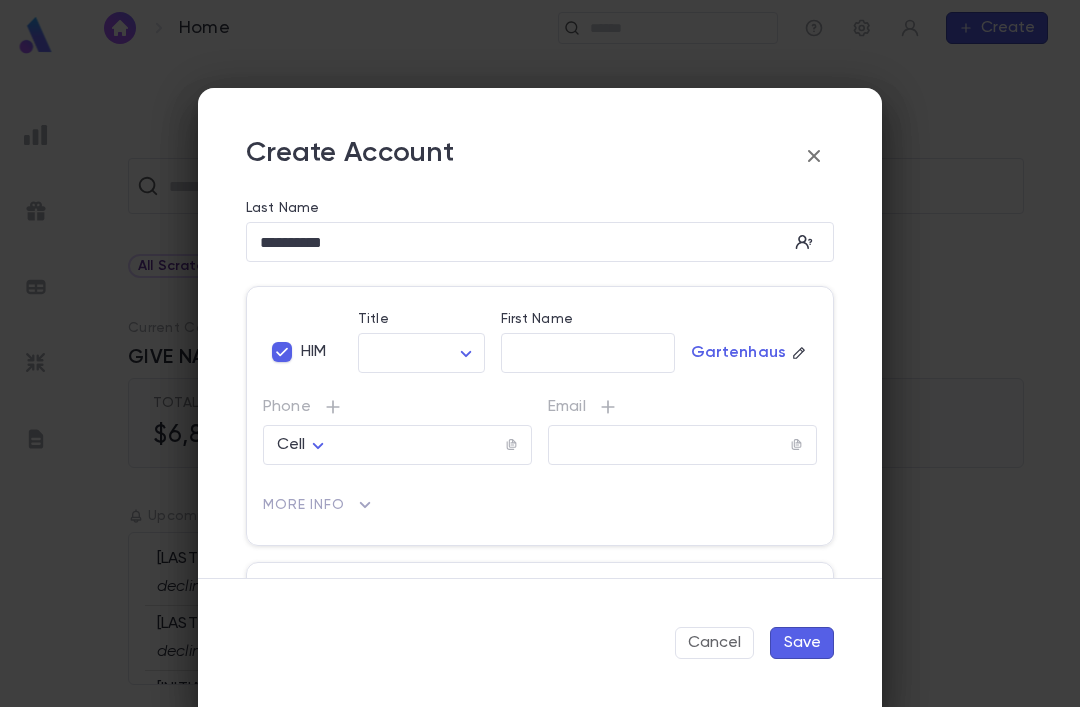 click on "**********" at bounding box center [540, 381] 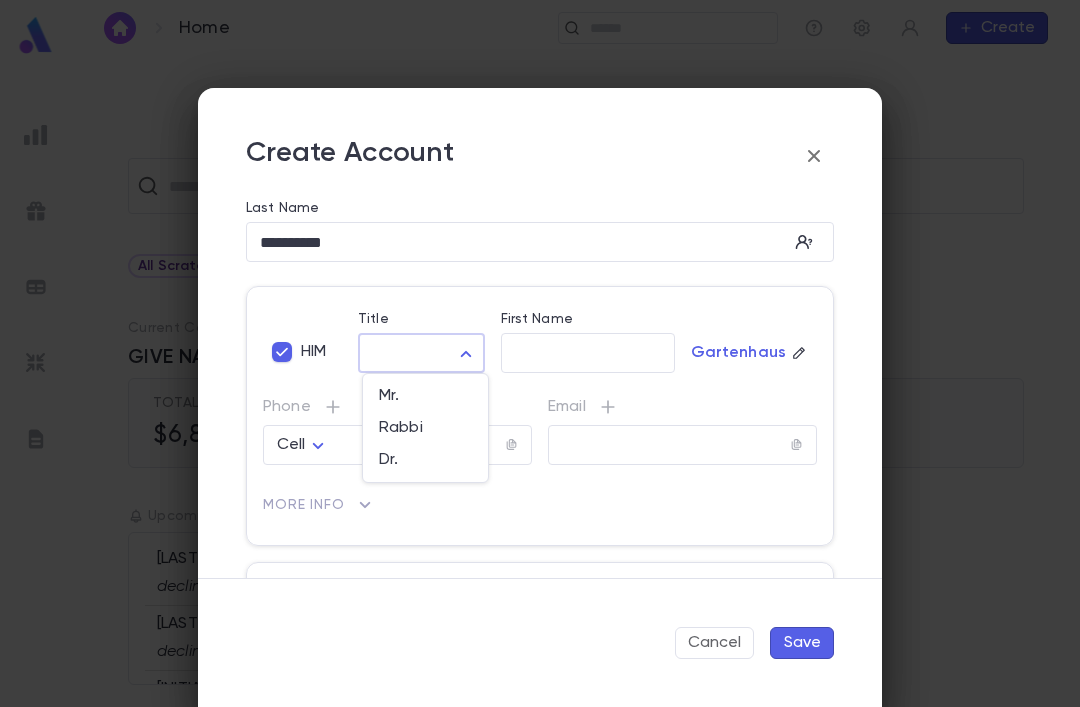 click on "Rabbi" at bounding box center (425, 428) 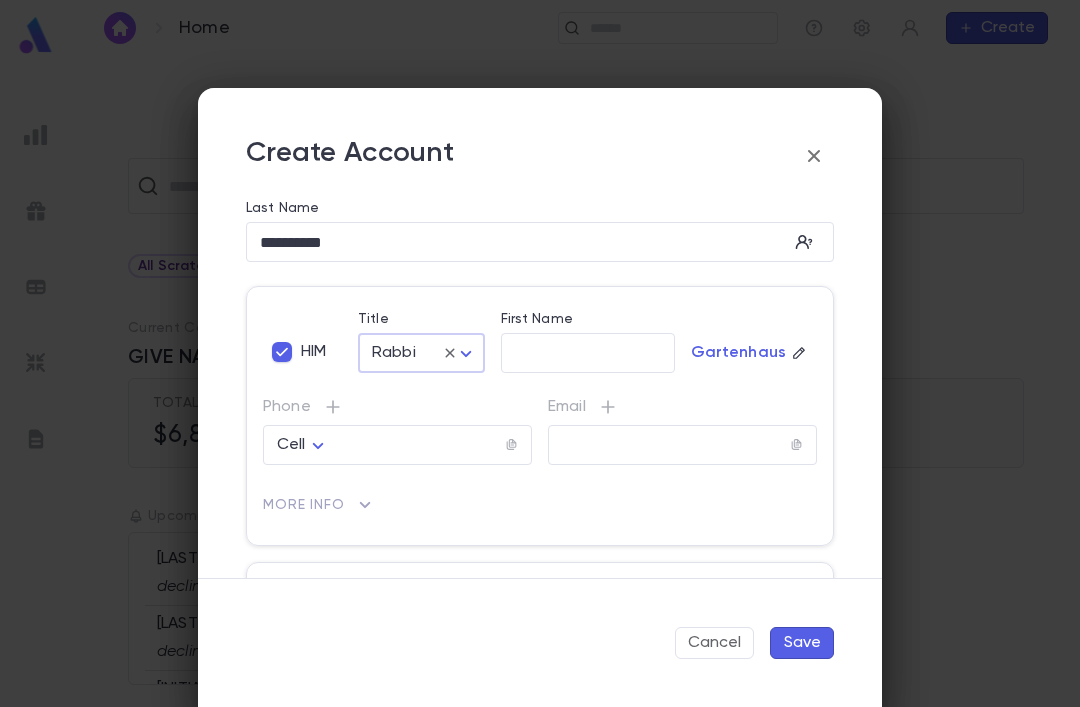 click on "First Name" at bounding box center (588, 353) 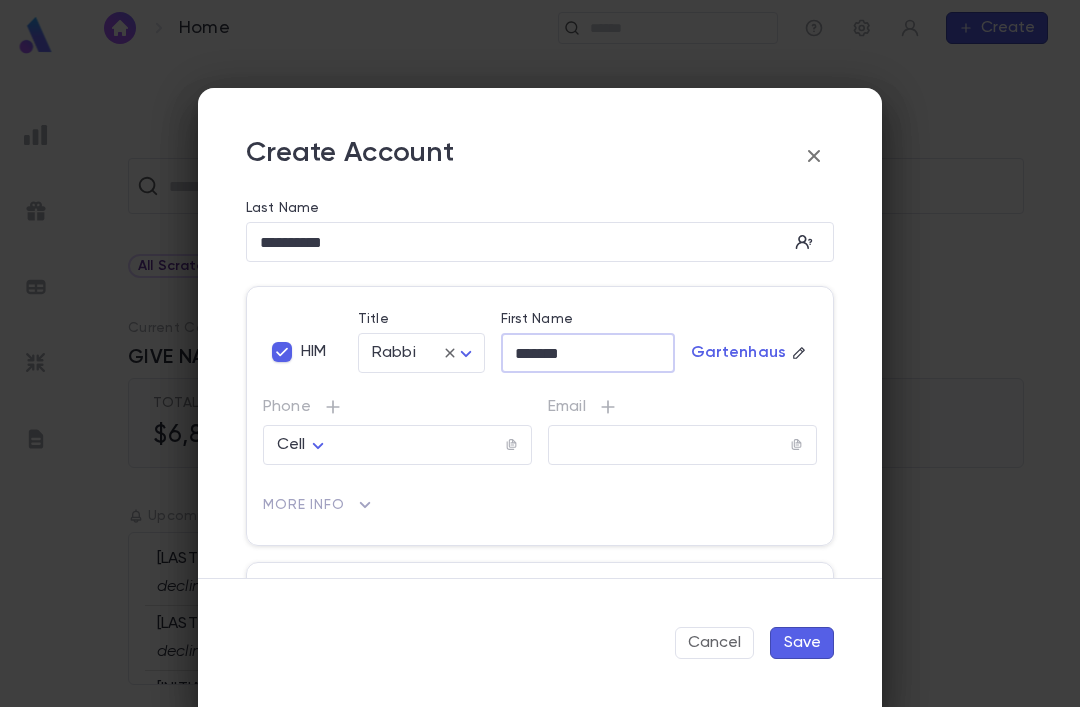 type on "*******" 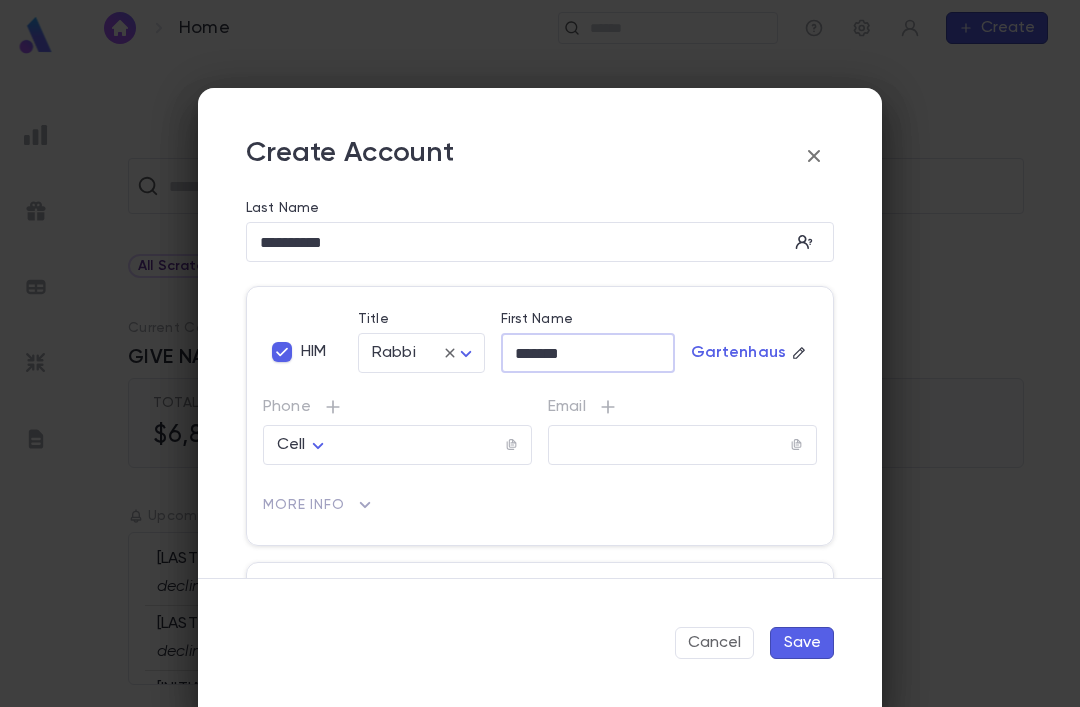 click at bounding box center [420, 445] 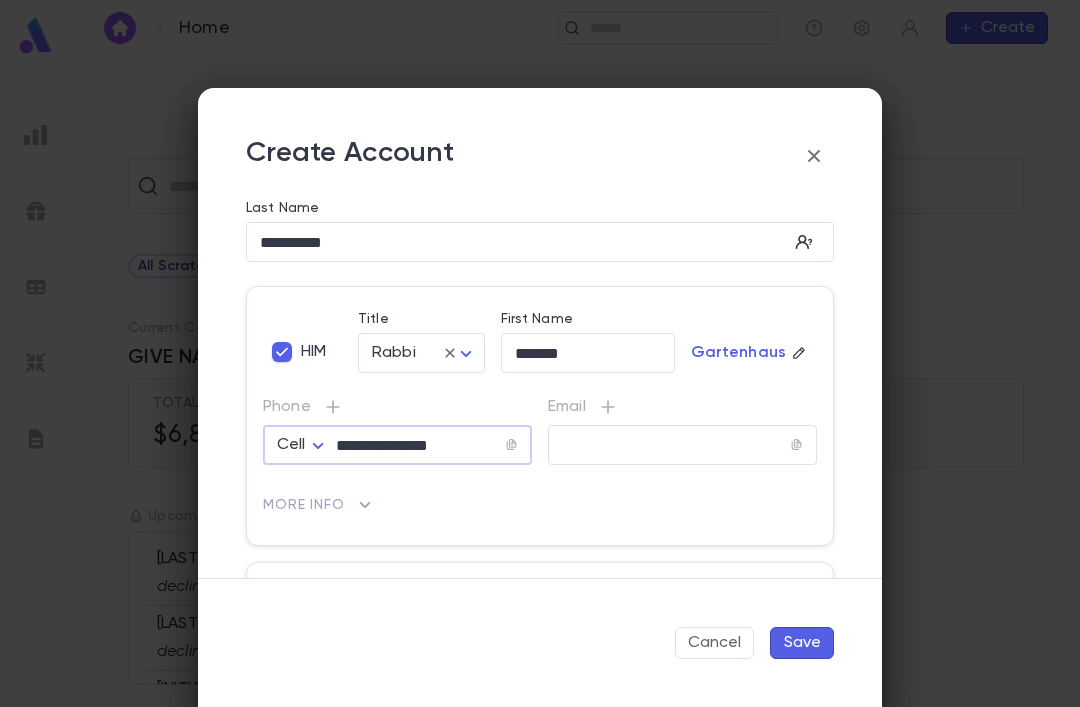 type on "**********" 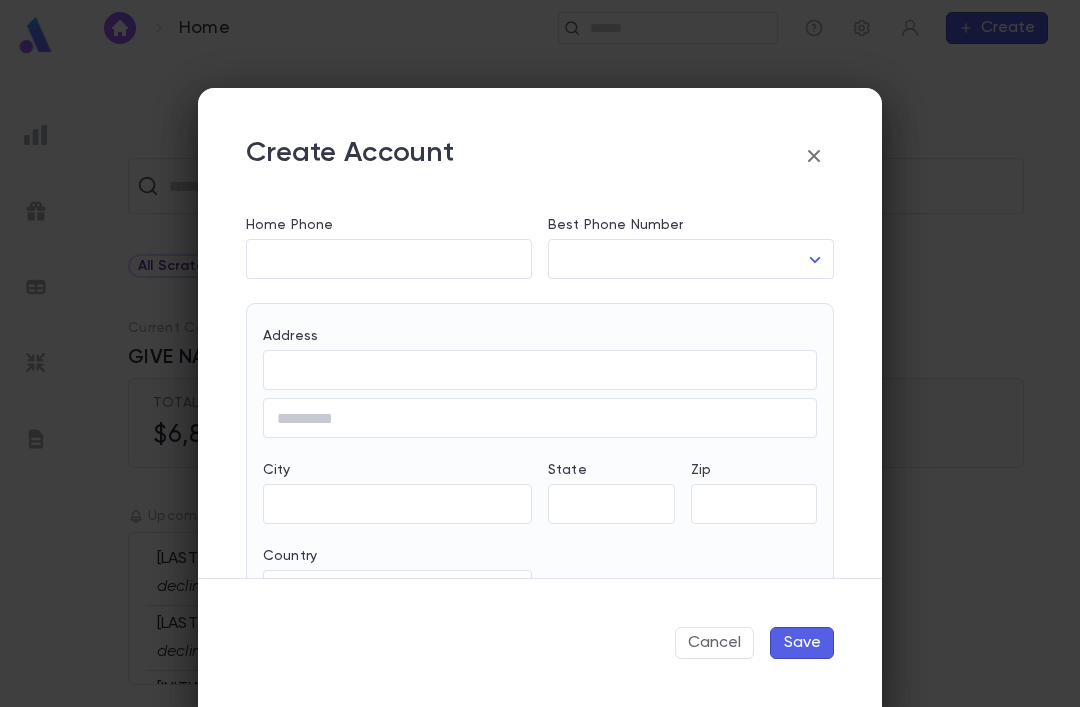scroll, scrollTop: 530, scrollLeft: 0, axis: vertical 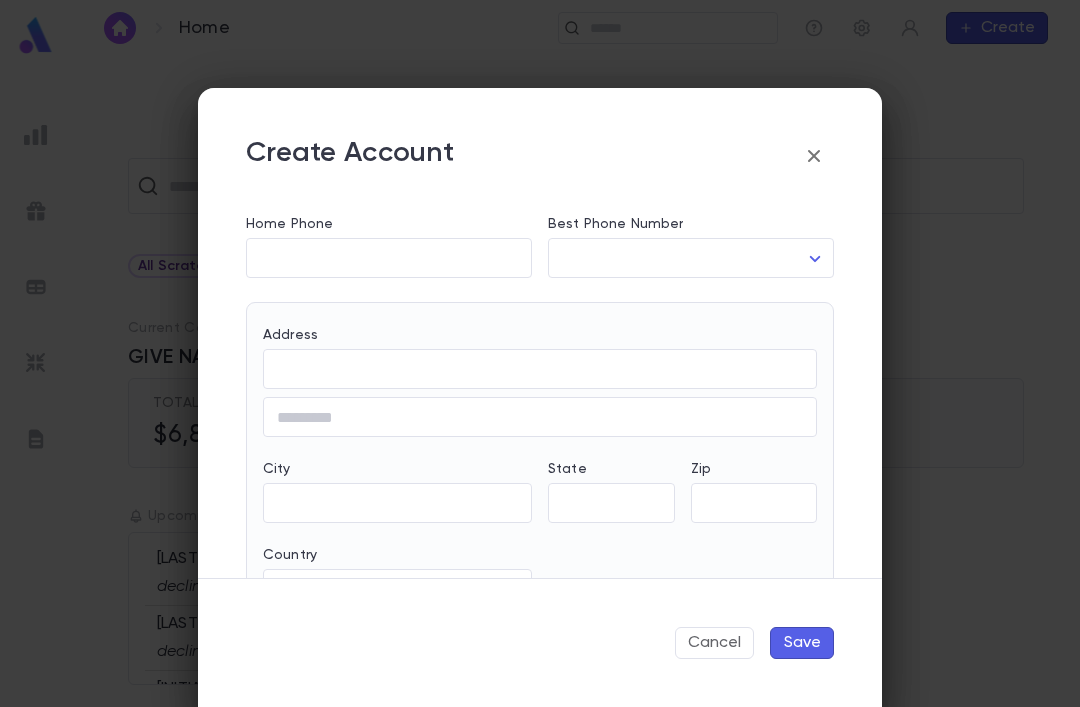 click on "Address" at bounding box center [540, 369] 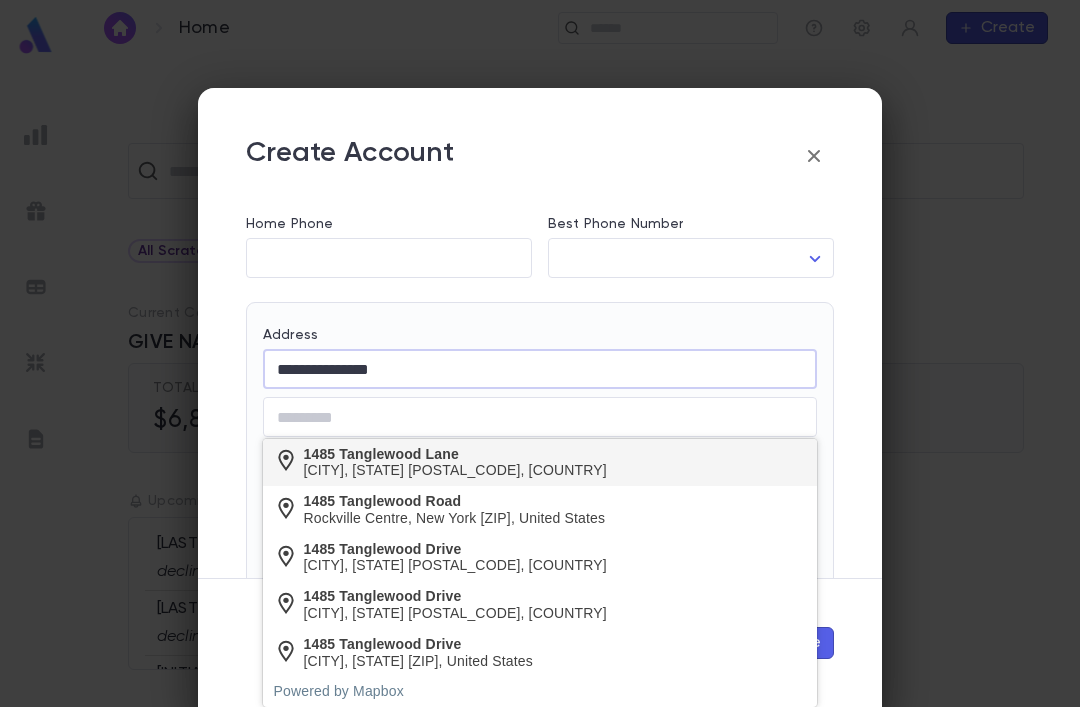 click on "1485 Tanglewood Lane" at bounding box center [455, 454] 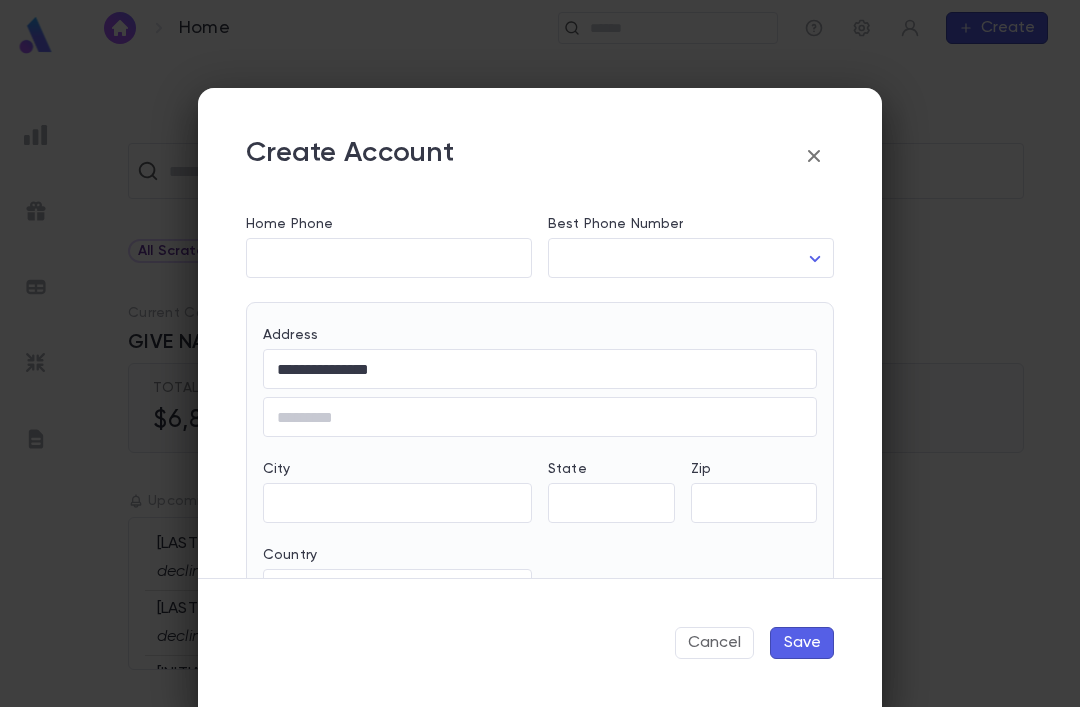 type on "**********" 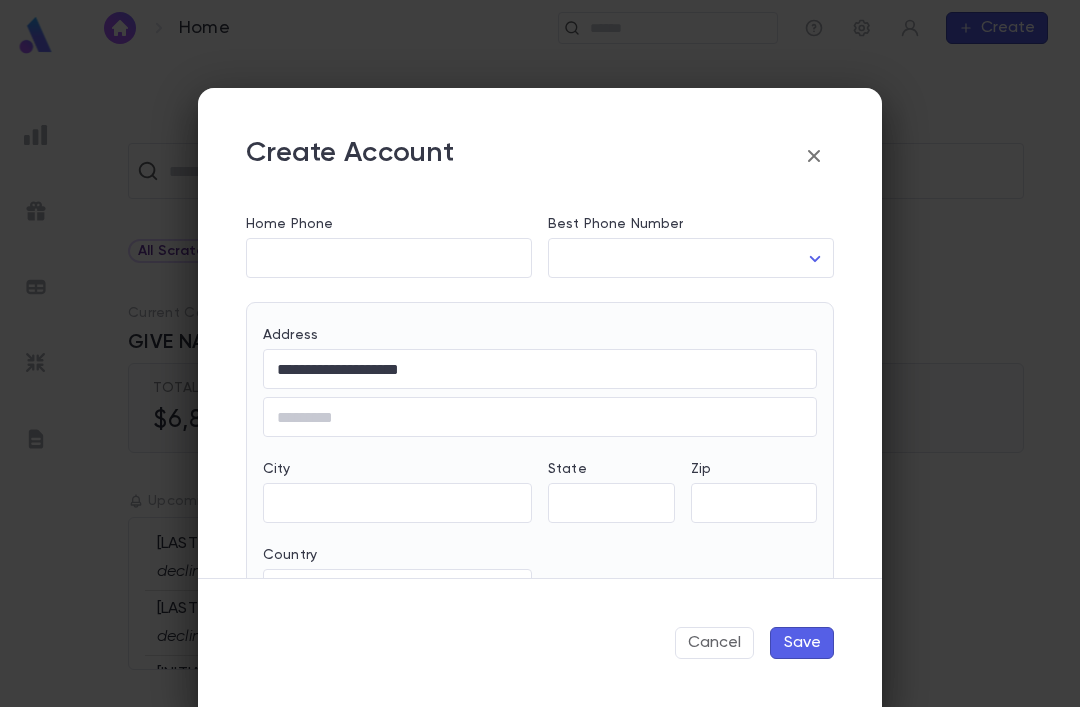 type on "**" 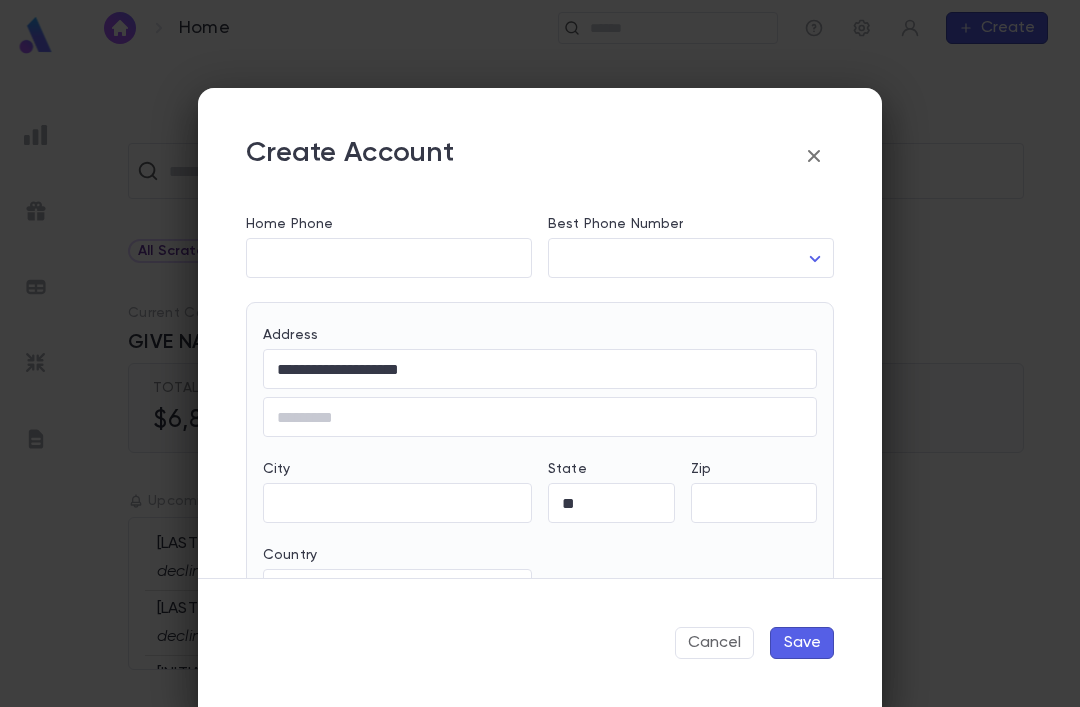 type on "********" 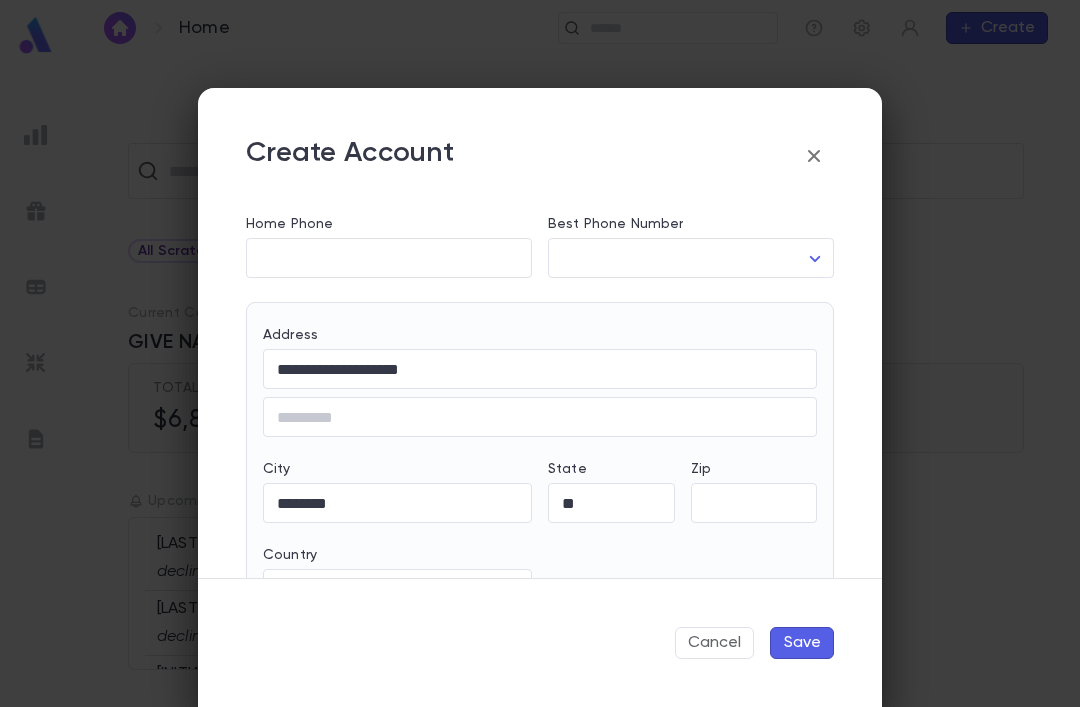 type on "**********" 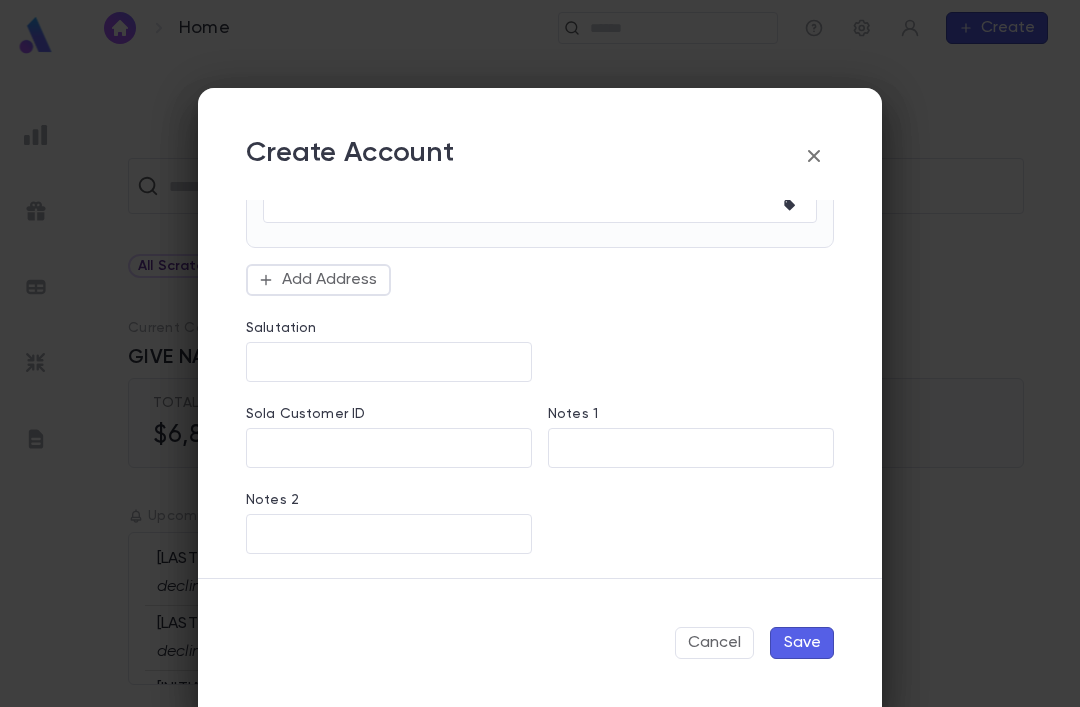 scroll, scrollTop: 1001, scrollLeft: 0, axis: vertical 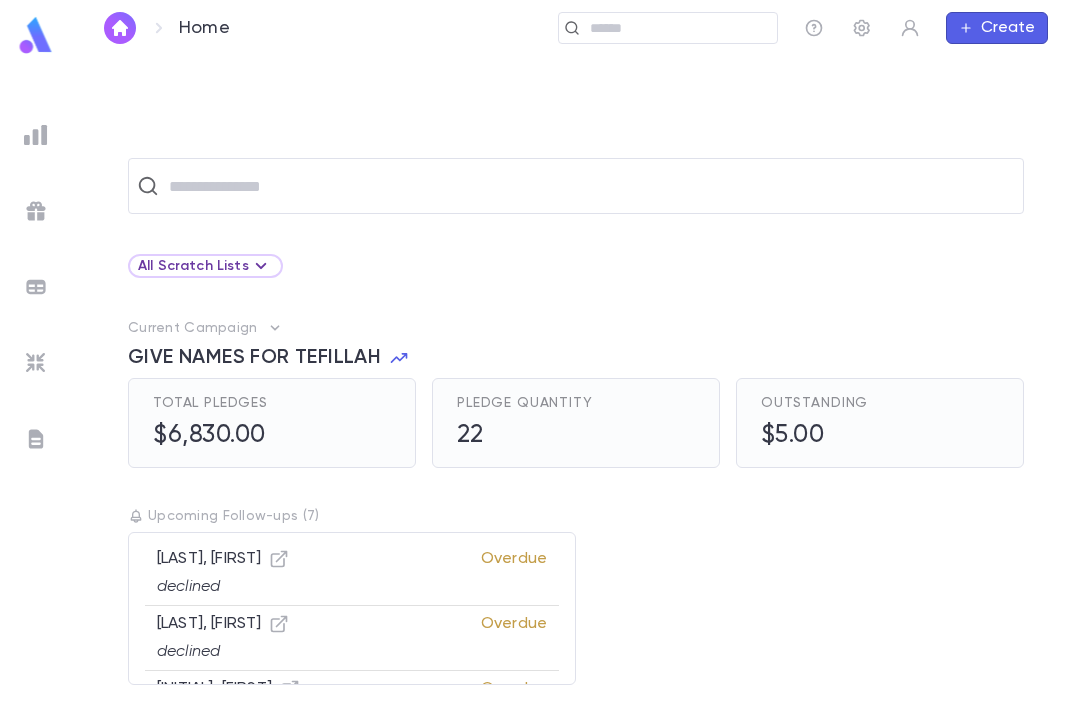 click on "Create" at bounding box center (997, 28) 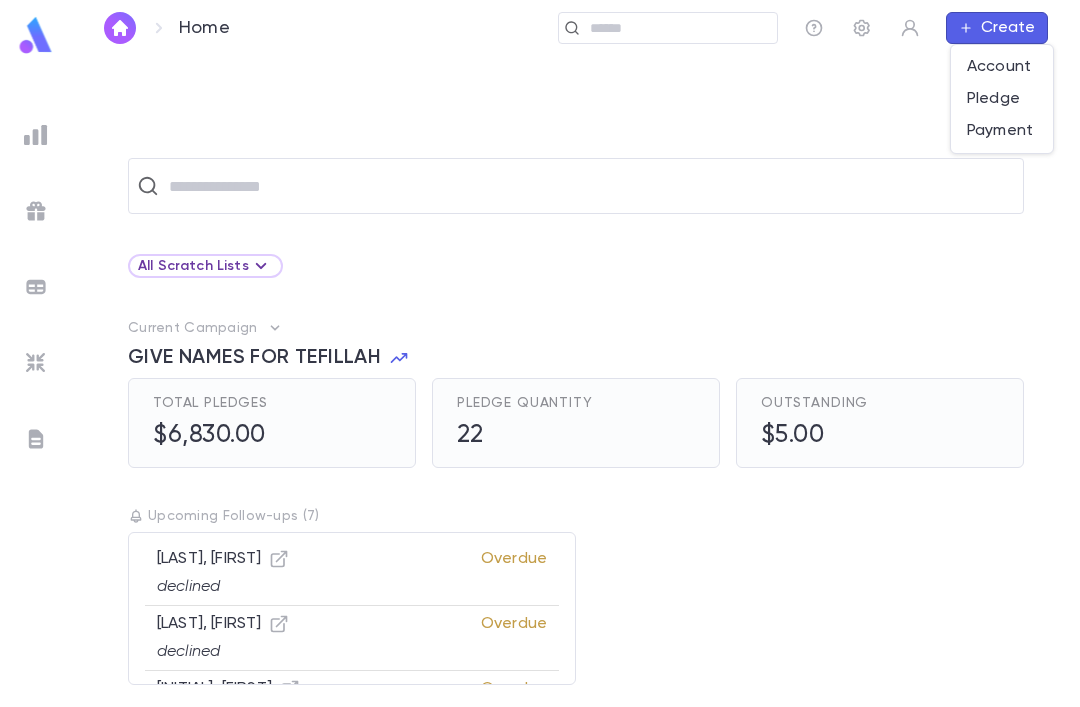 click on "Pledge" at bounding box center [1002, 99] 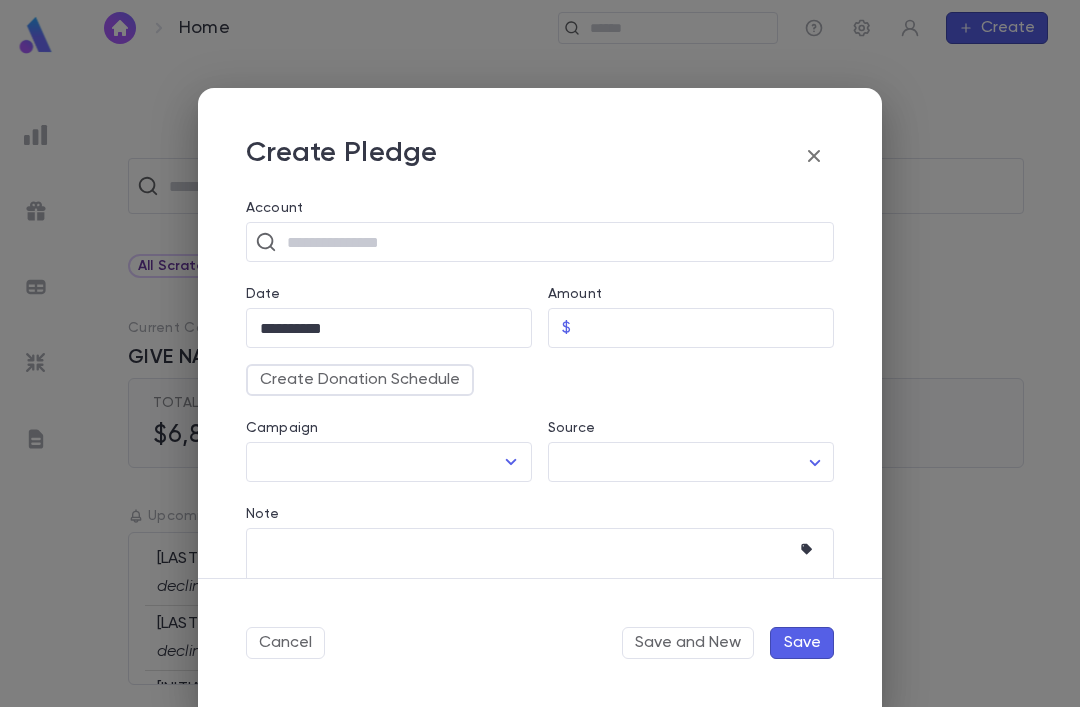 click at bounding box center (553, 242) 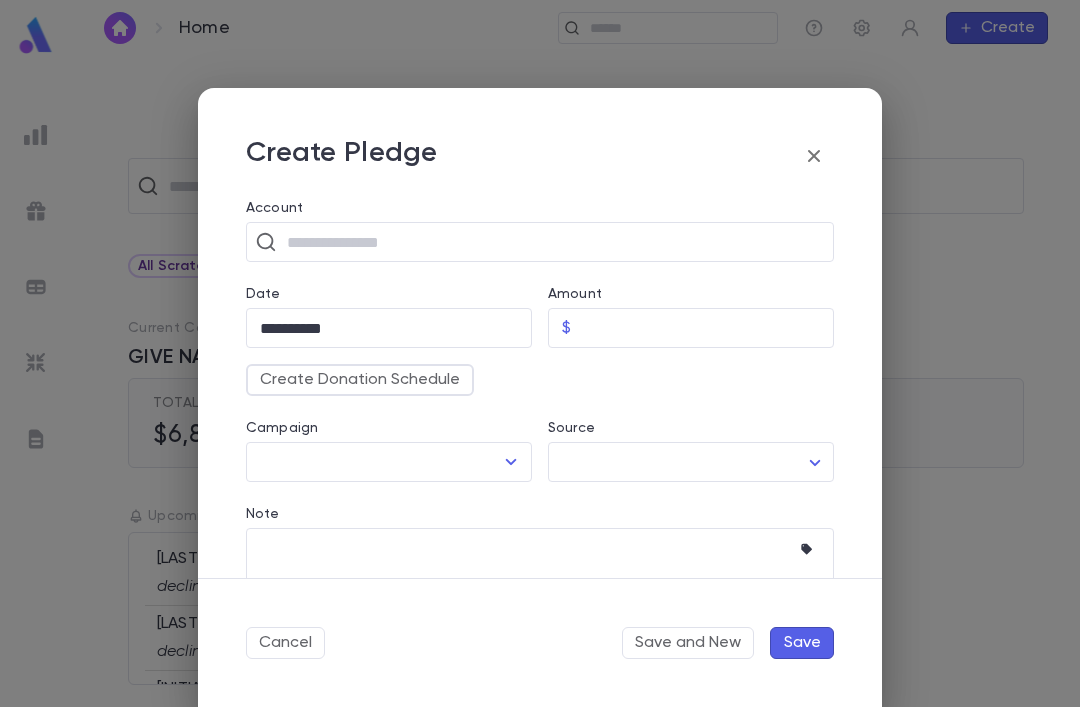 click at bounding box center (553, 242) 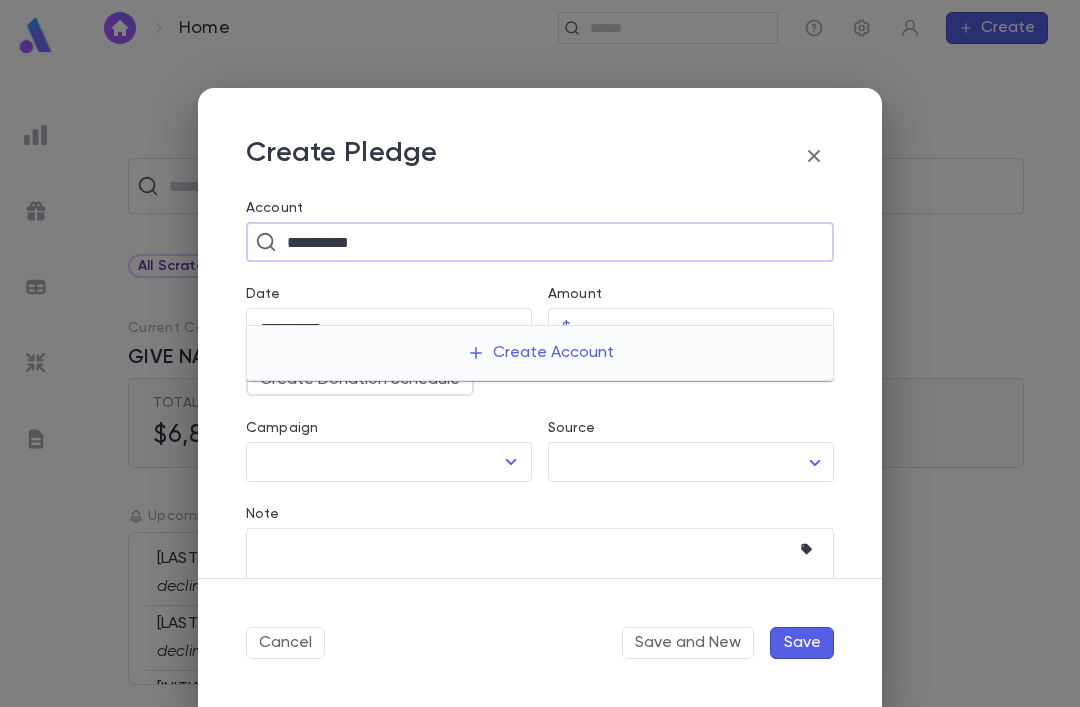type on "**********" 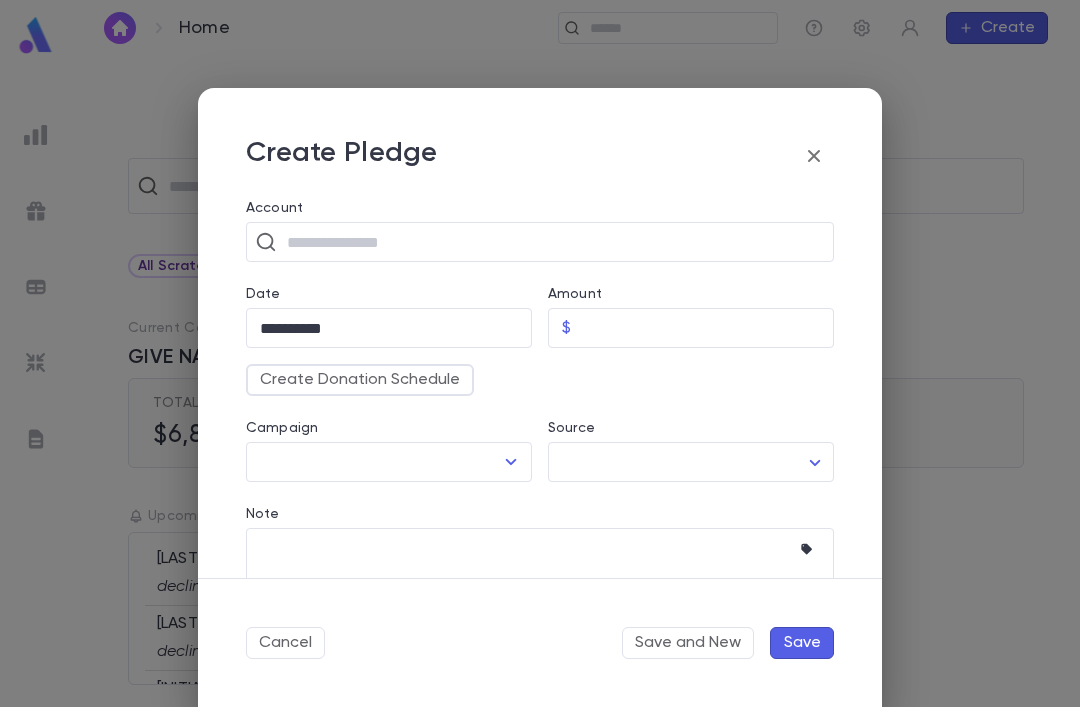 click at bounding box center (553, 242) 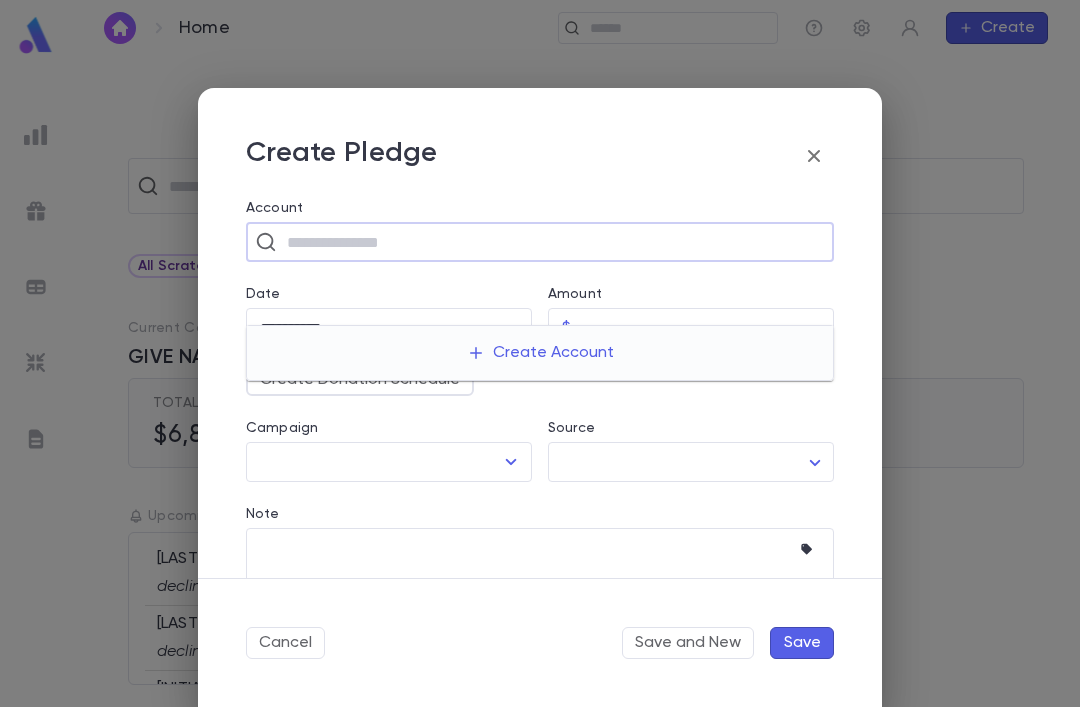 click on "Create Account" at bounding box center (540, 353) 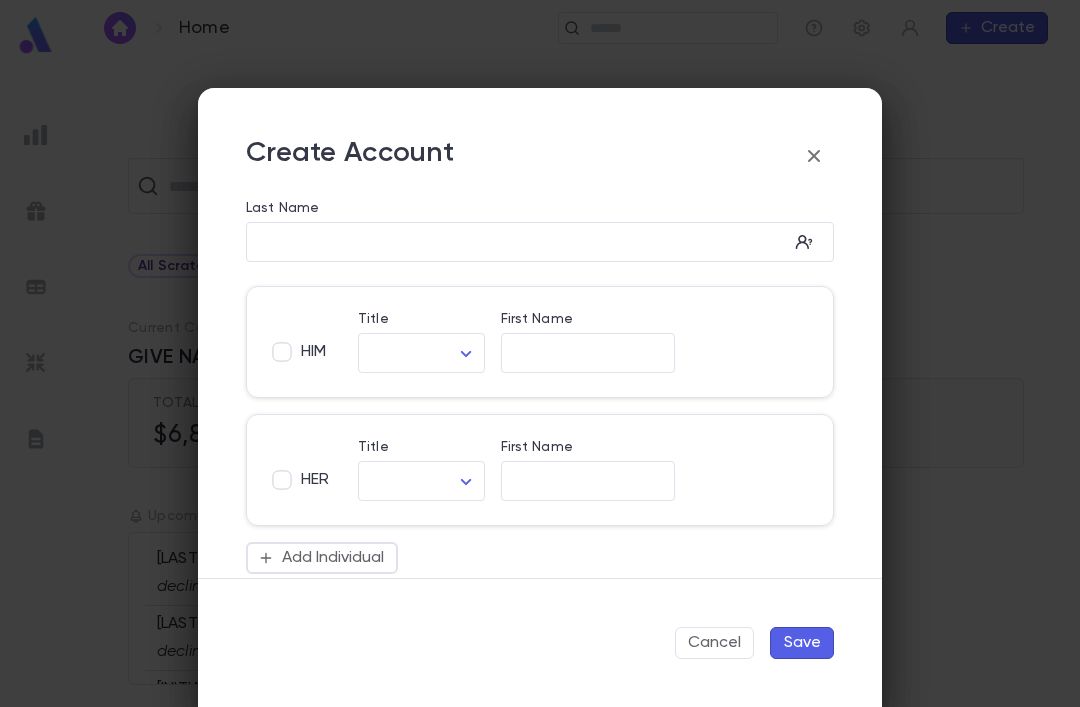 click on "Last Name" at bounding box center (517, 242) 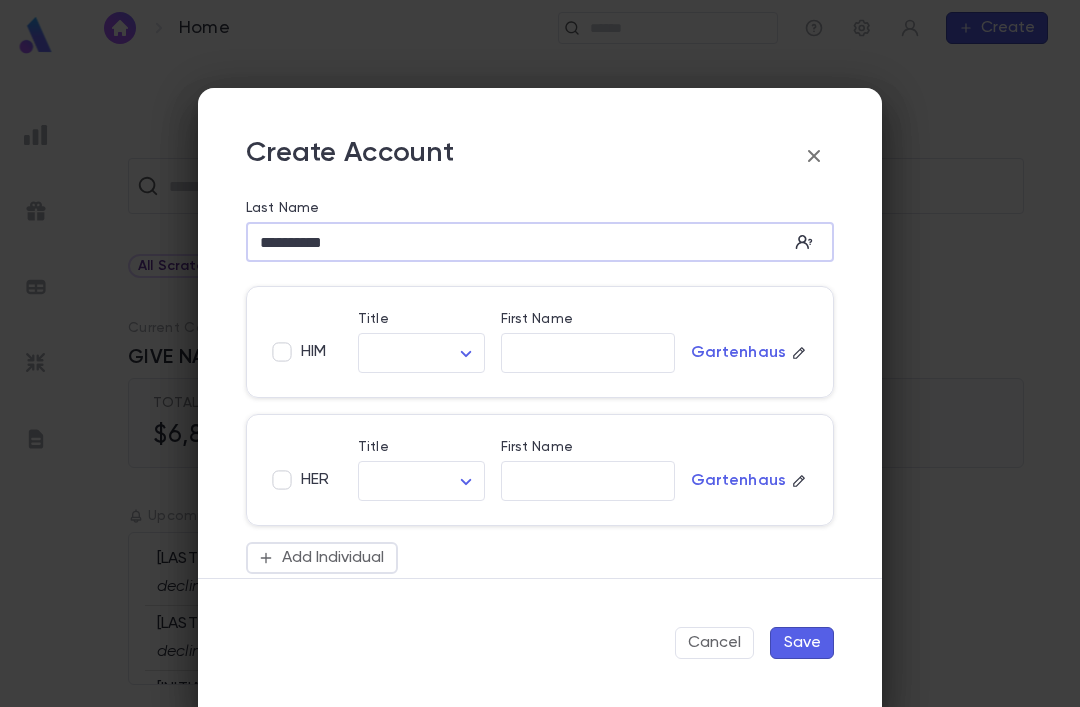type on "**********" 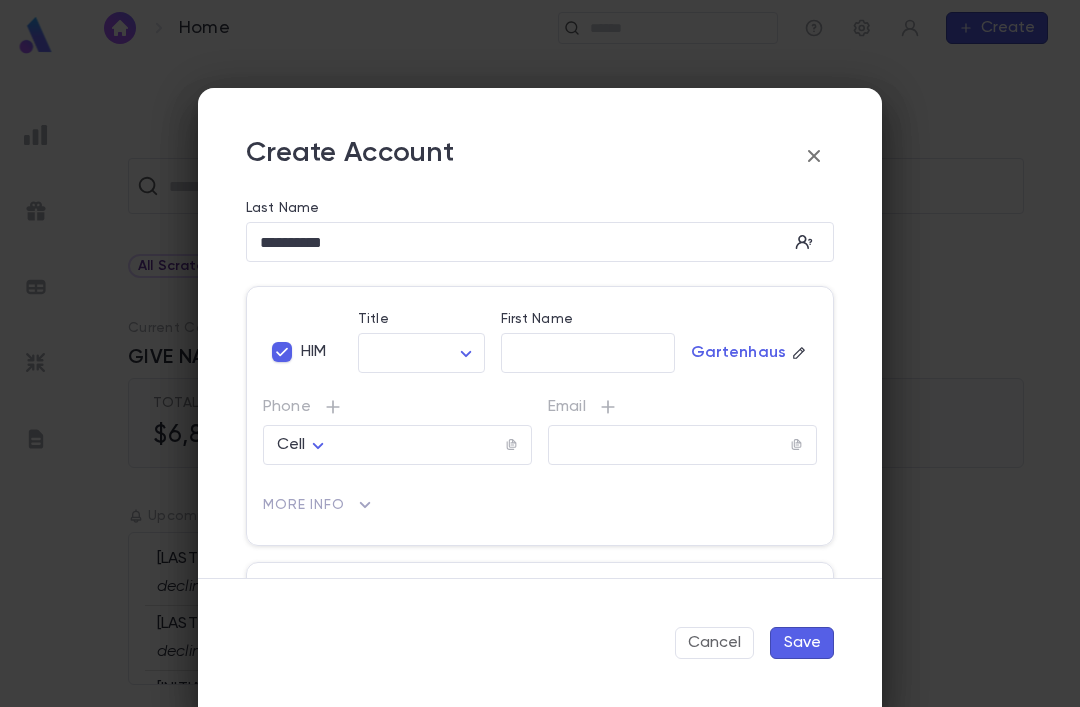 click on "**********" at bounding box center [540, 381] 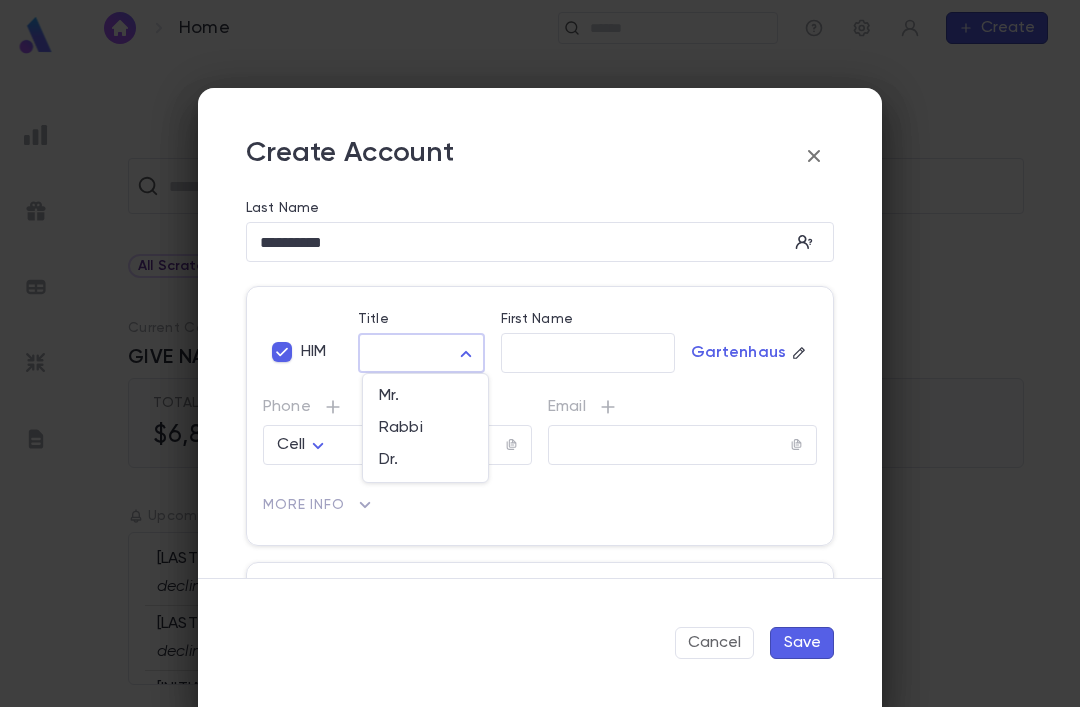 click at bounding box center (540, 353) 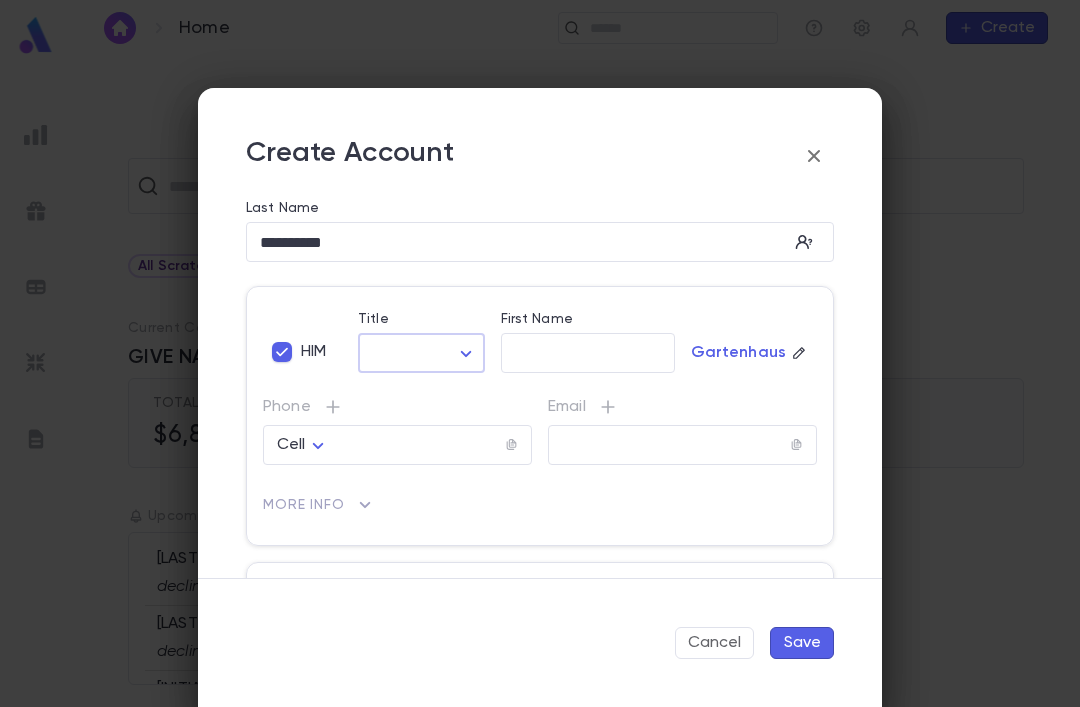 click on "**********" at bounding box center [540, 242] 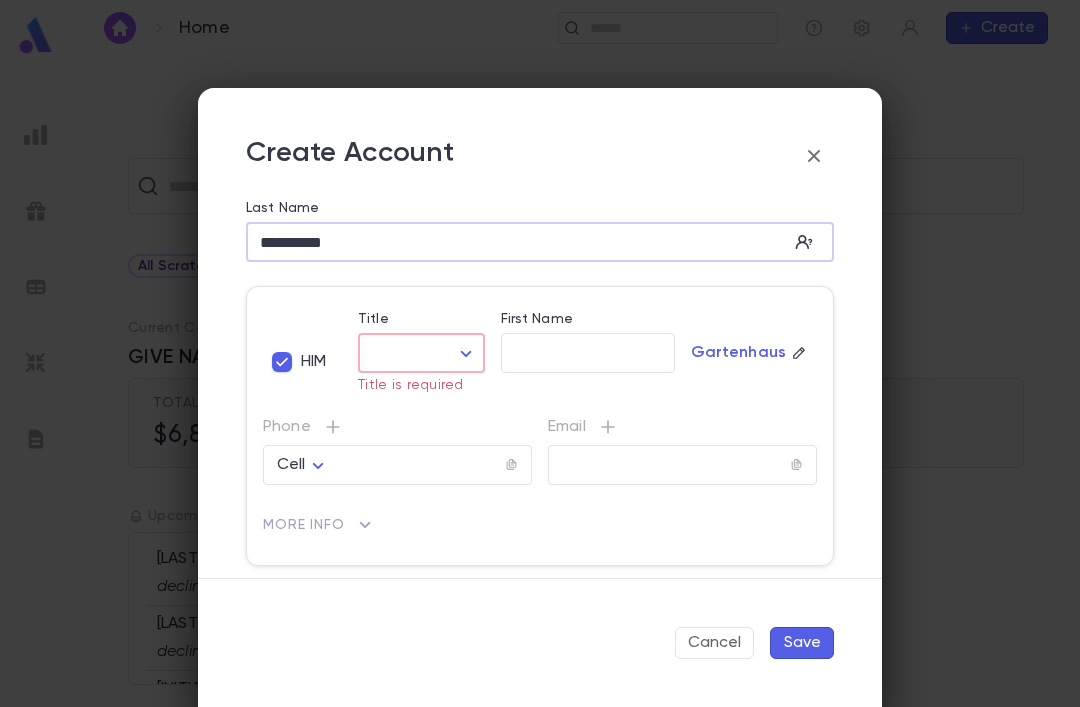 click on "**********" at bounding box center (517, 242) 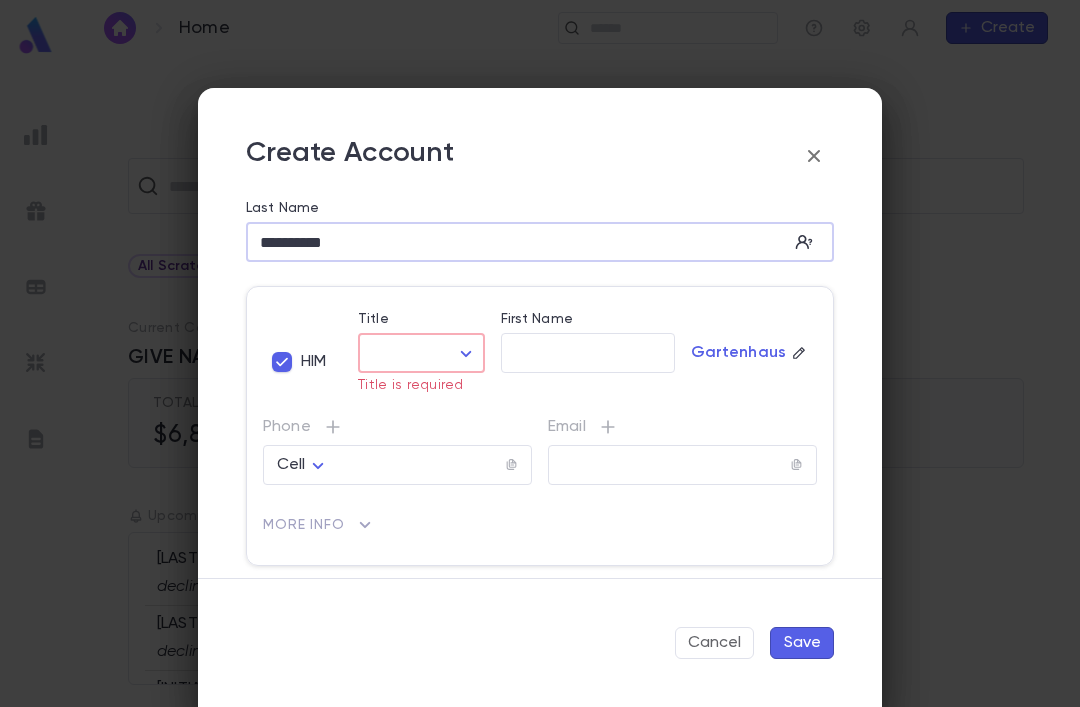 click on "**********" at bounding box center [517, 242] 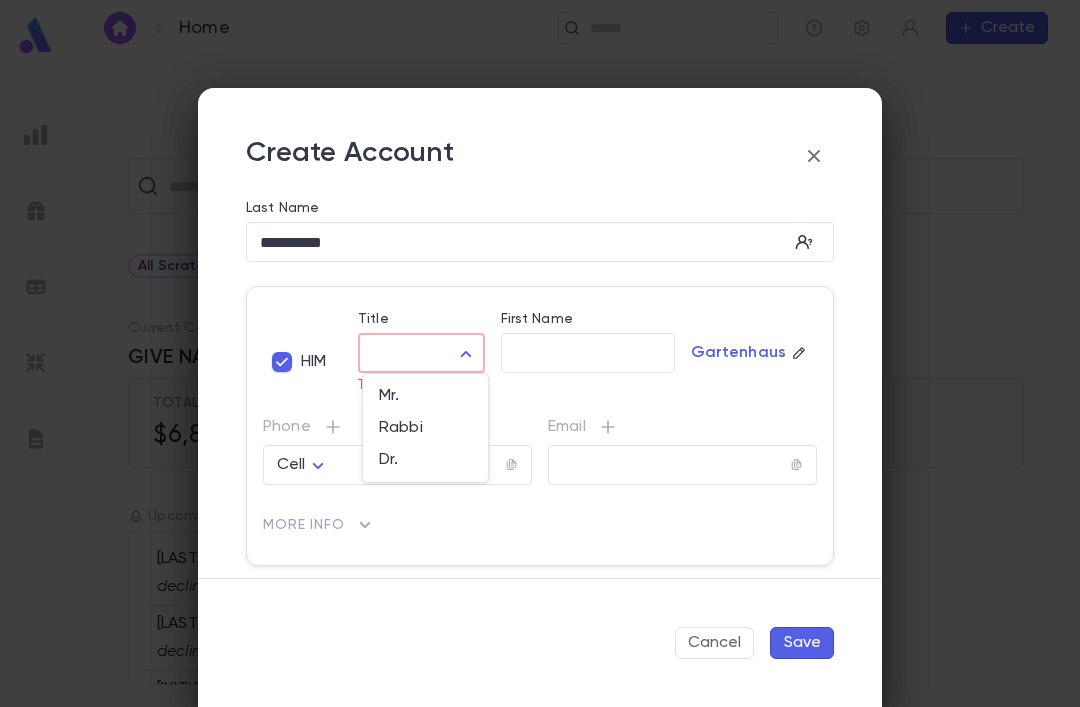 click on "Rabbi" at bounding box center [425, 428] 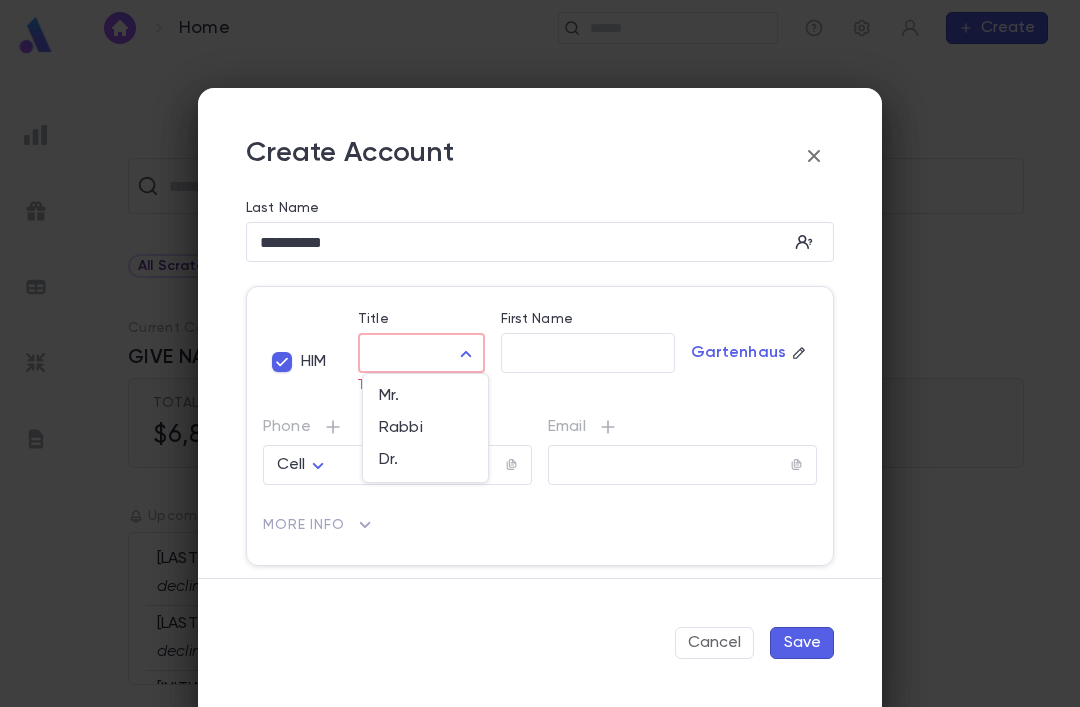 type on "*****" 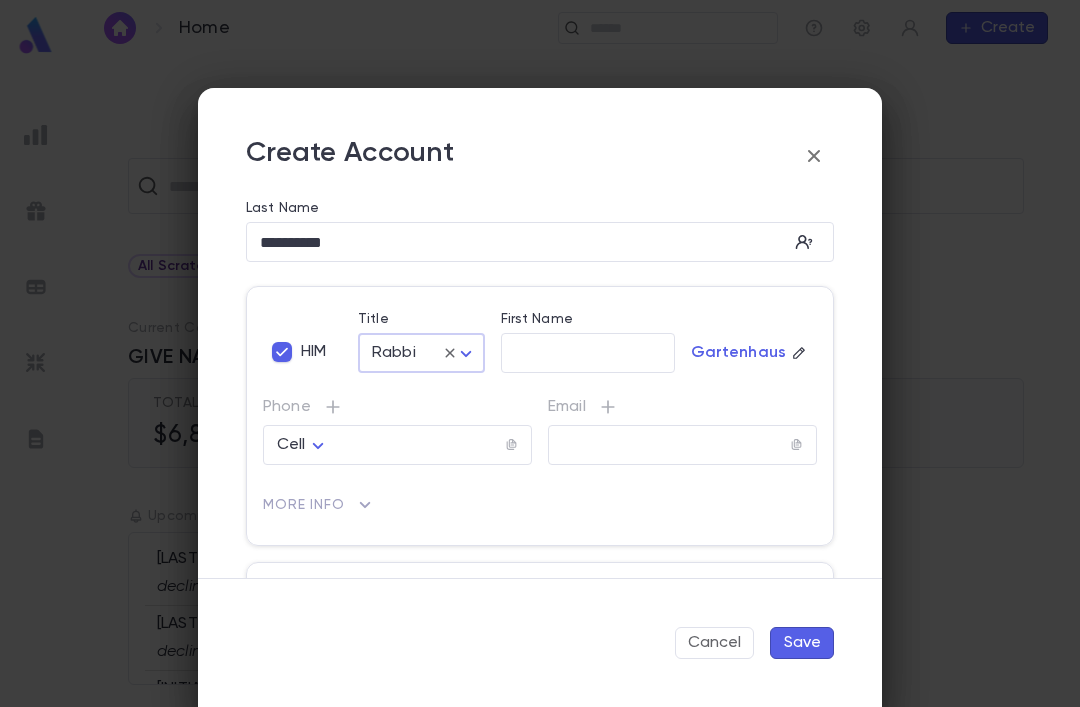 click on "First Name" at bounding box center (588, 353) 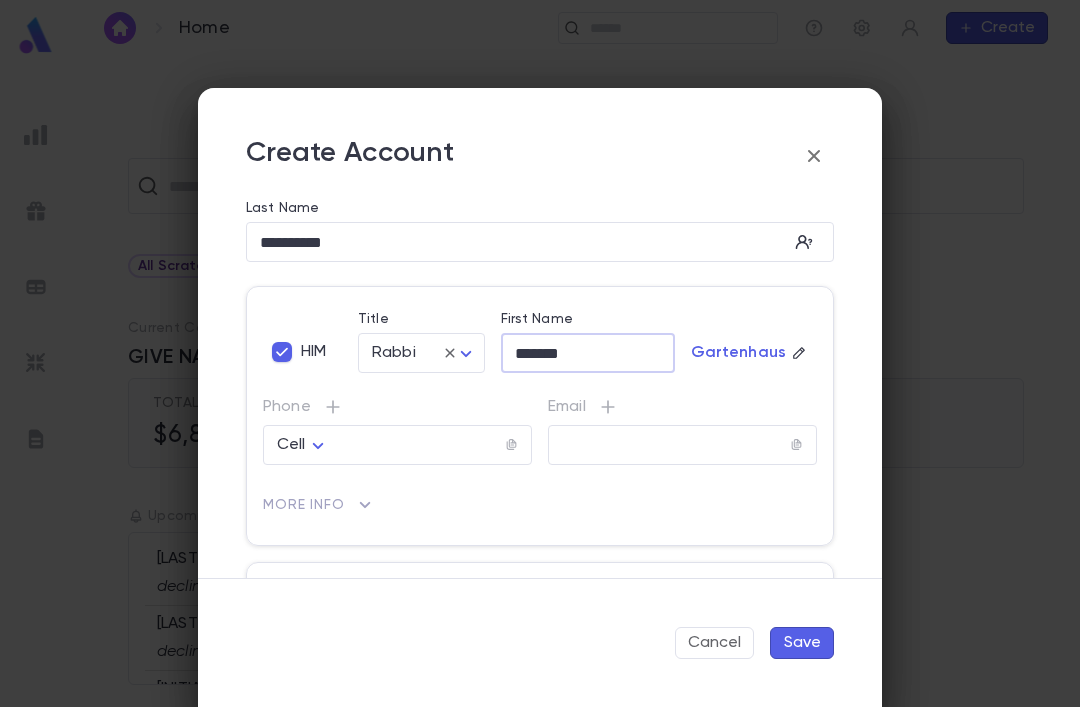 type on "*******" 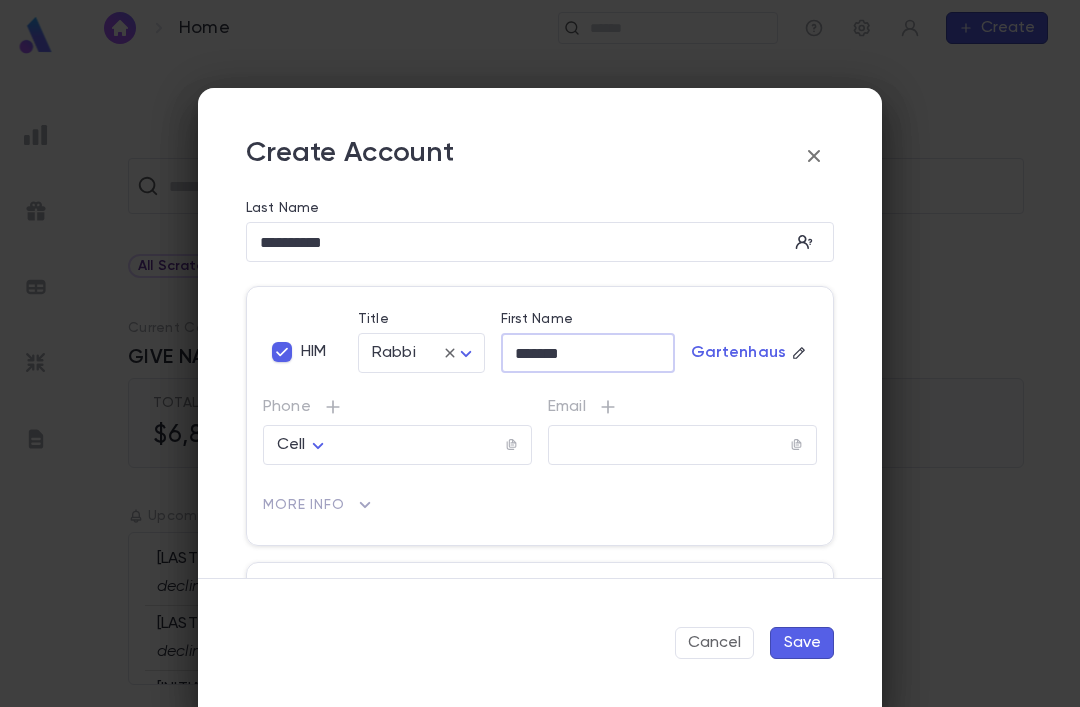click at bounding box center (420, 445) 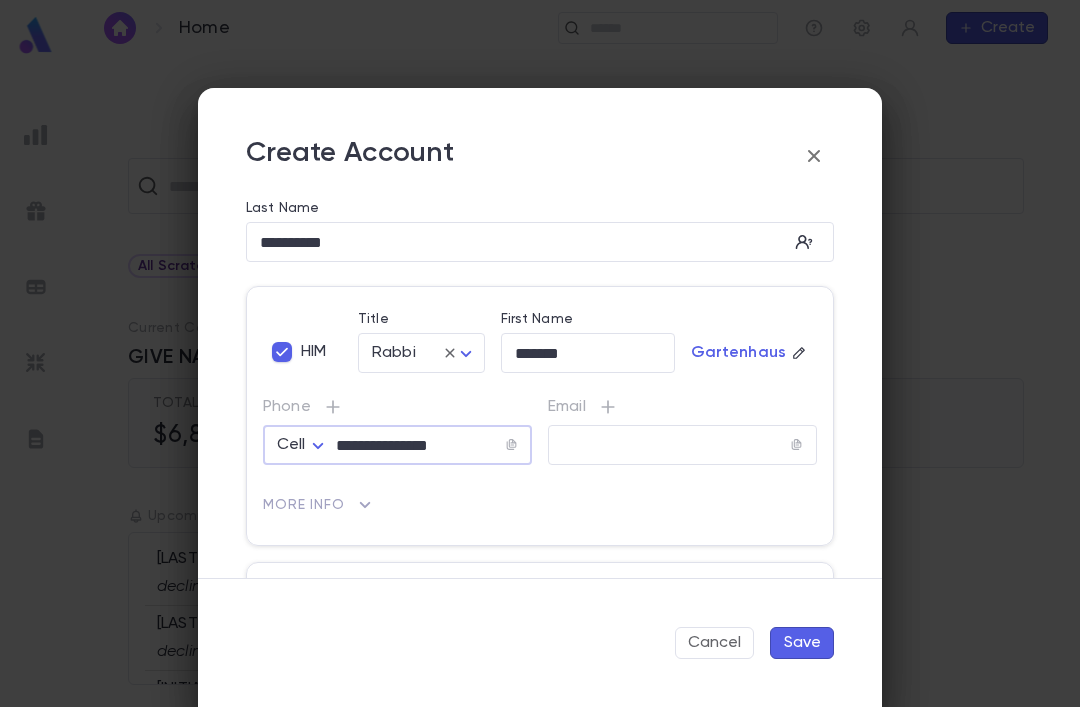 type on "**********" 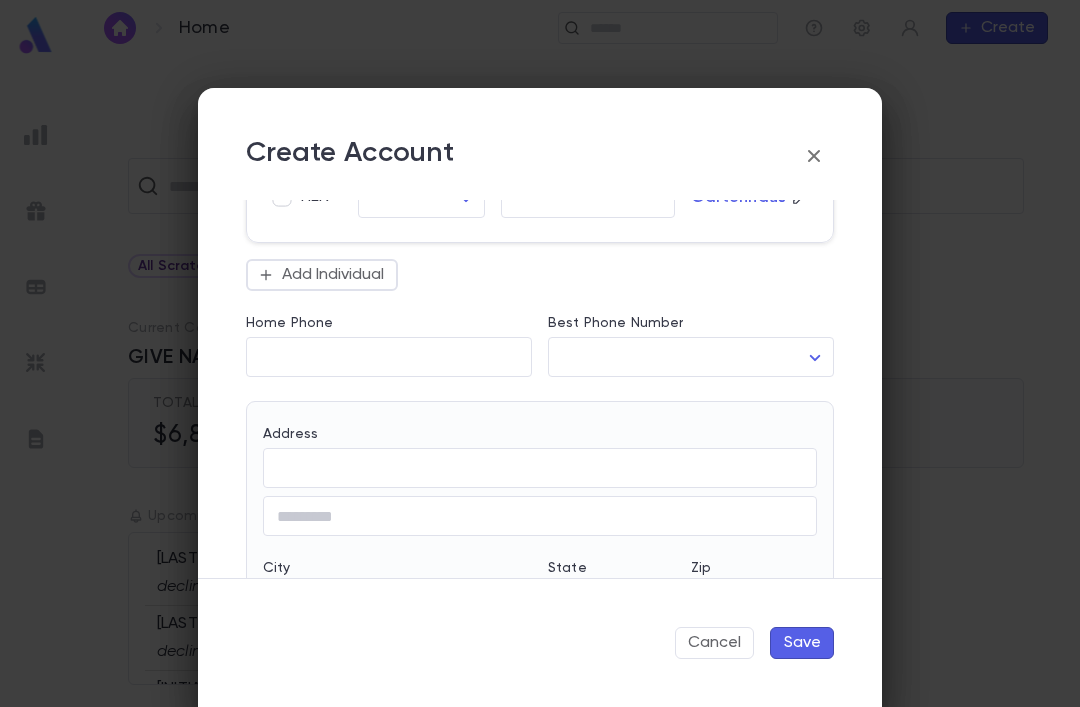 scroll, scrollTop: 433, scrollLeft: 0, axis: vertical 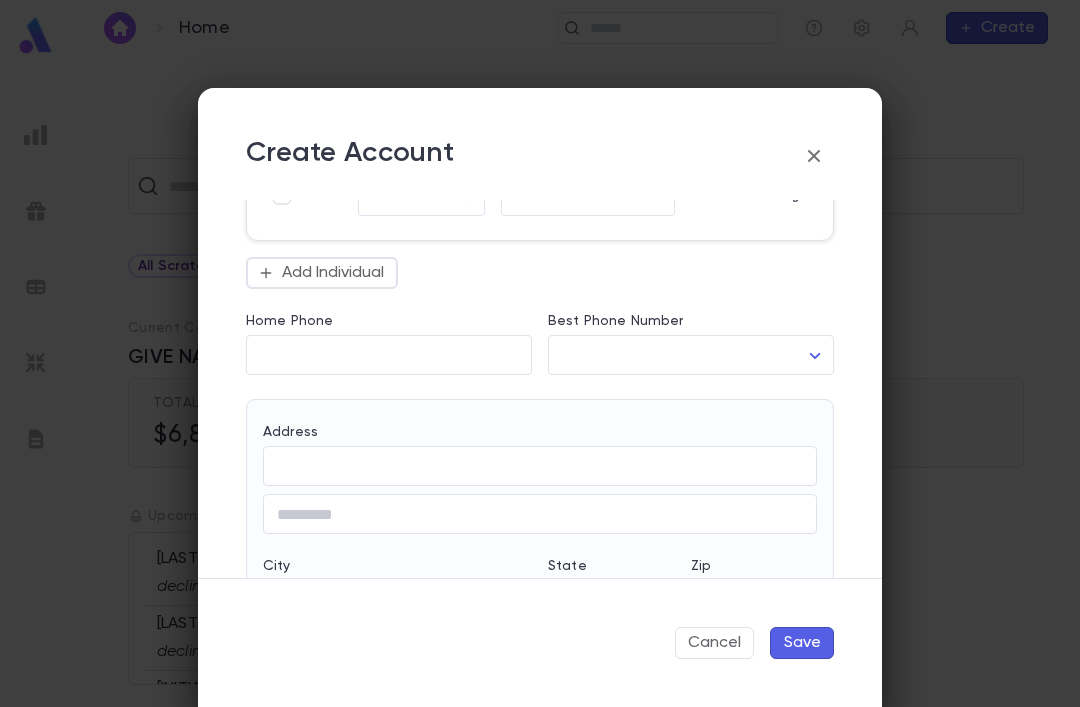 click on "**********" at bounding box center (540, 381) 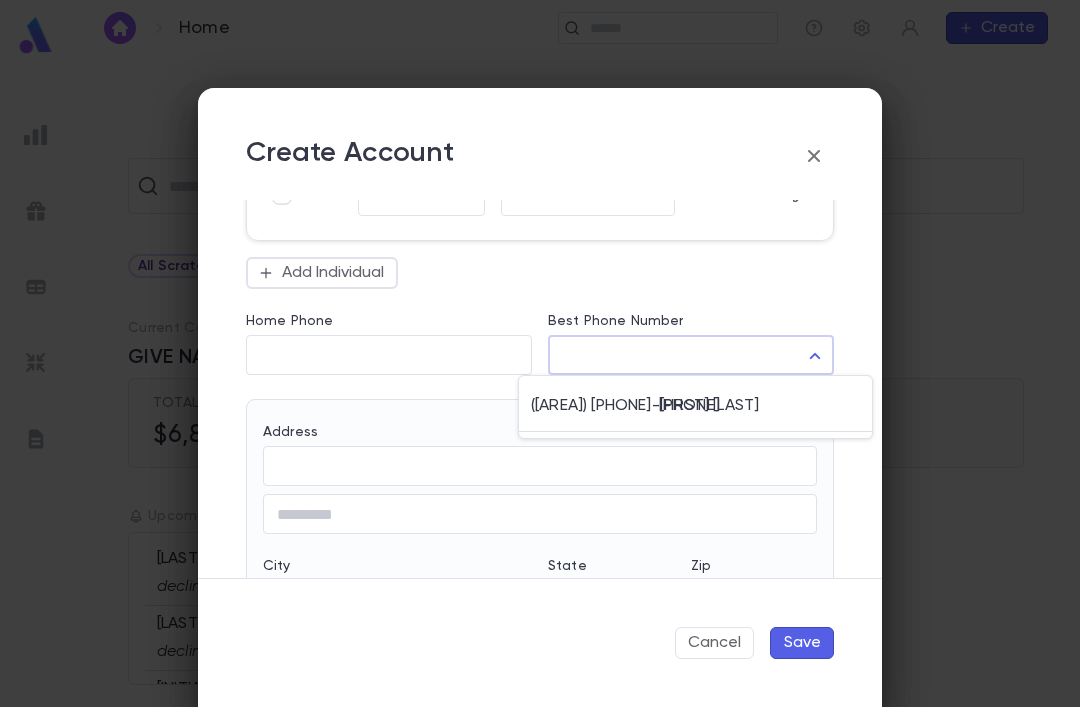 click on "([AREA]) [PHONE]-[PHONE] [FIRST] [LAST]" at bounding box center (695, 407) 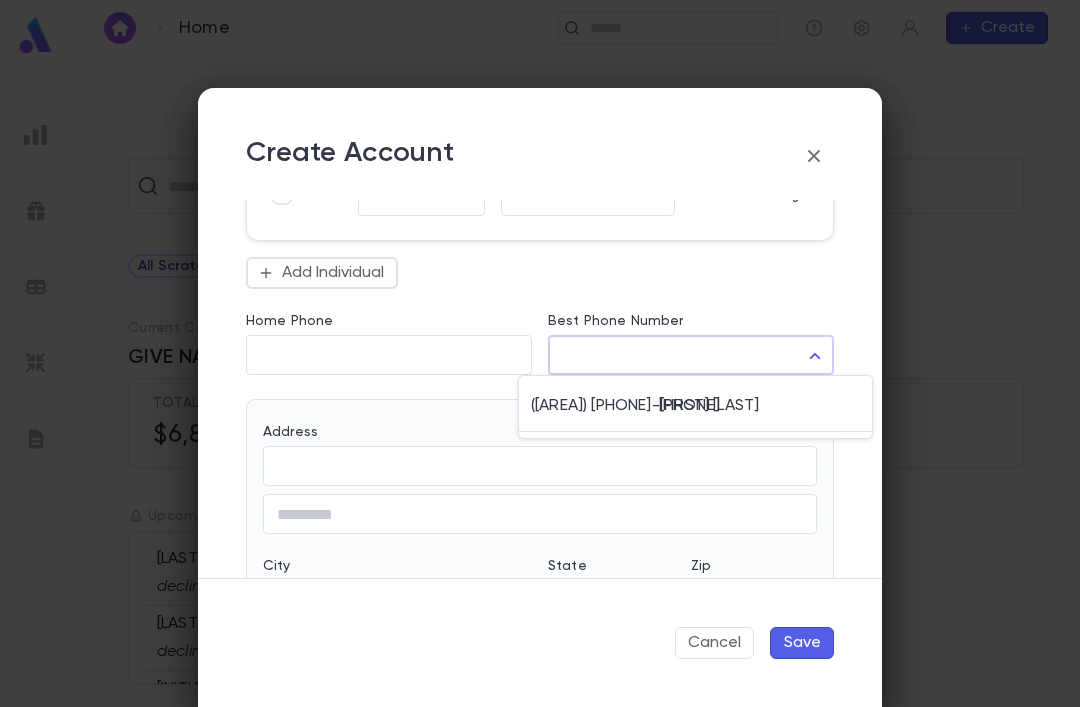 type on "**********" 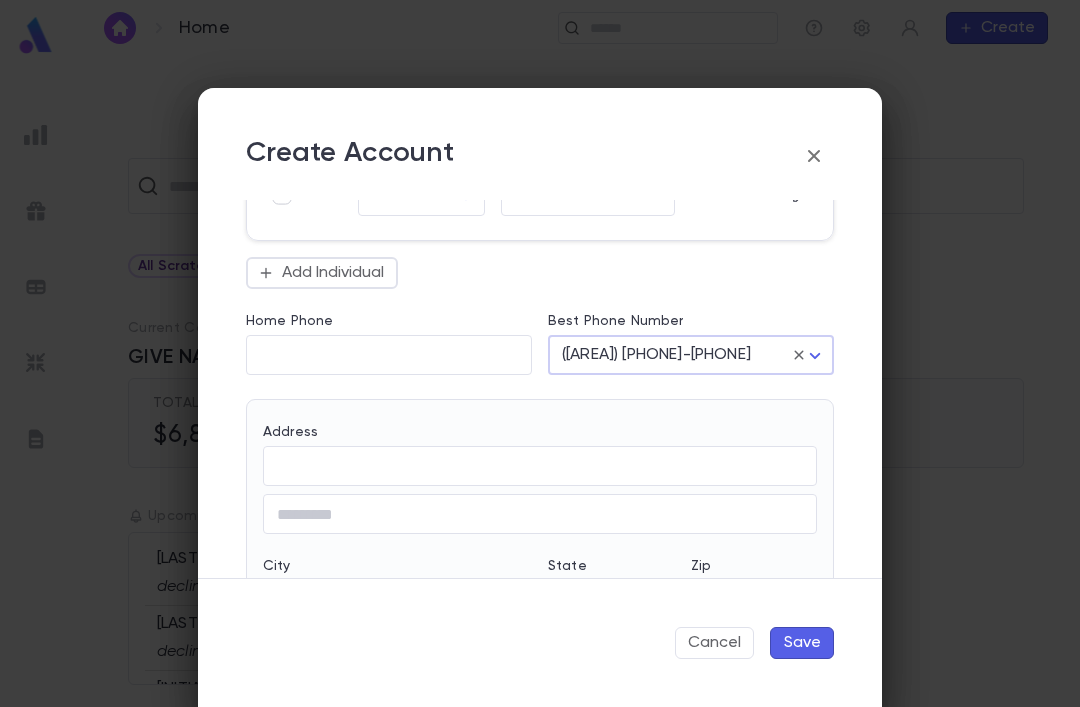 click on "Address" at bounding box center (540, 466) 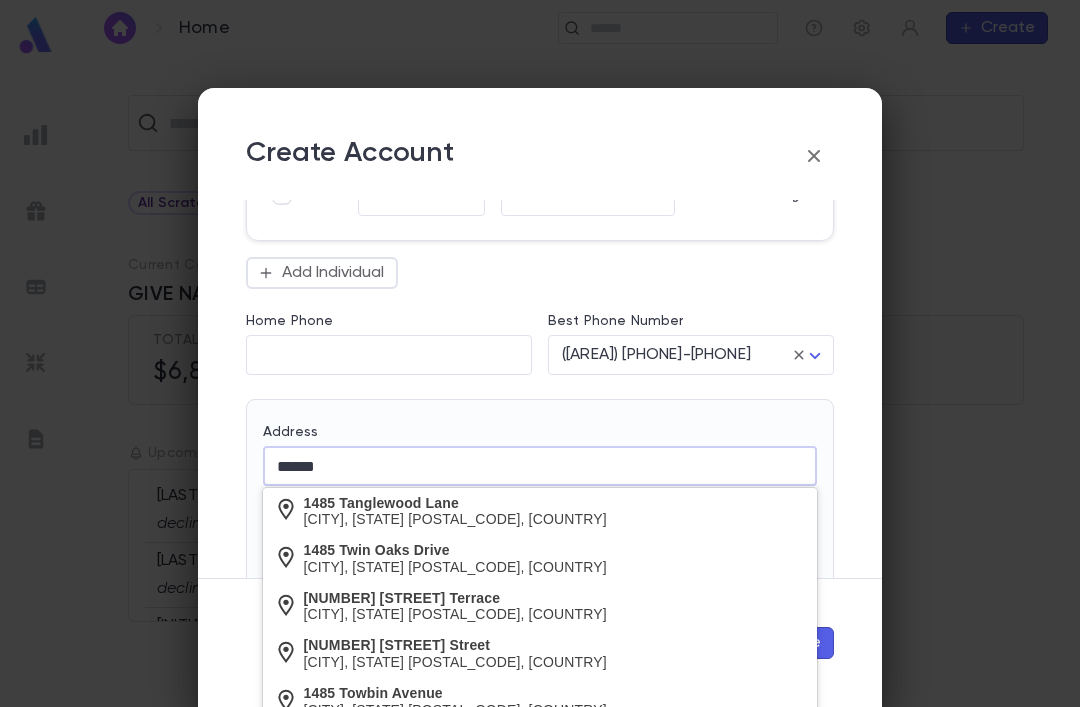 click on "[CITY], [STATE] [POSTAL_CODE], [COUNTRY]" at bounding box center [455, 519] 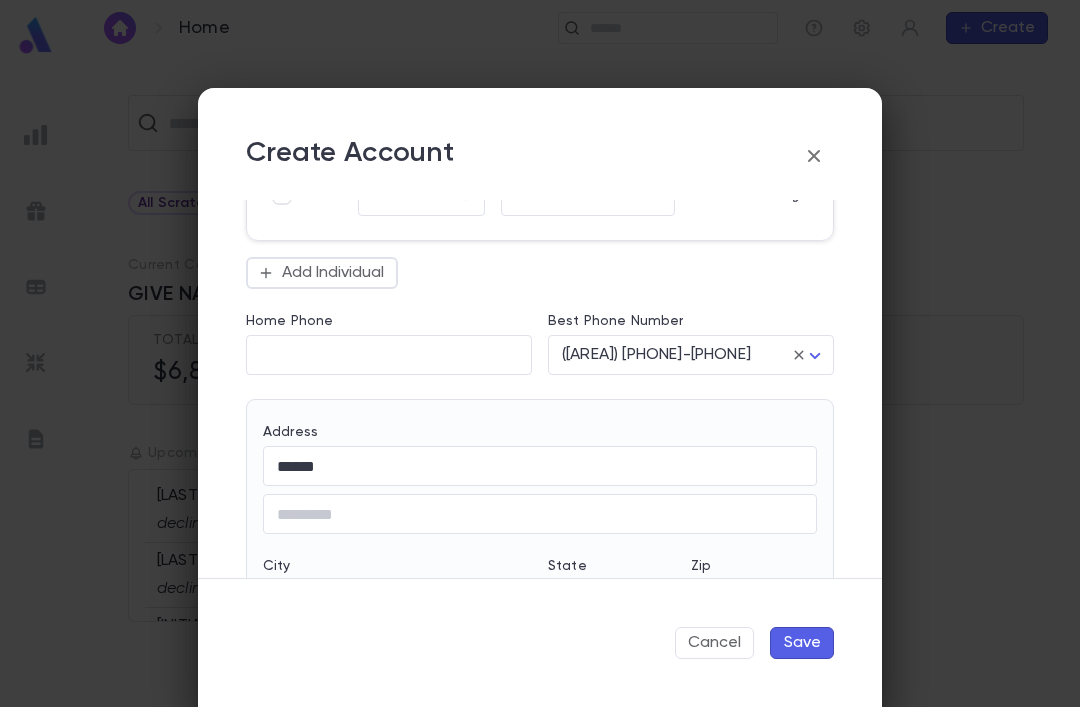 type on "**********" 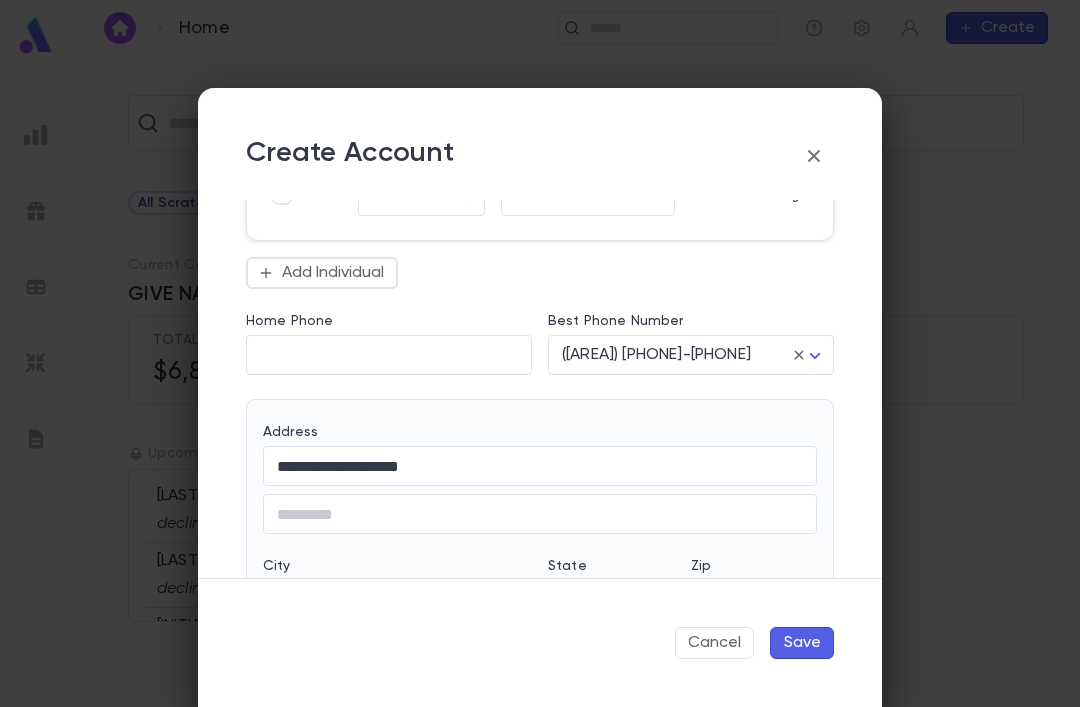 type on "**" 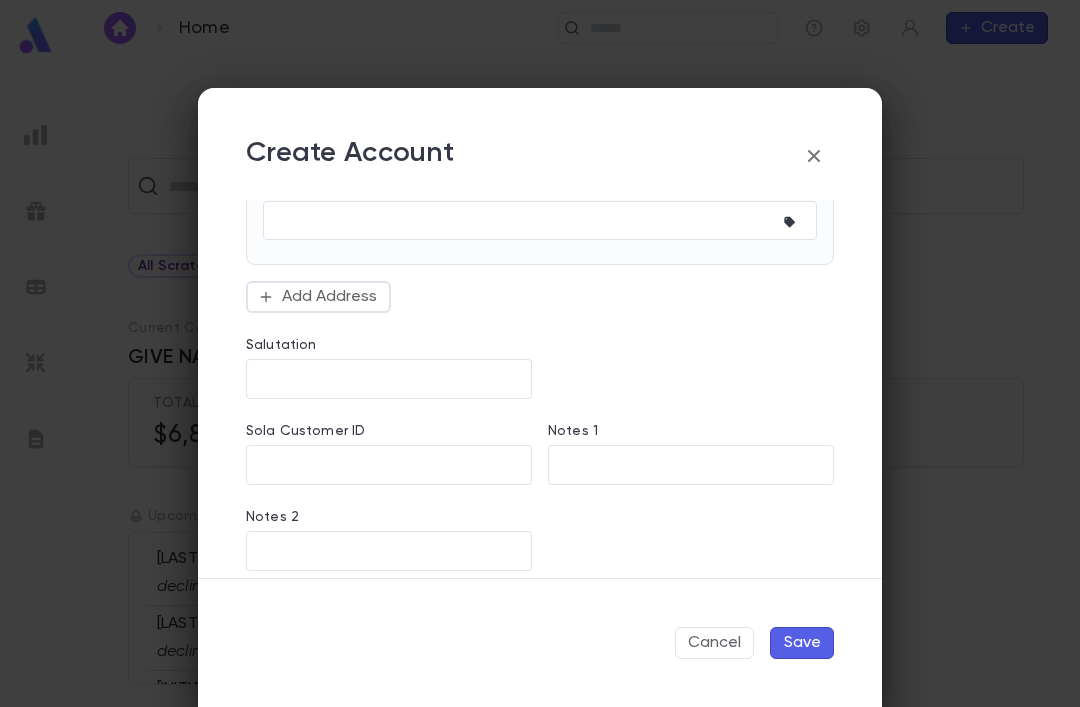 click on "Save" at bounding box center (802, 643) 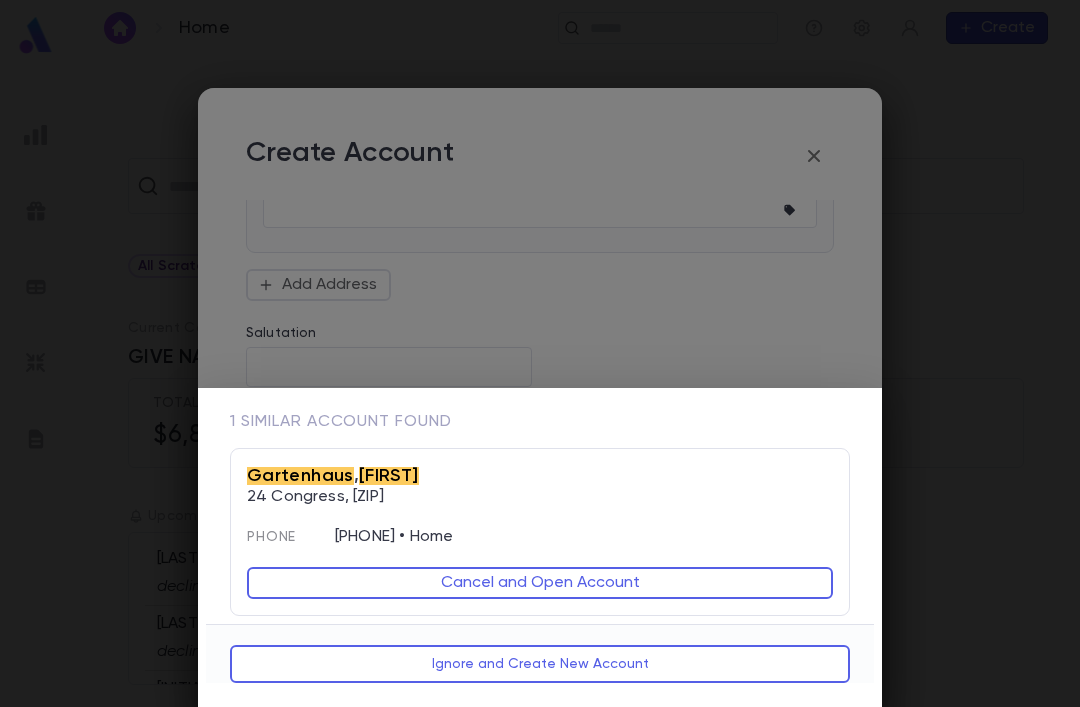 scroll, scrollTop: 998, scrollLeft: 0, axis: vertical 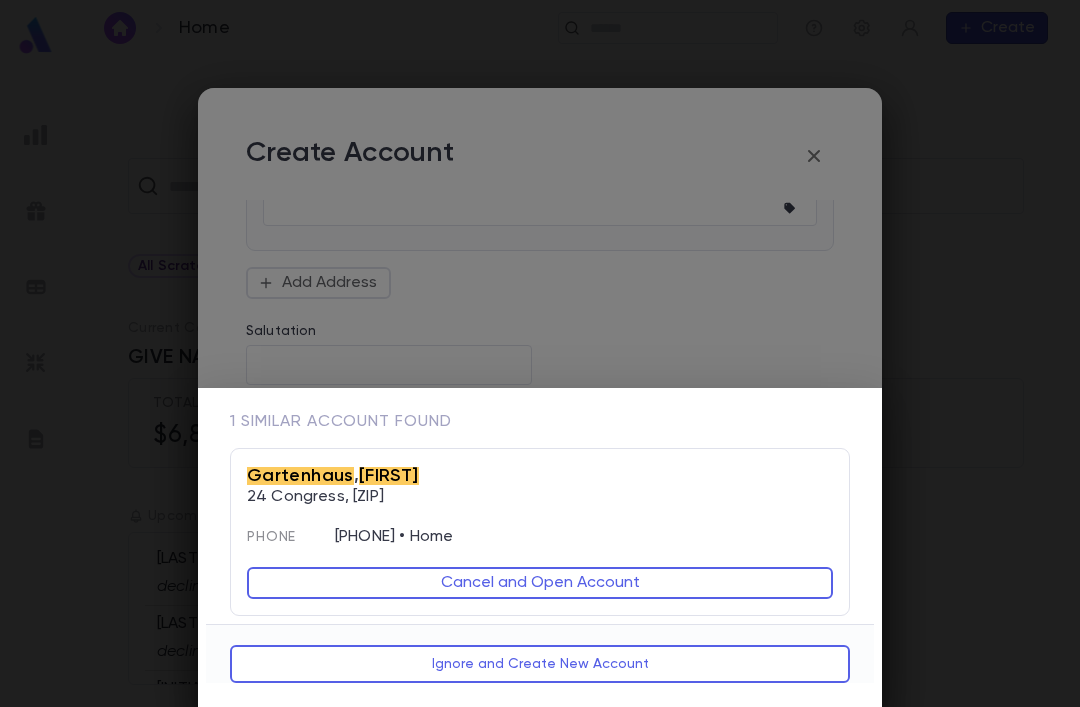 click on "Ignore and Create New Account" at bounding box center (540, 664) 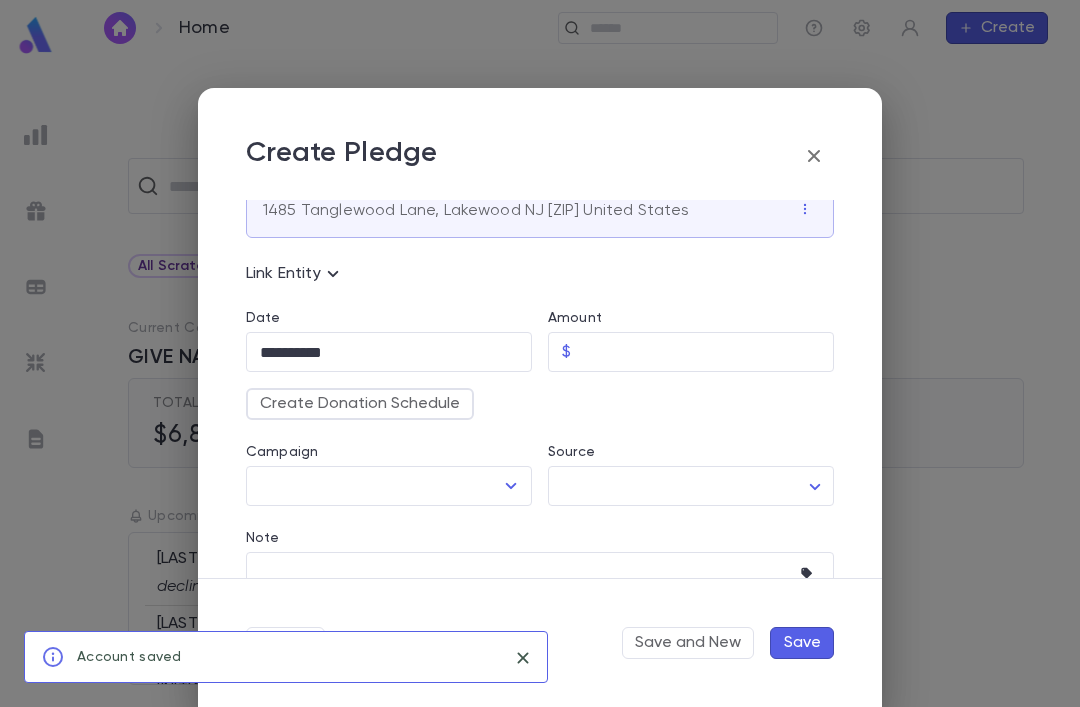 scroll, scrollTop: 87, scrollLeft: 0, axis: vertical 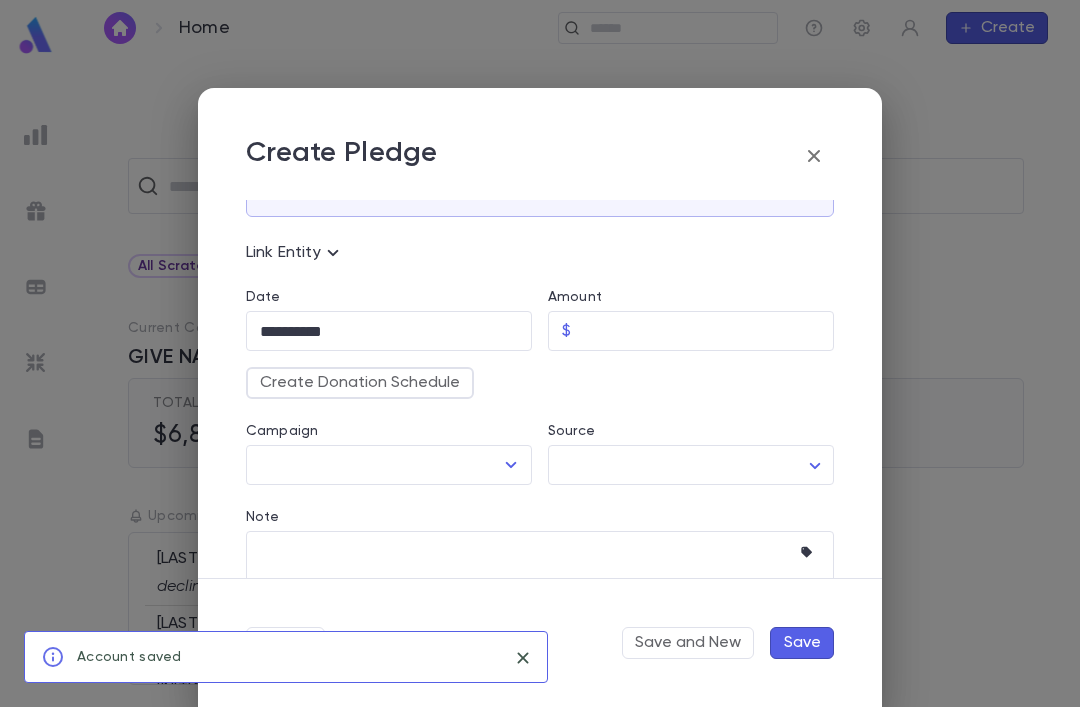 click on "Campaign" at bounding box center (374, 465) 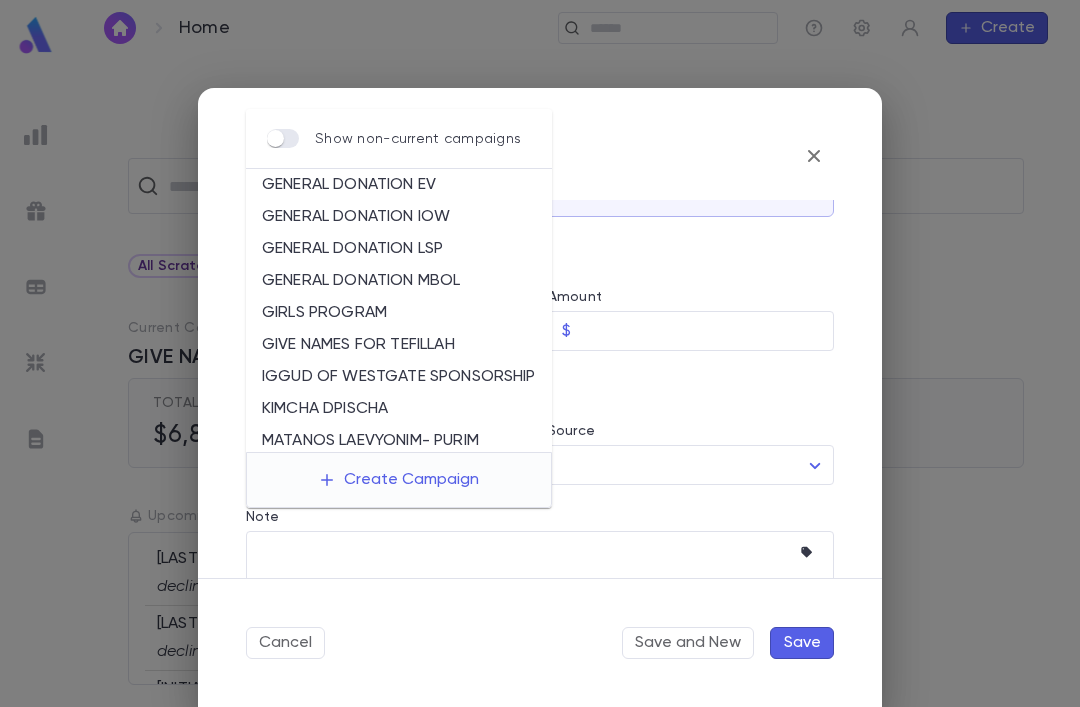 click on "GENERAL DONATION LSP" at bounding box center [399, 249] 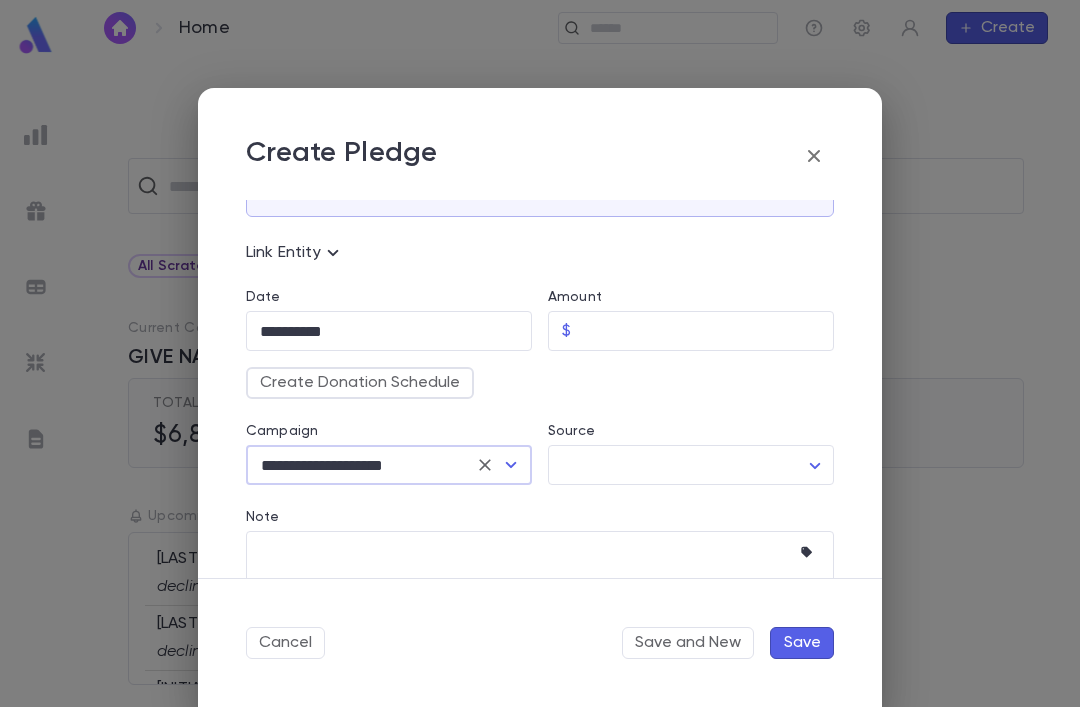 click on "**********" at bounding box center (540, 381) 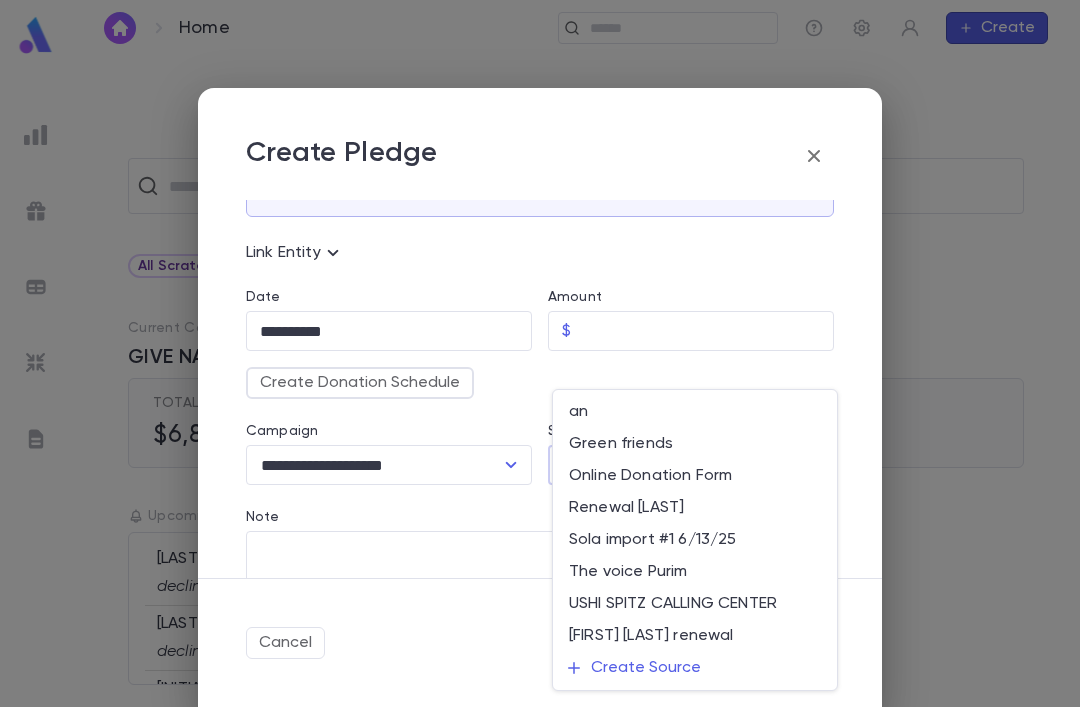click on "Renewal [LAST]" at bounding box center [695, 508] 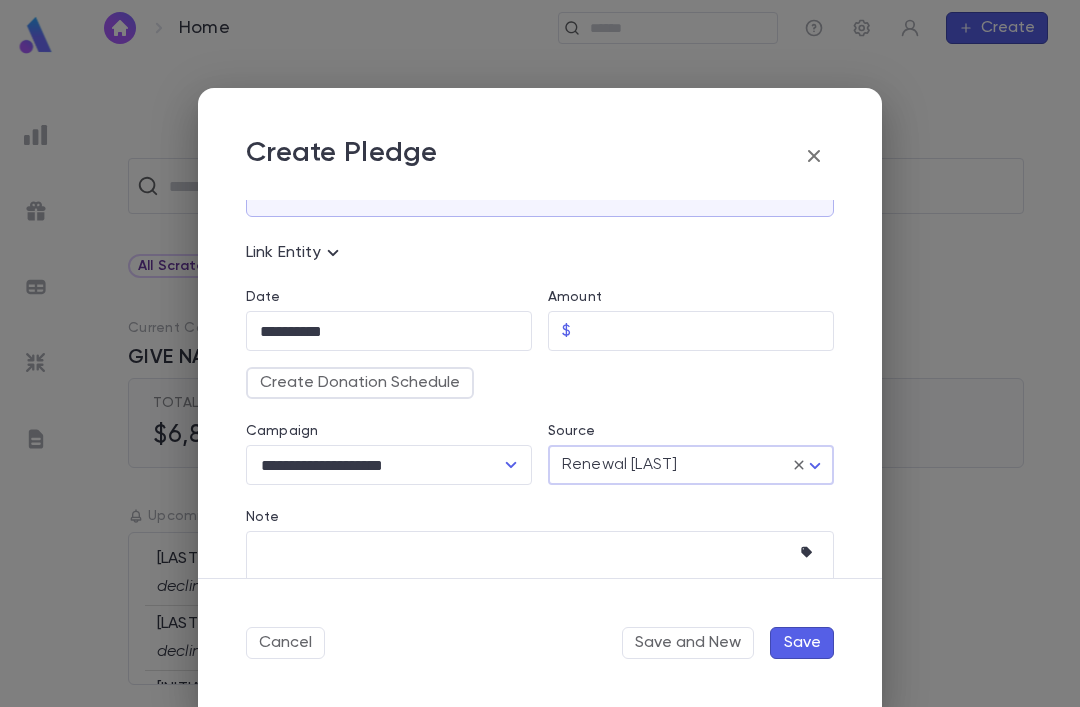 type on "**" 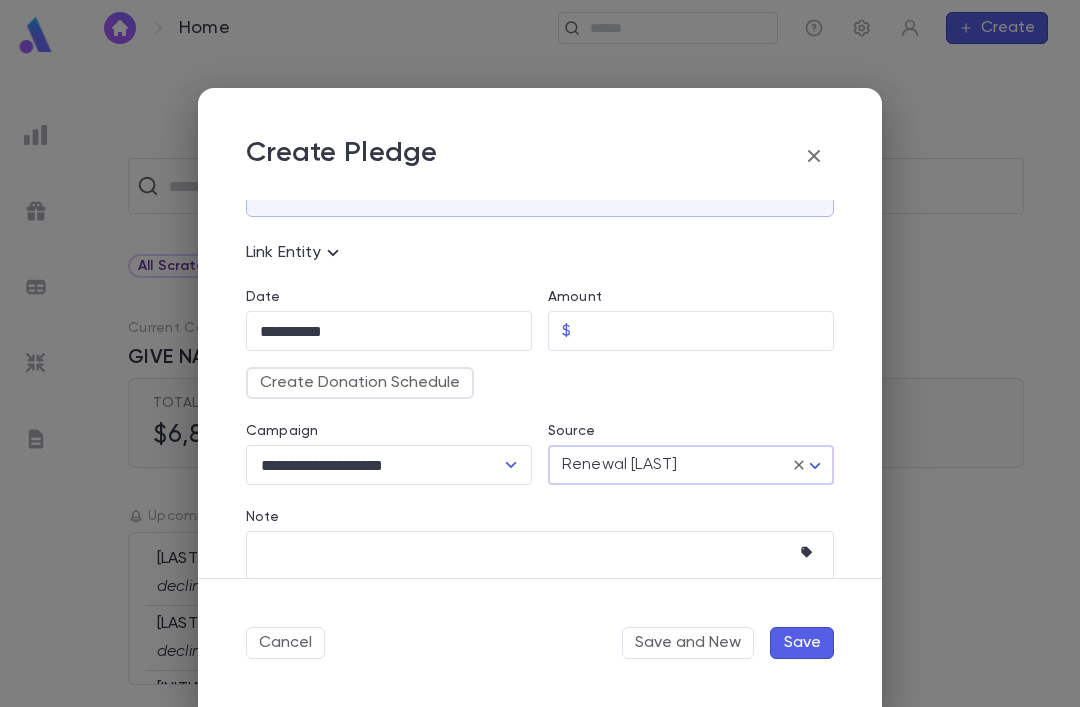 click on "Note" at bounding box center [525, 573] 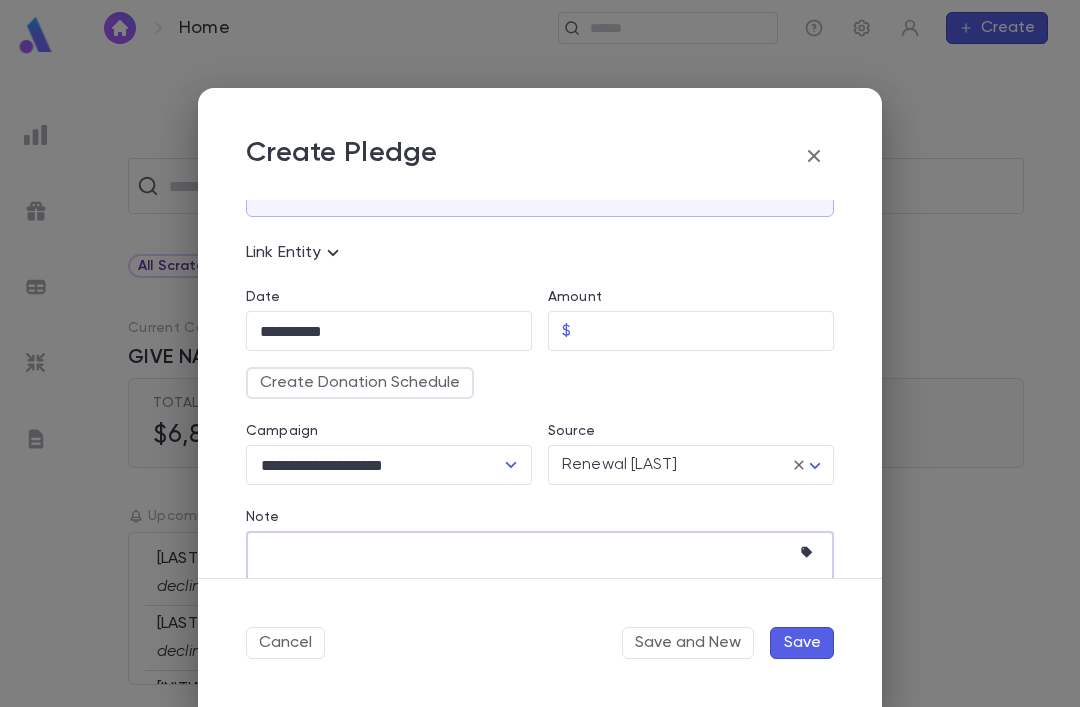 click on "Amount" at bounding box center (706, 331) 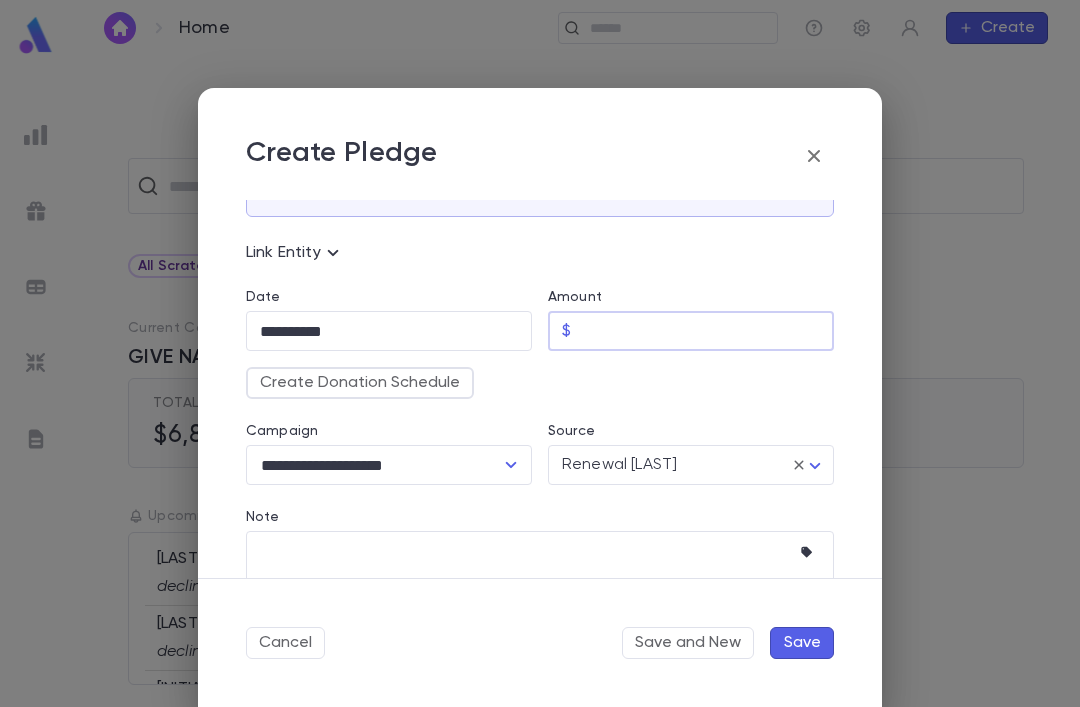 click on "Create Donation Schedule" at bounding box center [360, 383] 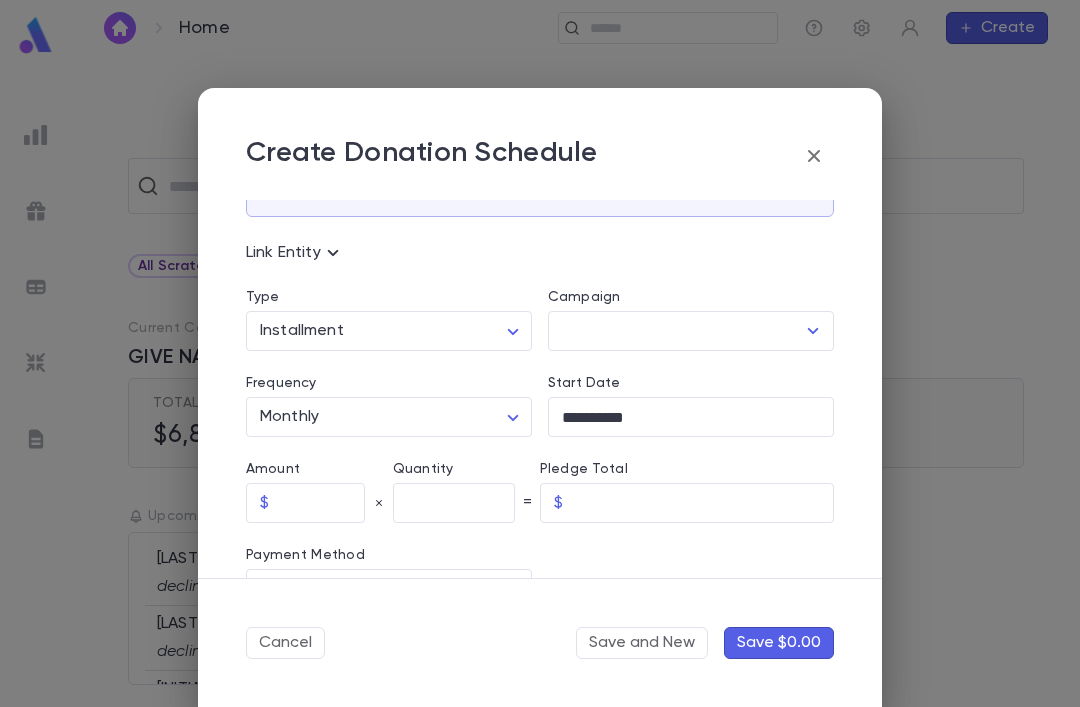 type on "**********" 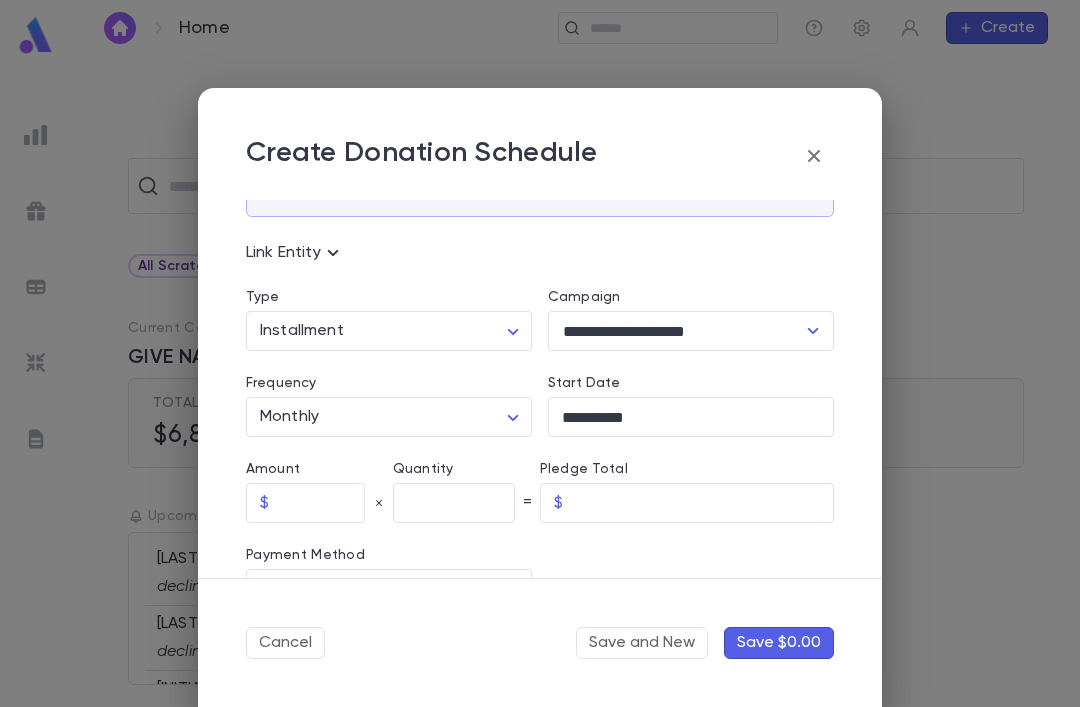 click at bounding box center (321, 503) 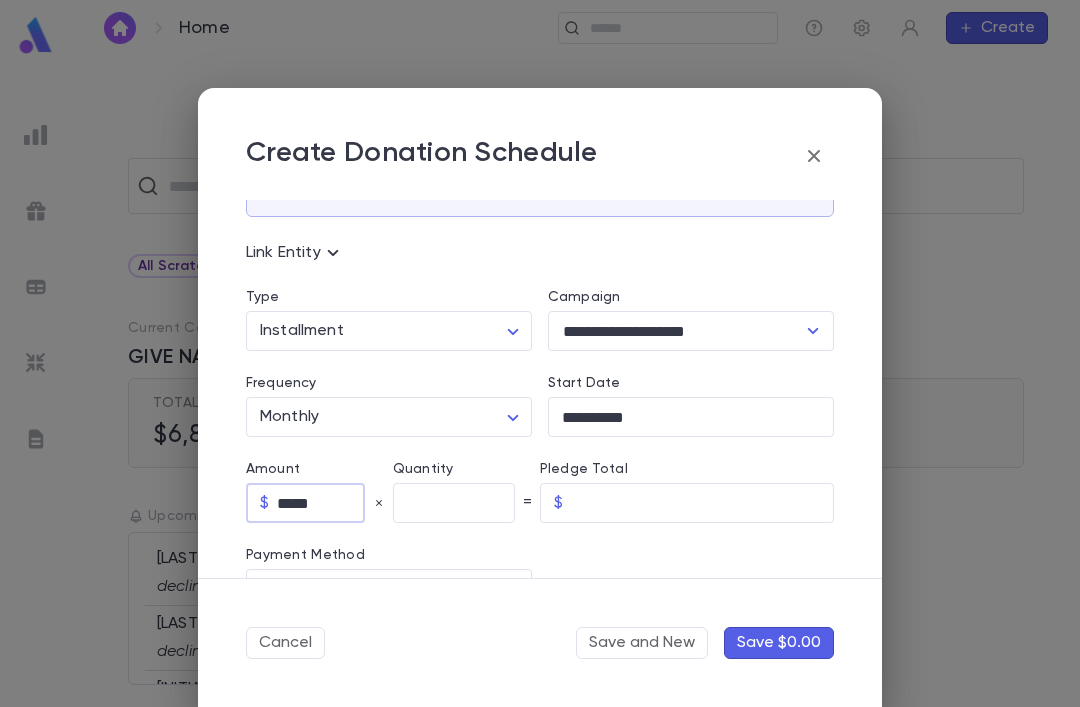 type on "*****" 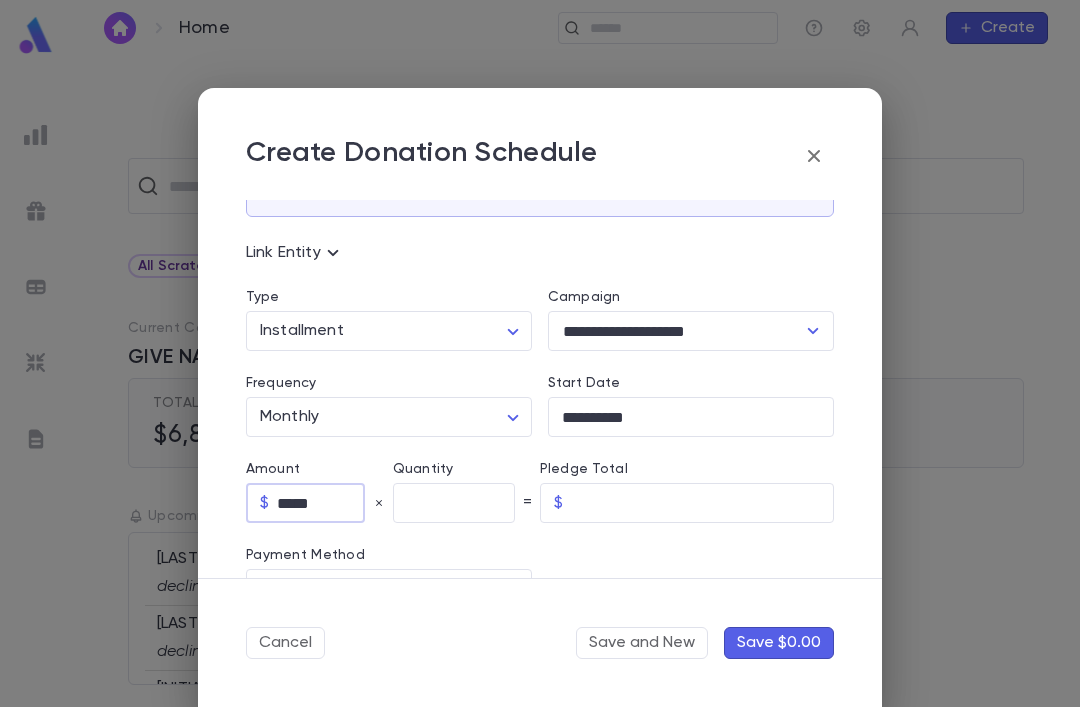 click at bounding box center [454, 503] 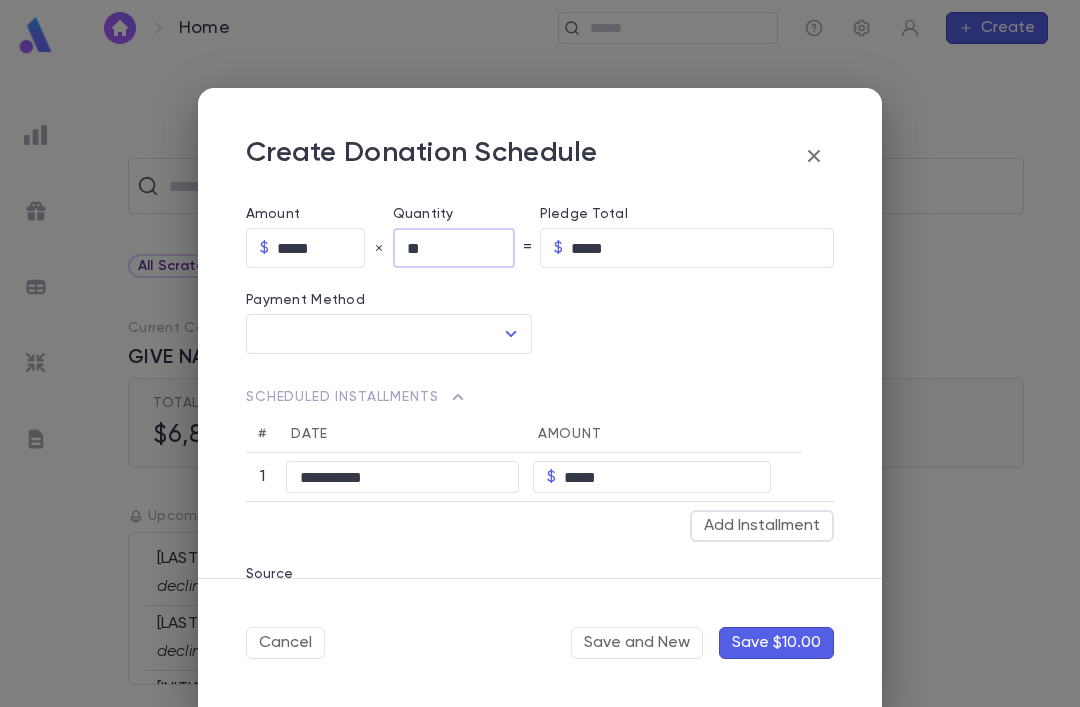 scroll, scrollTop: 344, scrollLeft: 0, axis: vertical 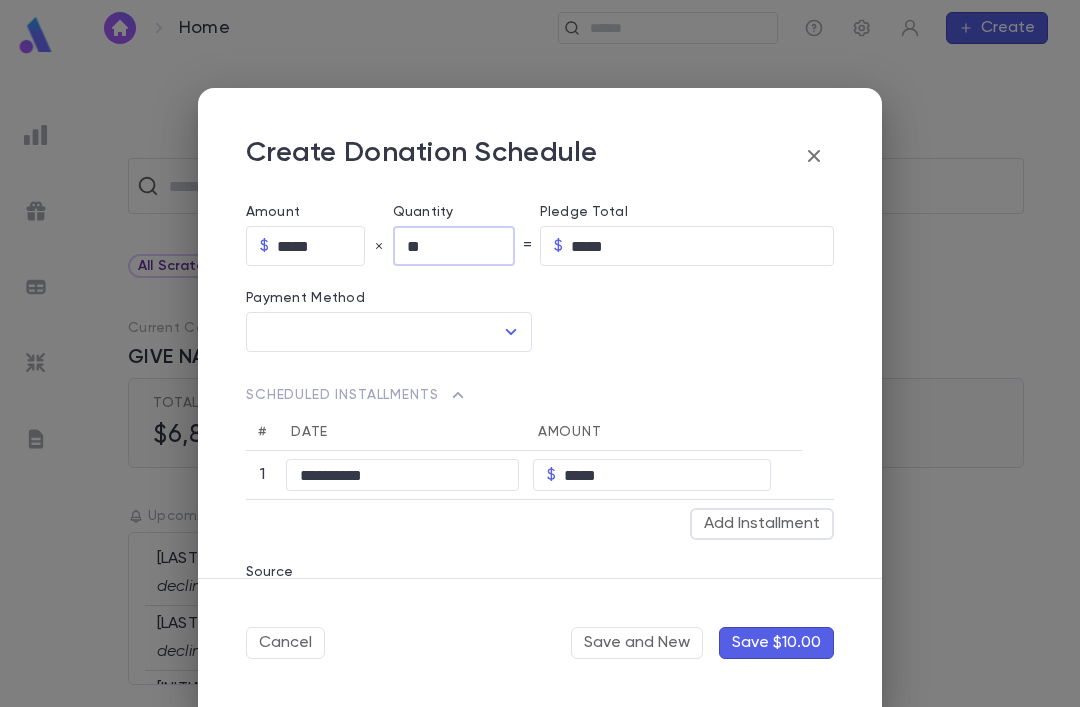 type on "**" 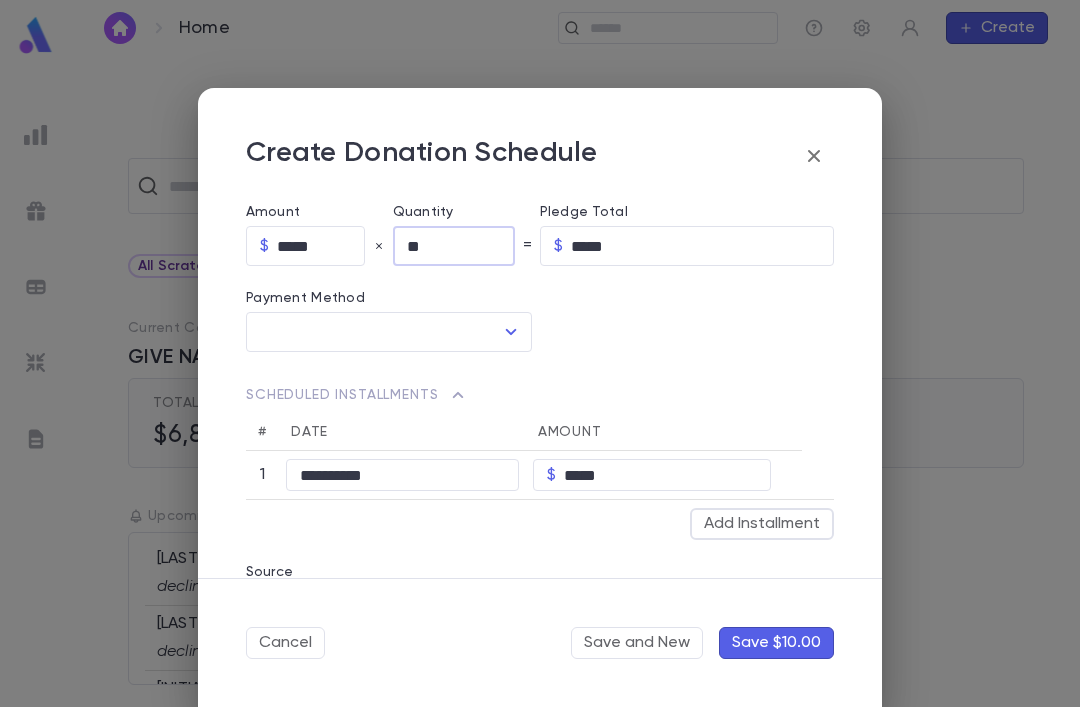click at bounding box center (374, 332) 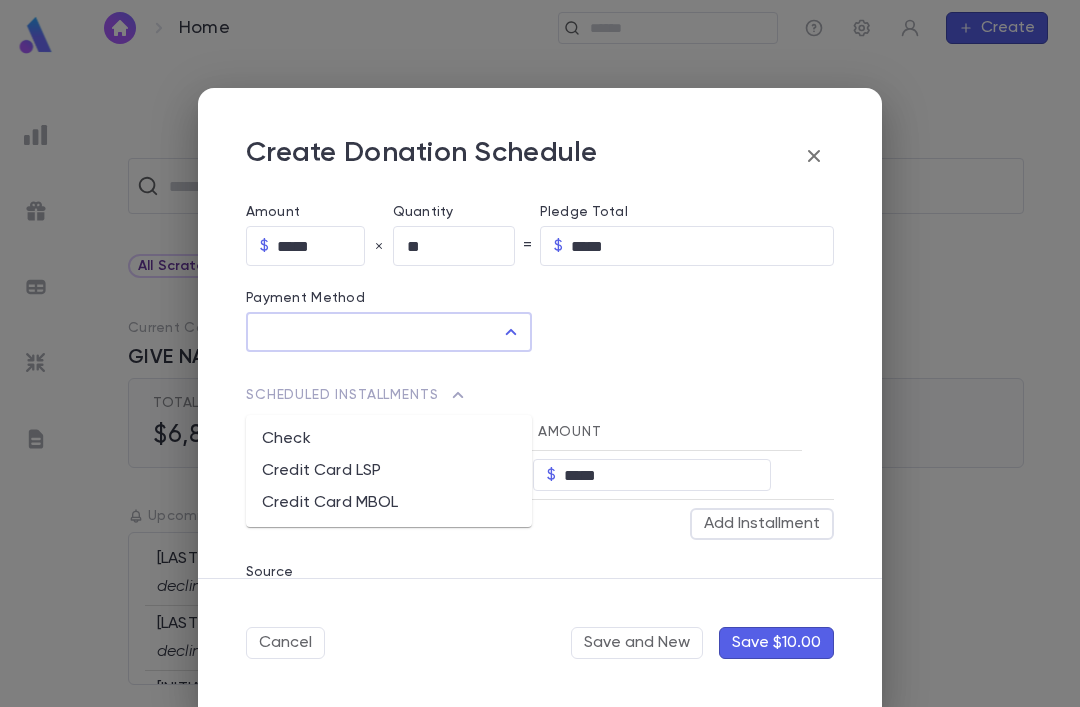 type on "******" 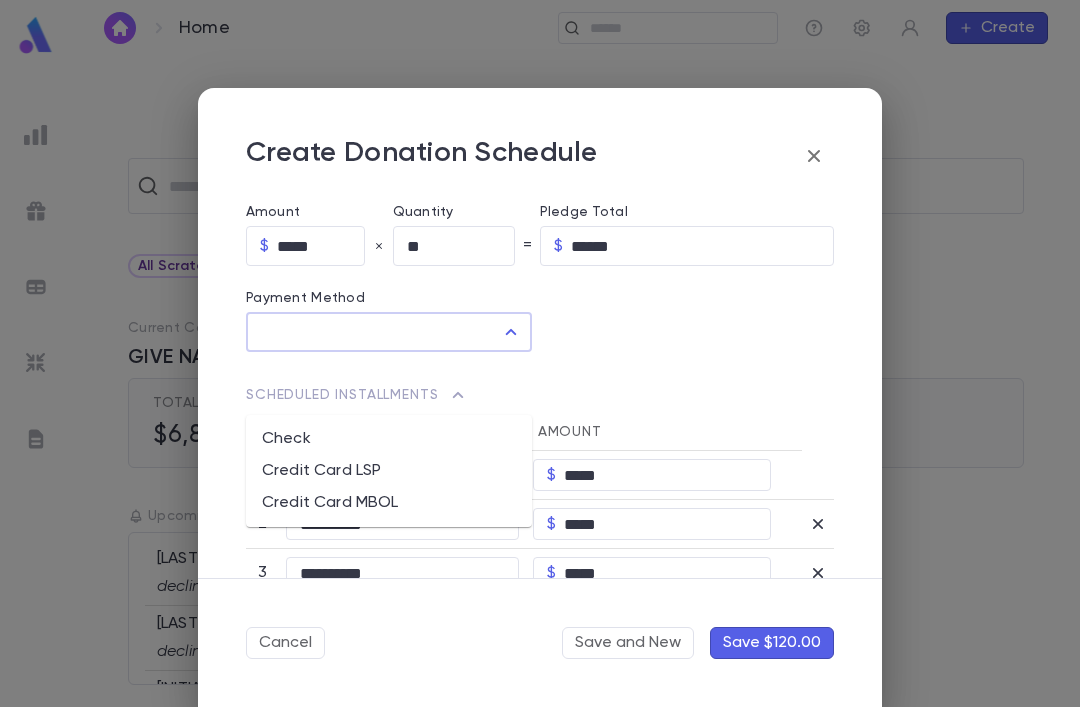 click on "Credit Card LSP" at bounding box center (389, 471) 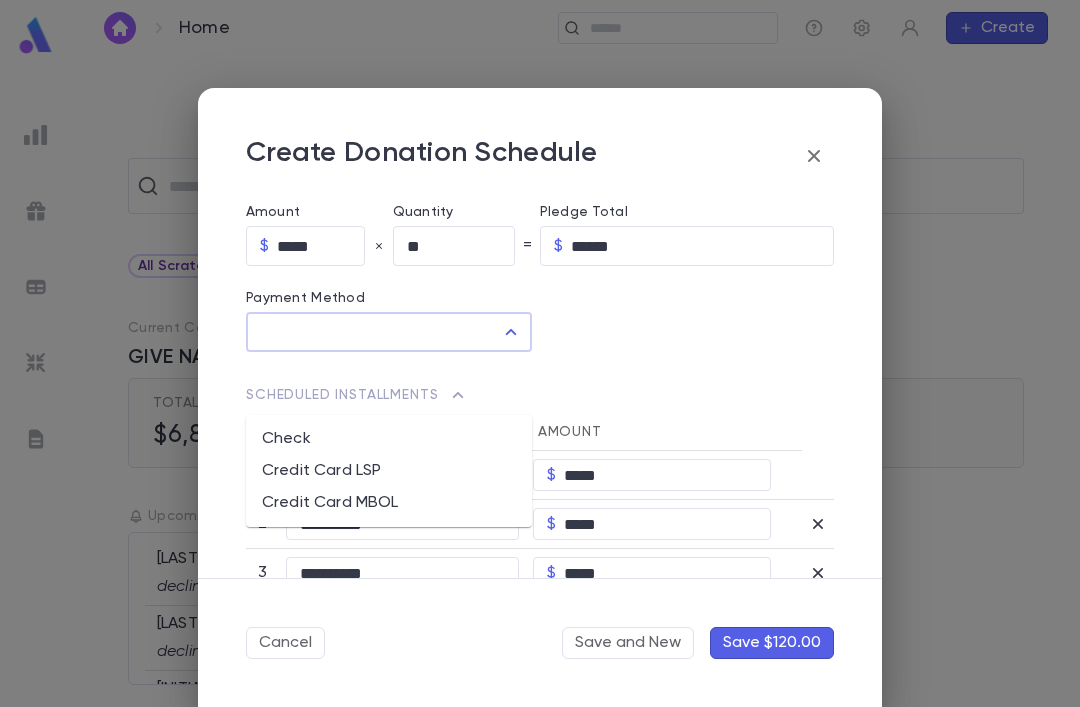 type on "**********" 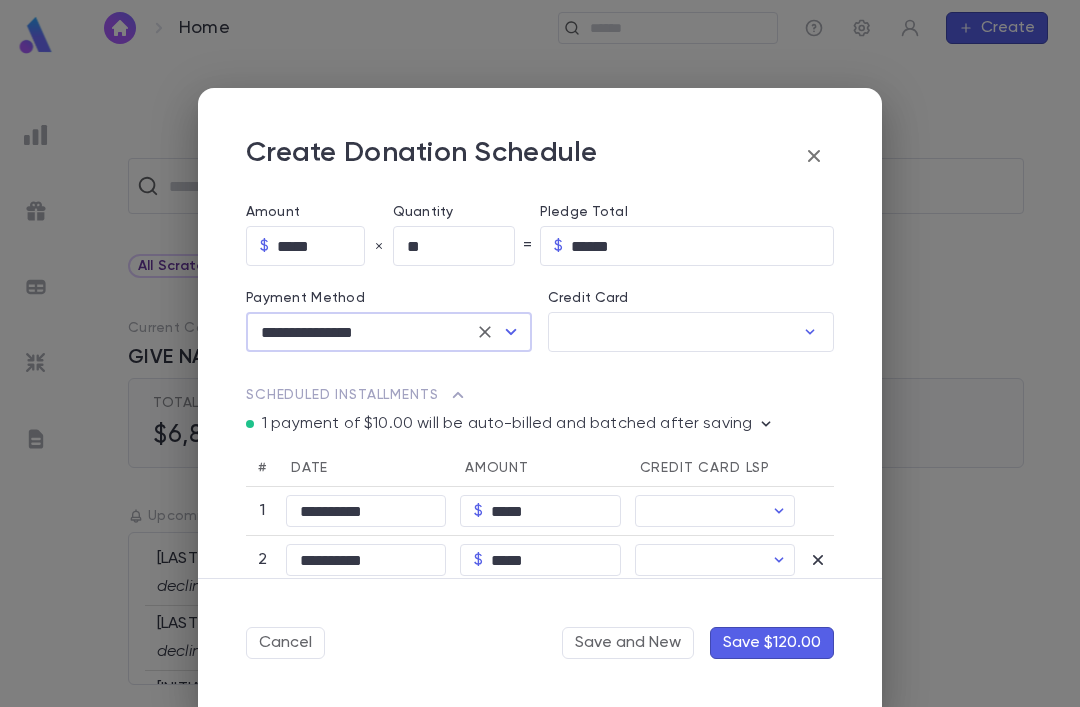 click on "Credit Card" at bounding box center (671, 332) 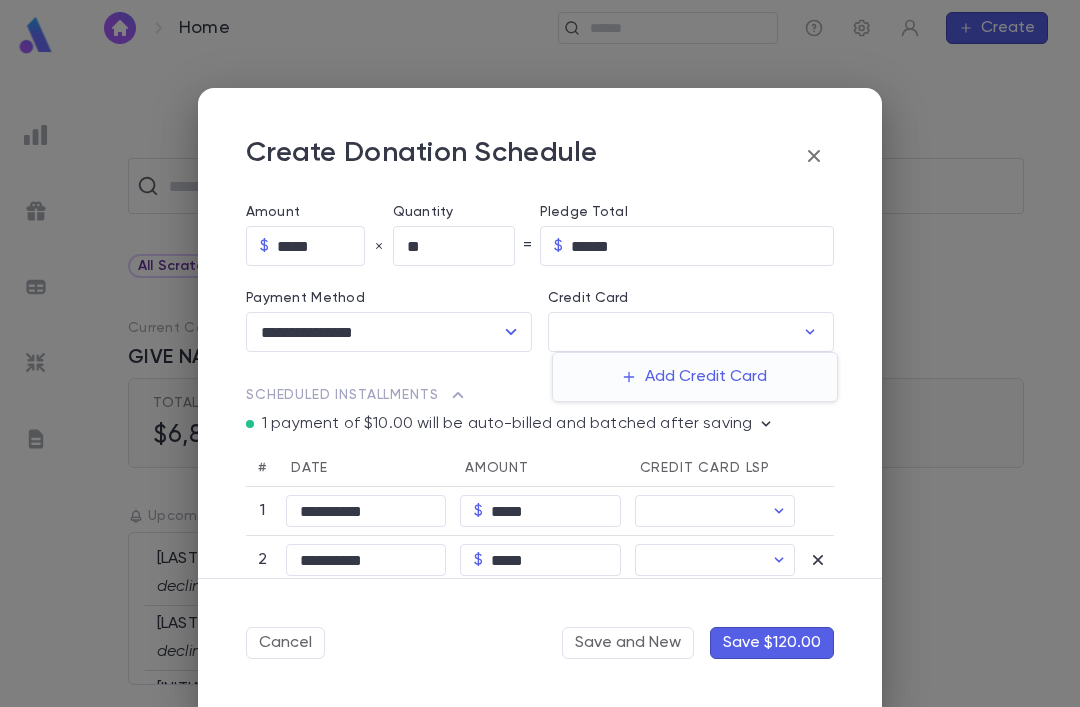 click on "Add   Credit Card" at bounding box center (695, 377) 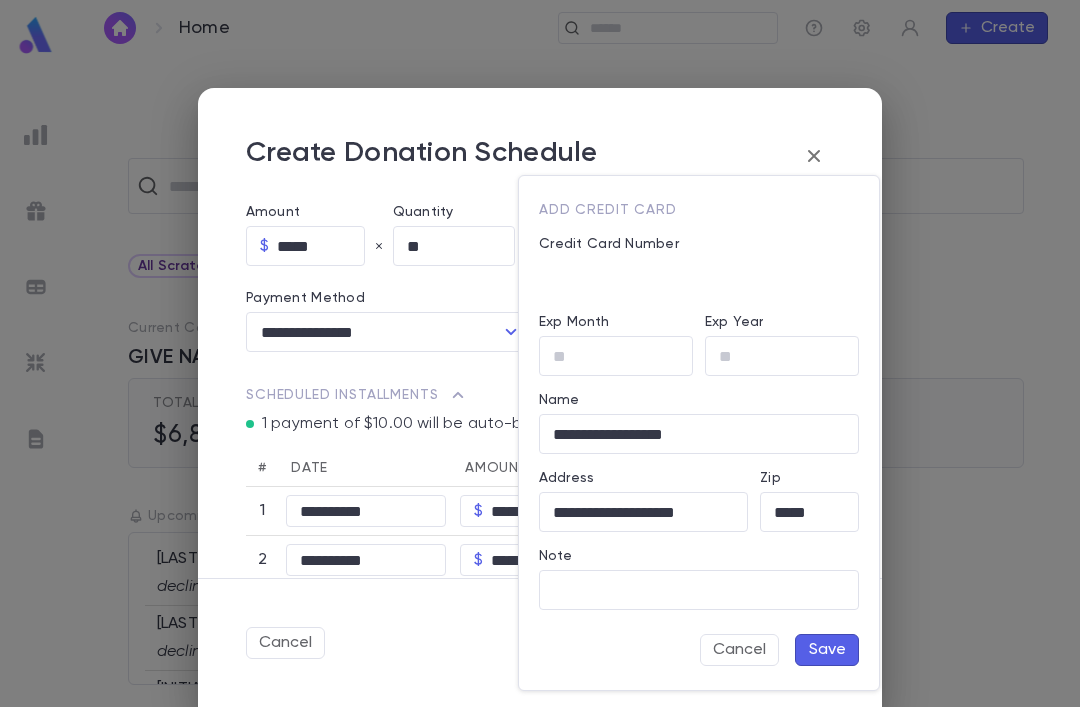 click on "Exp Month" at bounding box center (616, 356) 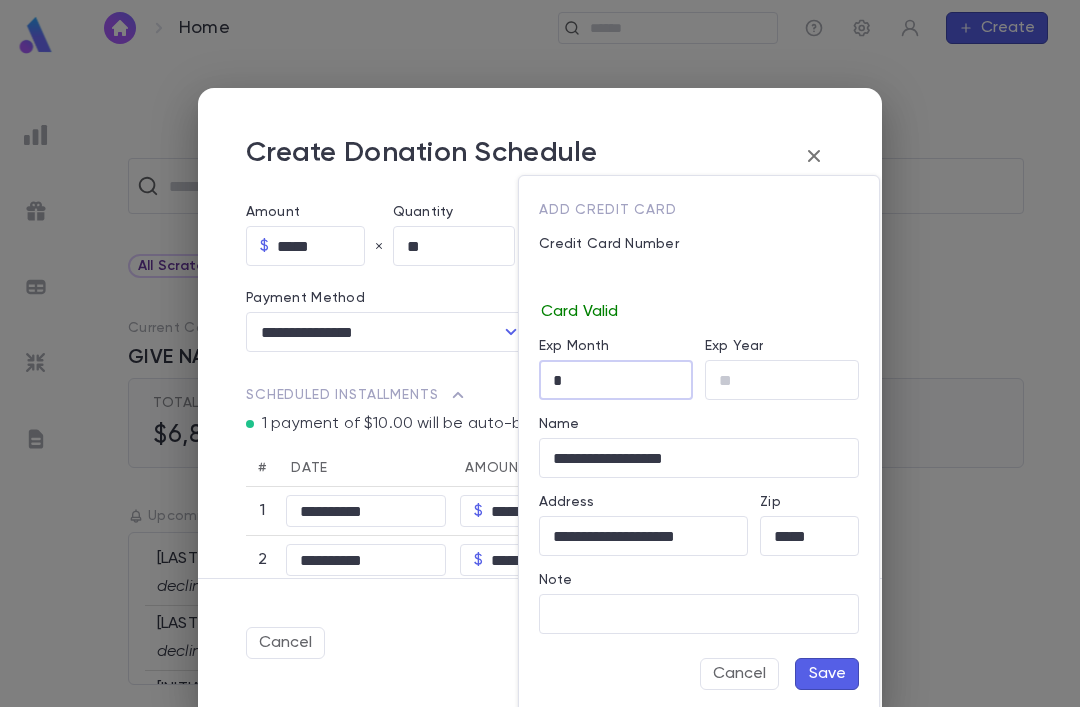 type on "*" 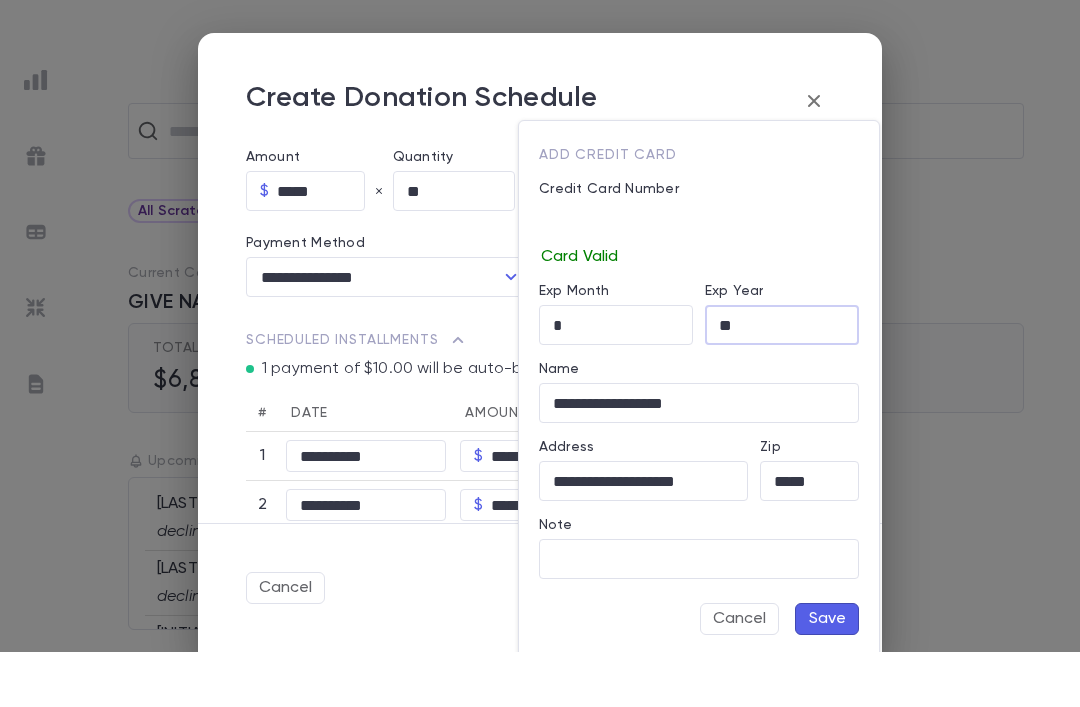type on "**" 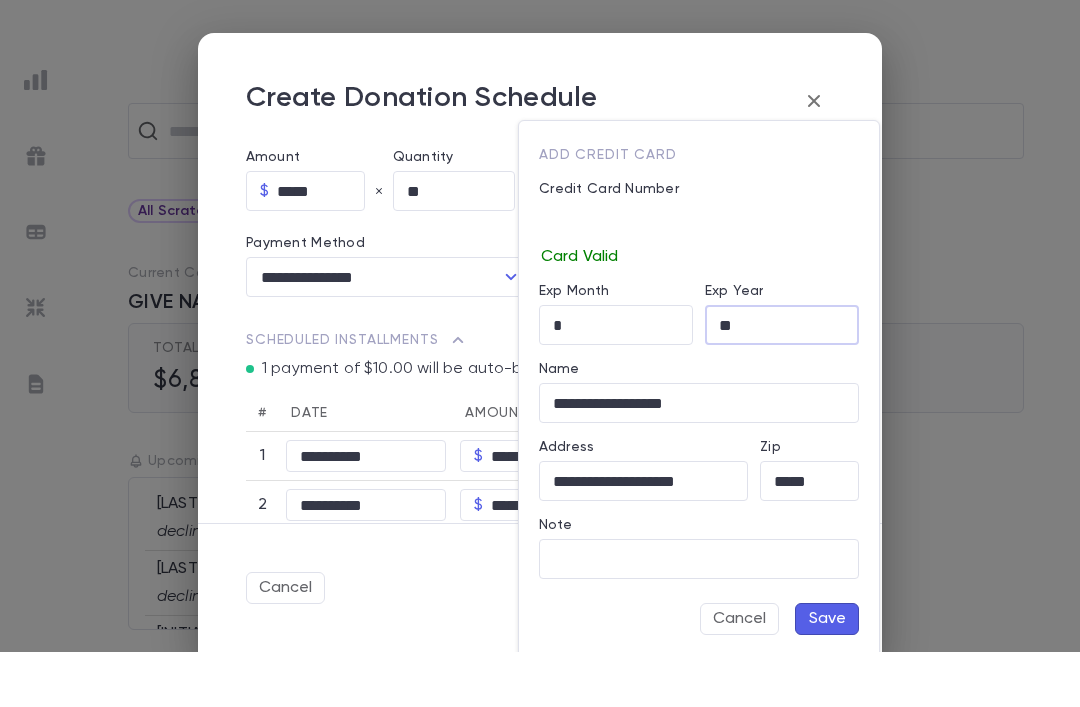 click on "Save" at bounding box center (827, 674) 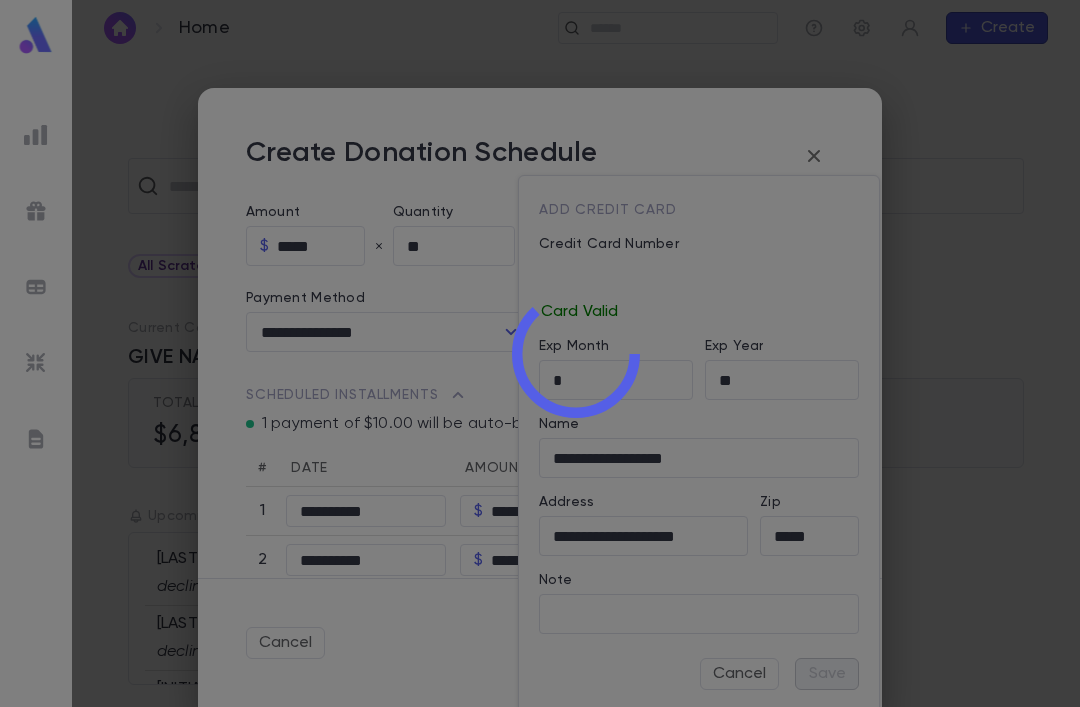 type on "********" 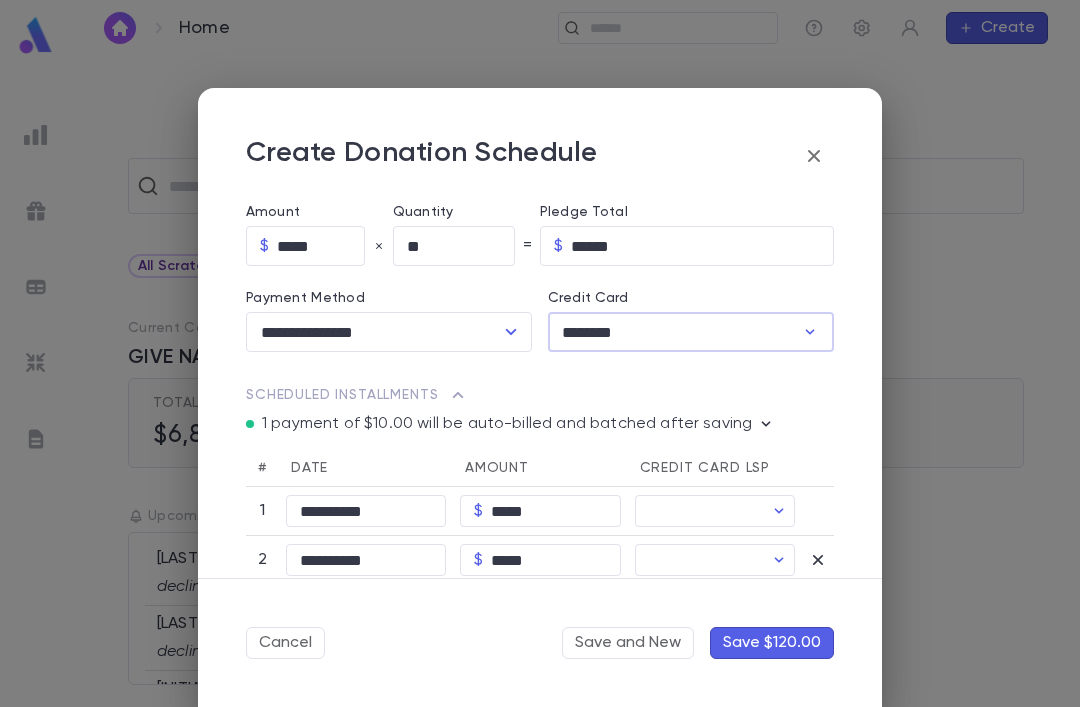 type on "********" 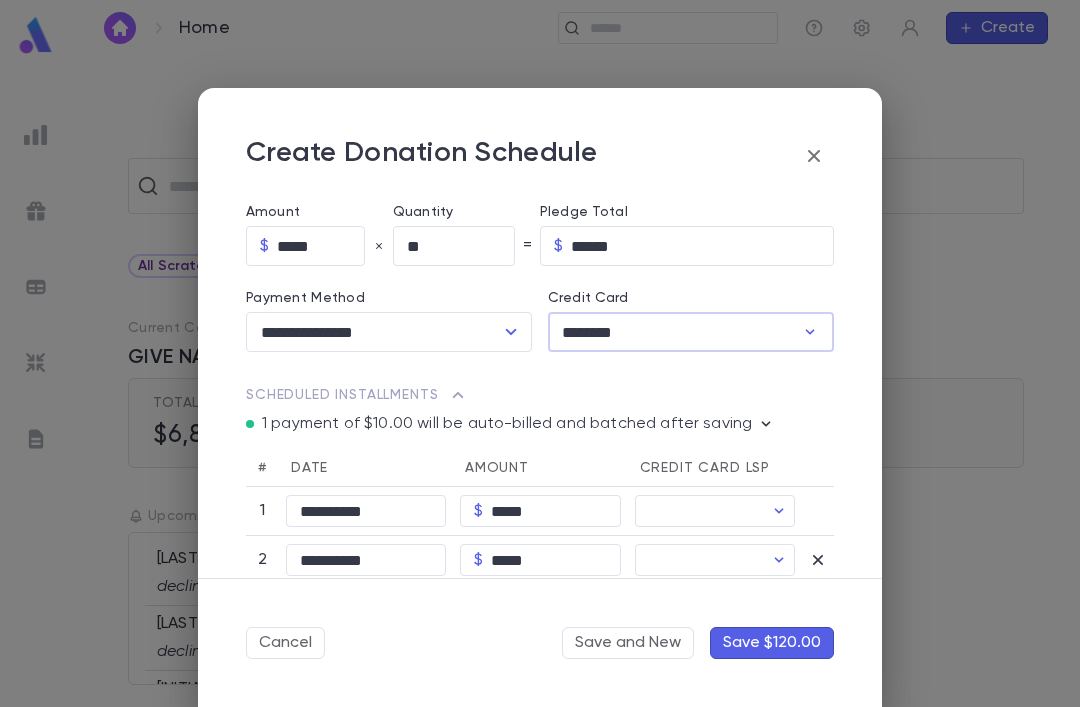 type on "********" 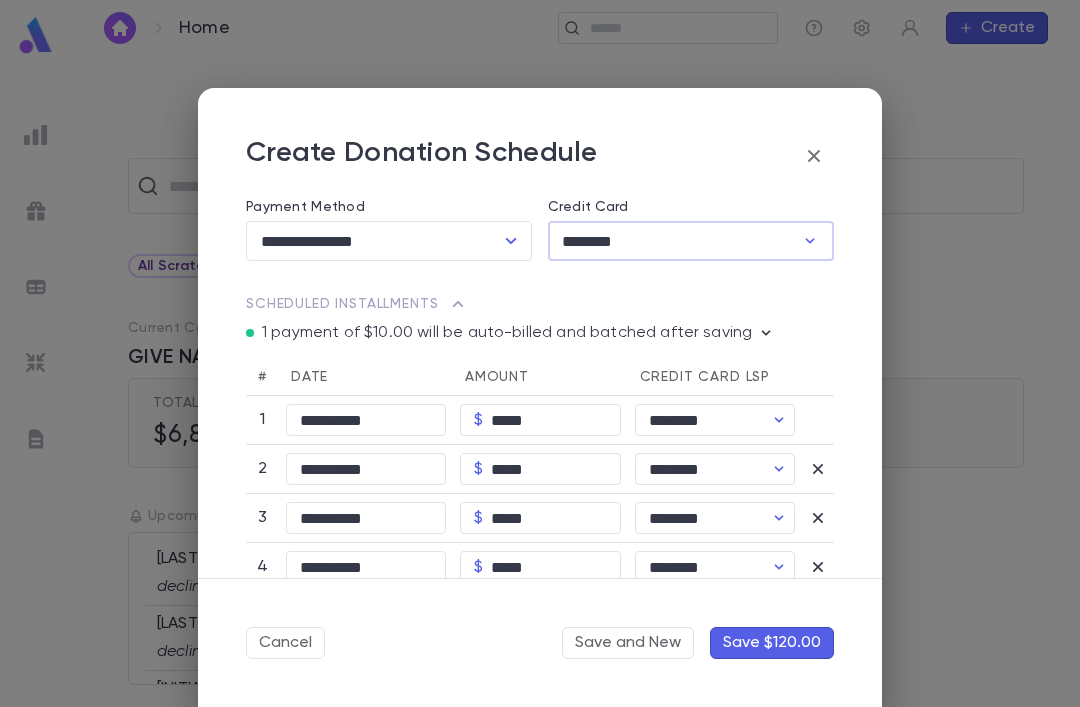 click on "Save $120.00" at bounding box center [772, 643] 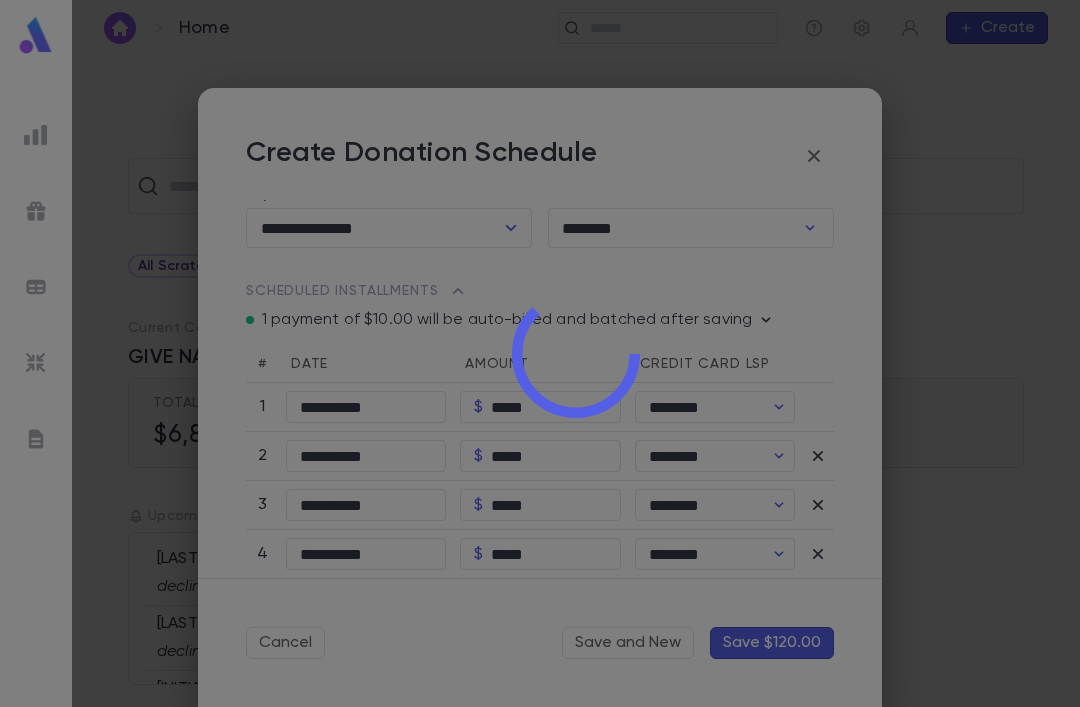 scroll, scrollTop: 449, scrollLeft: 0, axis: vertical 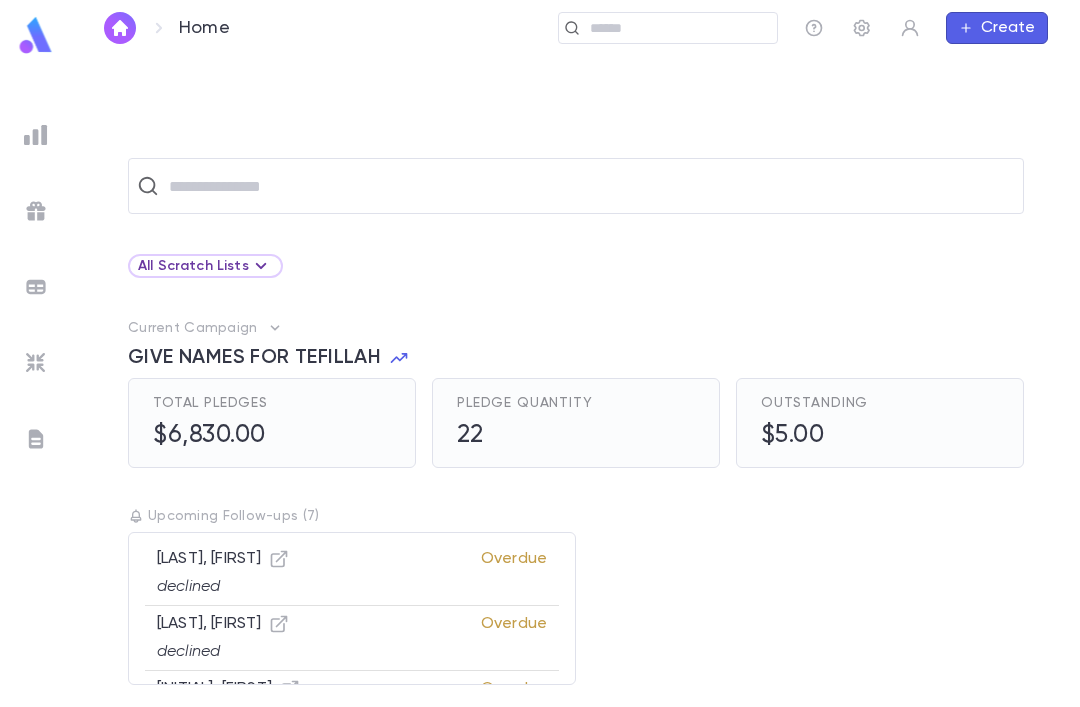 click on "Create" at bounding box center (997, 28) 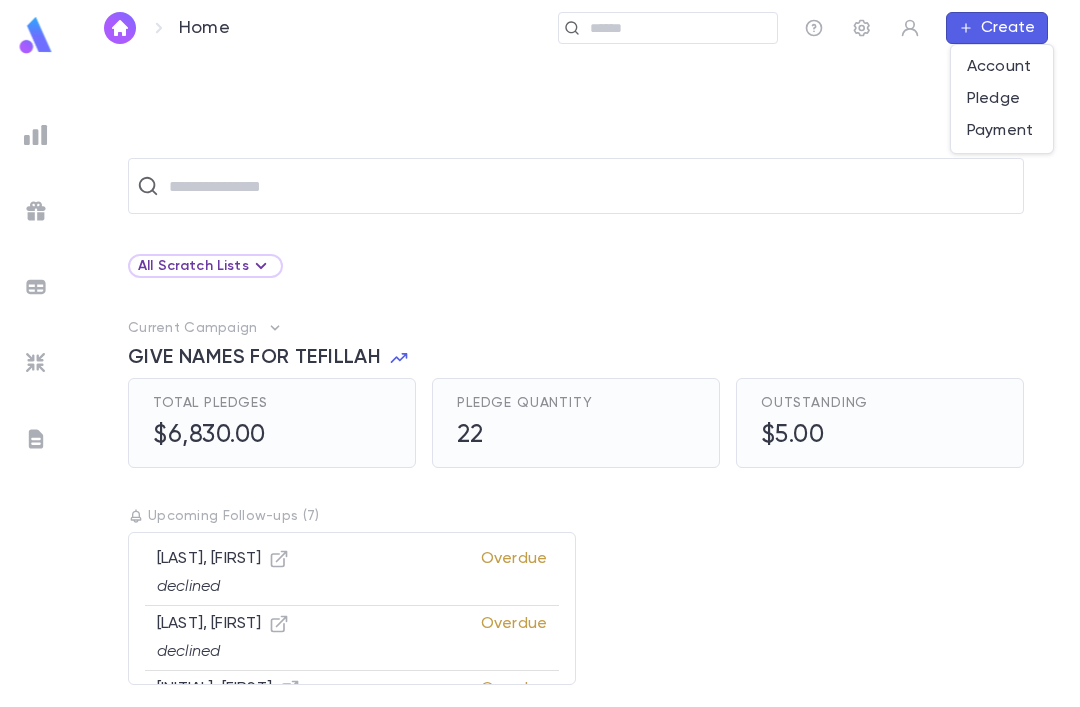 click on "Pledge" at bounding box center (1002, 99) 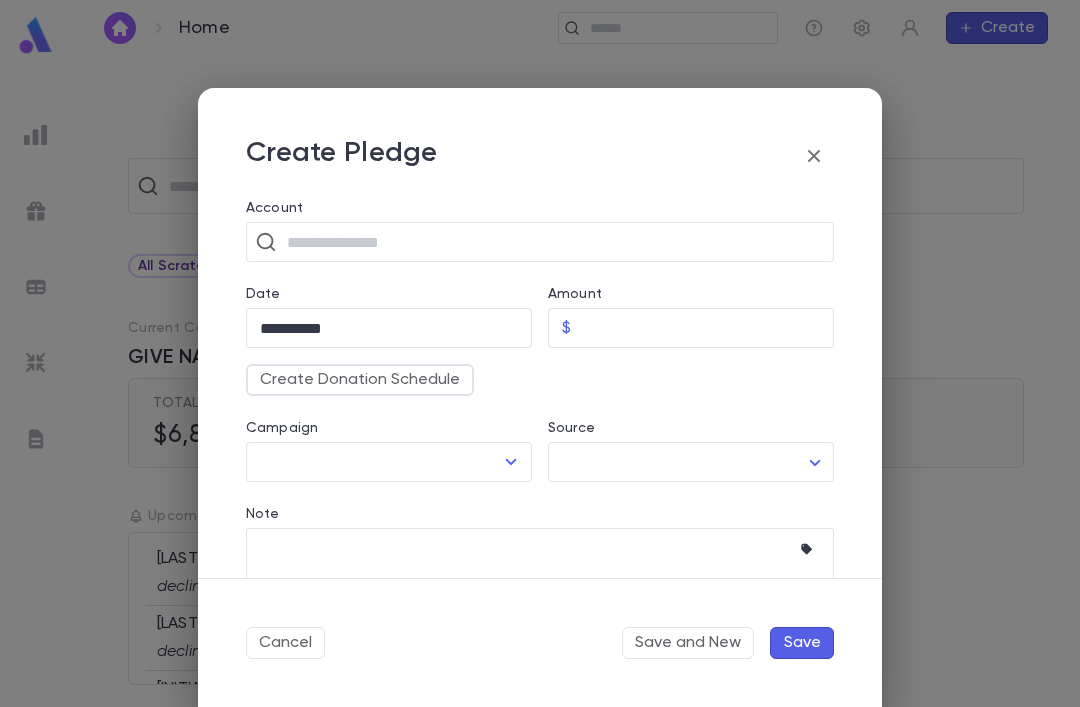 click at bounding box center (553, 242) 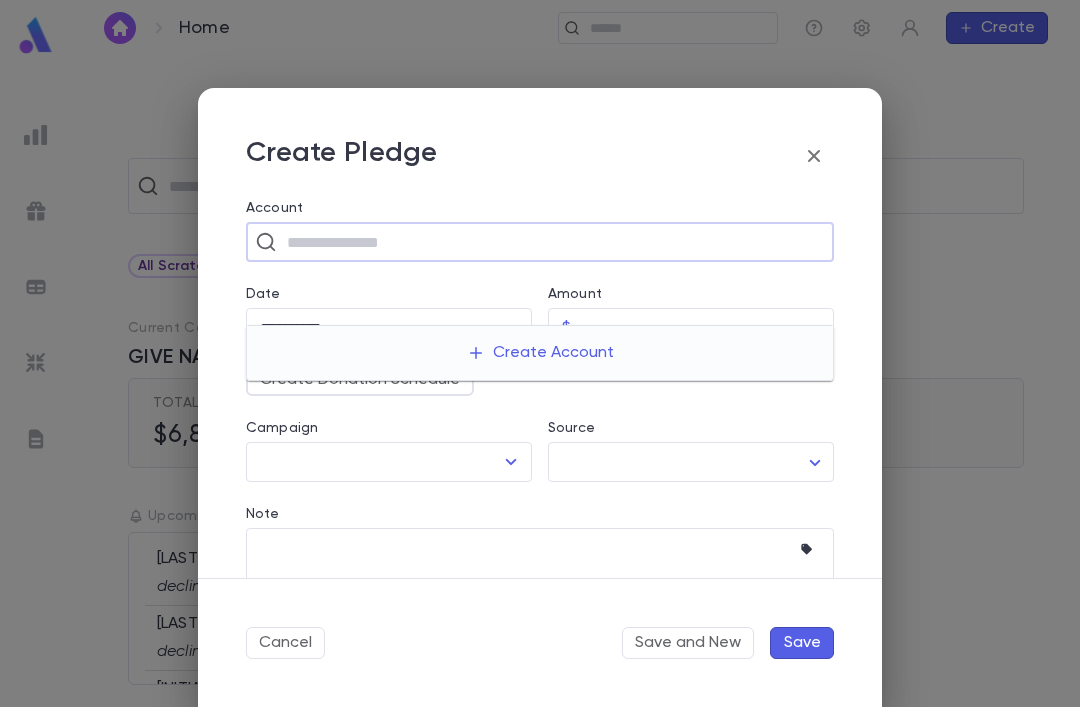 click on "Create Account" at bounding box center [540, 353] 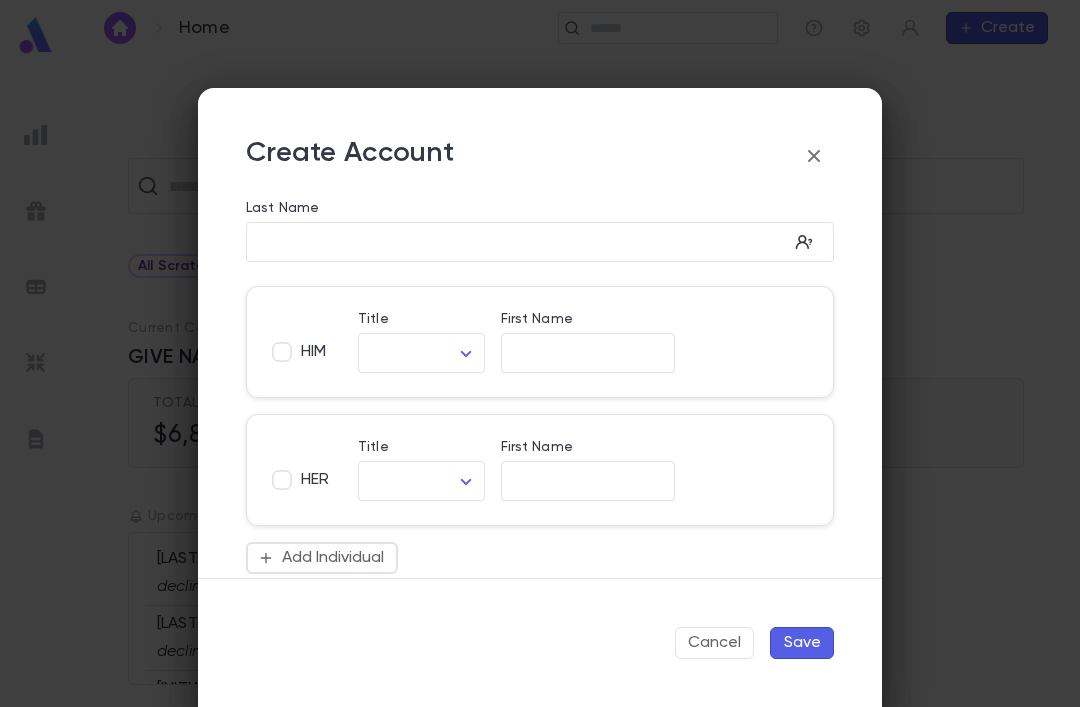 click on "Last Name" at bounding box center (517, 242) 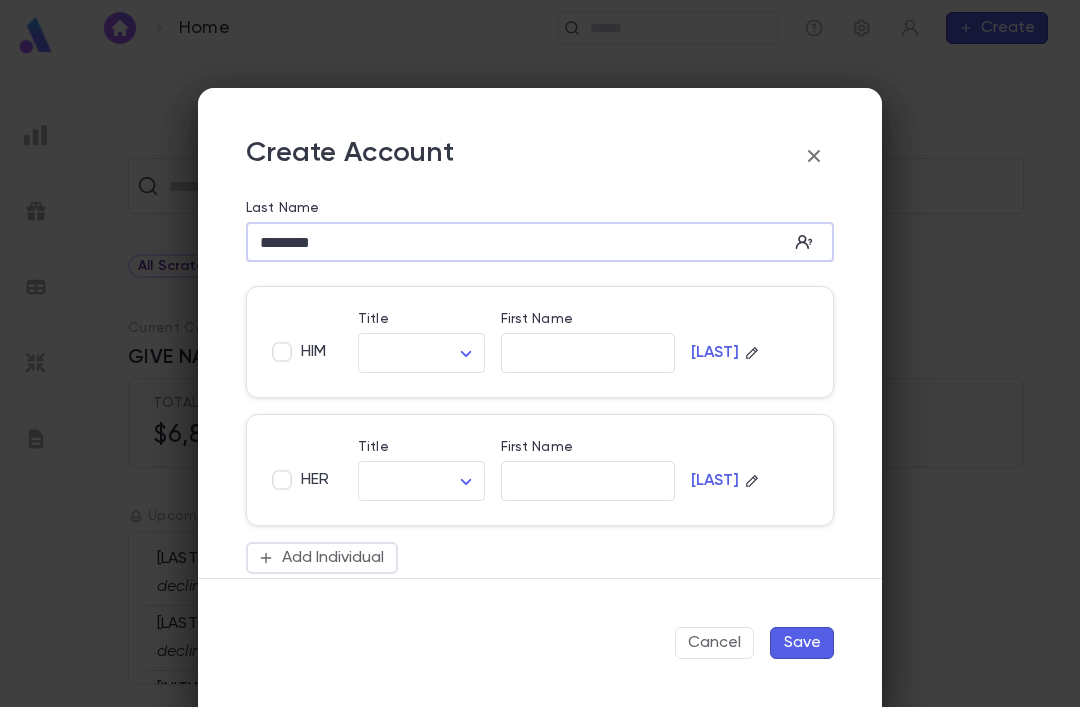 type on "********" 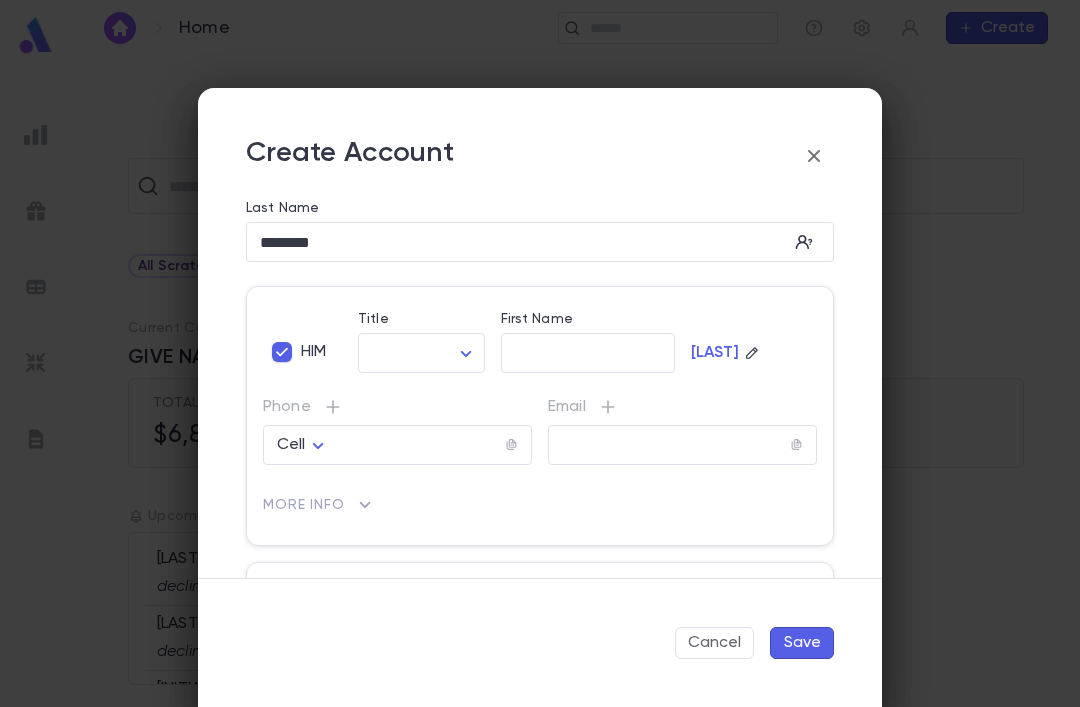 click on "**********" at bounding box center (540, 381) 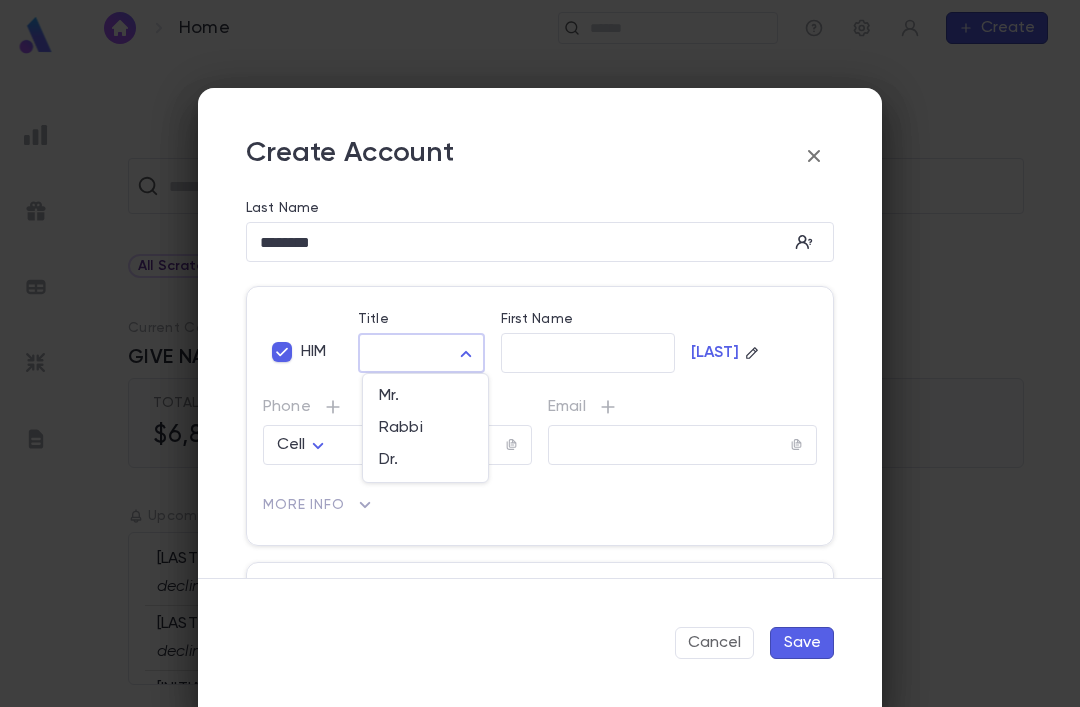click on "Rabbi" at bounding box center [425, 428] 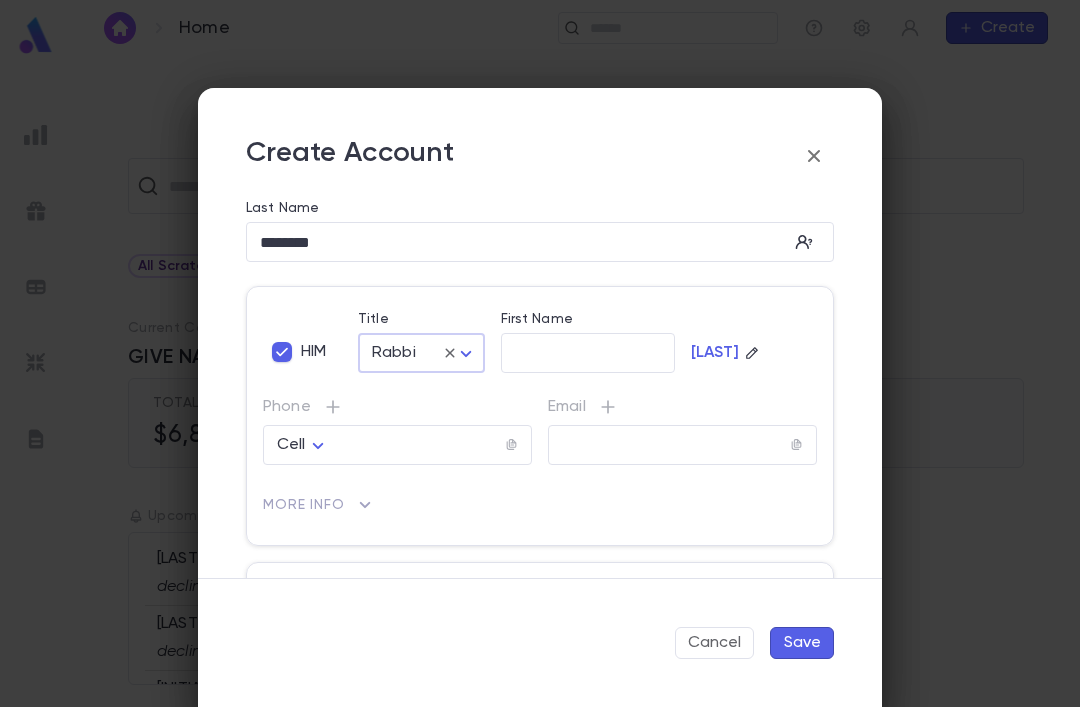 click on "First Name" at bounding box center (588, 353) 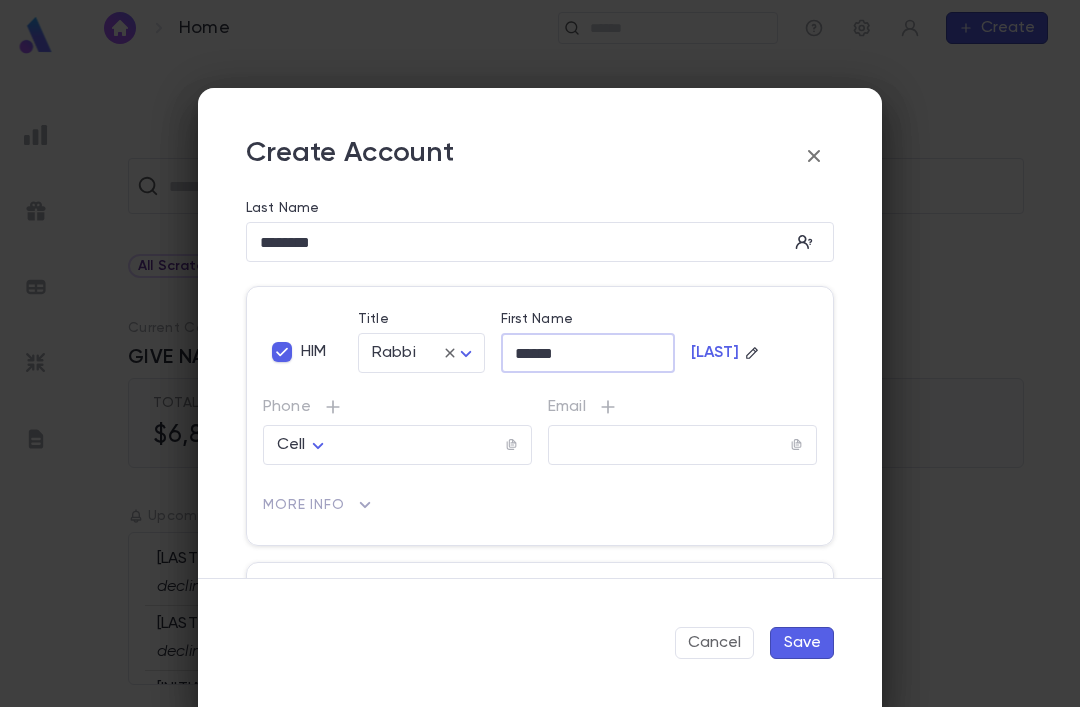 type on "******" 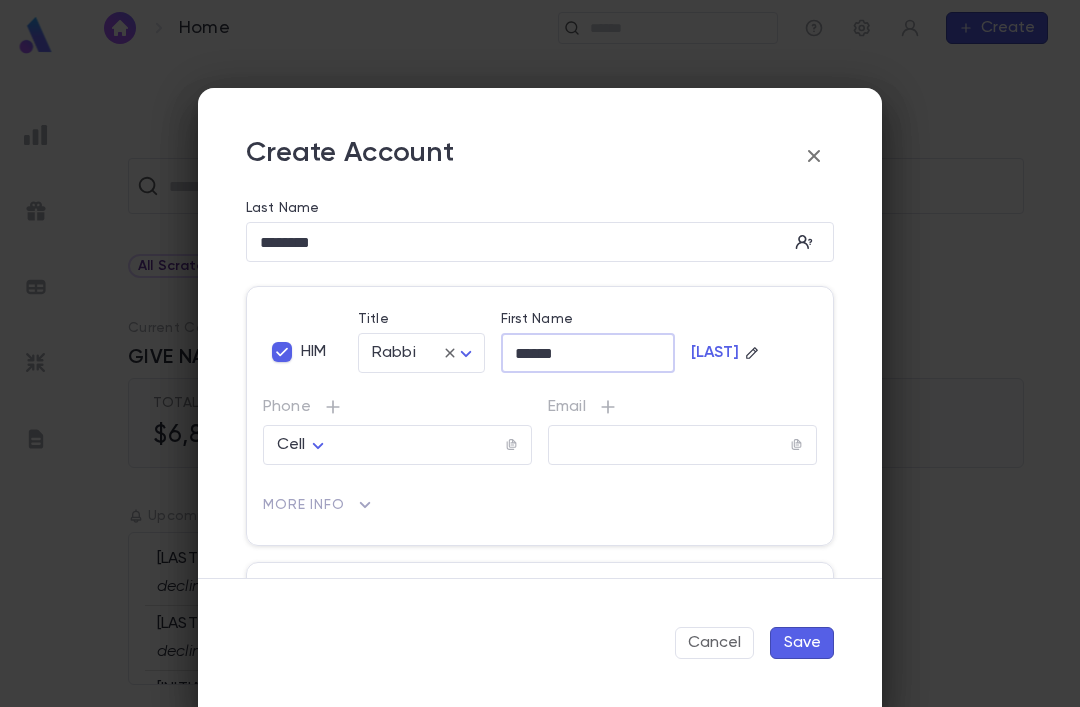 click at bounding box center [420, 445] 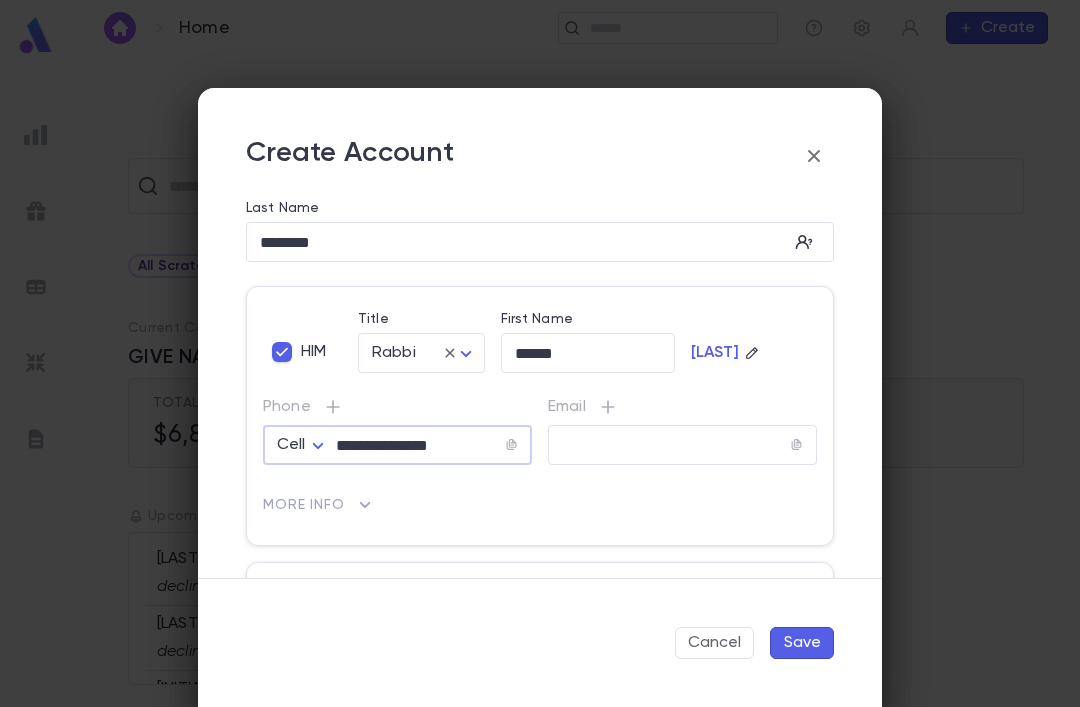type on "**********" 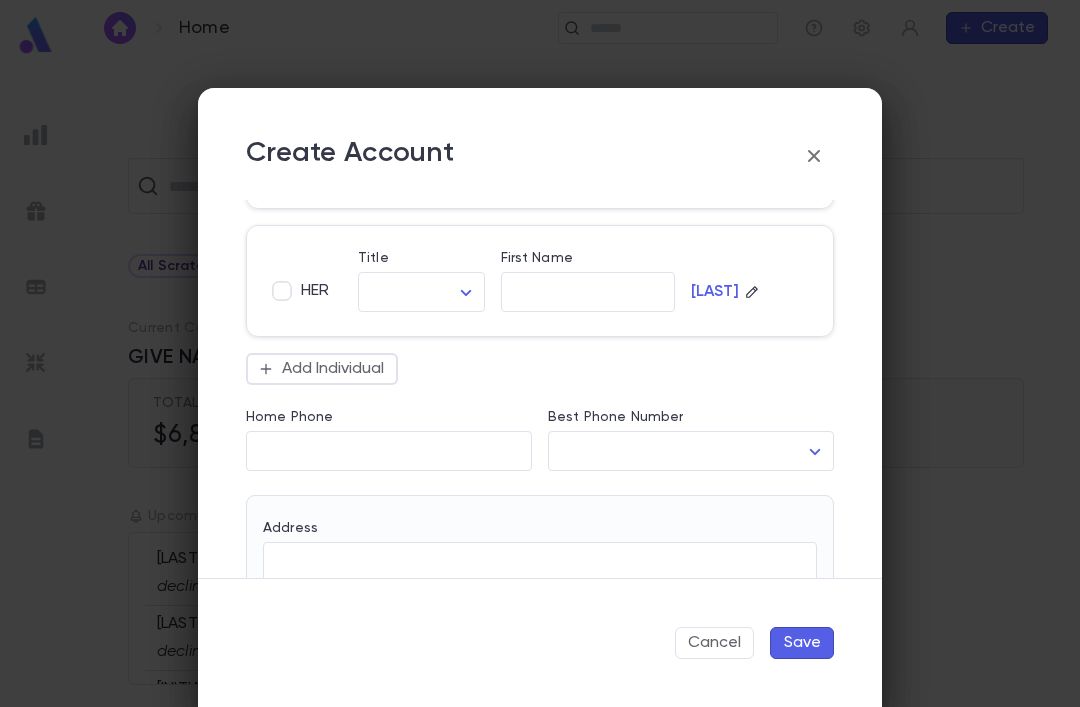 scroll, scrollTop: 339, scrollLeft: 0, axis: vertical 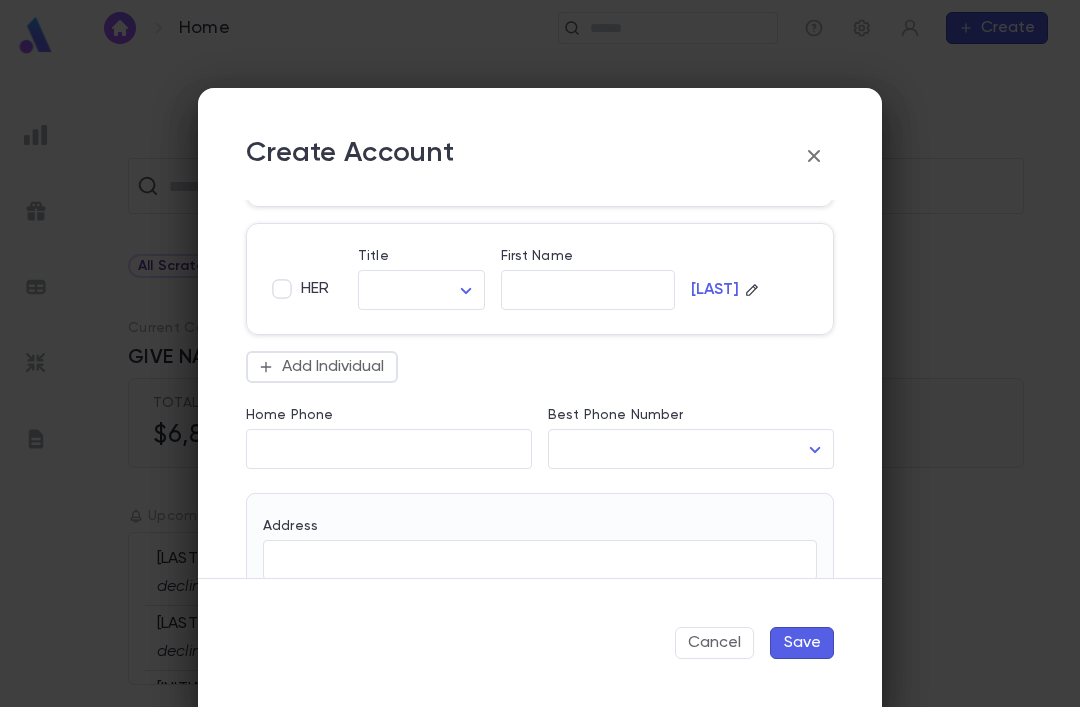 click on "**********" at bounding box center (540, 381) 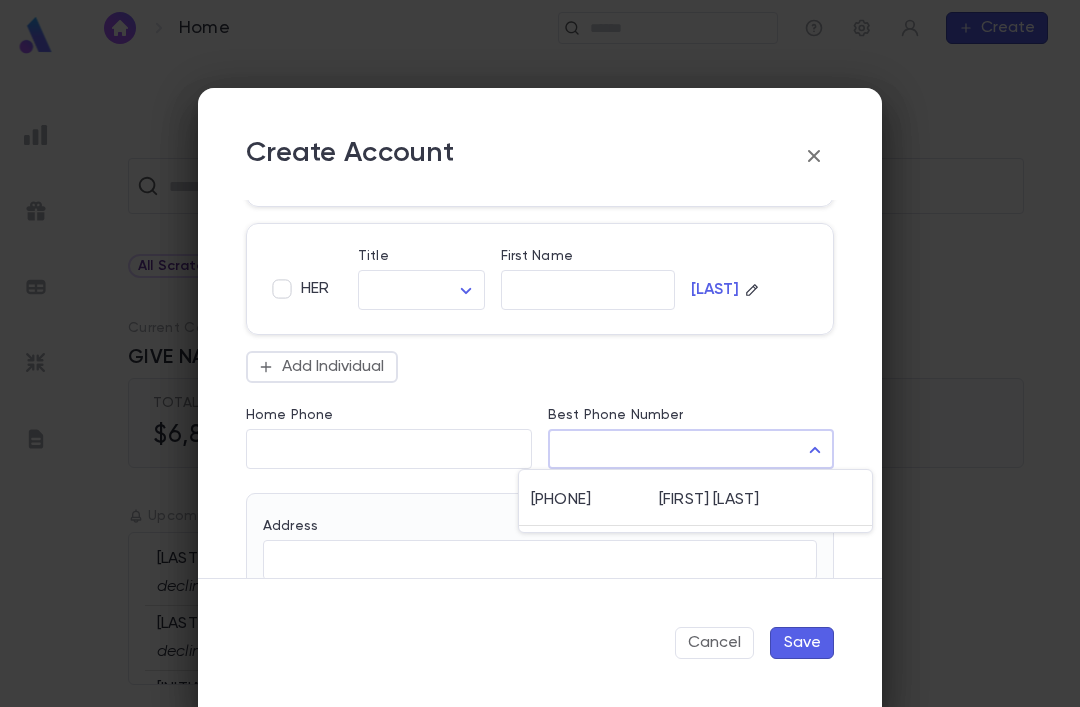 click on "[PHONE]" at bounding box center (595, 500) 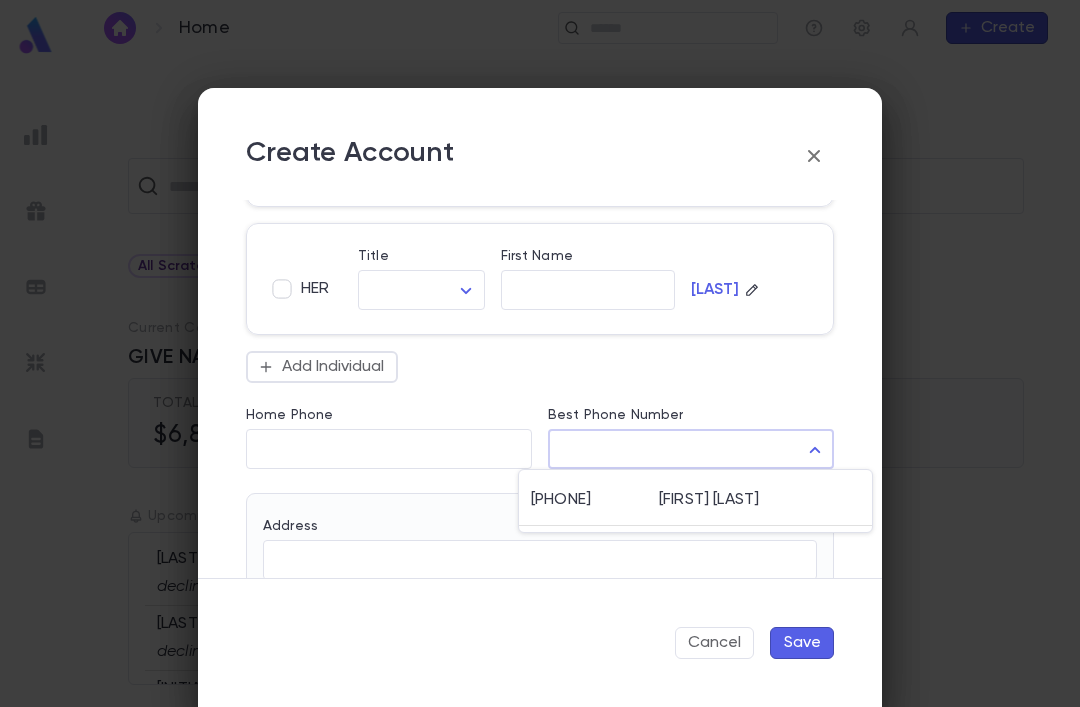 type on "**********" 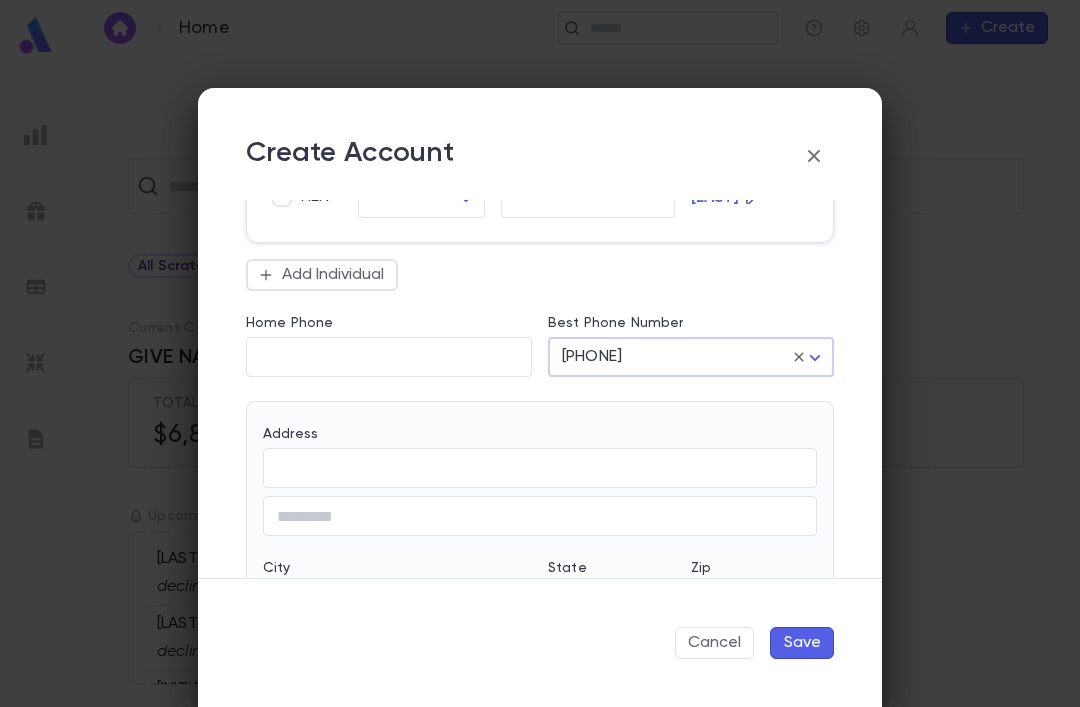 scroll, scrollTop: 436, scrollLeft: 0, axis: vertical 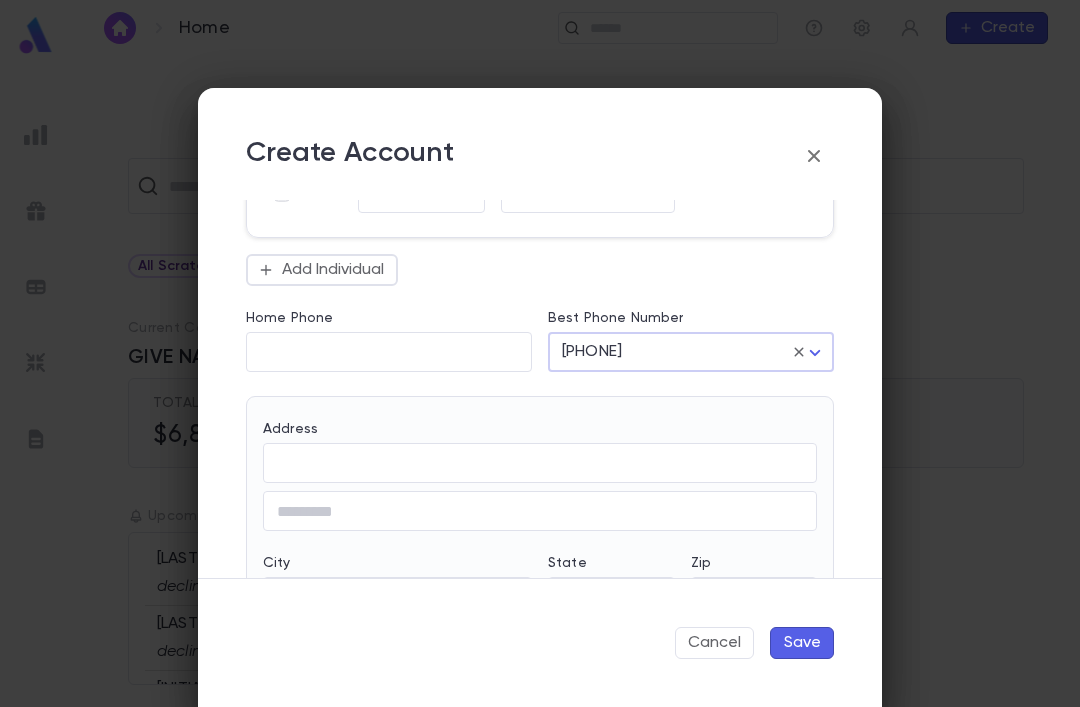 click on "Address" at bounding box center [540, 463] 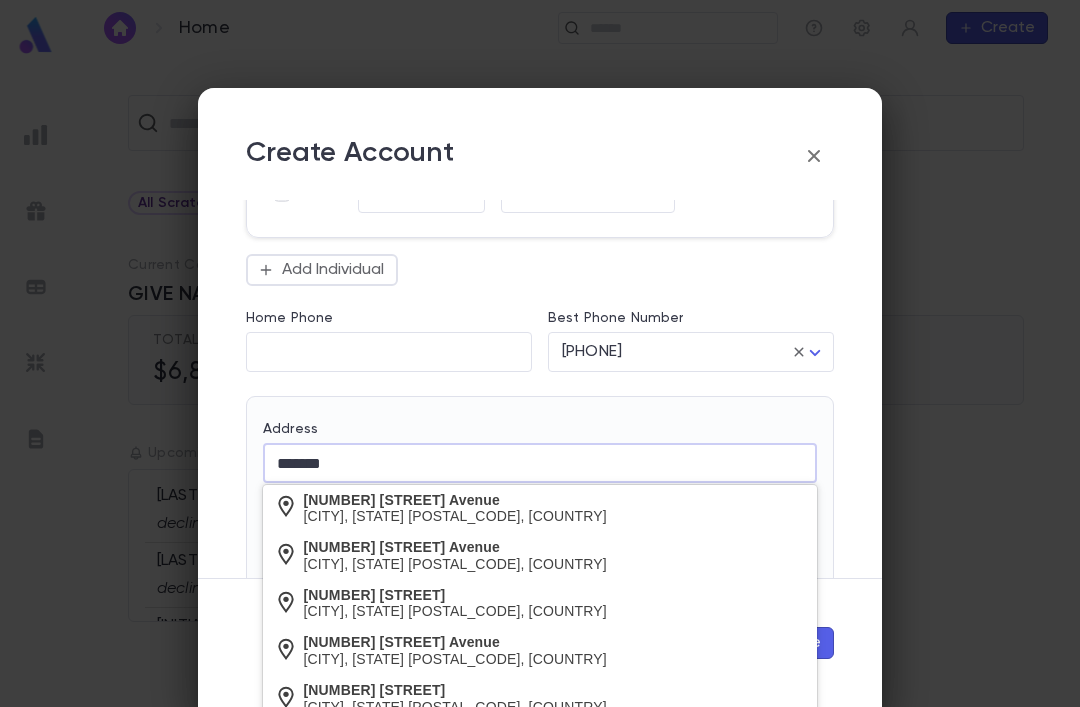 click on "[NUMBER] [STREET] Avenue" at bounding box center (455, 547) 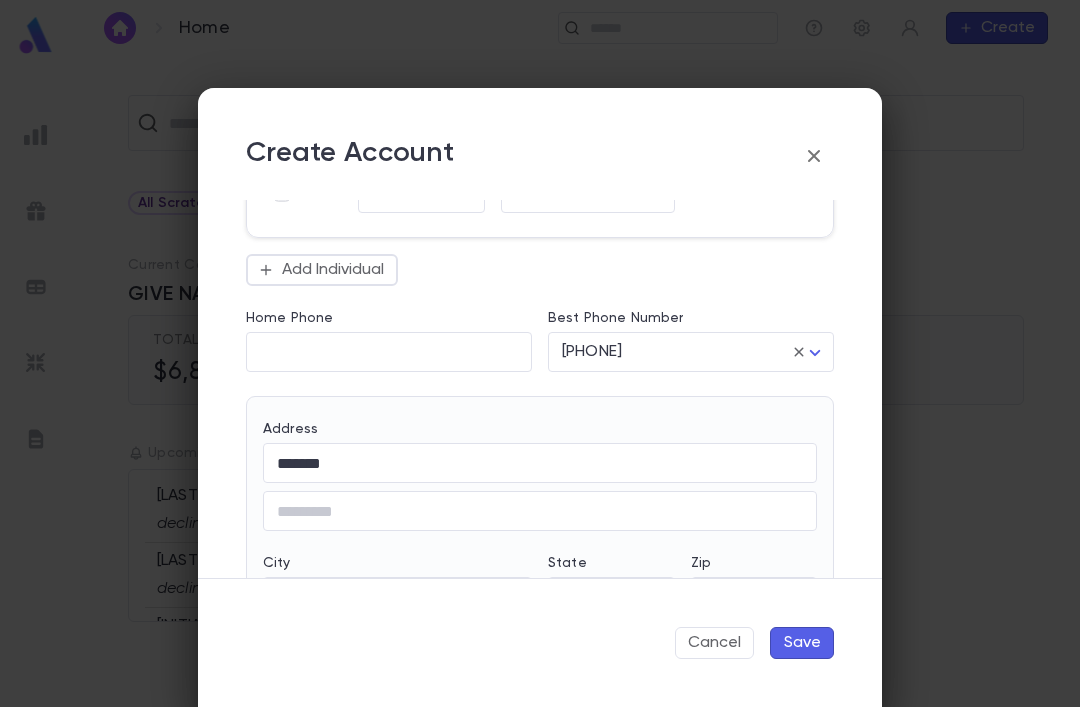 type on "**********" 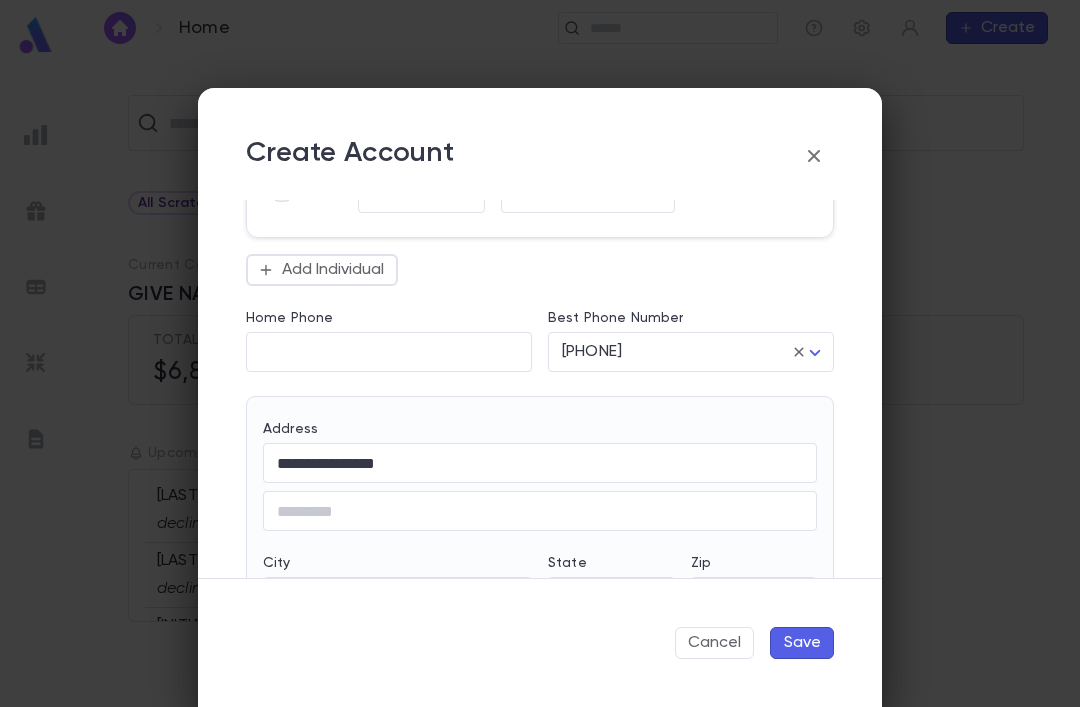 type on "**" 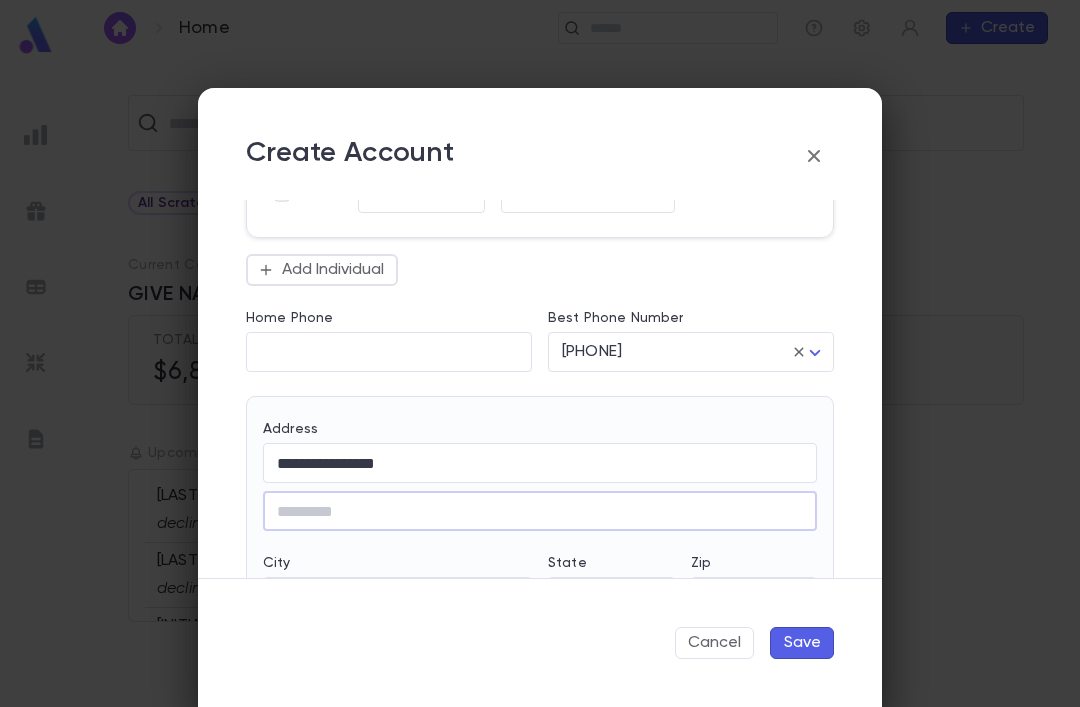 click on "Save" at bounding box center [802, 643] 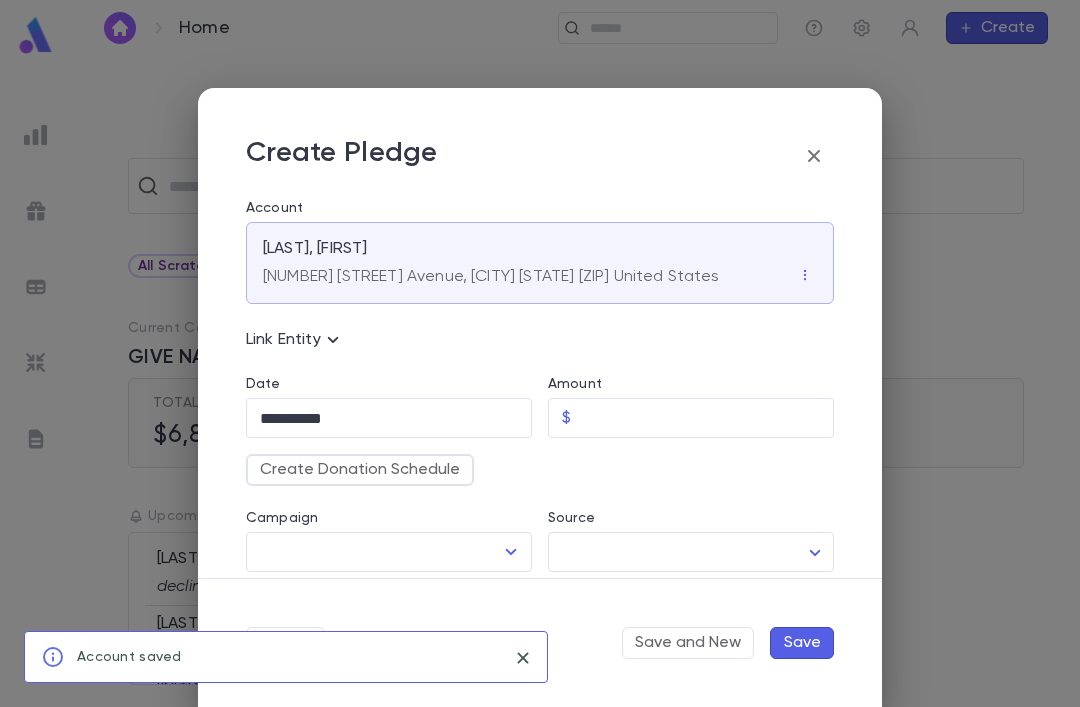 click on "Campaign" at bounding box center [374, 552] 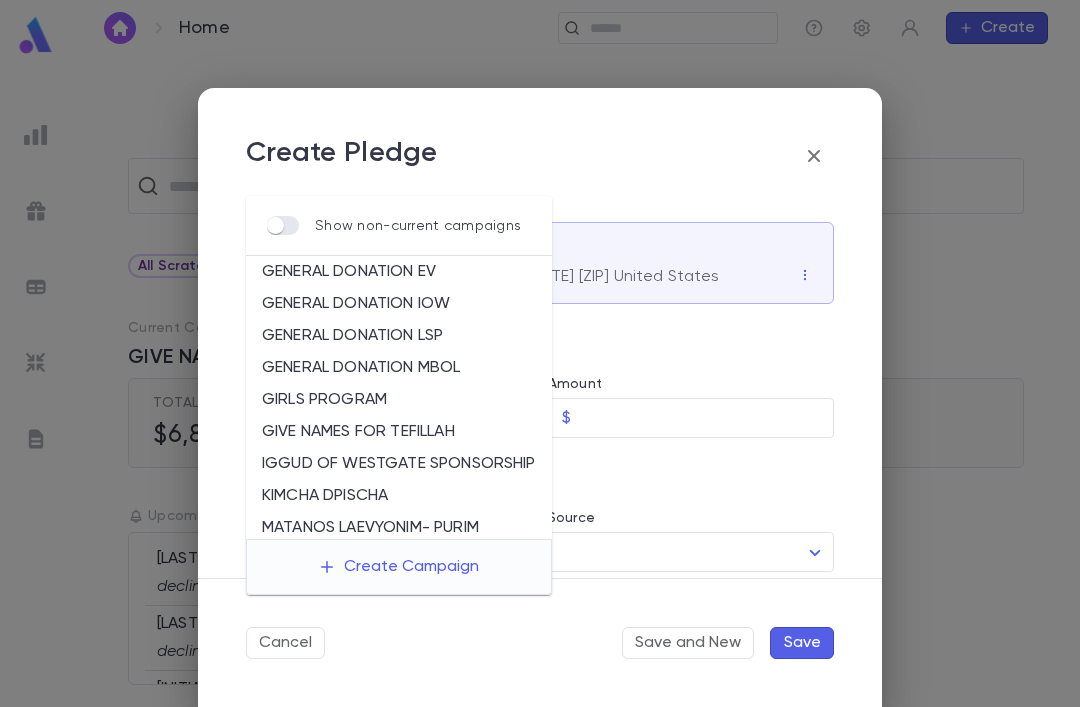 scroll, scrollTop: 0, scrollLeft: 0, axis: both 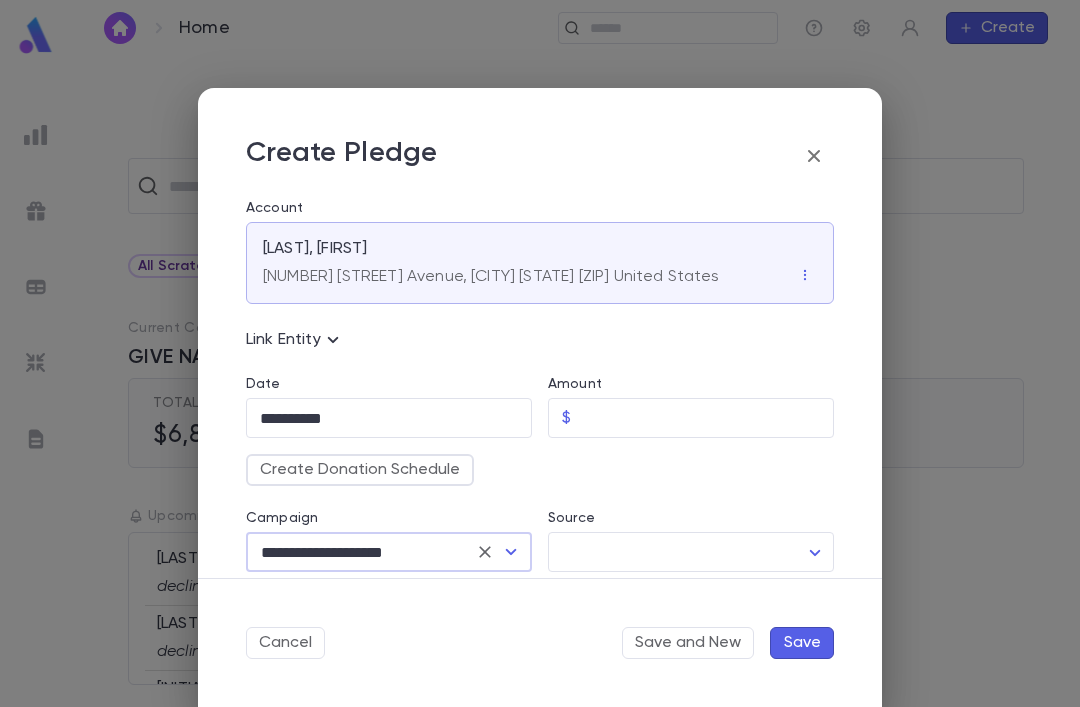 click on "Source" at bounding box center (691, 521) 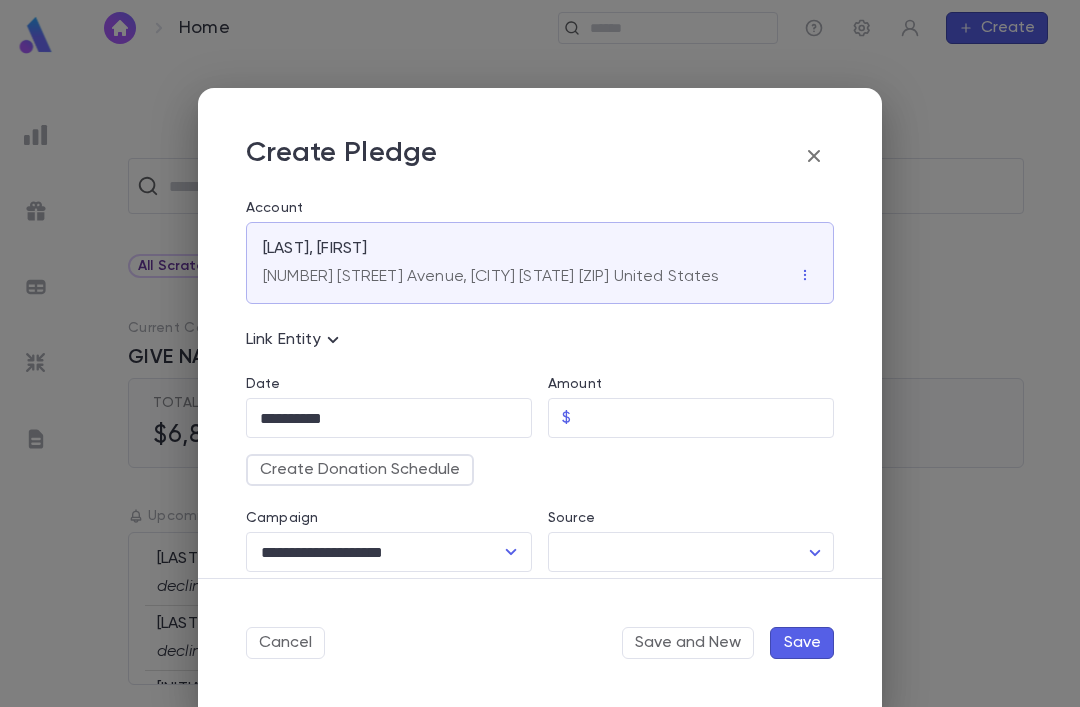 click on "**********" at bounding box center [540, 381] 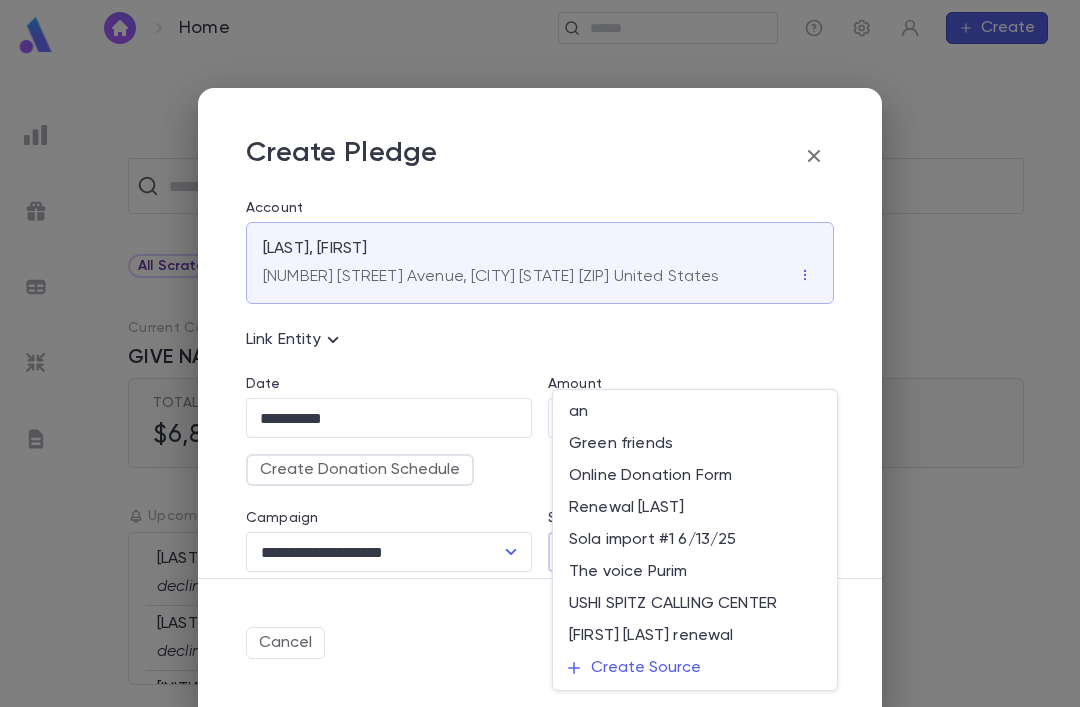 click on "Renewal [LAST]" at bounding box center [695, 508] 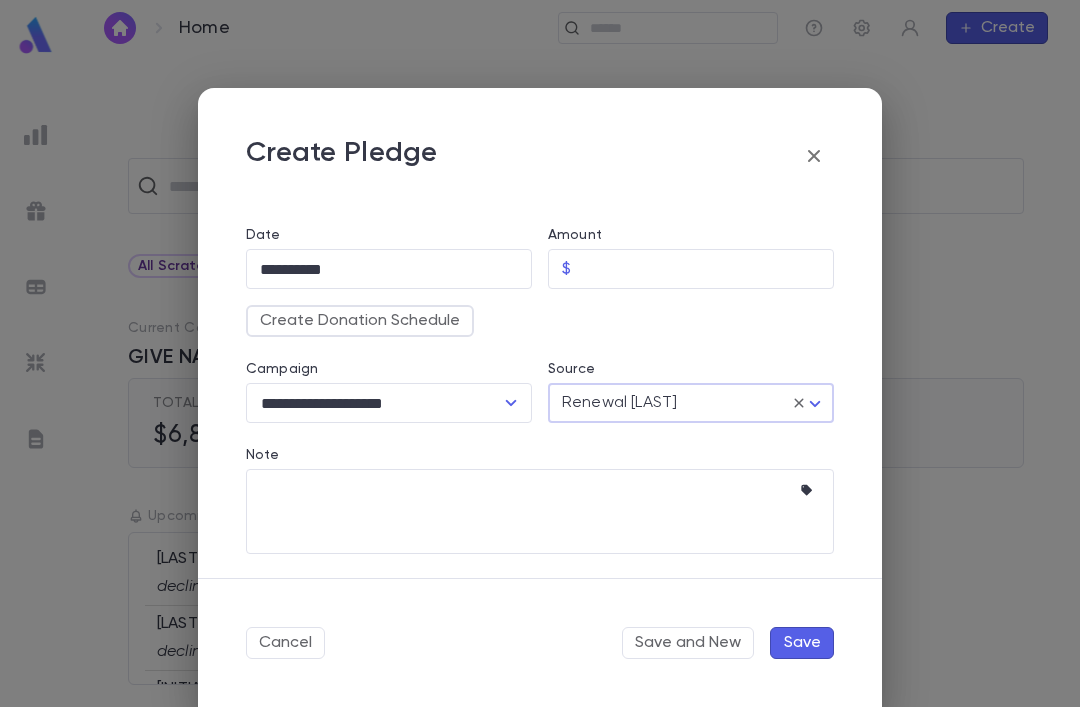 scroll, scrollTop: 149, scrollLeft: 0, axis: vertical 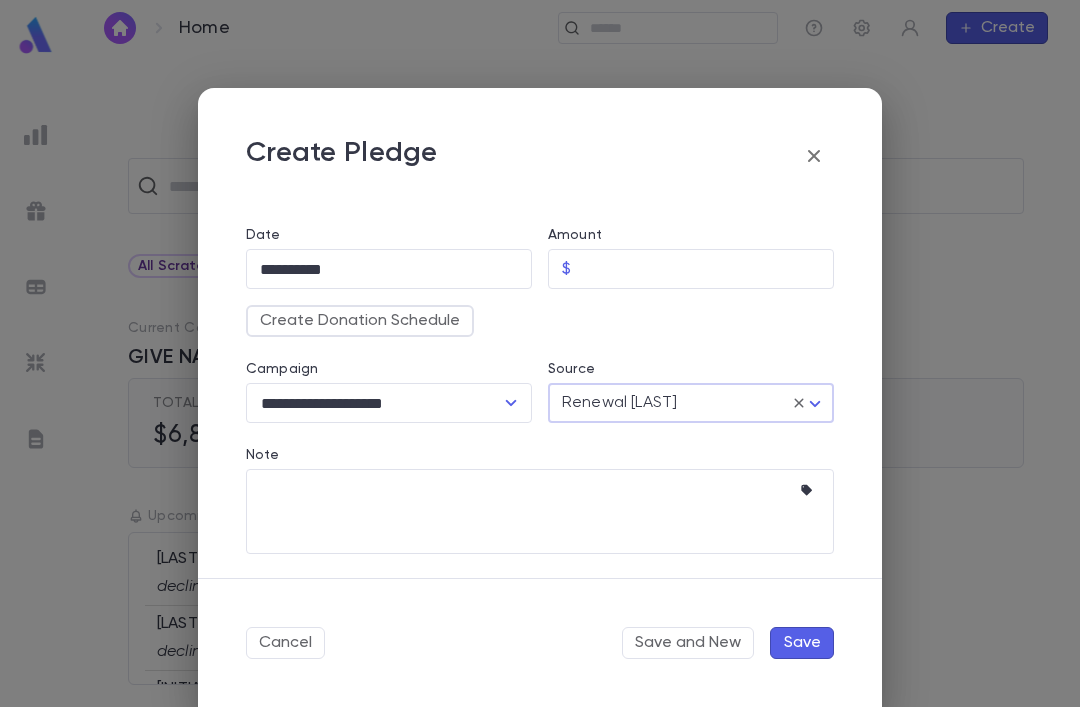 click on "Note" at bounding box center (525, 511) 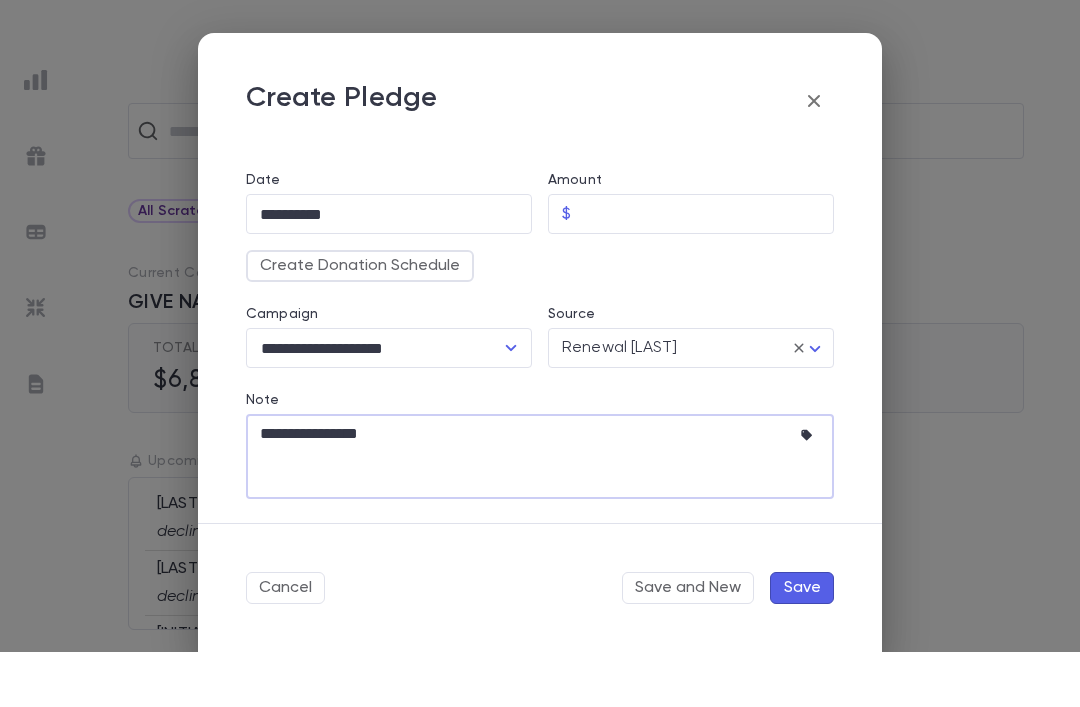 type on "**********" 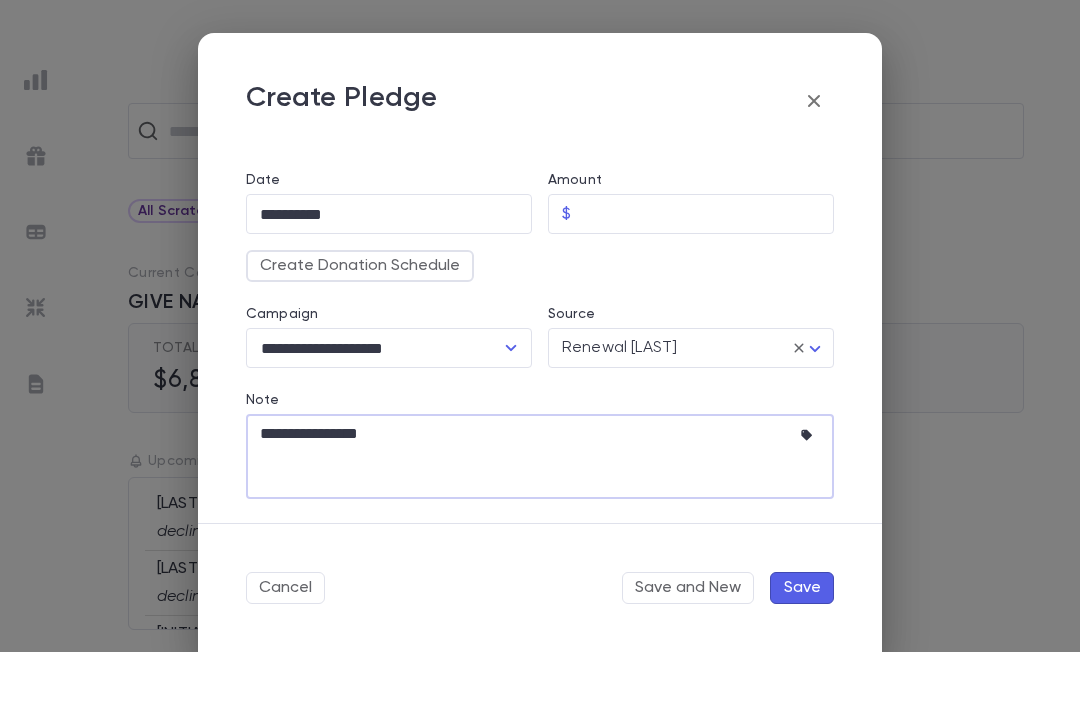 click on "Create Donation Schedule" at bounding box center (360, 321) 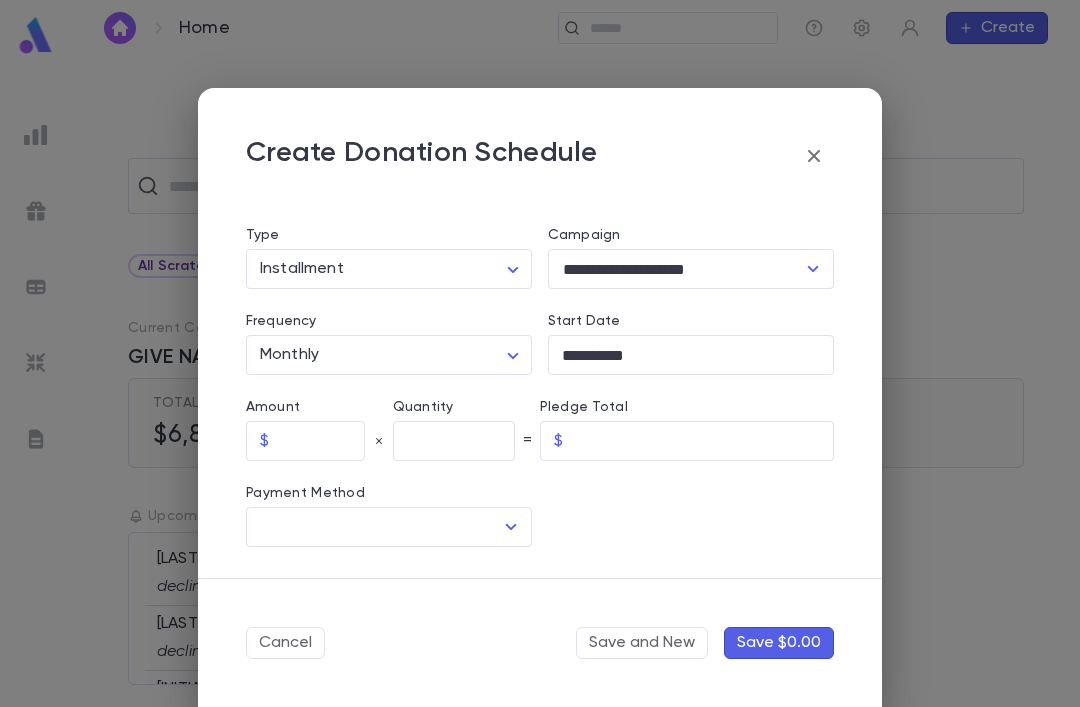 click at bounding box center (321, 441) 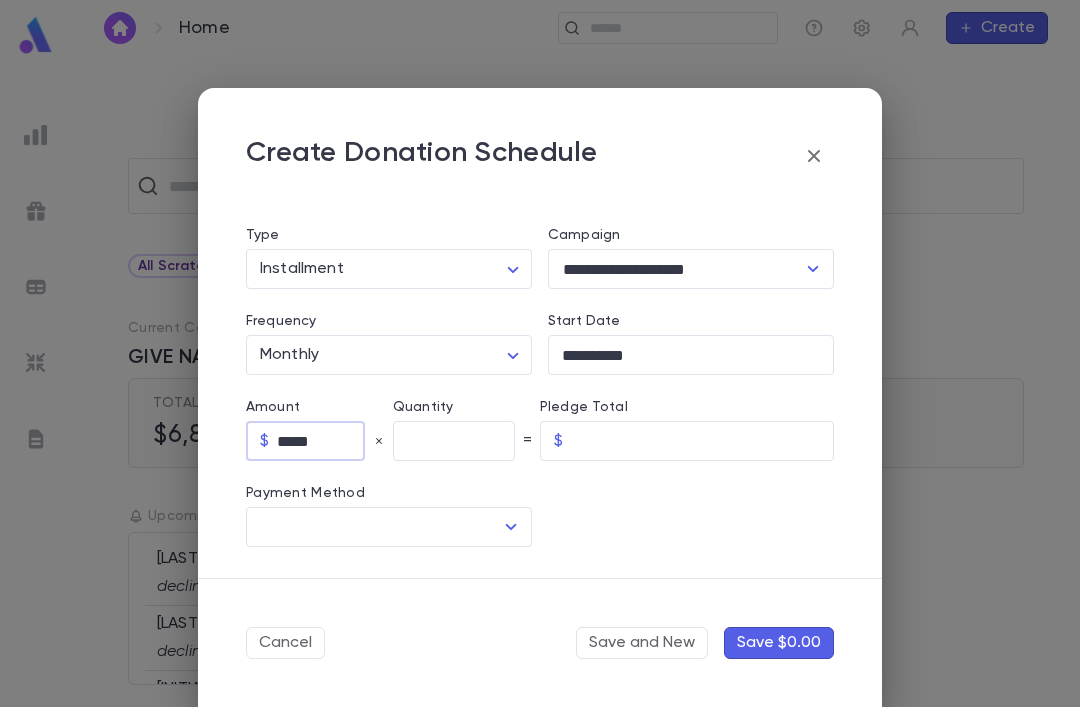 type on "*****" 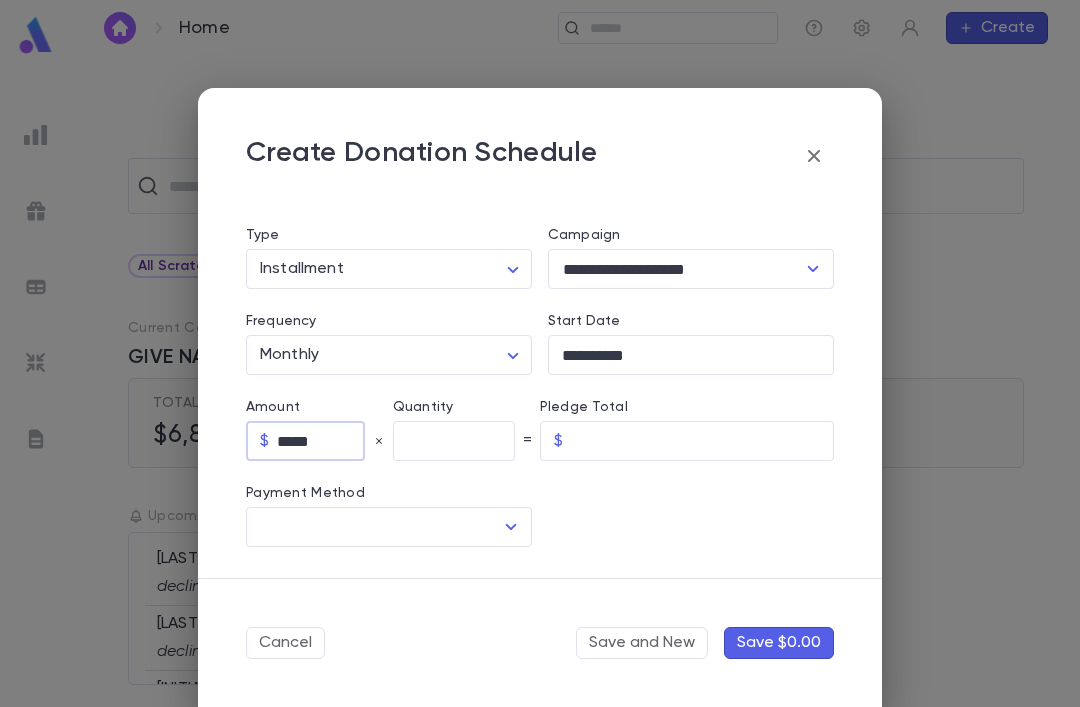 click at bounding box center [454, 441] 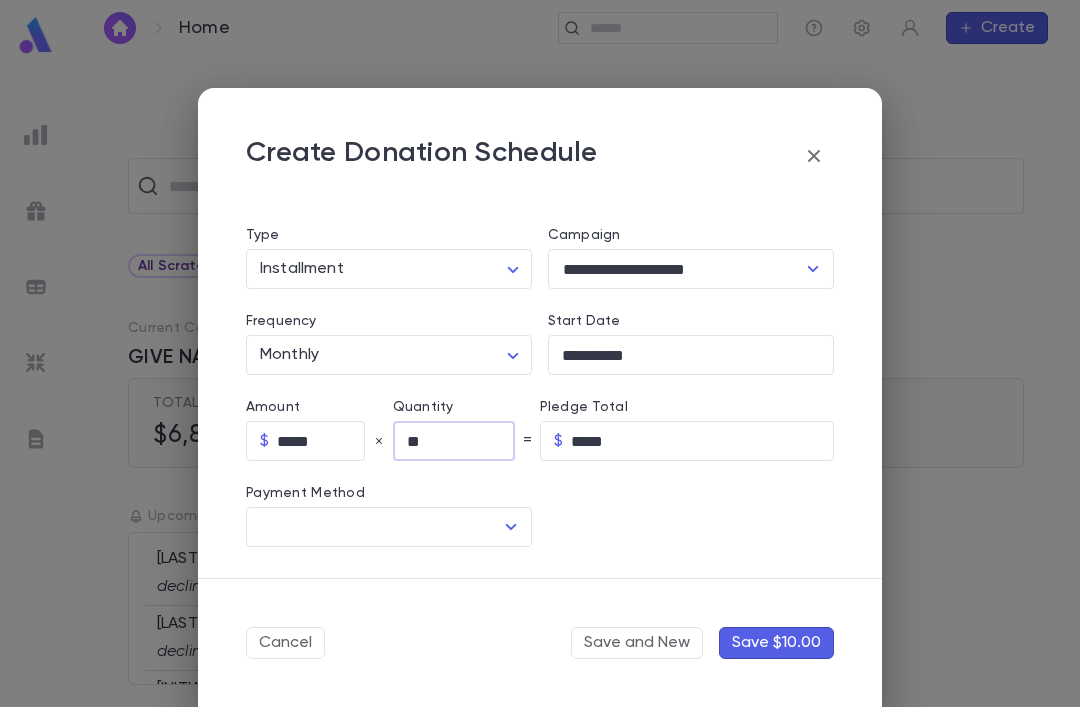 type on "**" 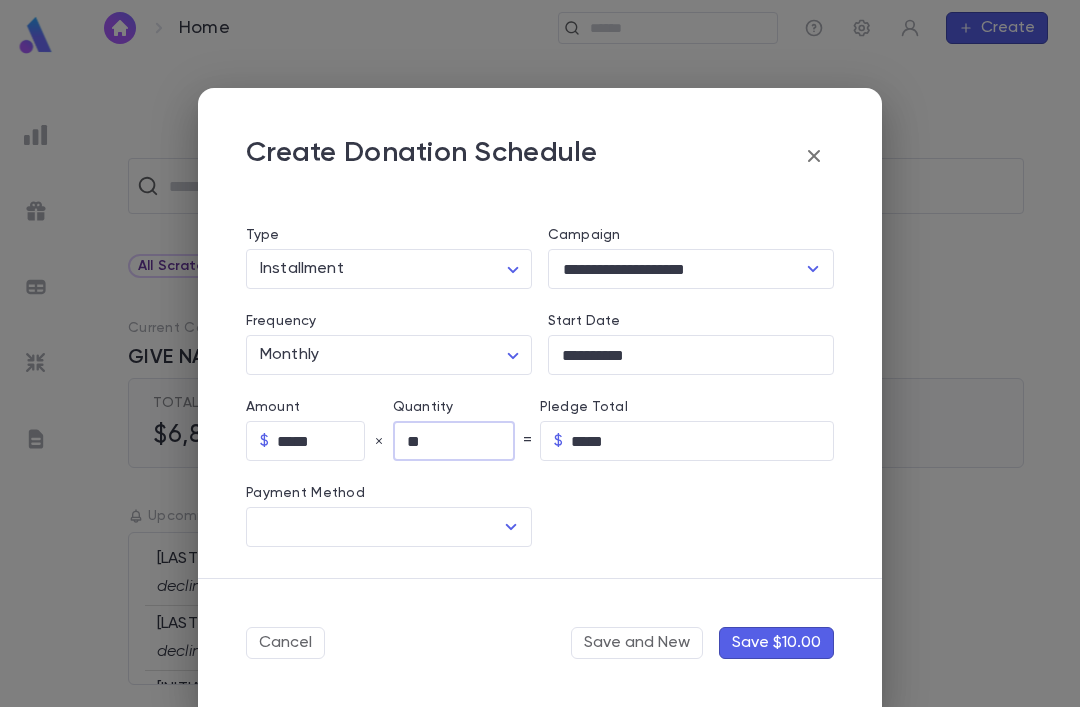 click at bounding box center [374, 527] 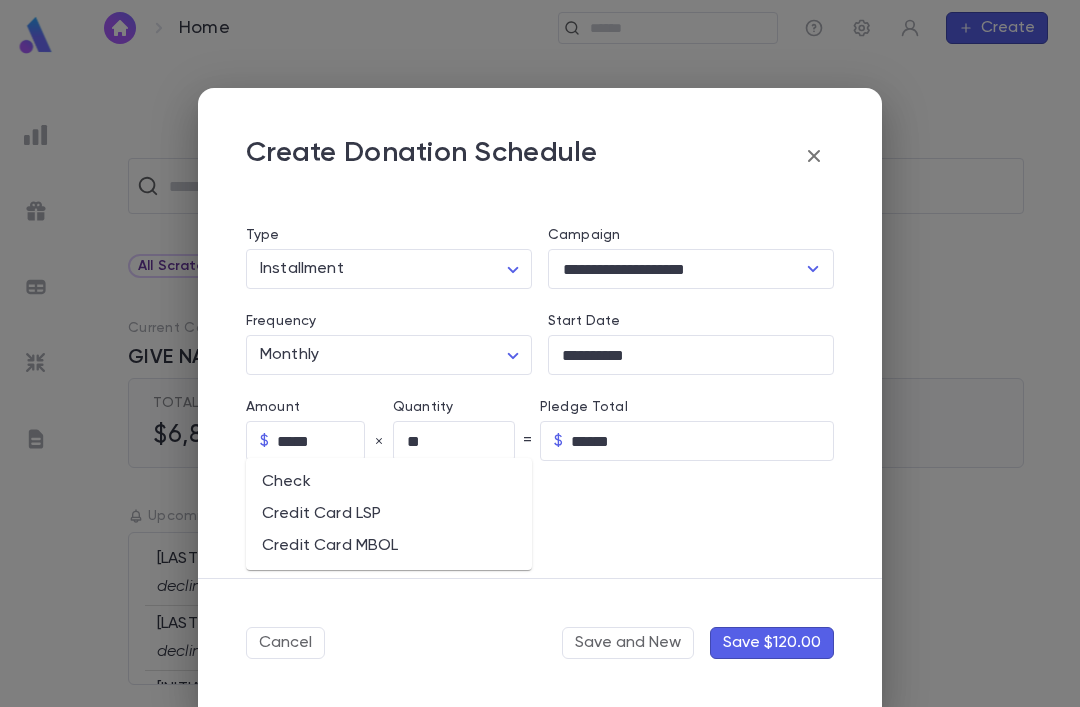 click on "Credit Card LSP" at bounding box center (389, 514) 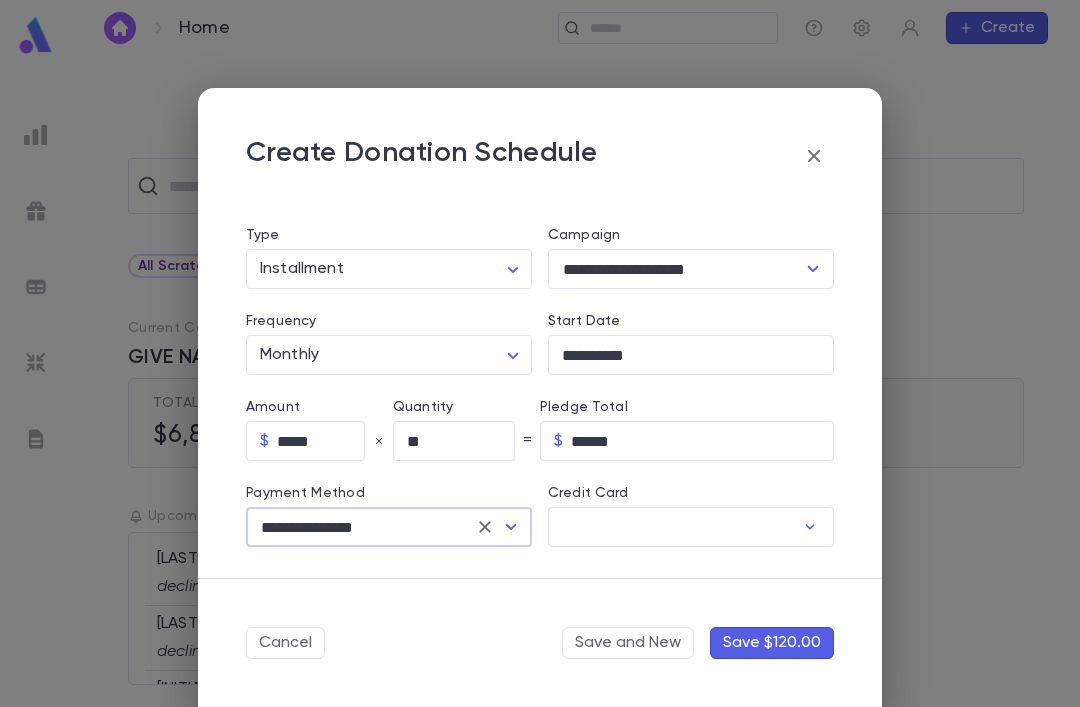 type on "**********" 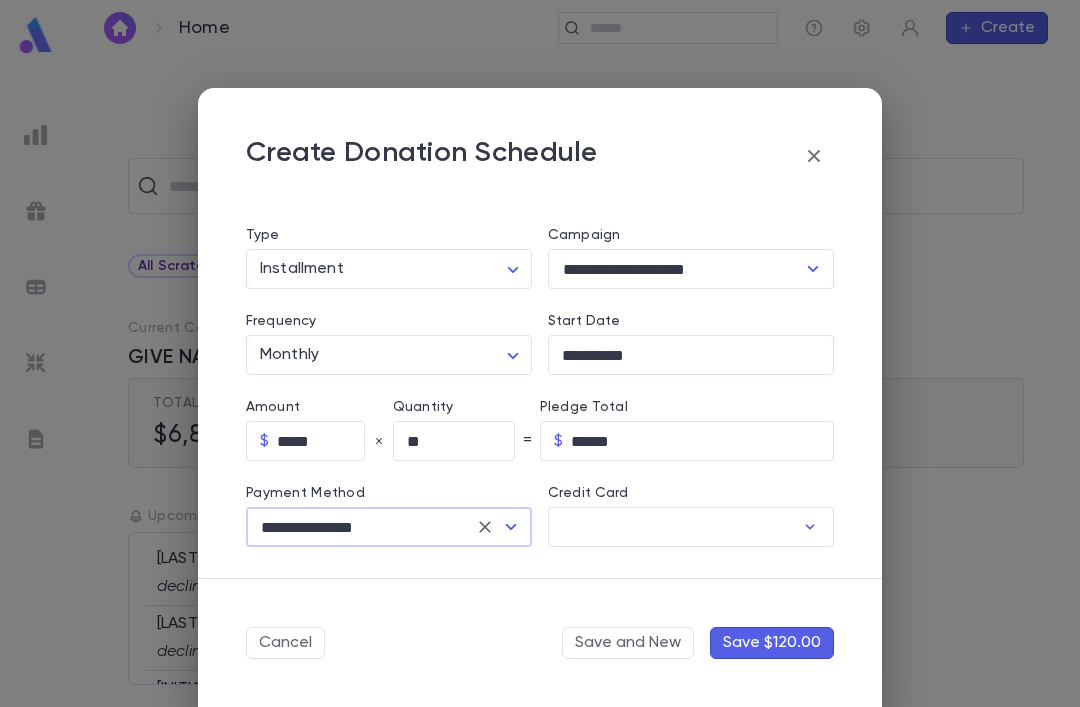 click on "Credit Card" at bounding box center [671, 527] 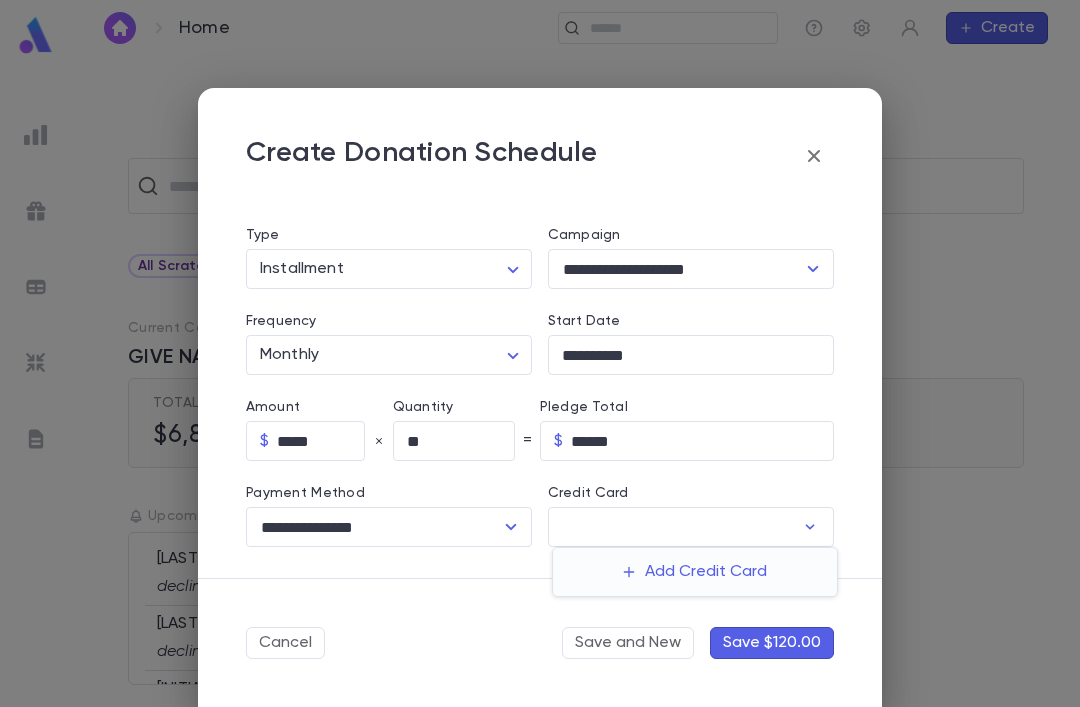 click on "Add   Credit Card" at bounding box center (695, 572) 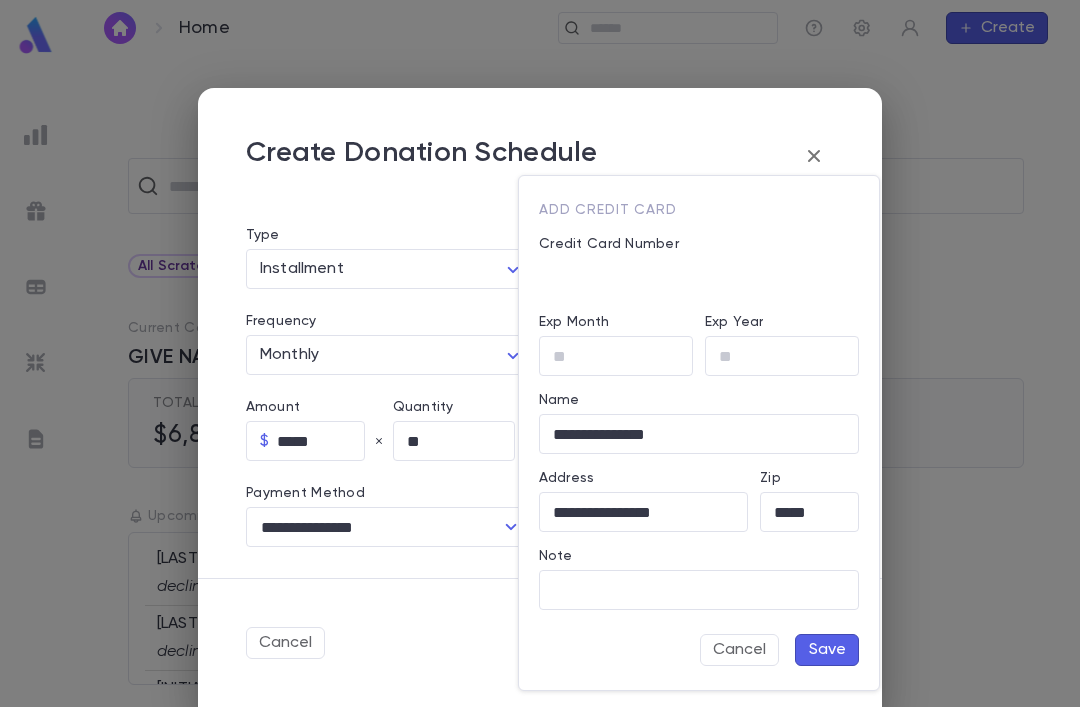 click on "Exp Month" at bounding box center (574, 322) 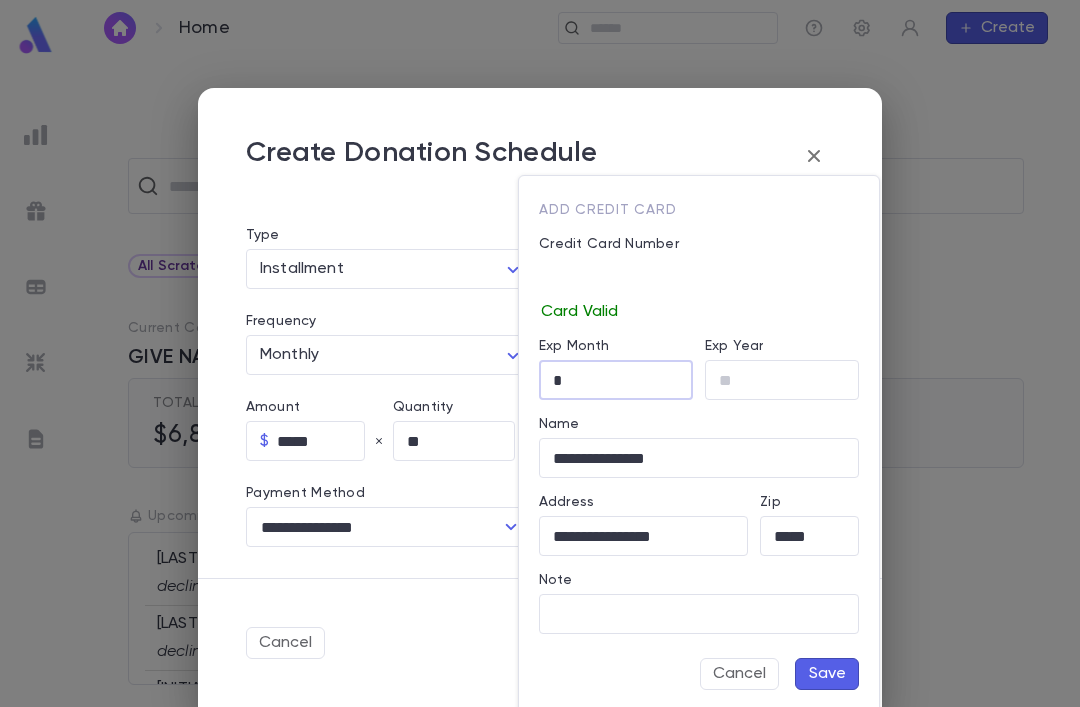 type on "*" 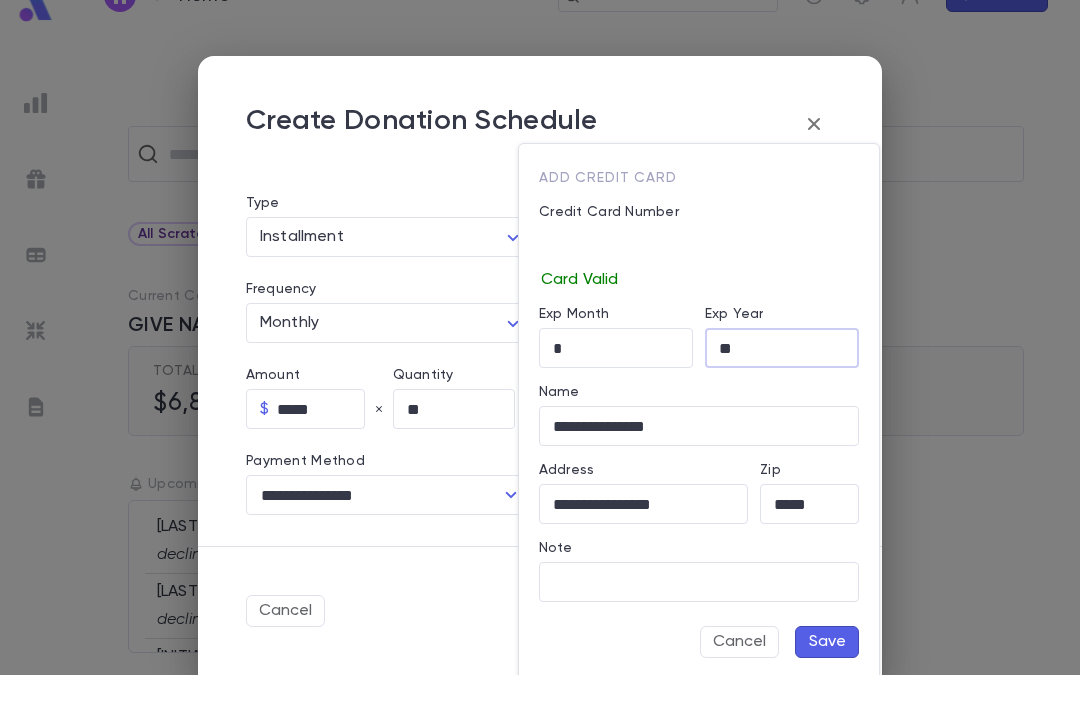 type on "**" 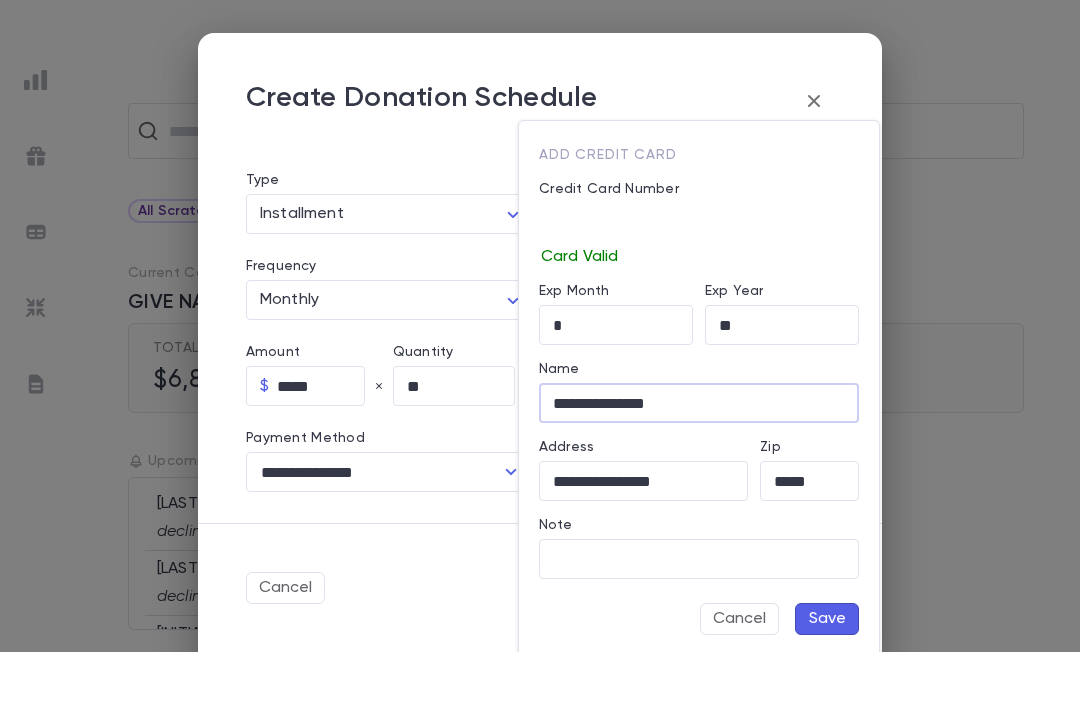 click on "Save" at bounding box center (827, 674) 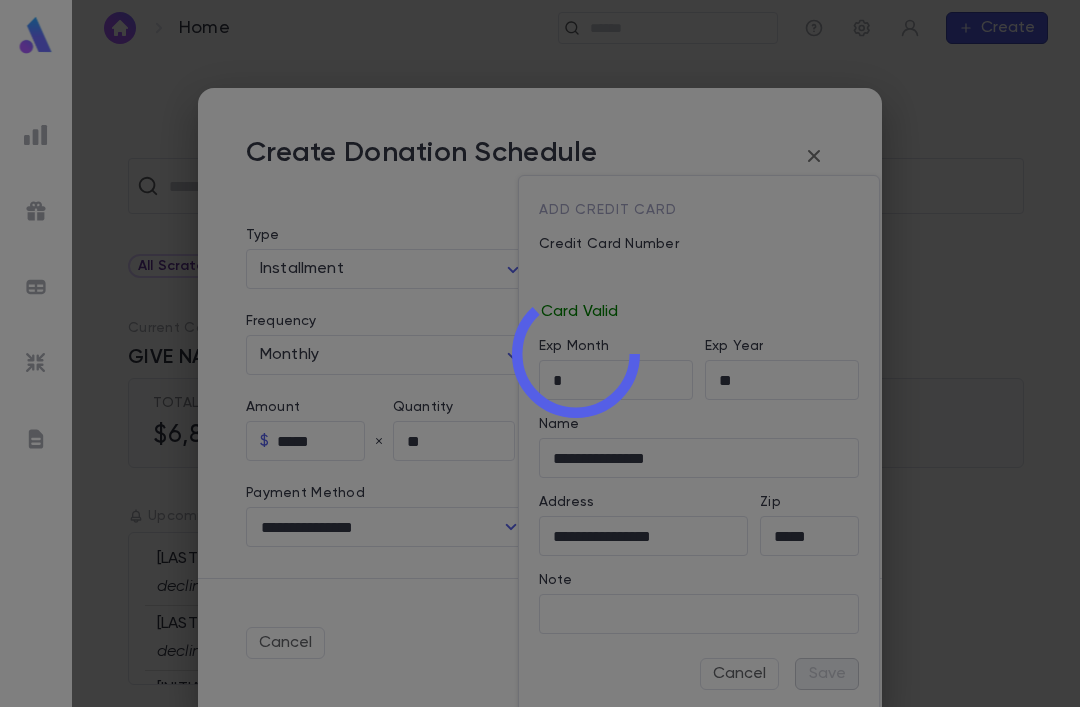 type on "********" 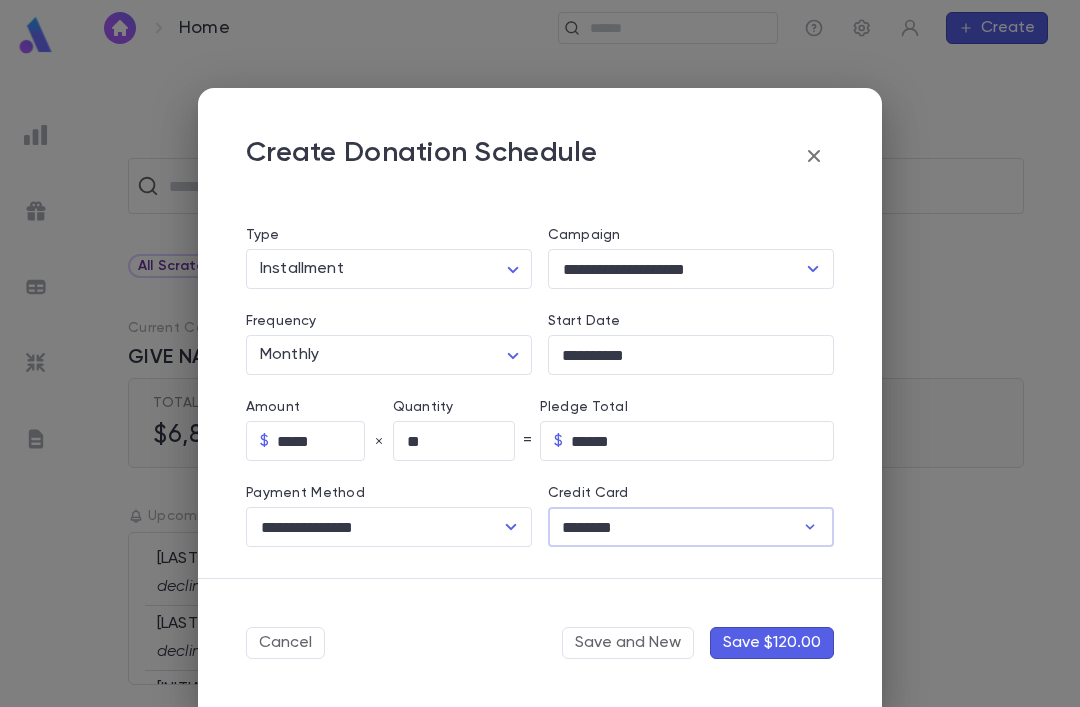 type on "********" 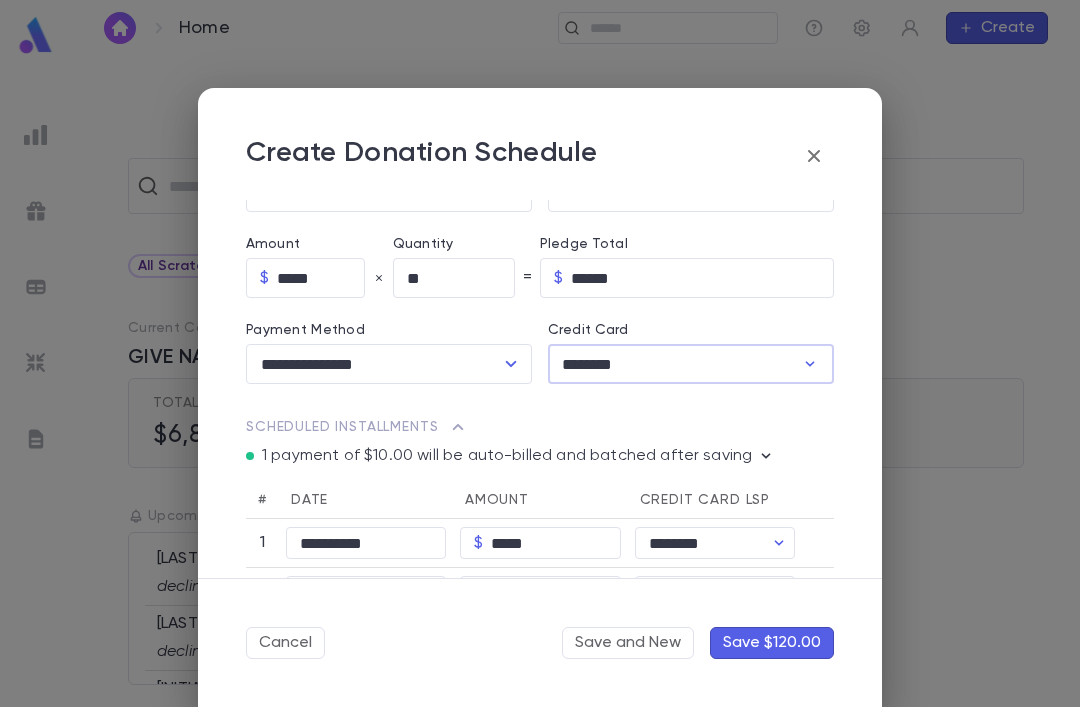 scroll, scrollTop: 315, scrollLeft: 0, axis: vertical 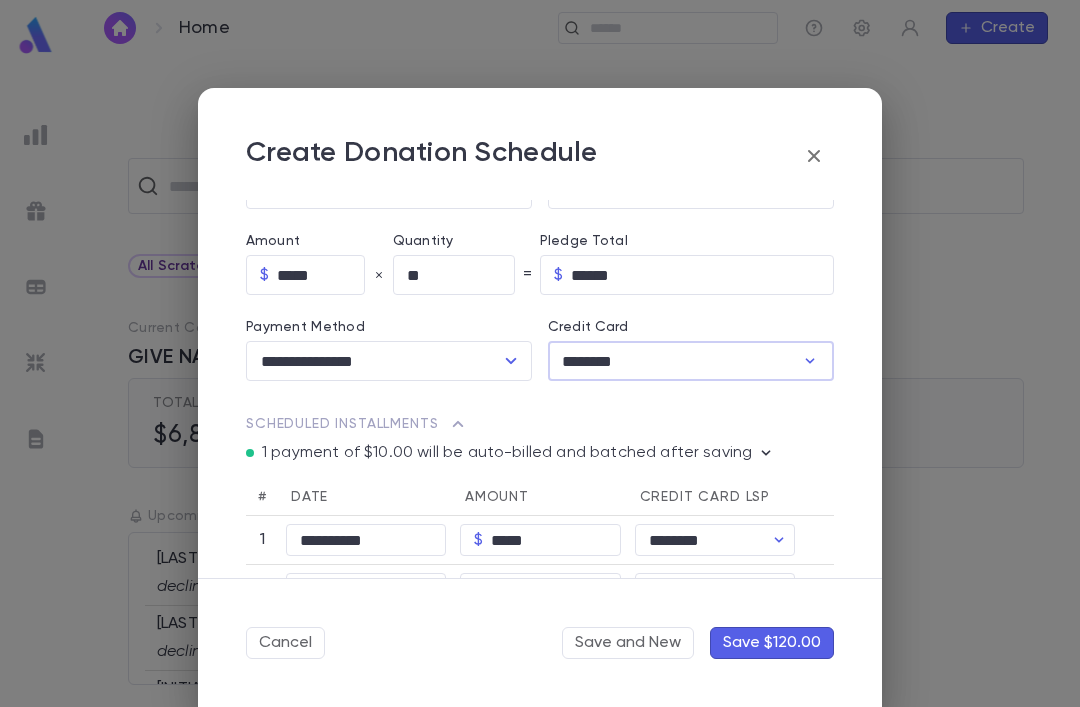 click on "Save $120.00" at bounding box center (772, 643) 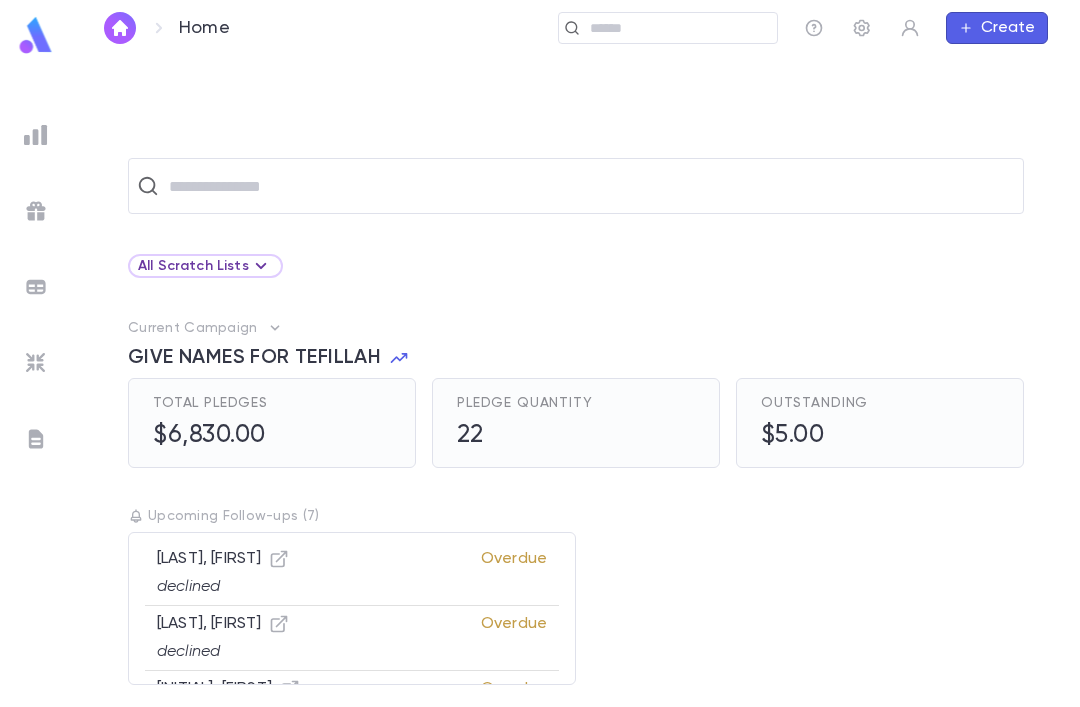 click on "Create" at bounding box center (997, 28) 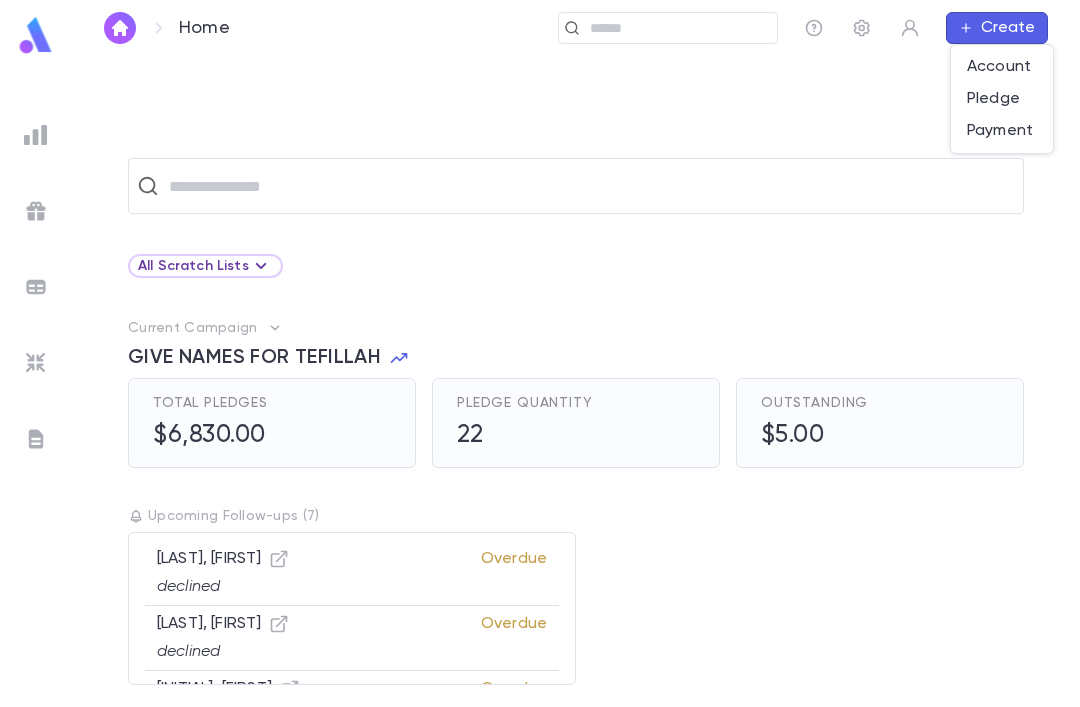 click on "Pledge" at bounding box center (1002, 99) 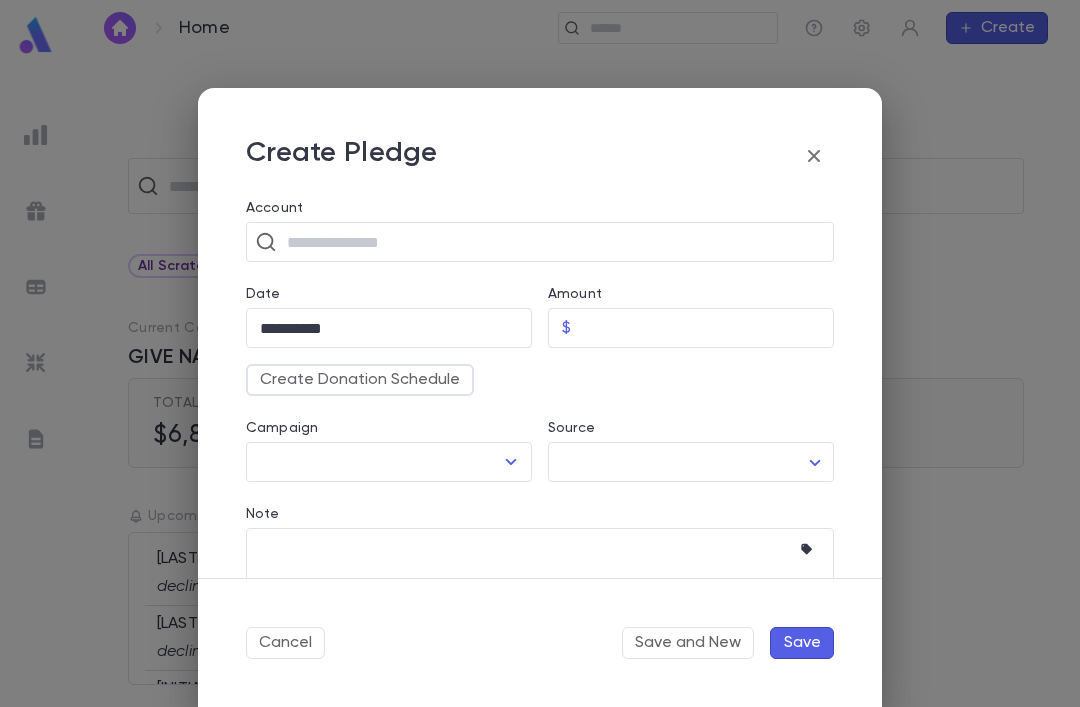 click at bounding box center [553, 242] 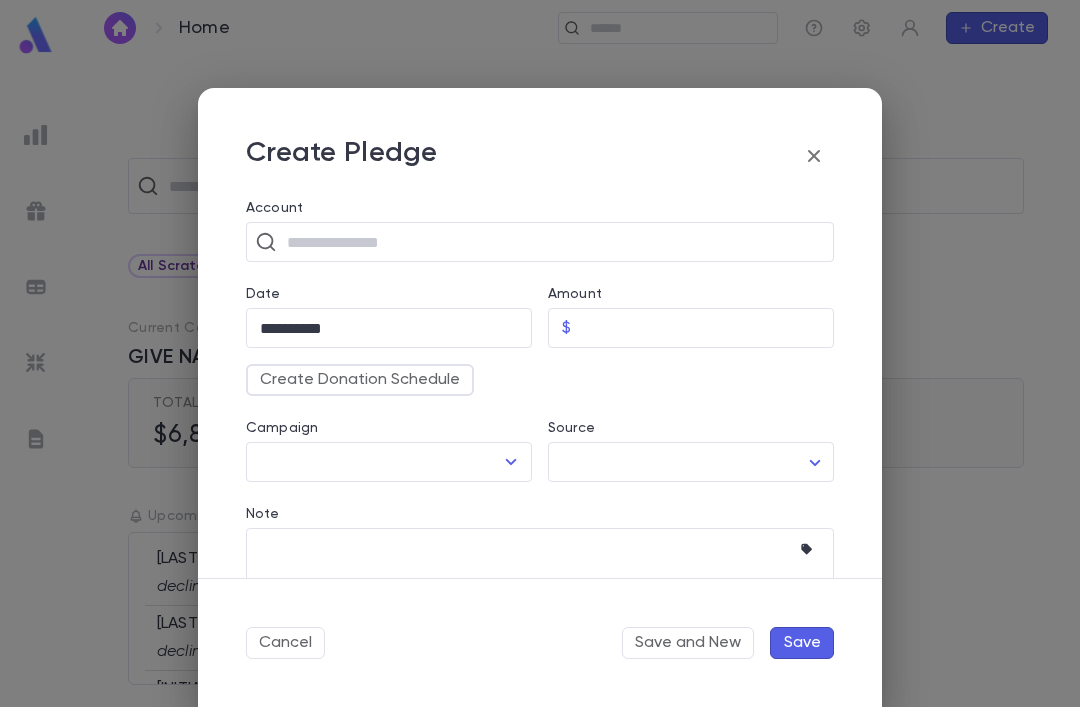 click on "**********" at bounding box center (381, 305) 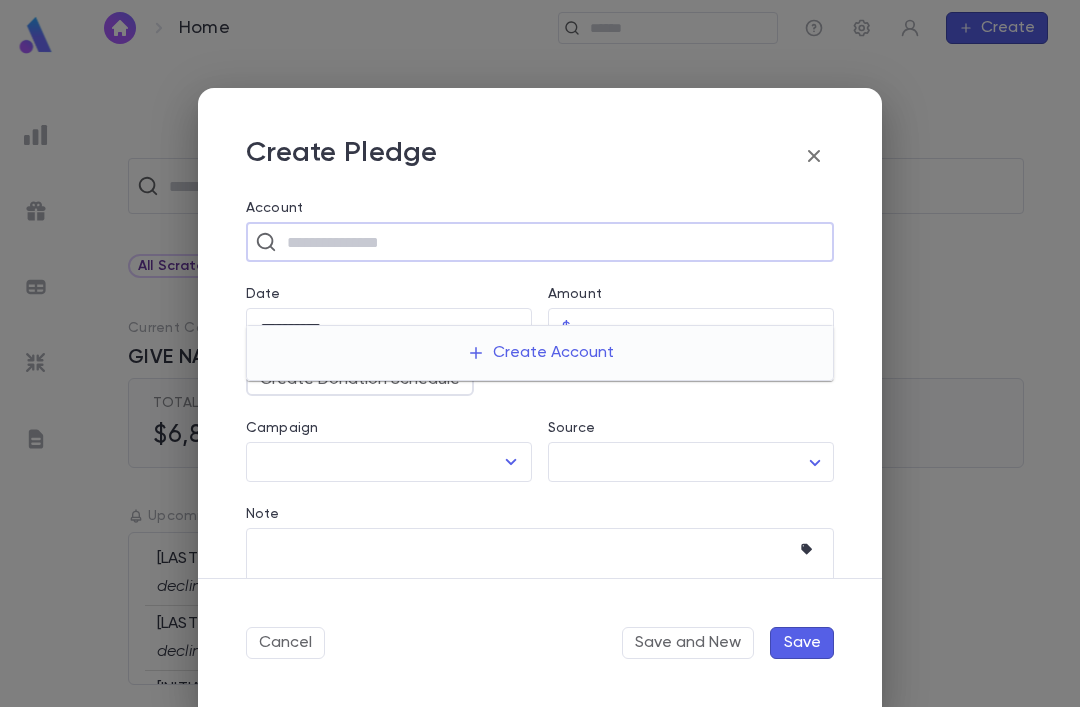 click on "Create Account" at bounding box center [540, 353] 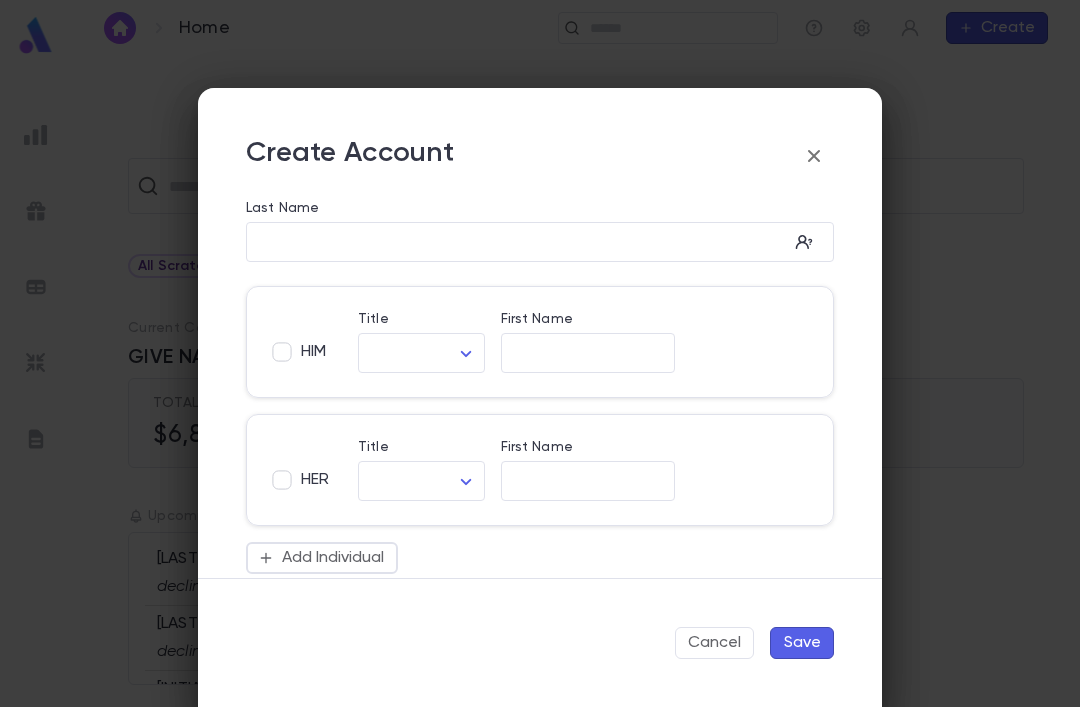 click on "Last Name" at bounding box center (517, 242) 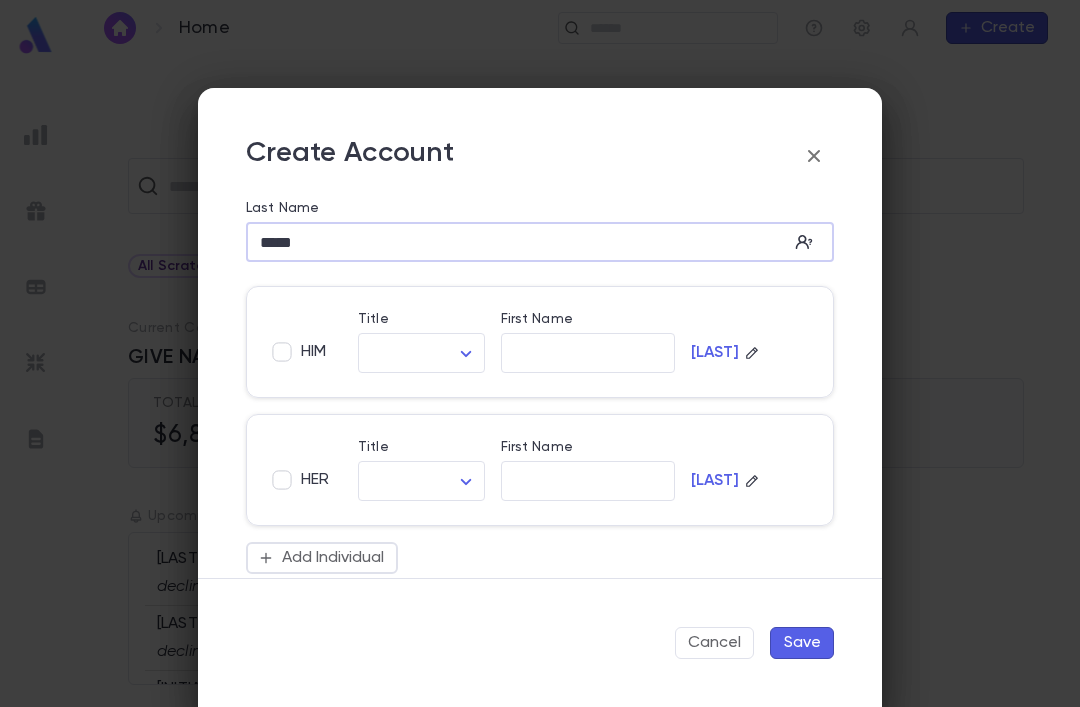 type on "*****" 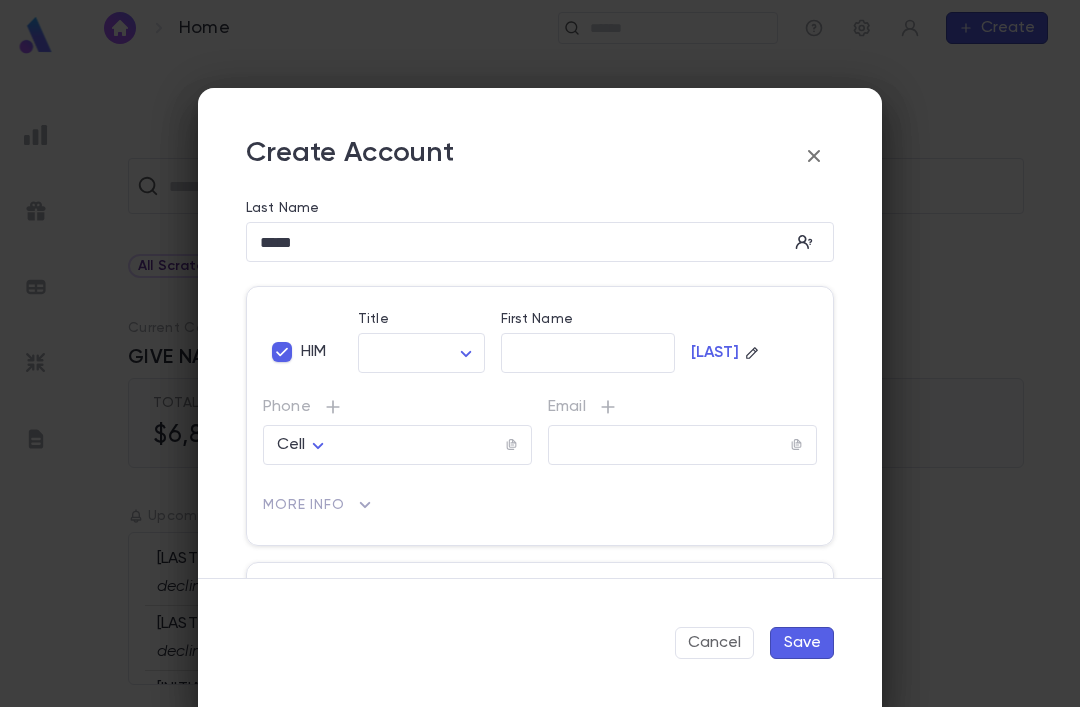 click on "**********" at bounding box center (540, 381) 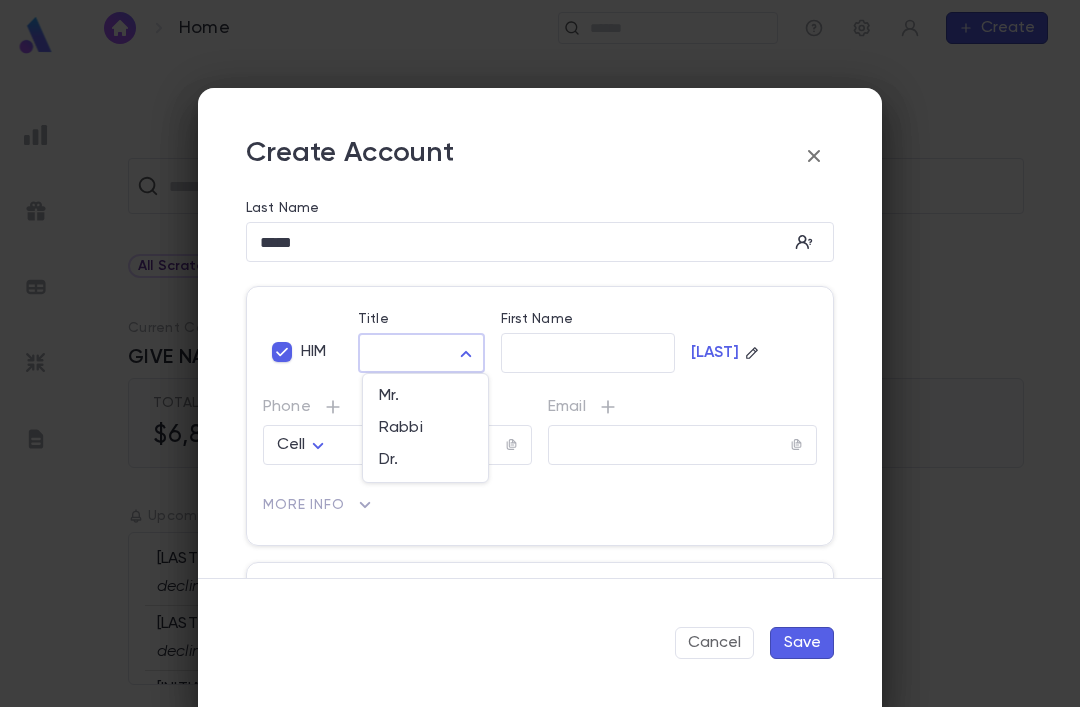 click on "Rabbi" at bounding box center (425, 428) 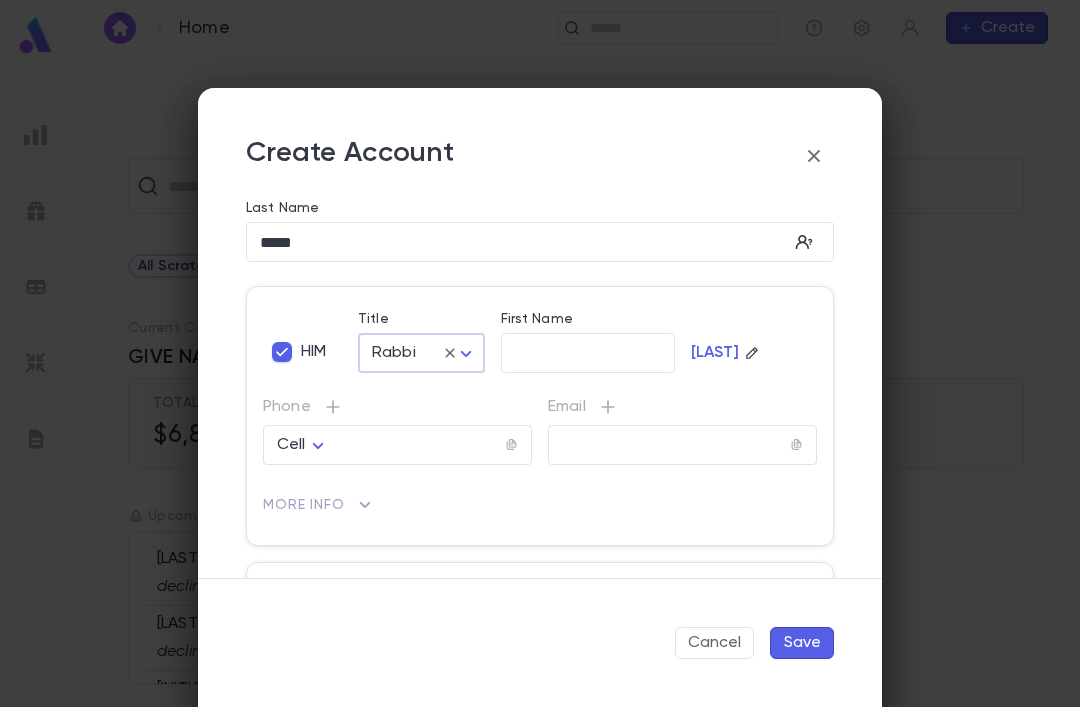 click on "First Name" at bounding box center [588, 353] 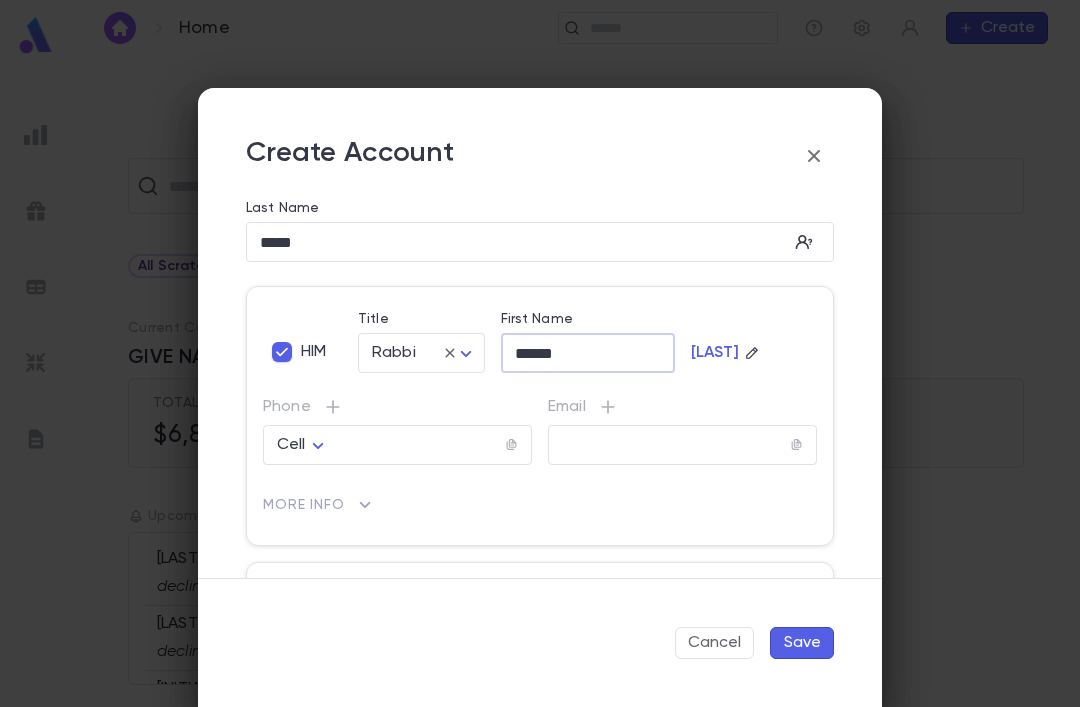 type on "******" 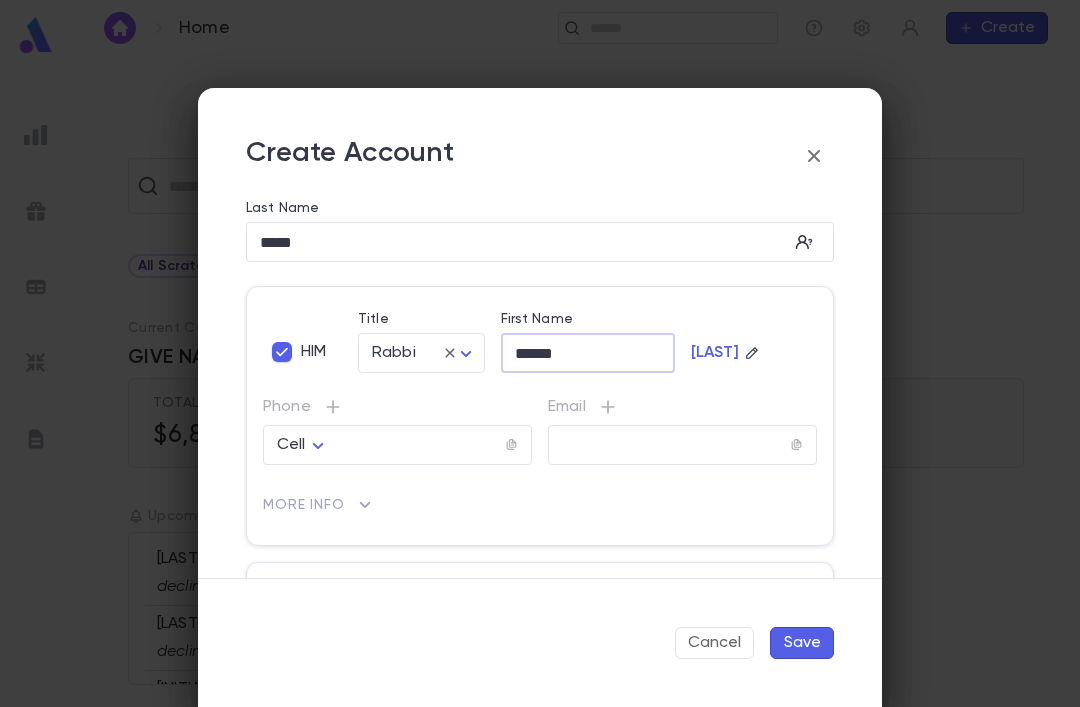 click at bounding box center (420, 445) 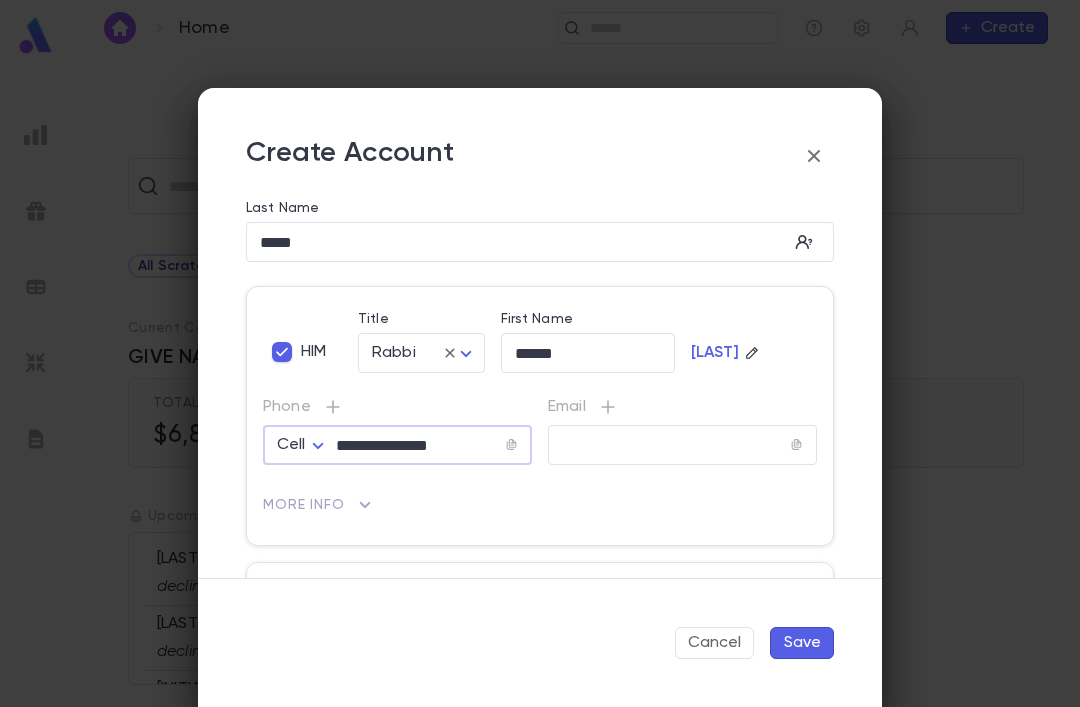 type on "**********" 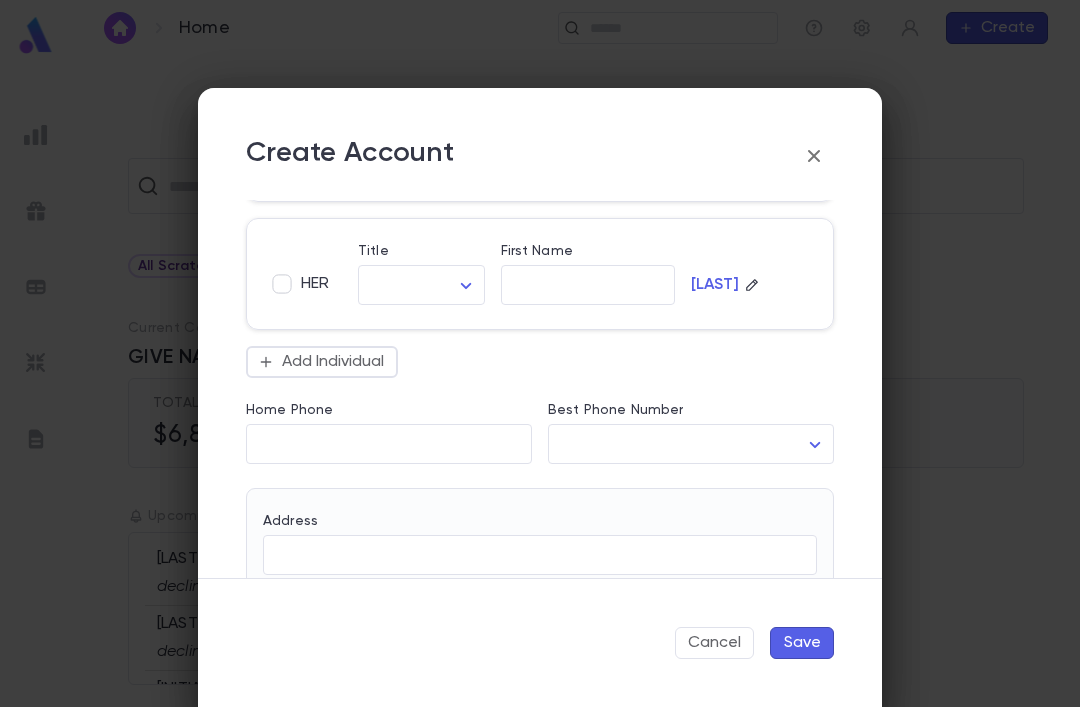 scroll, scrollTop: 413, scrollLeft: 0, axis: vertical 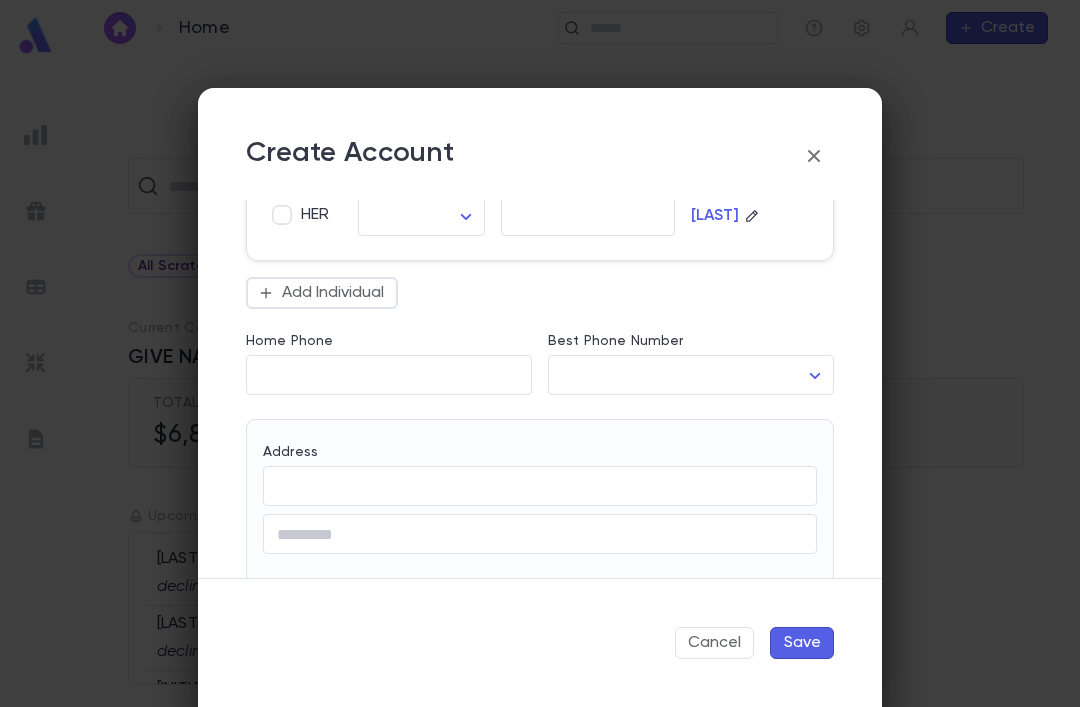 click on "**********" at bounding box center [540, 381] 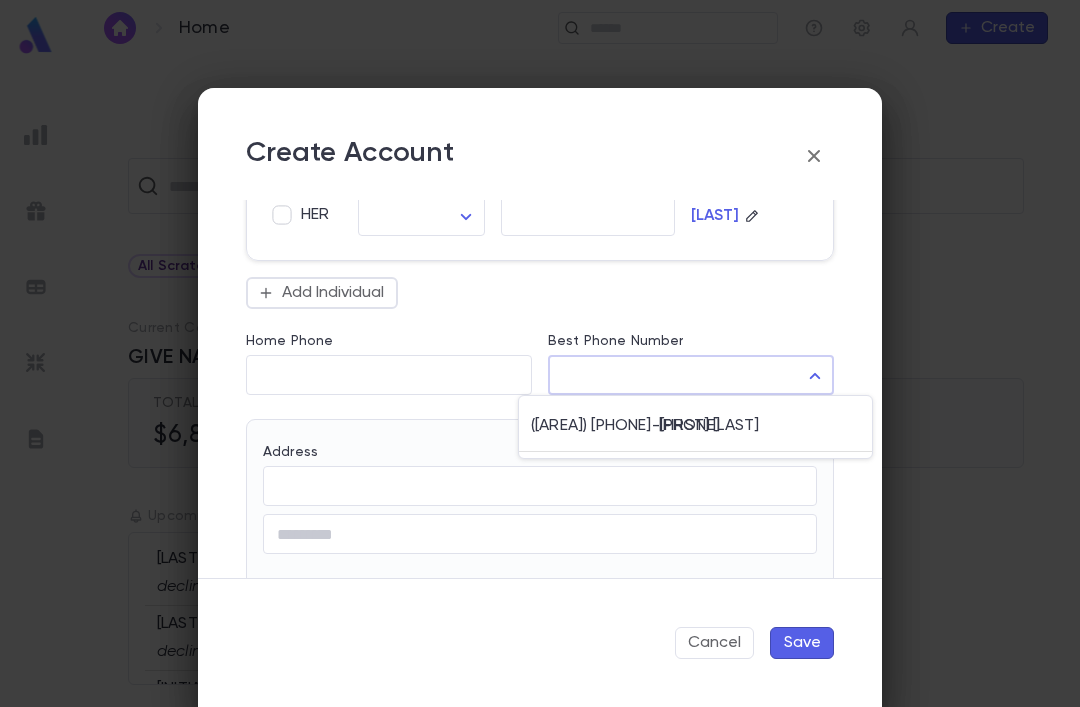 click on "([AREA]) [PHONE]-[PHONE]" at bounding box center (595, 426) 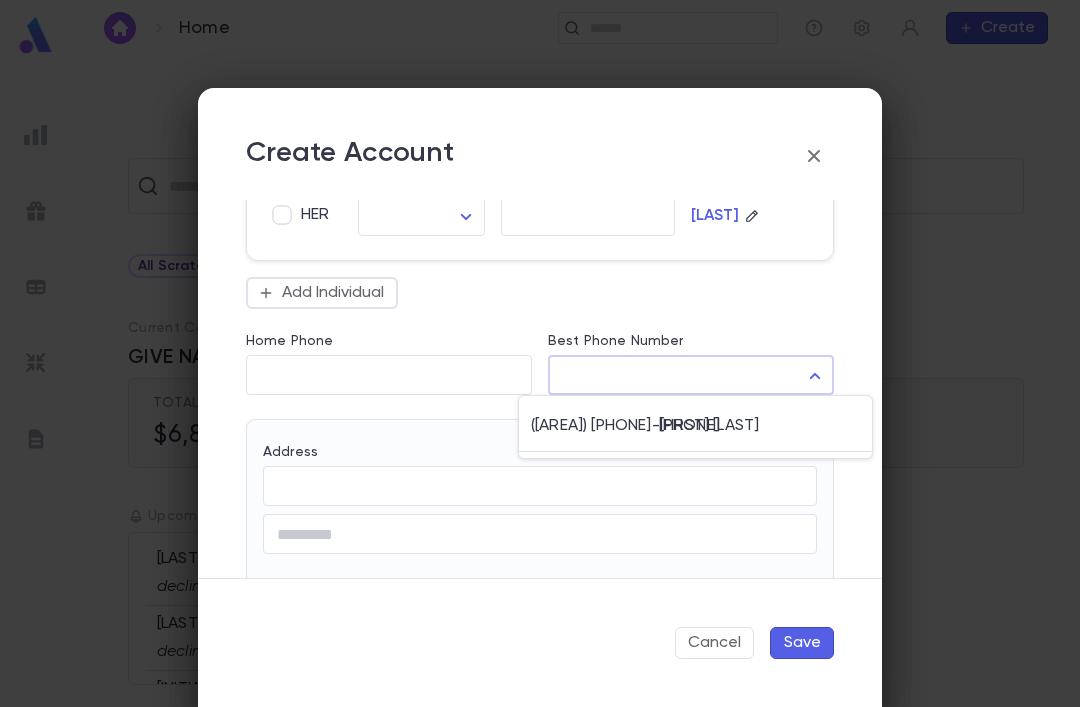 type on "**********" 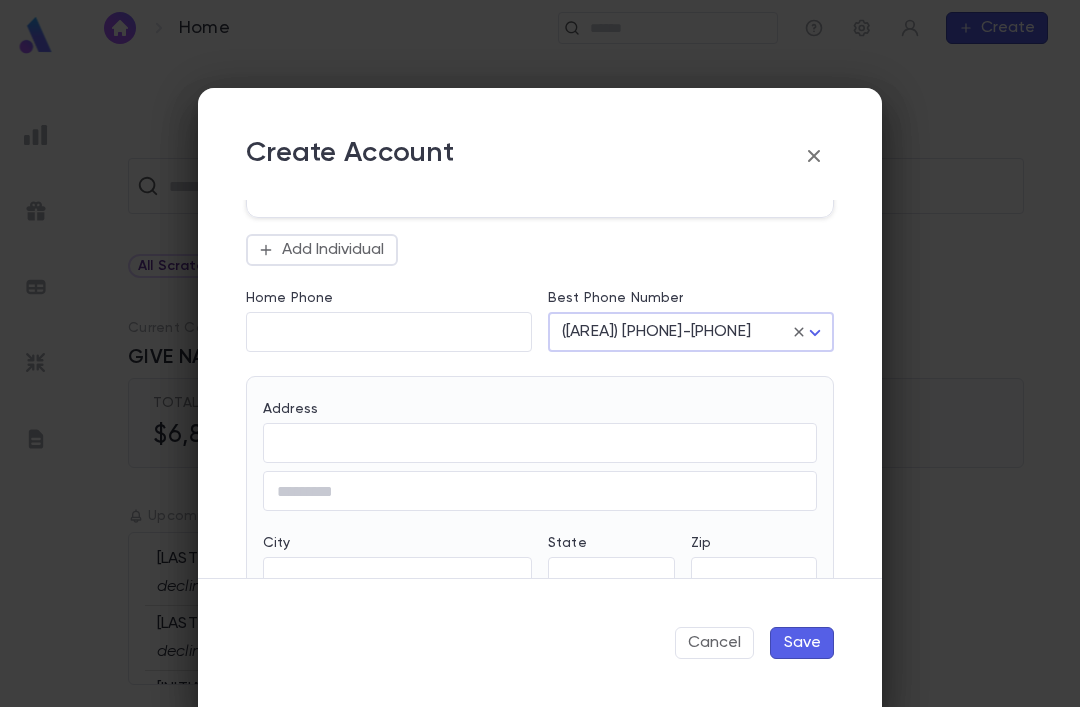 scroll, scrollTop: 488, scrollLeft: 0, axis: vertical 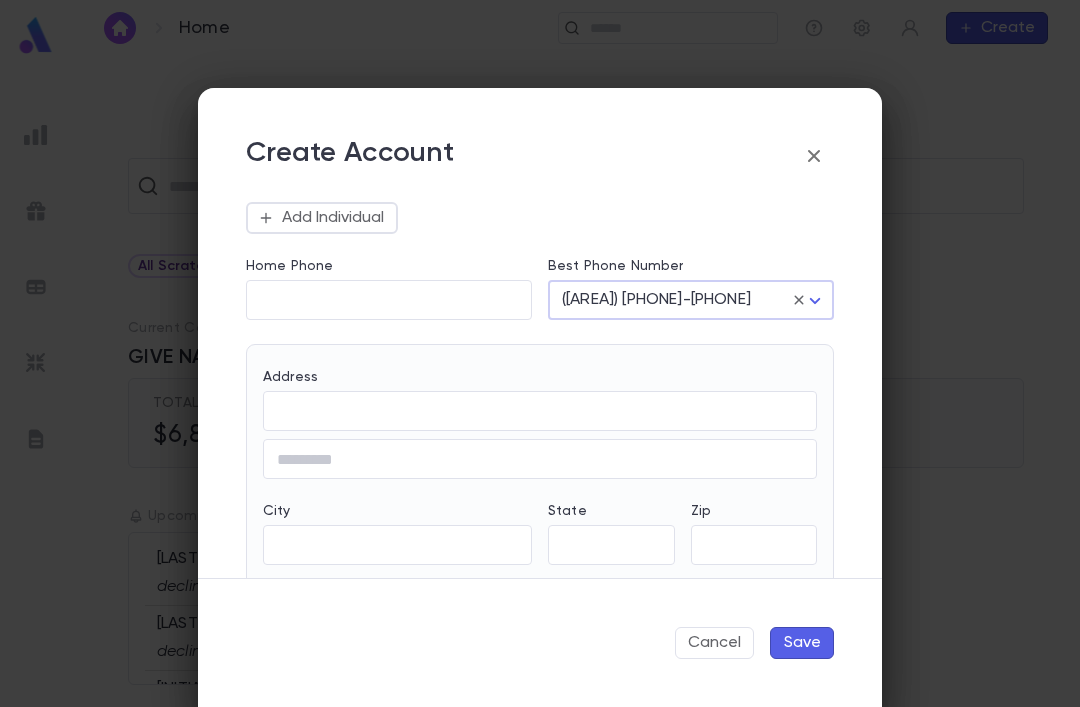 click on "Address" at bounding box center [290, 377] 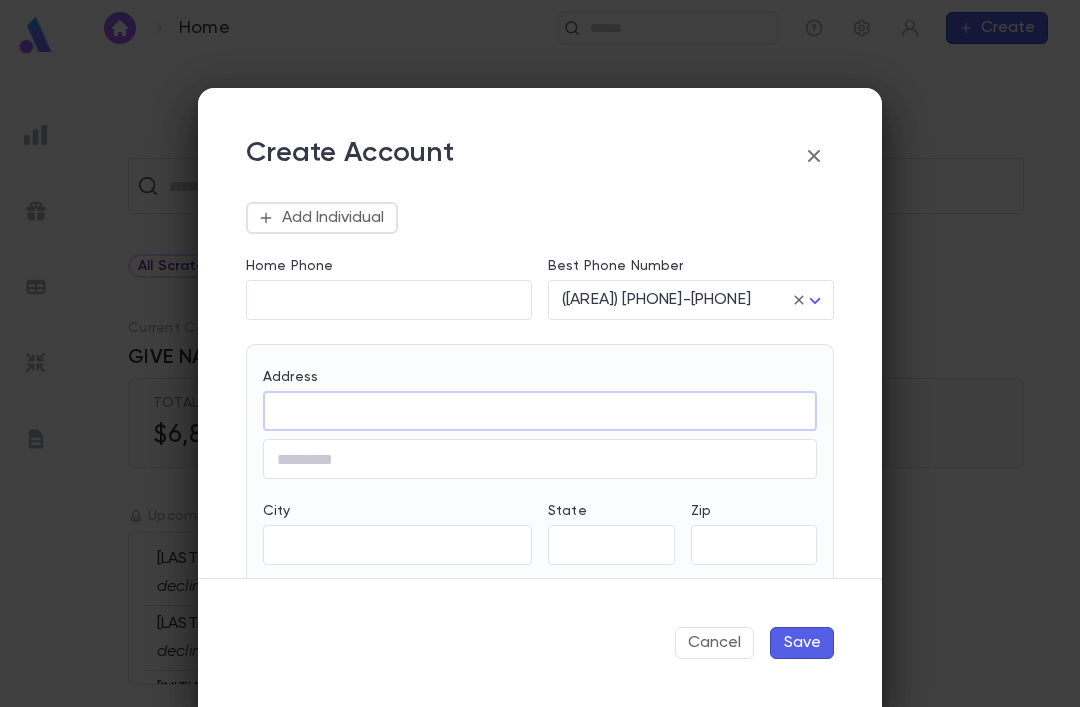 click on "Address" at bounding box center [540, 411] 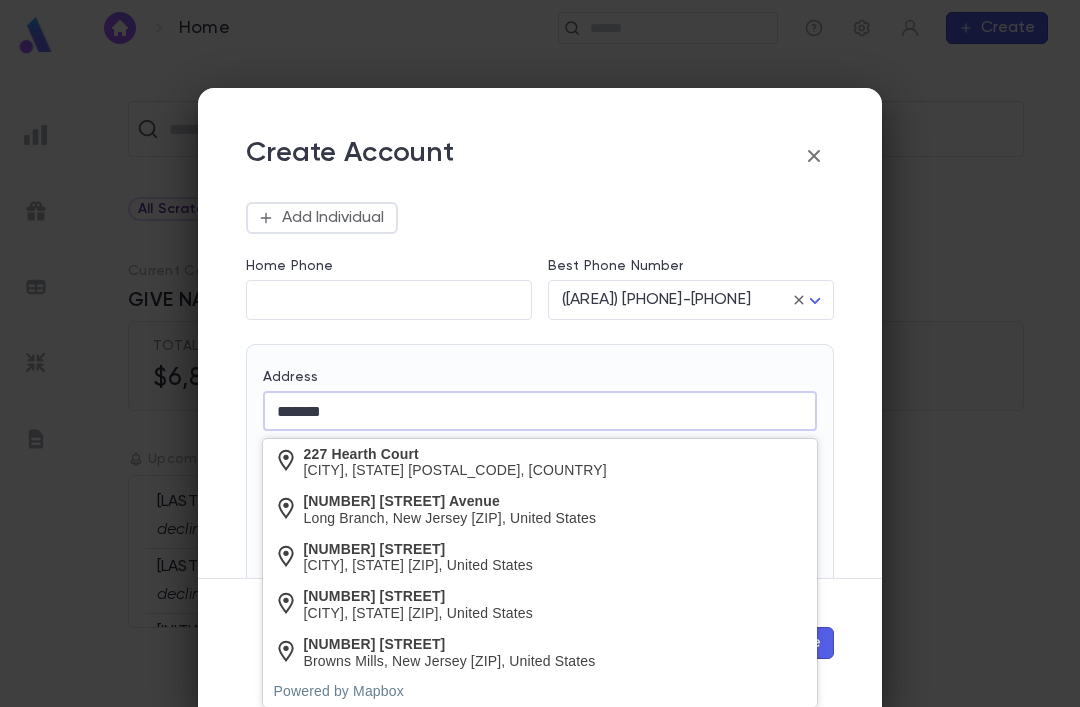 click on "227 Hearth Court" at bounding box center [455, 454] 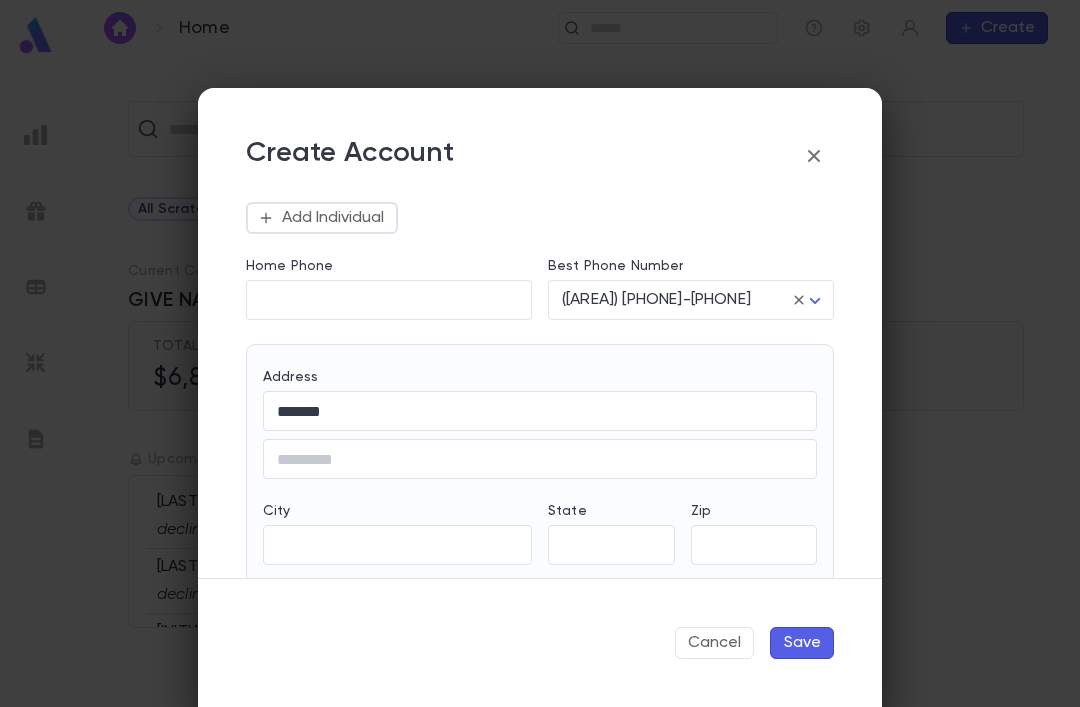 type on "**********" 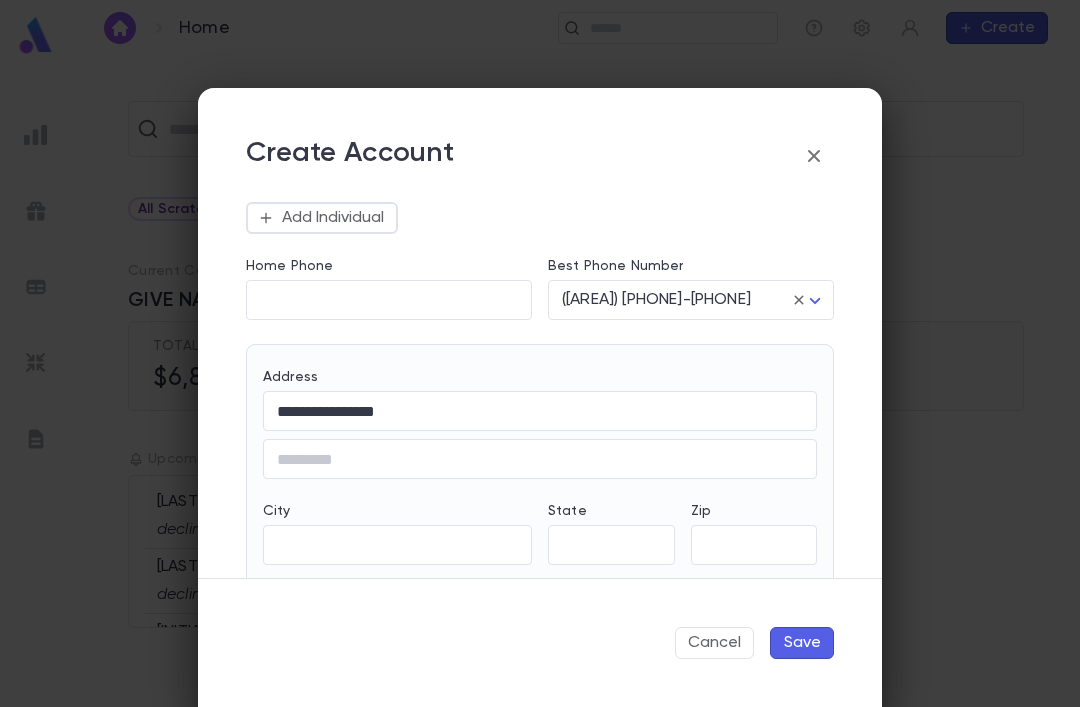 type on "**" 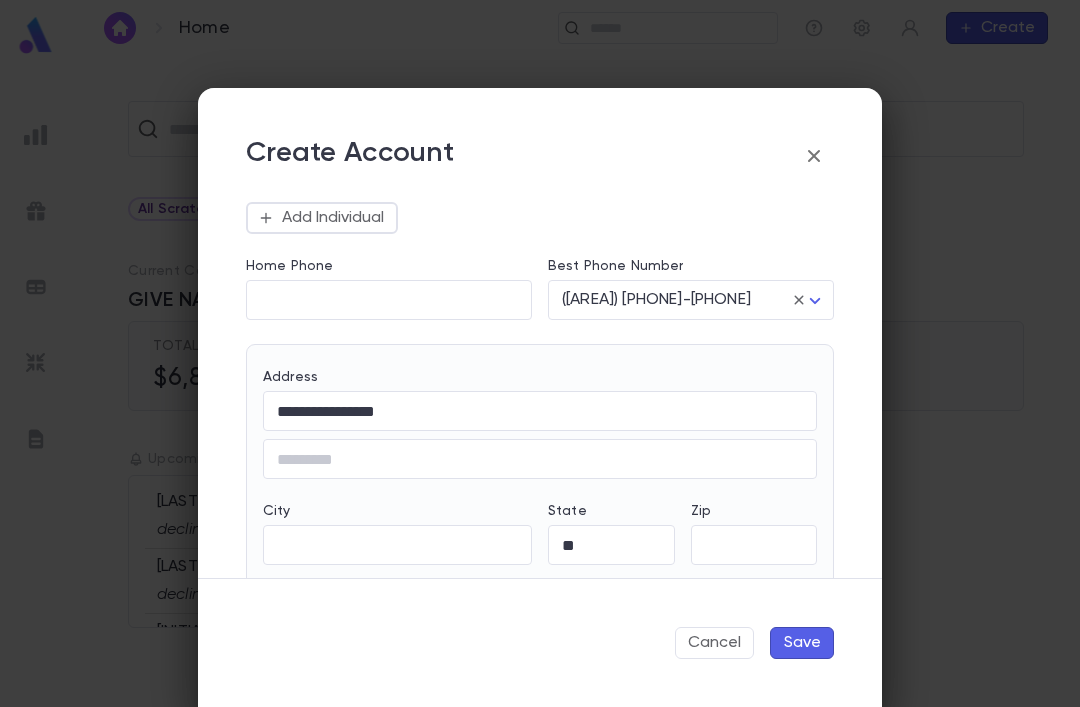 type on "********" 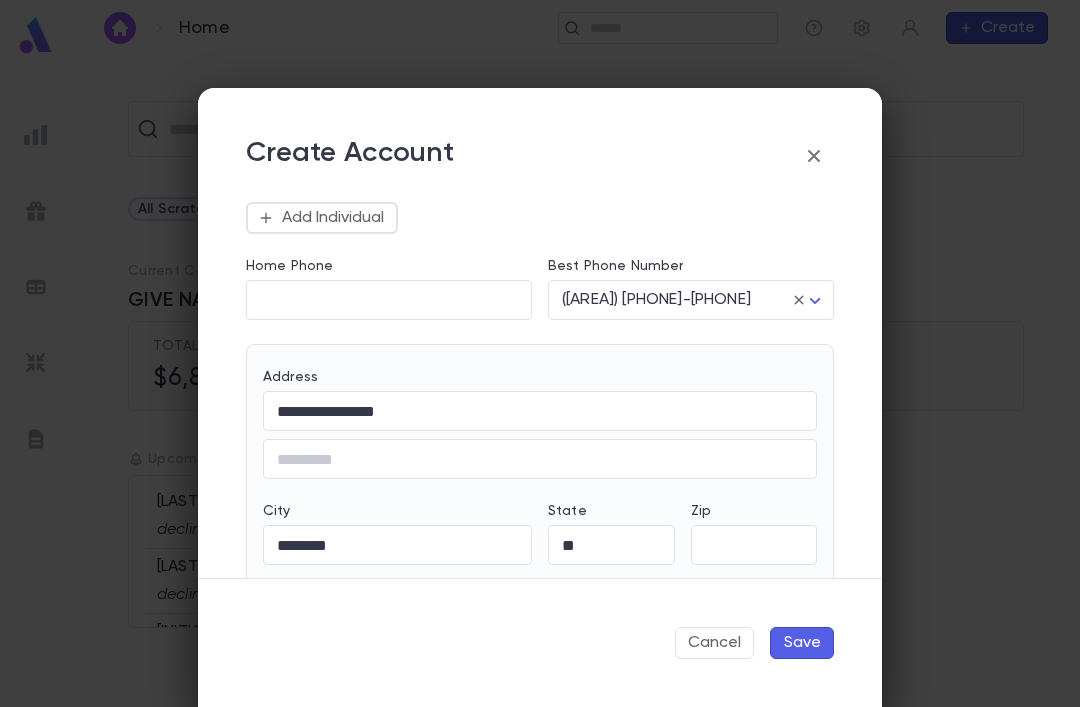 type on "**********" 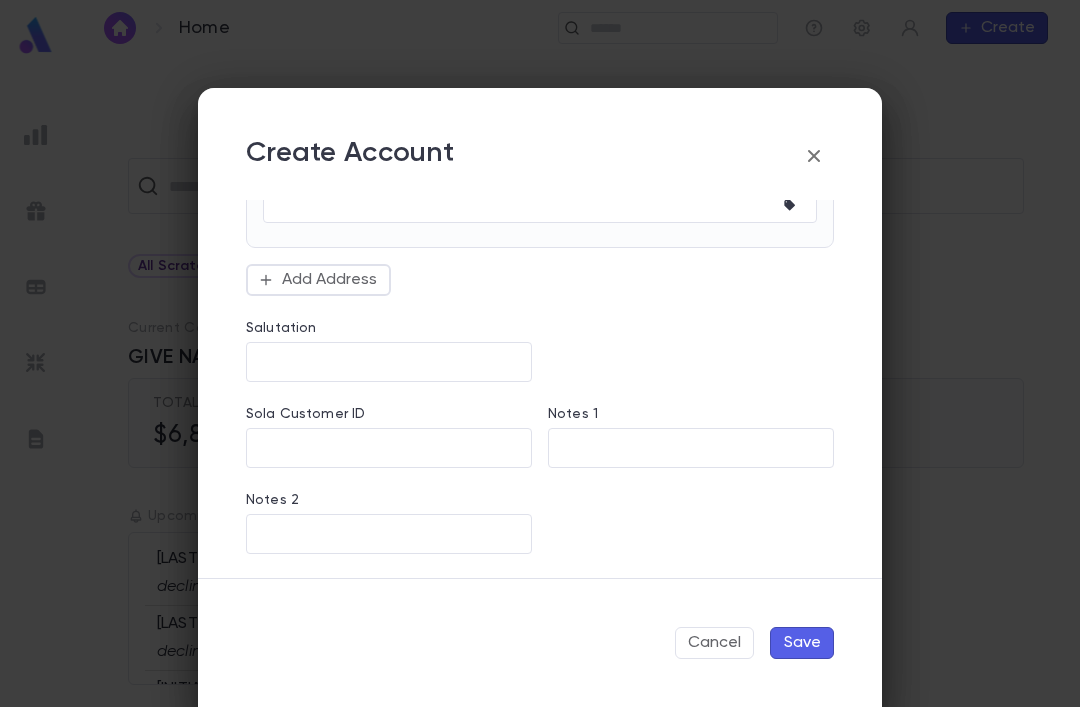 scroll, scrollTop: 1001, scrollLeft: 0, axis: vertical 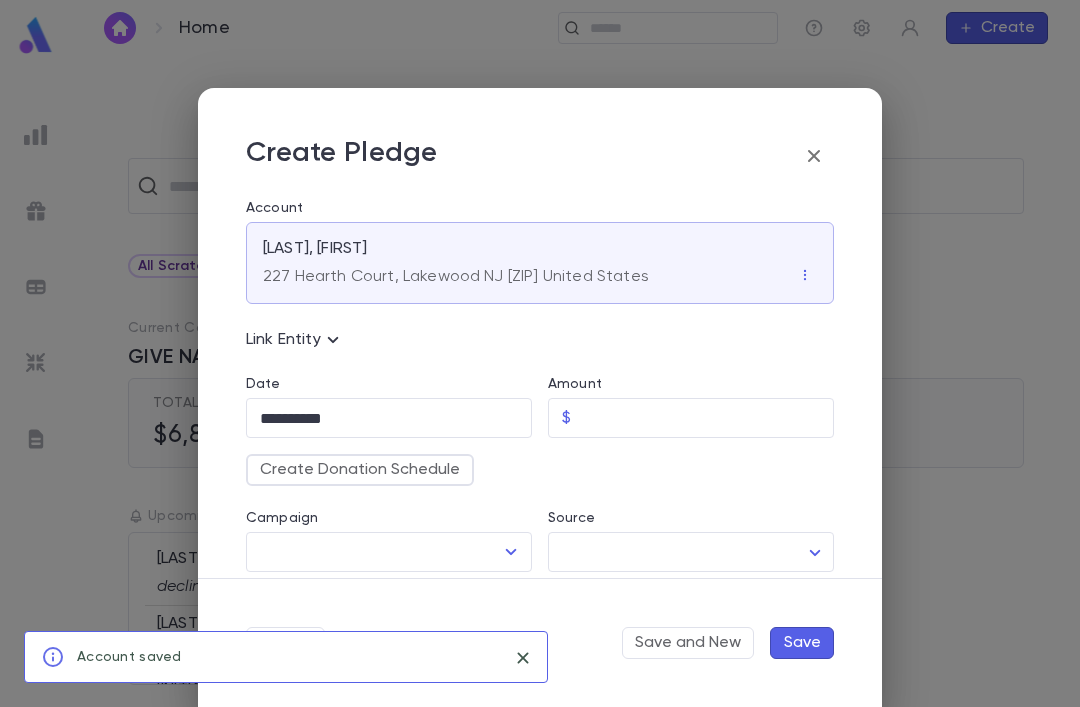 click on "Campaign" at bounding box center (374, 552) 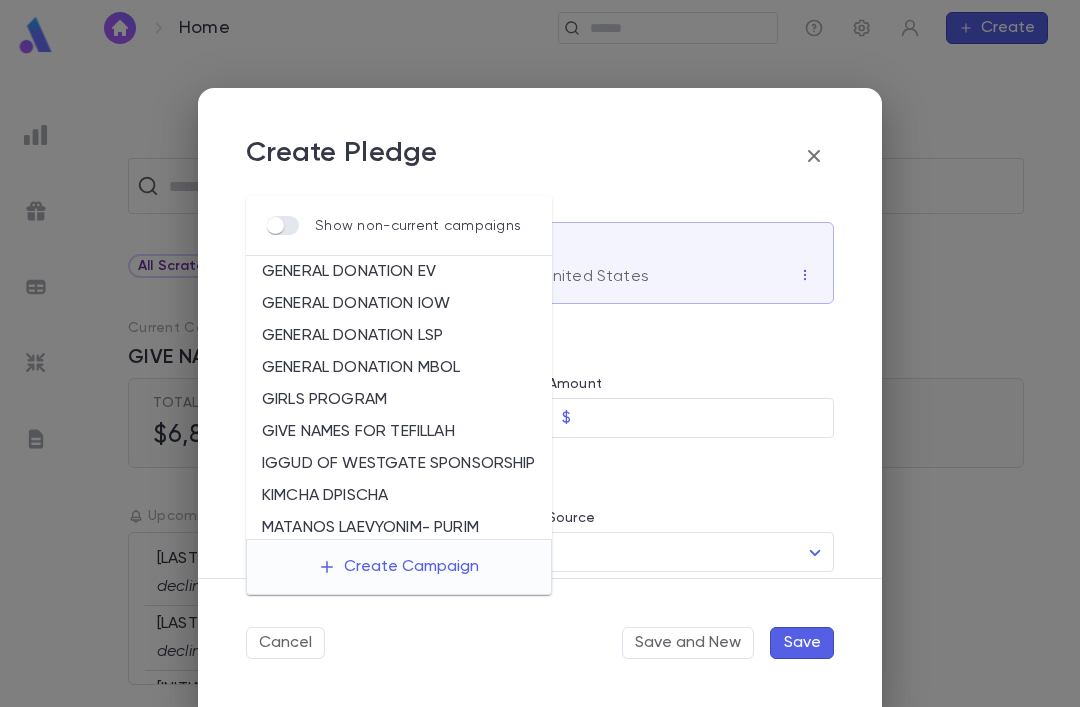 click on "GENERAL DONATION LSP" at bounding box center (399, 336) 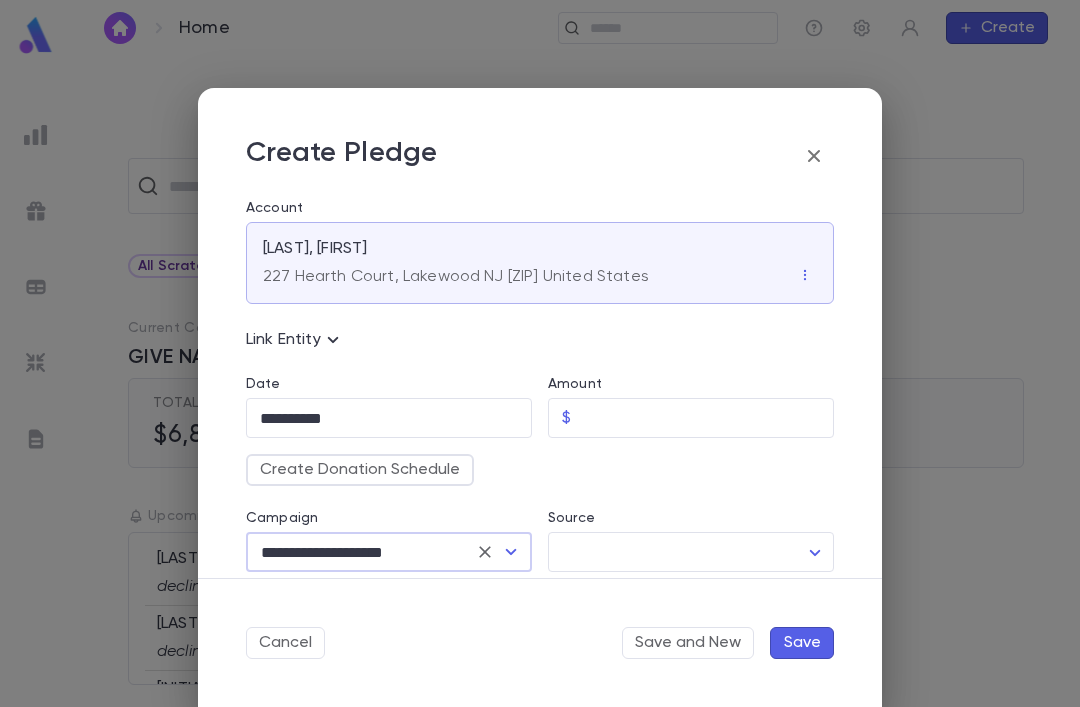 click on "Amount" at bounding box center [706, 418] 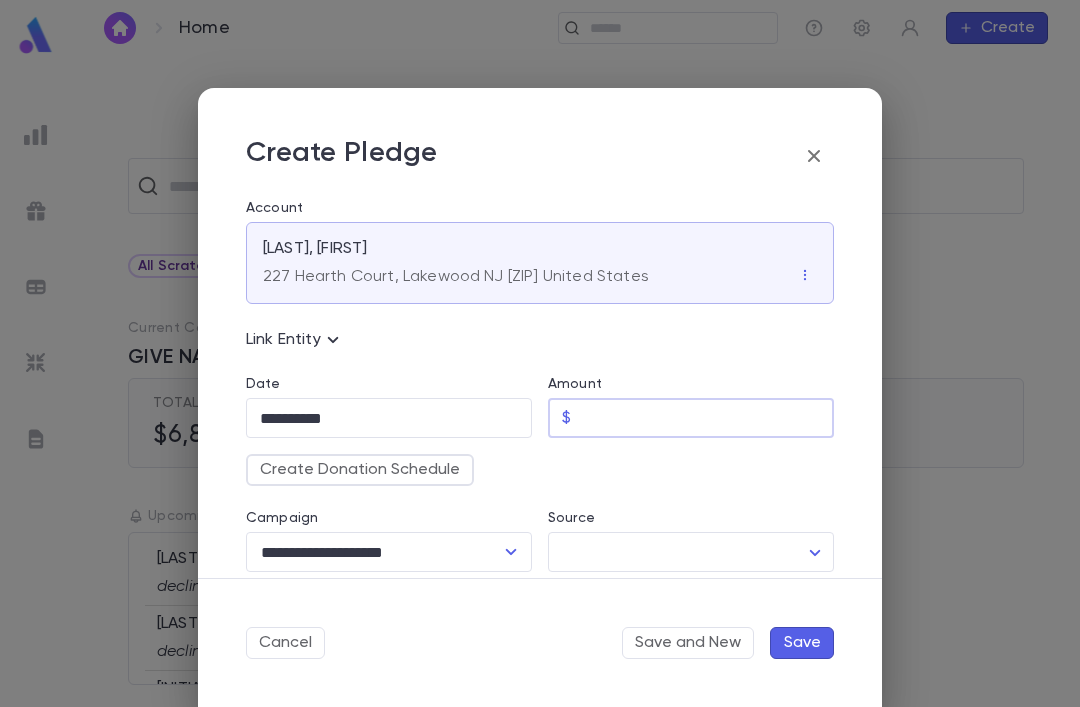 click on "**********" at bounding box center (540, 381) 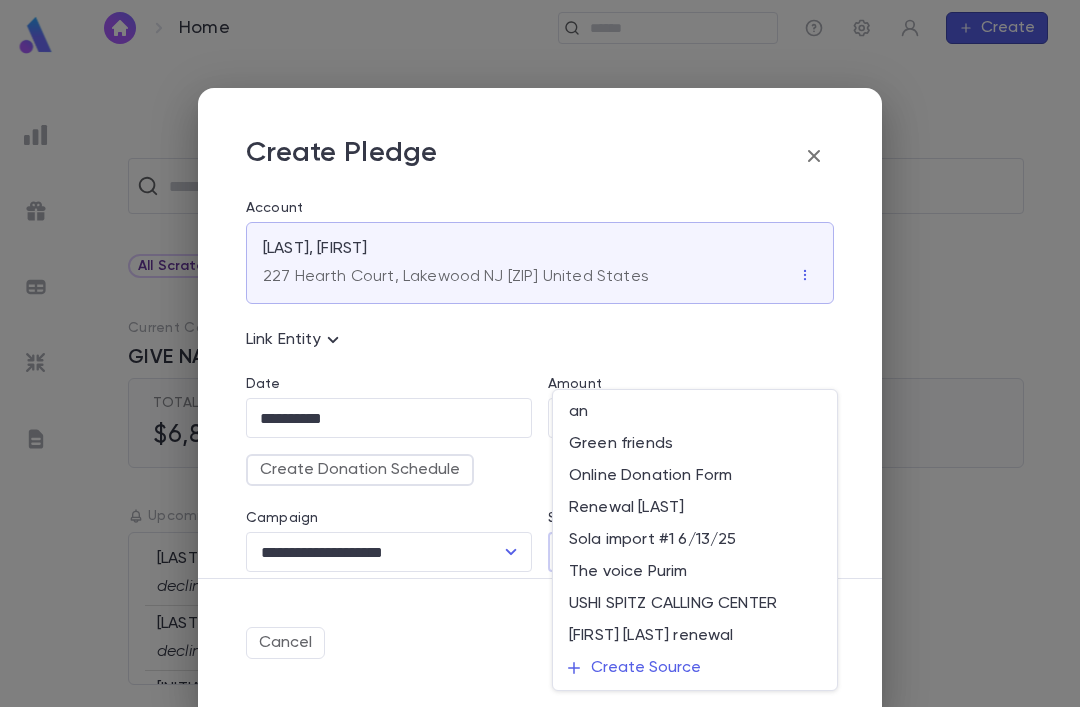 click on "Renewal [LAST]" at bounding box center (695, 508) 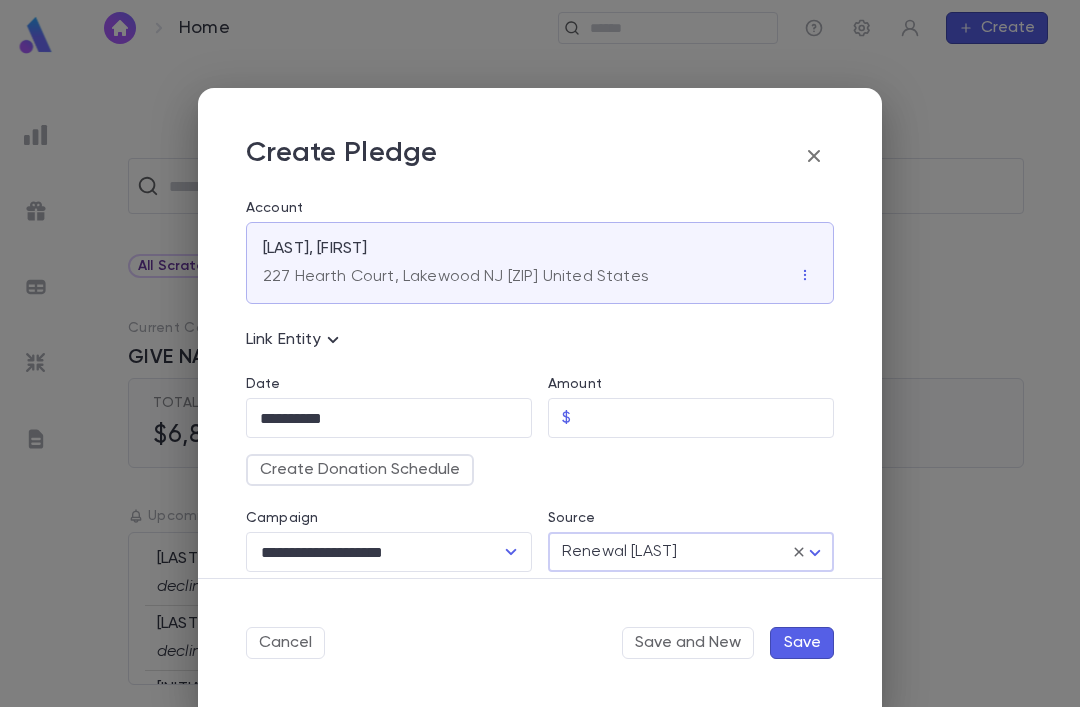 type on "**" 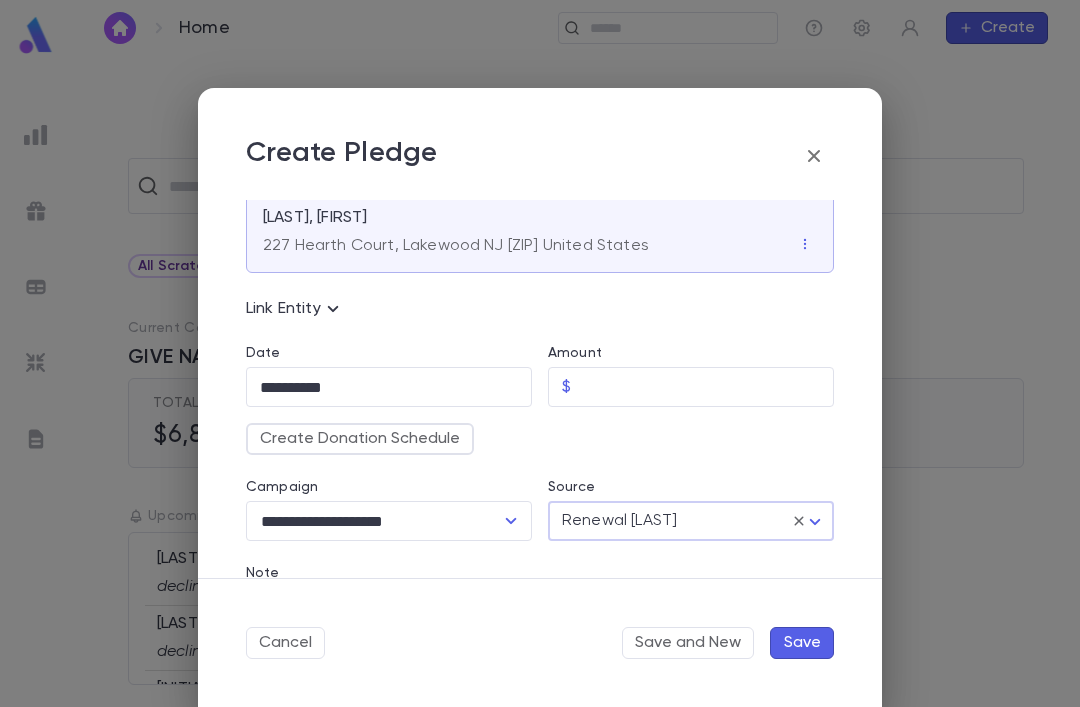 scroll, scrollTop: 27, scrollLeft: 0, axis: vertical 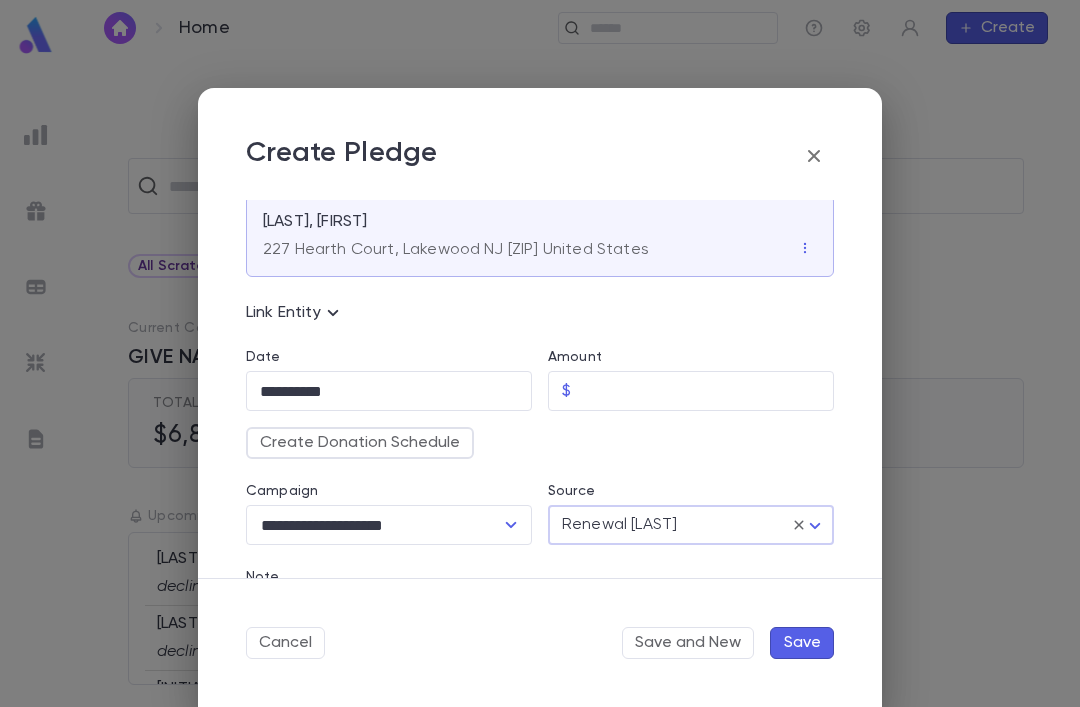 click on "Create Donation Schedule" at bounding box center [360, 443] 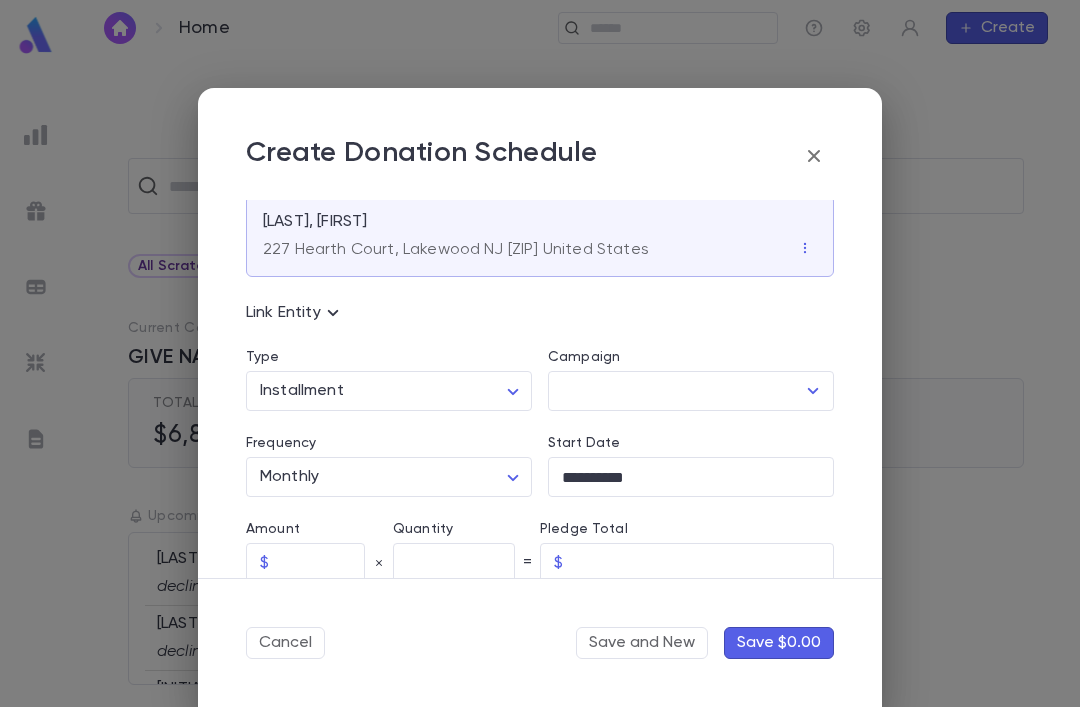 type on "**********" 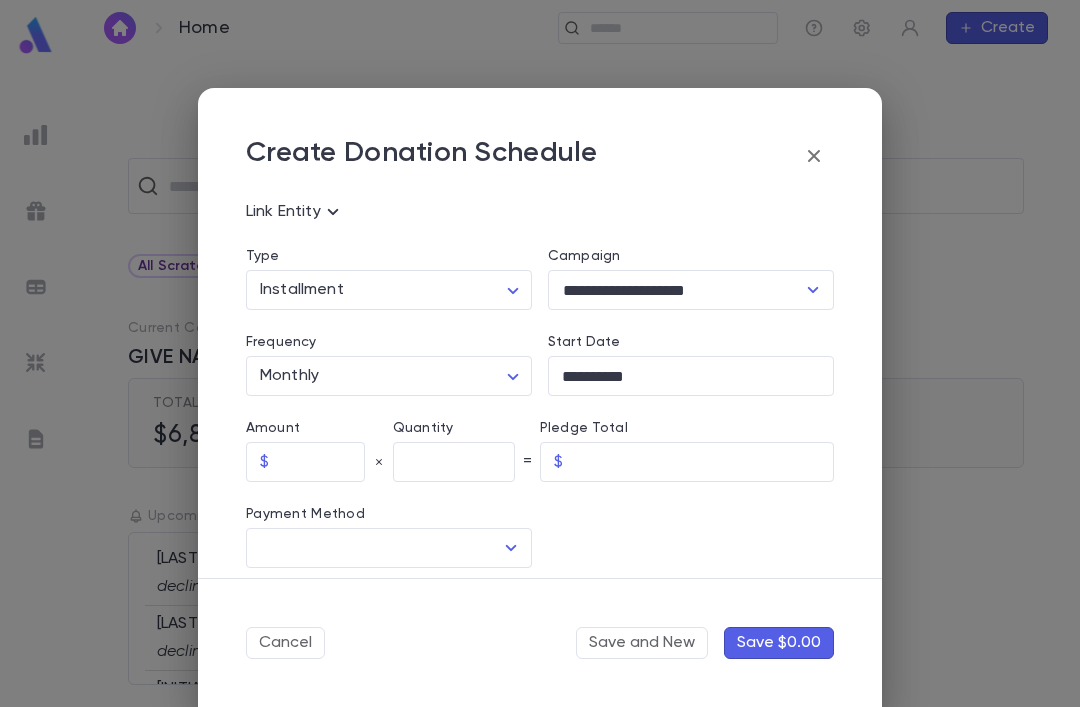 scroll, scrollTop: 132, scrollLeft: 0, axis: vertical 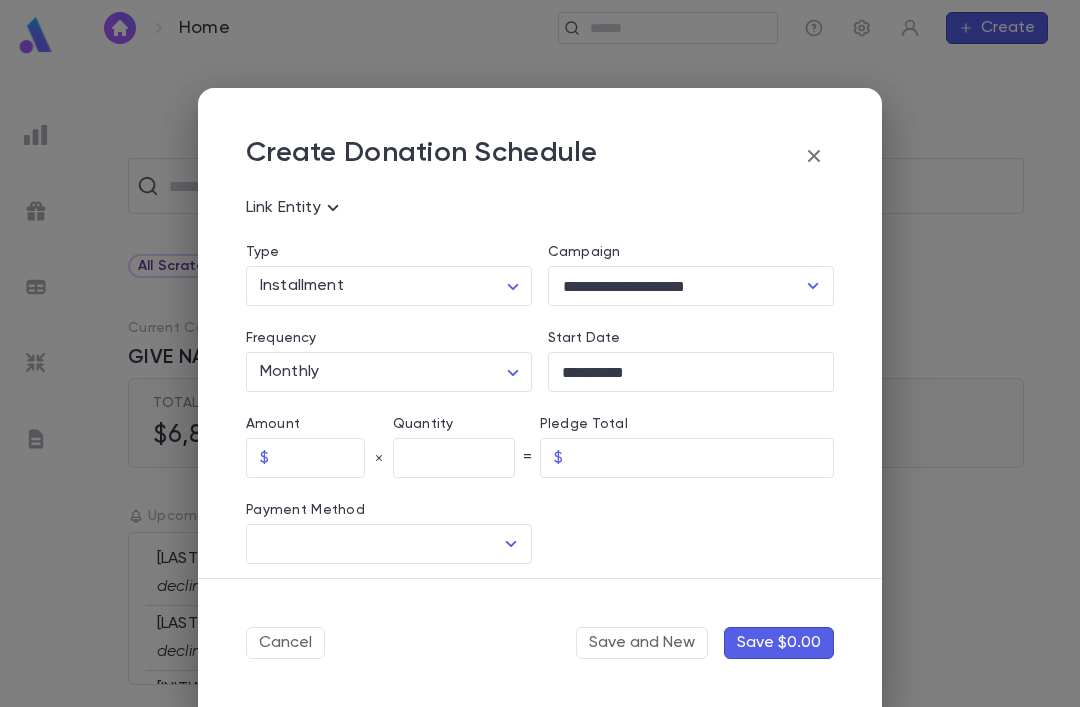 click at bounding box center [321, 458] 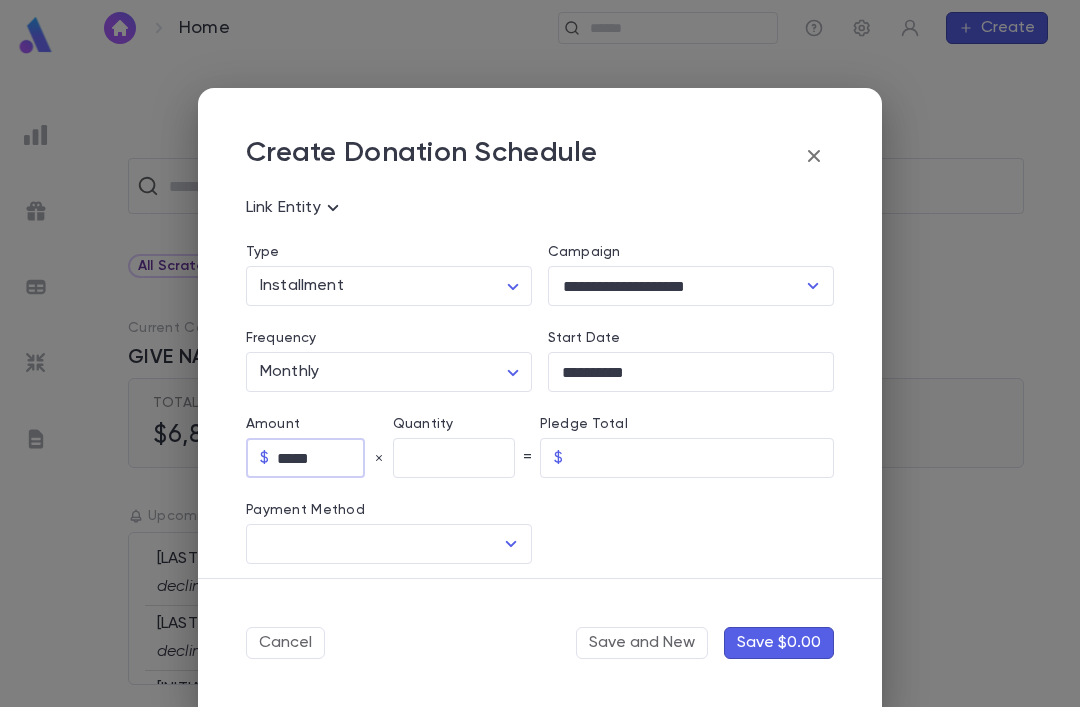 type on "*****" 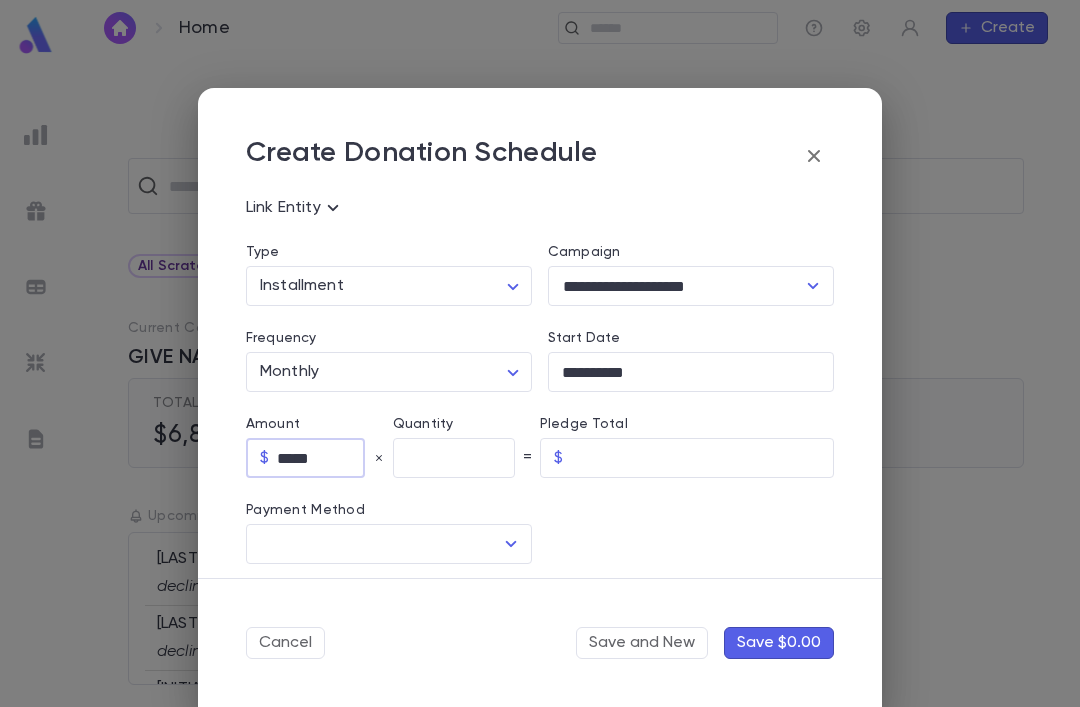 click at bounding box center (454, 458) 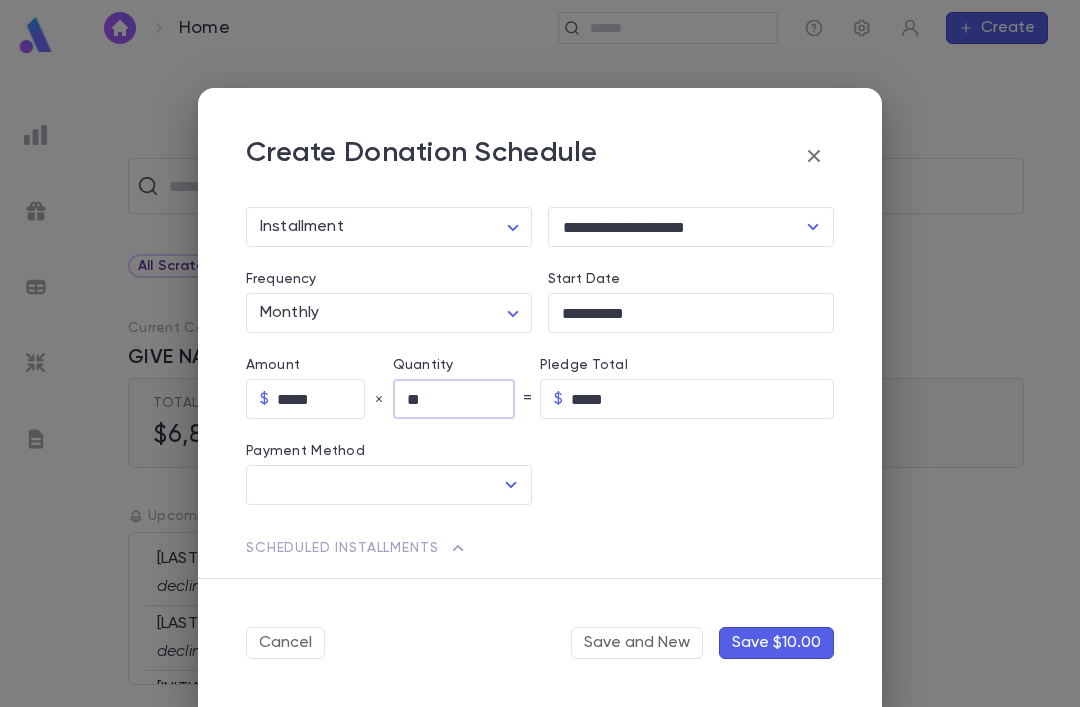 scroll, scrollTop: 231, scrollLeft: 0, axis: vertical 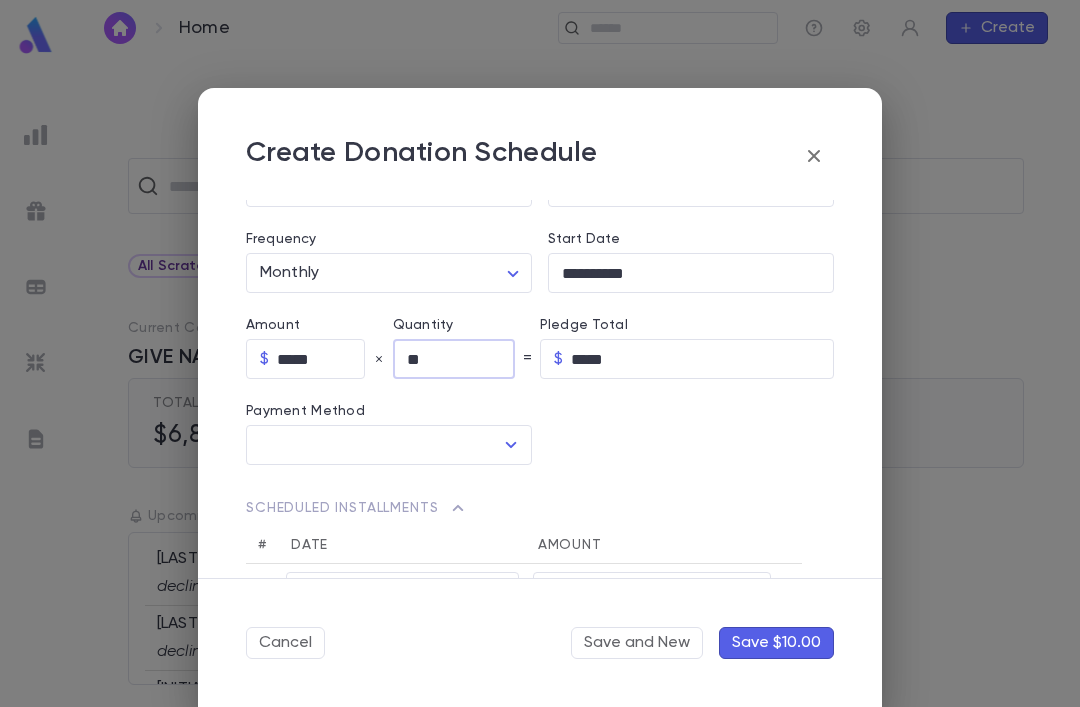 type on "**" 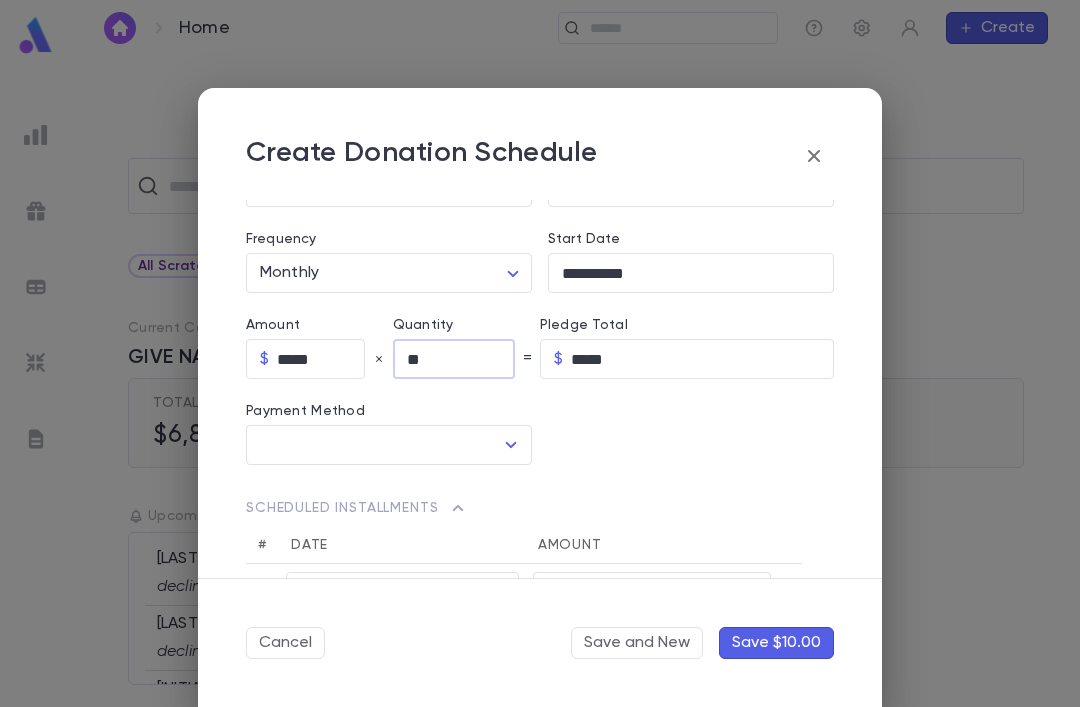click at bounding box center [374, 445] 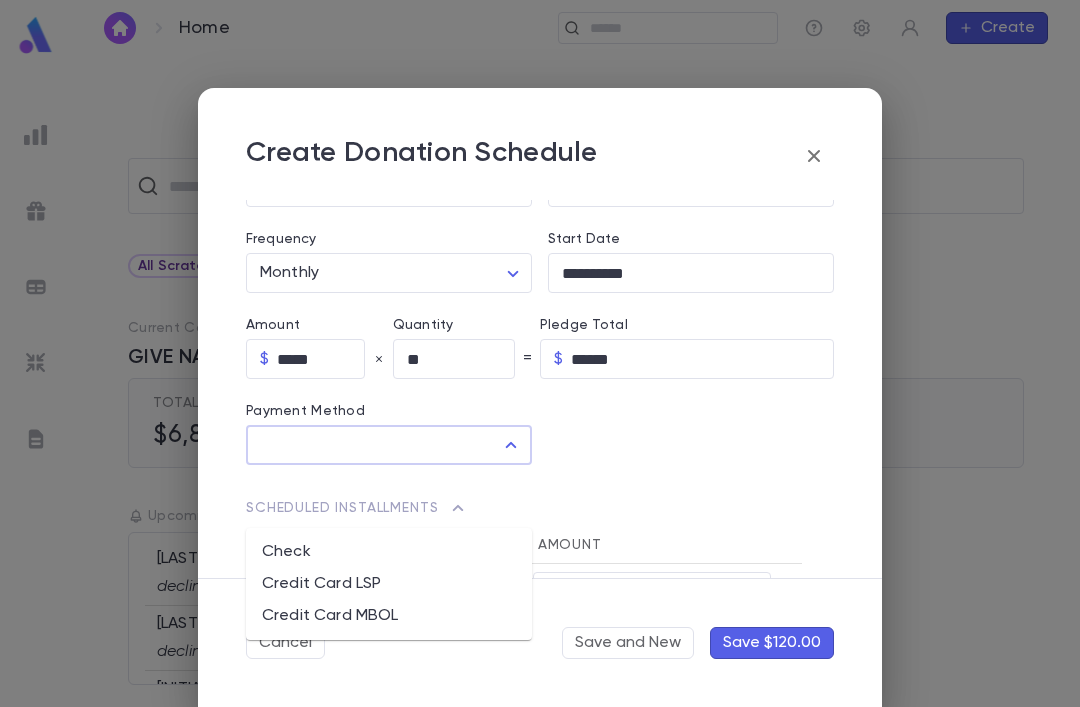 click on "Credit Card LSP" at bounding box center (389, 584) 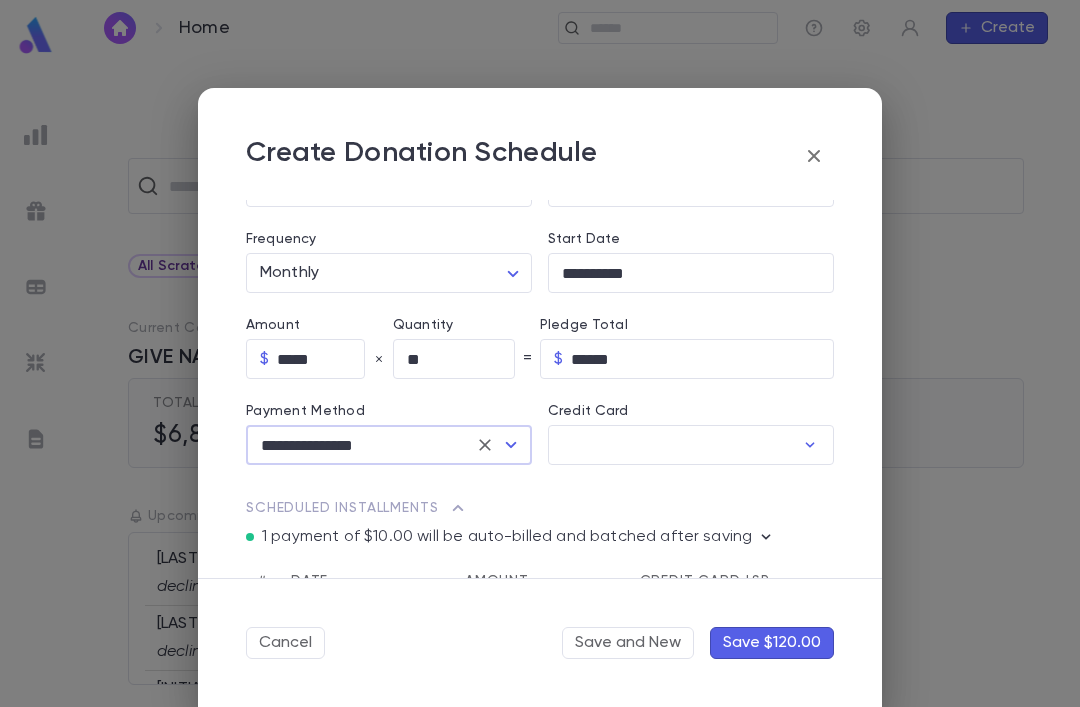 click on "Credit Card" at bounding box center [671, 445] 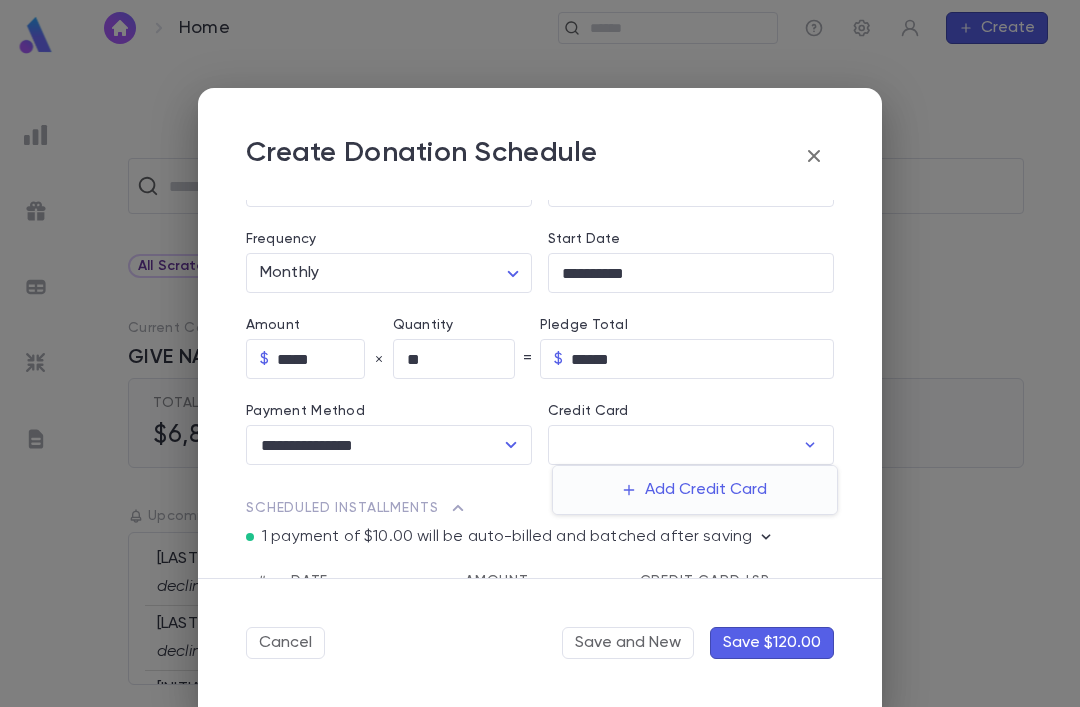 click on "Add   Credit Card" at bounding box center [695, 490] 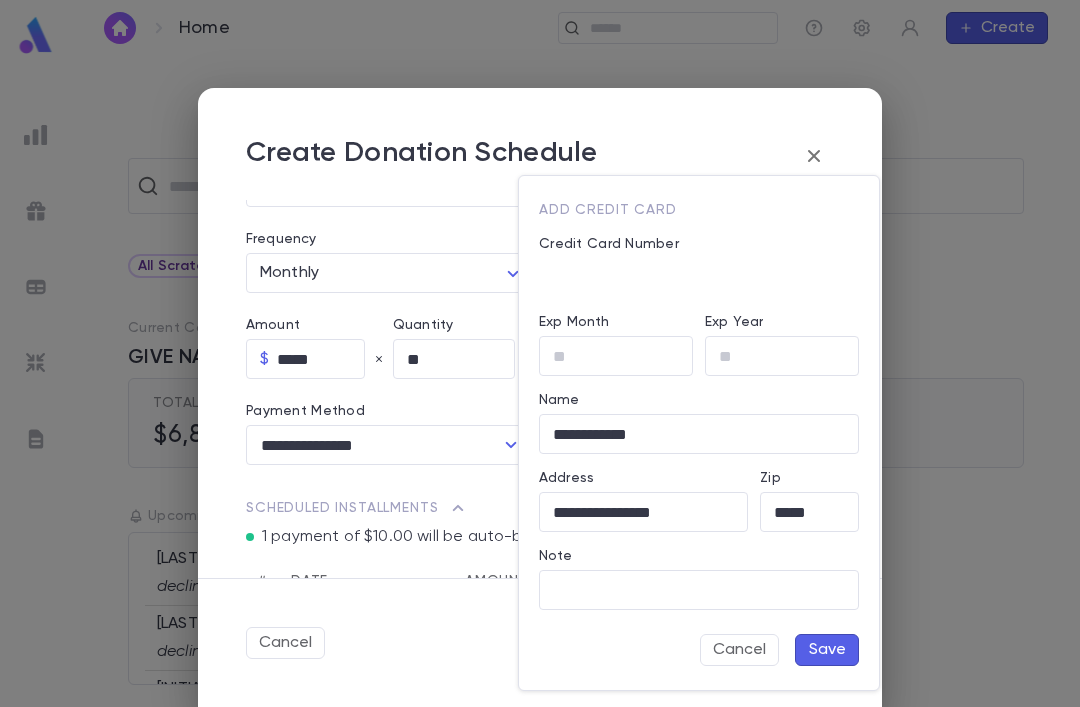 click on "Exp Month" at bounding box center (616, 356) 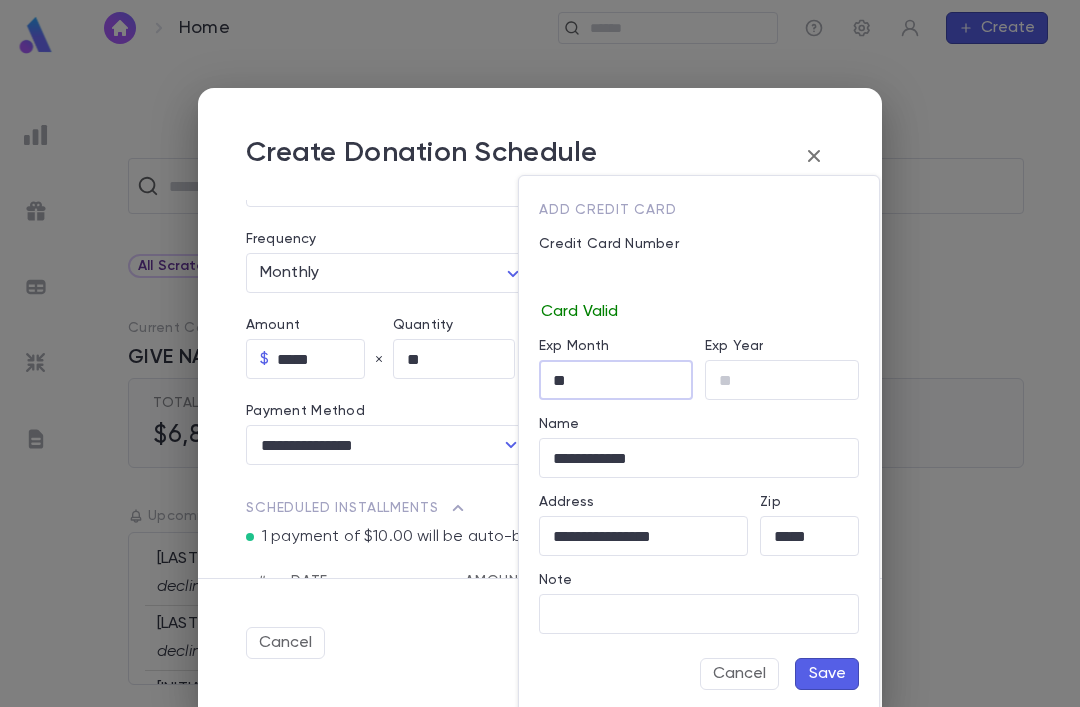 type on "**" 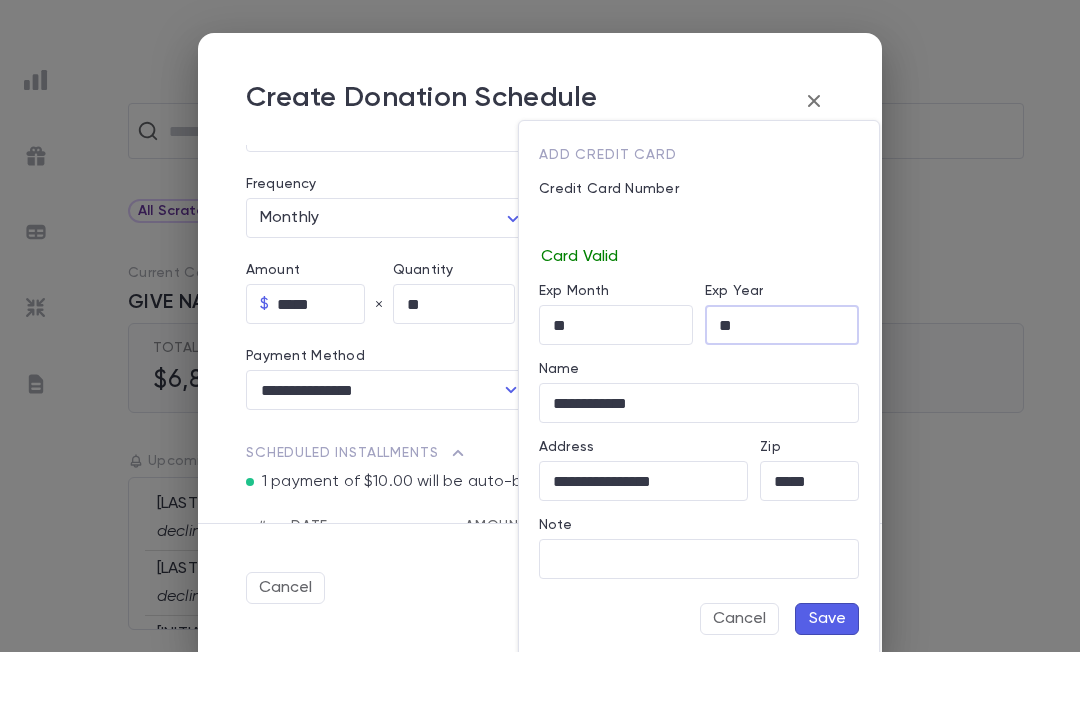 type on "**" 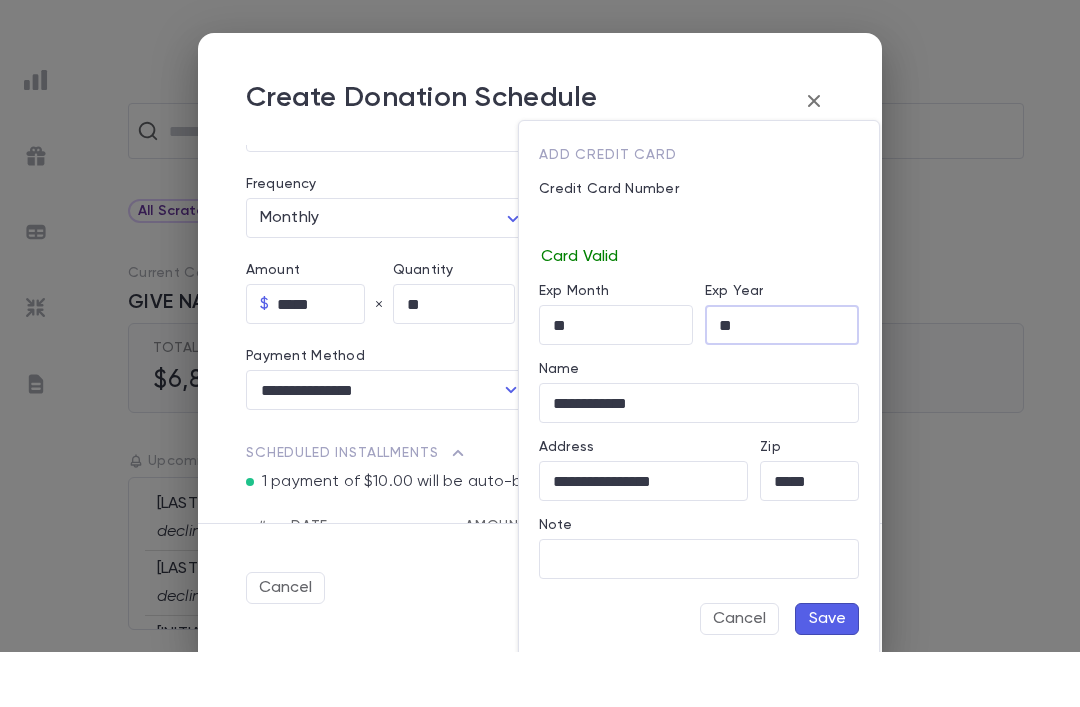 click on "Save" at bounding box center [827, 674] 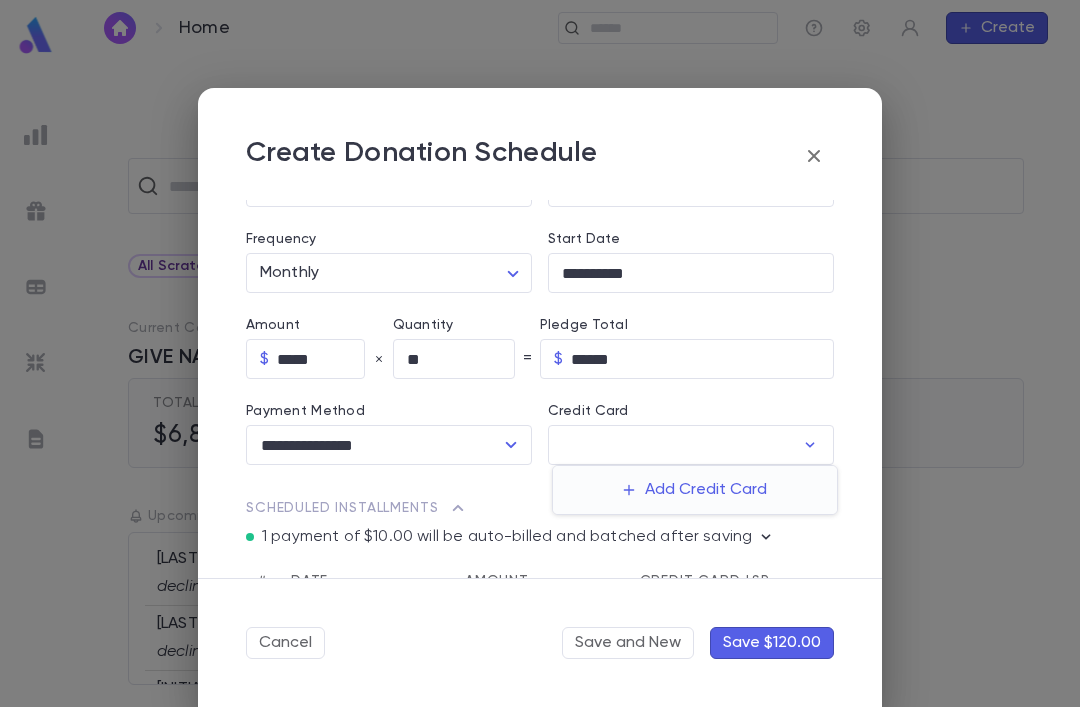 type on "********" 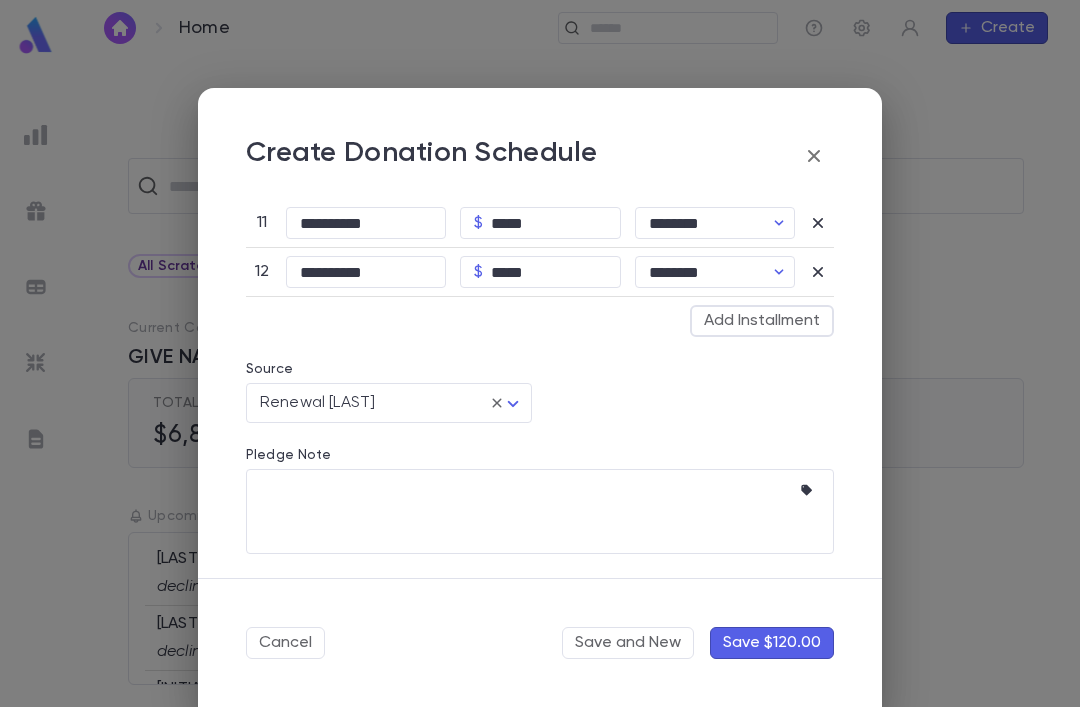 scroll, scrollTop: 1122, scrollLeft: 0, axis: vertical 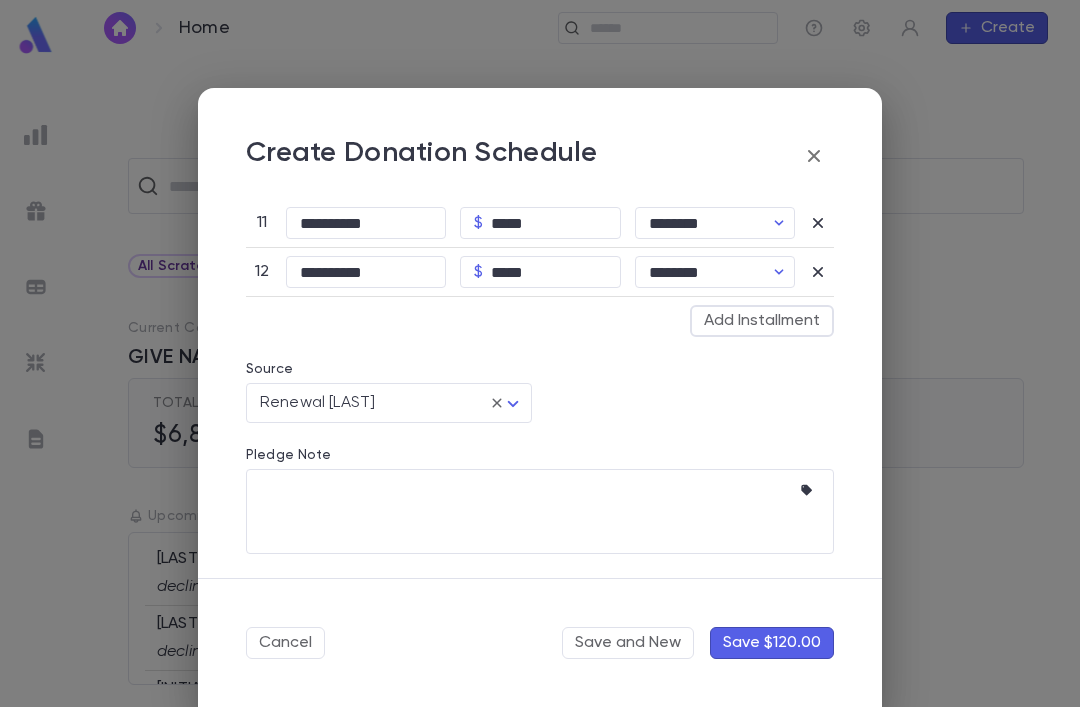 click on "Save $120.00" at bounding box center [772, 643] 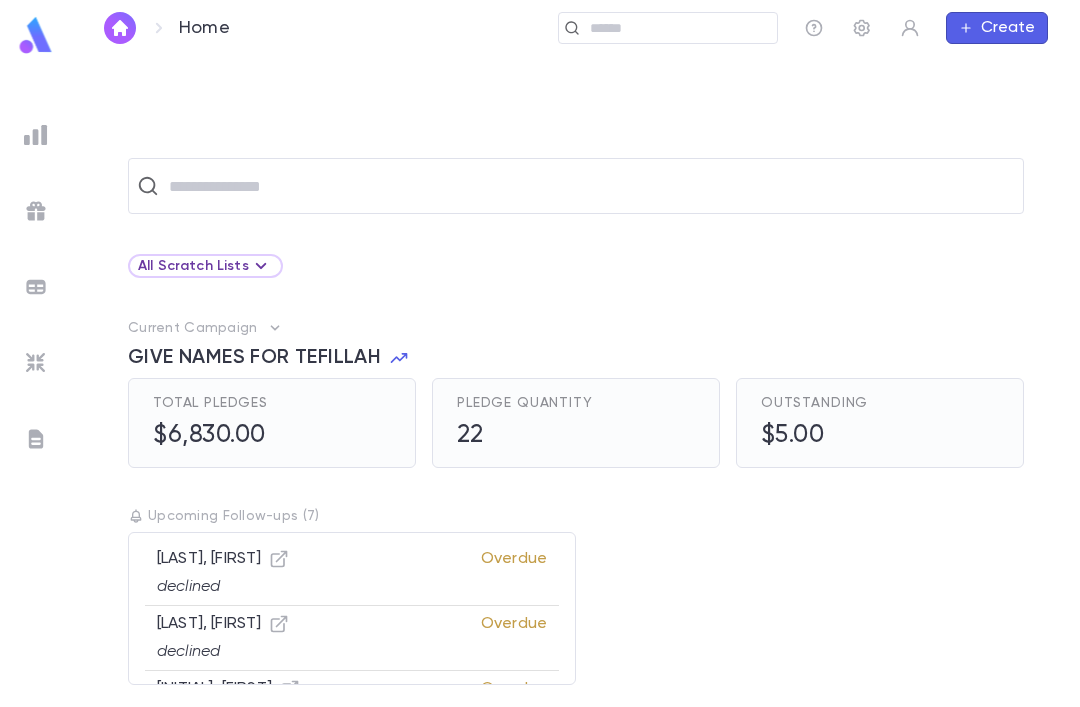 scroll, scrollTop: 62, scrollLeft: 0, axis: vertical 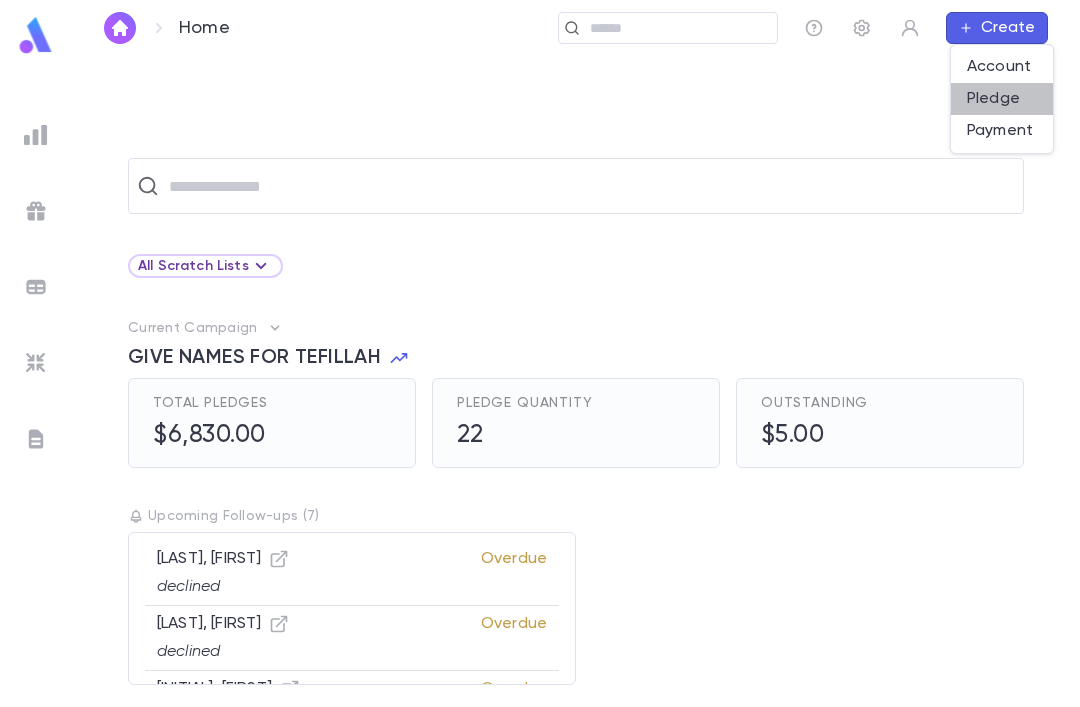 click on "Pledge" at bounding box center [1002, 99] 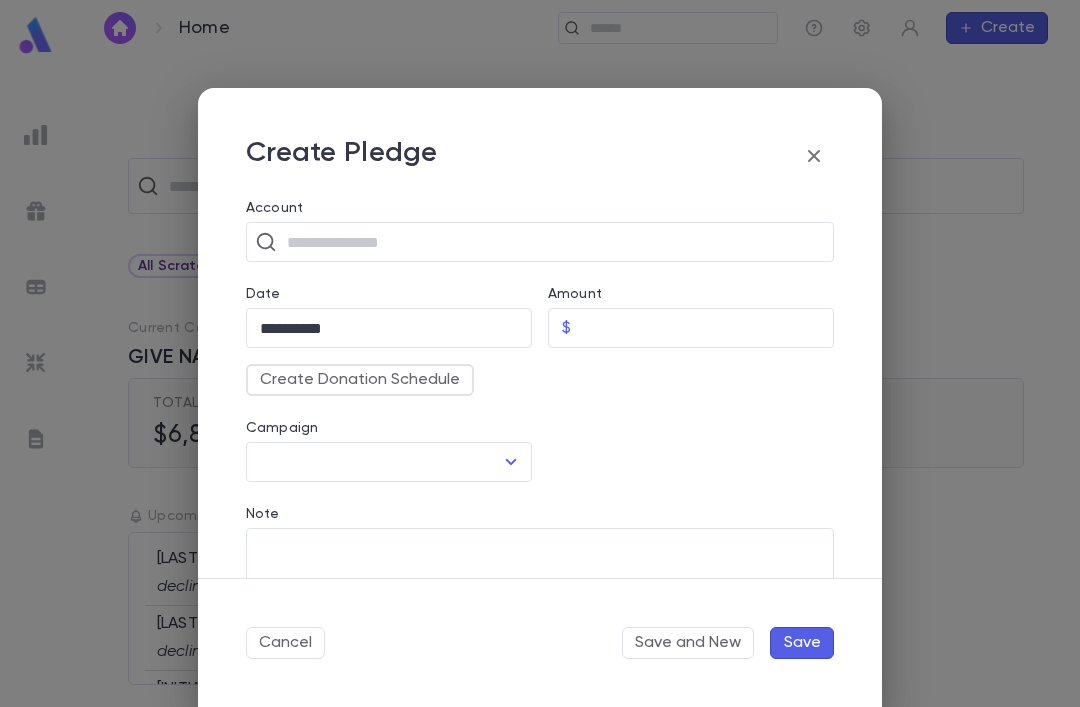 click at bounding box center [553, 242] 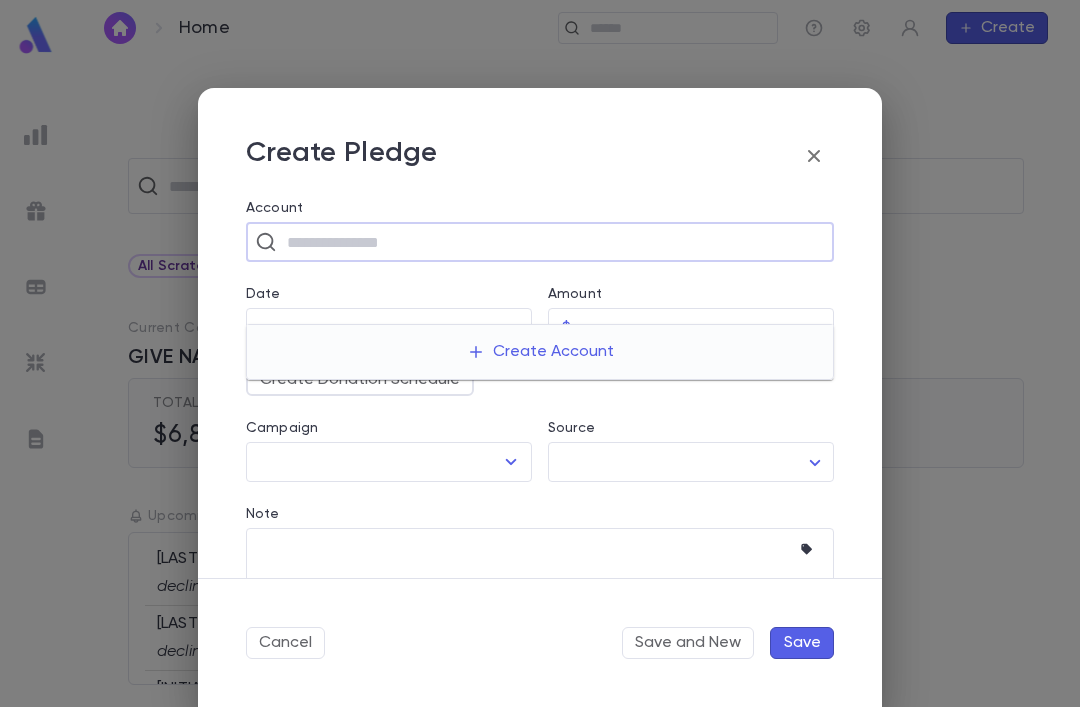 click on "Create Account" at bounding box center (540, 352) 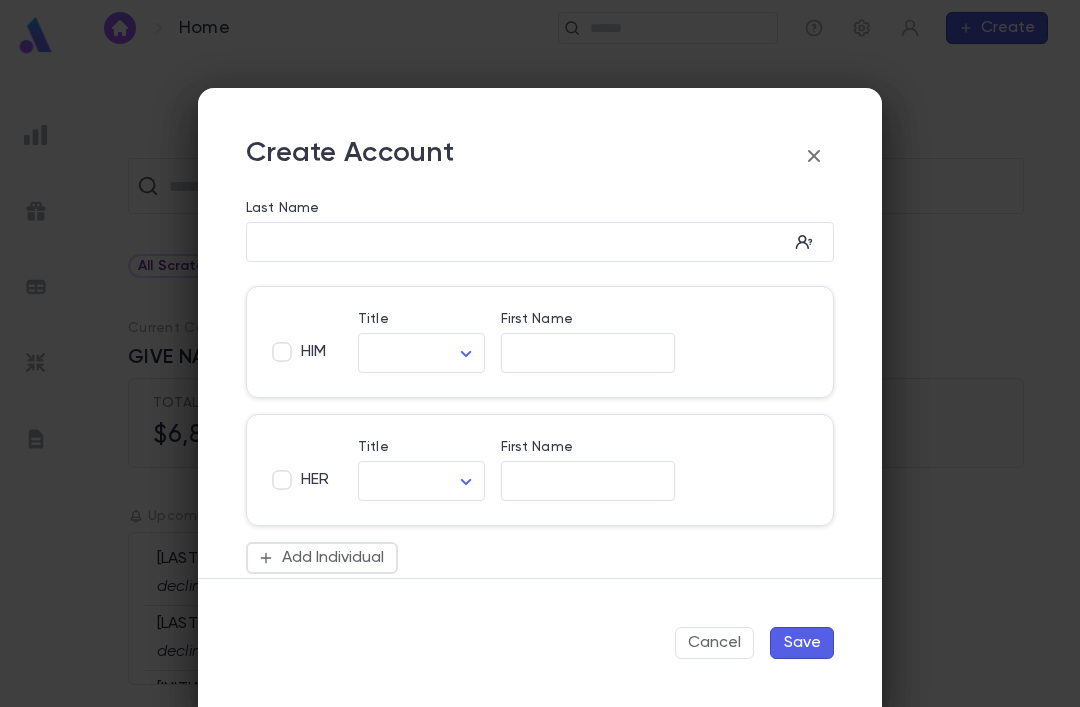 click on "Last Name" at bounding box center [517, 242] 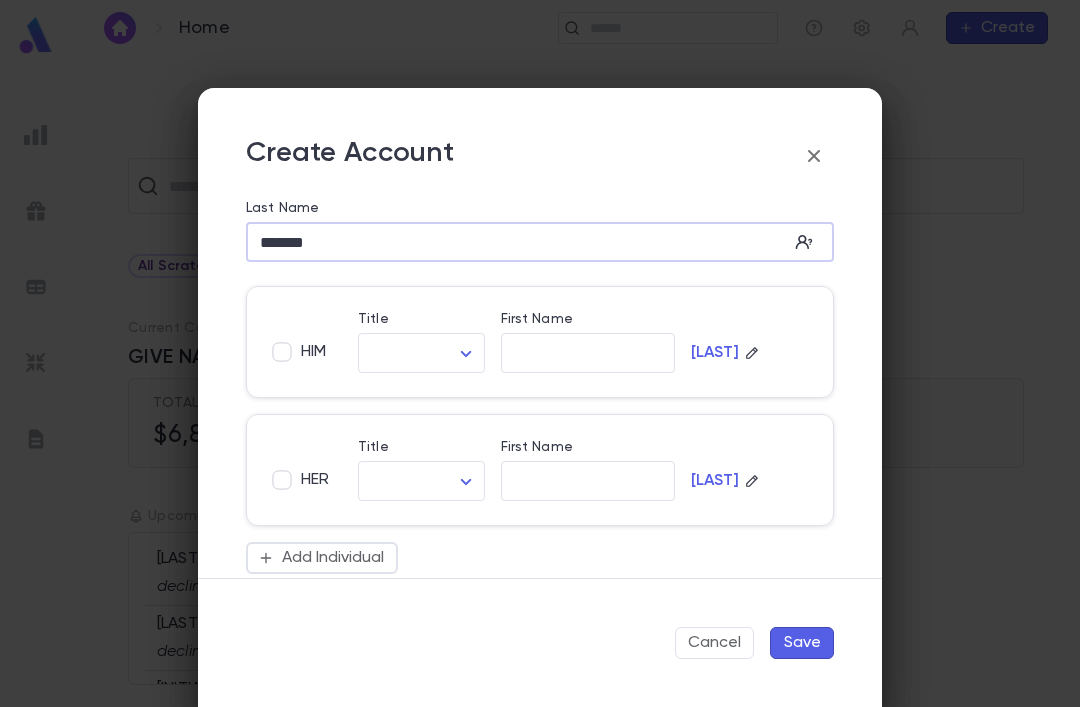 type on "*******" 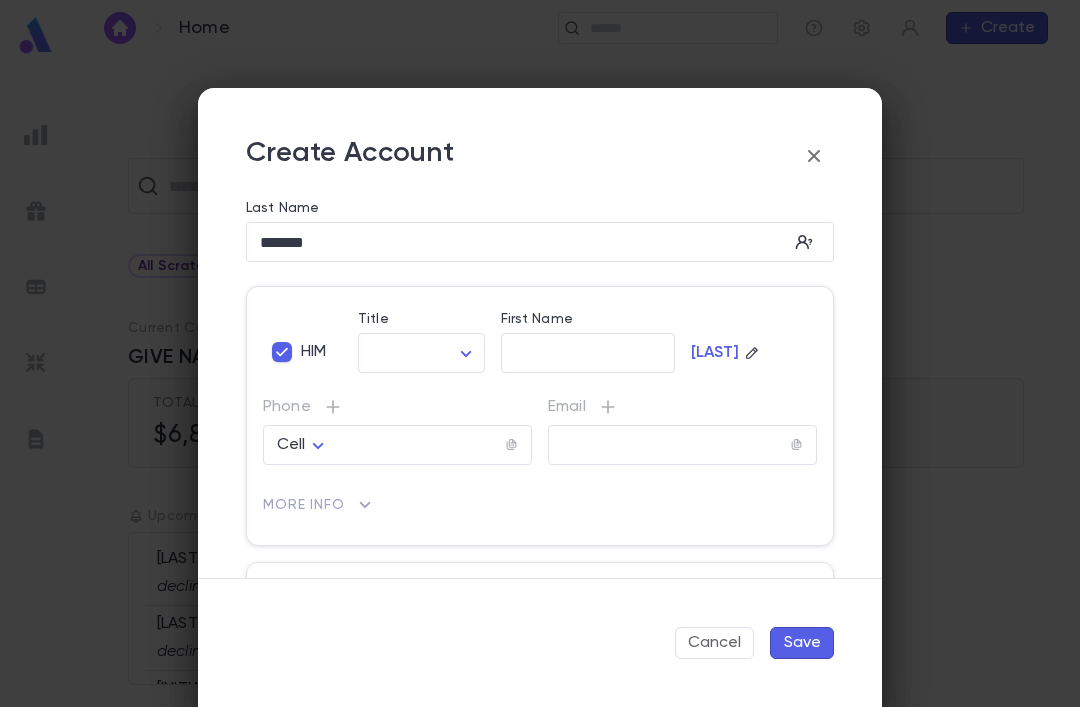 click on "**********" at bounding box center (540, 381) 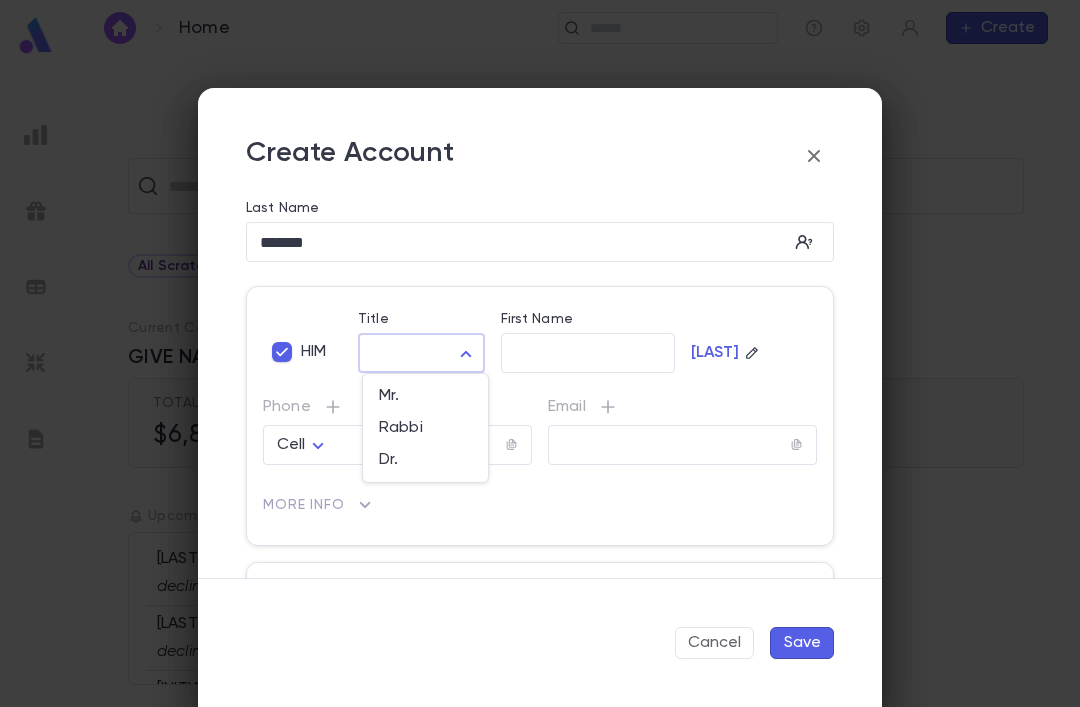 click on "Rabbi" at bounding box center [425, 428] 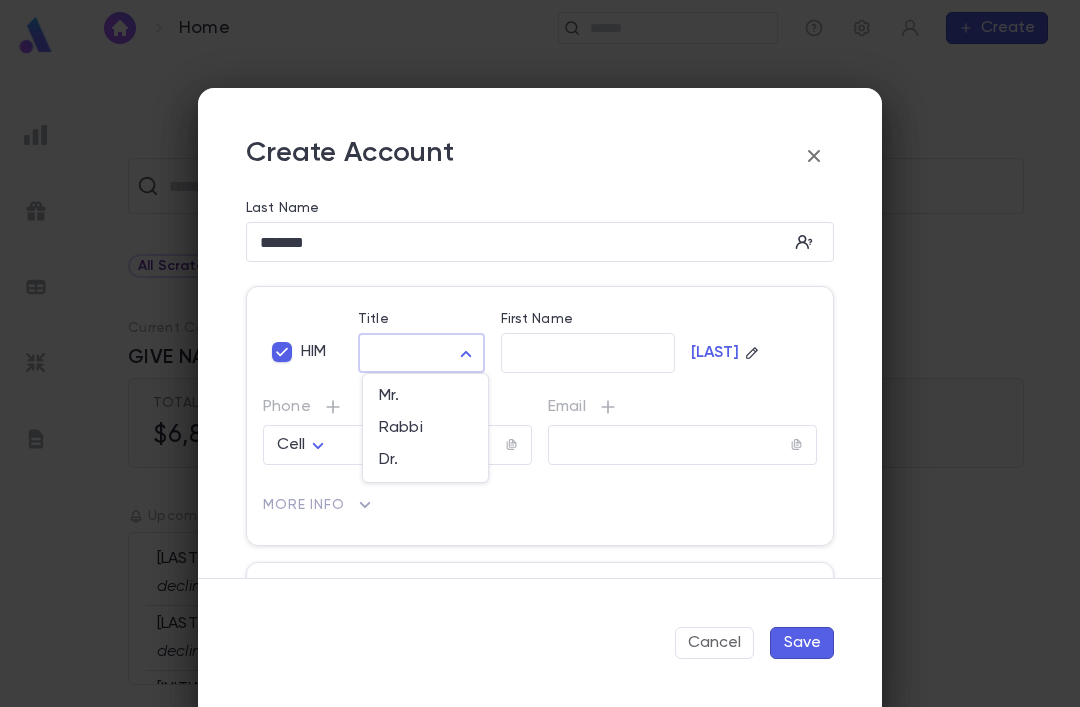 type on "*****" 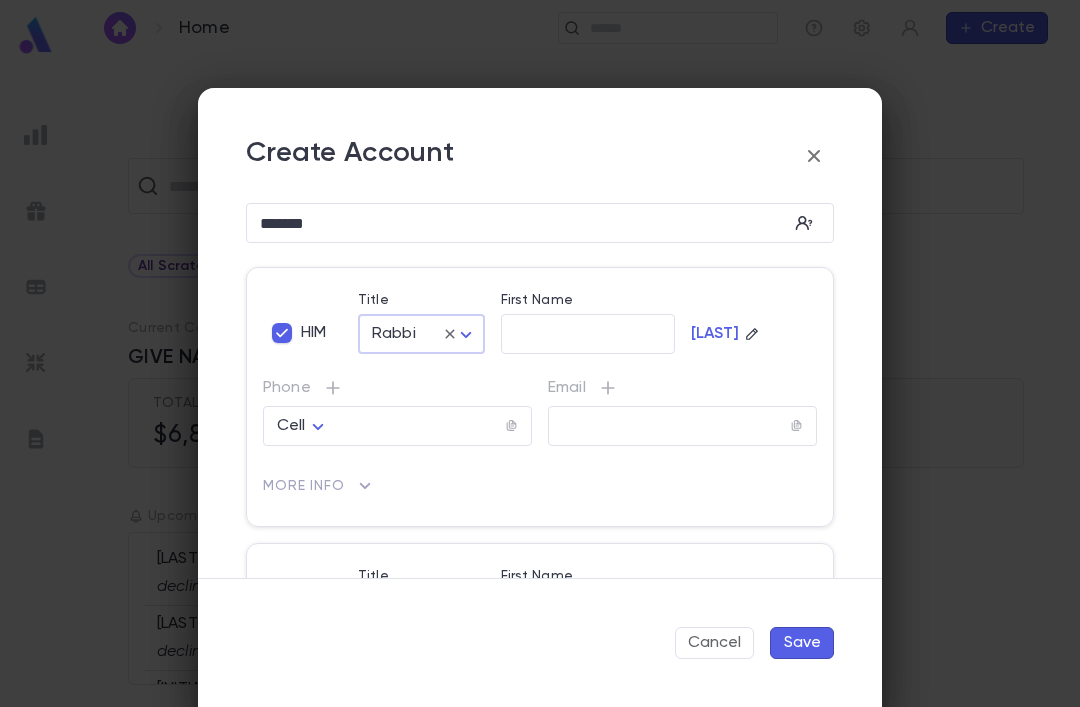 scroll, scrollTop: 32, scrollLeft: 0, axis: vertical 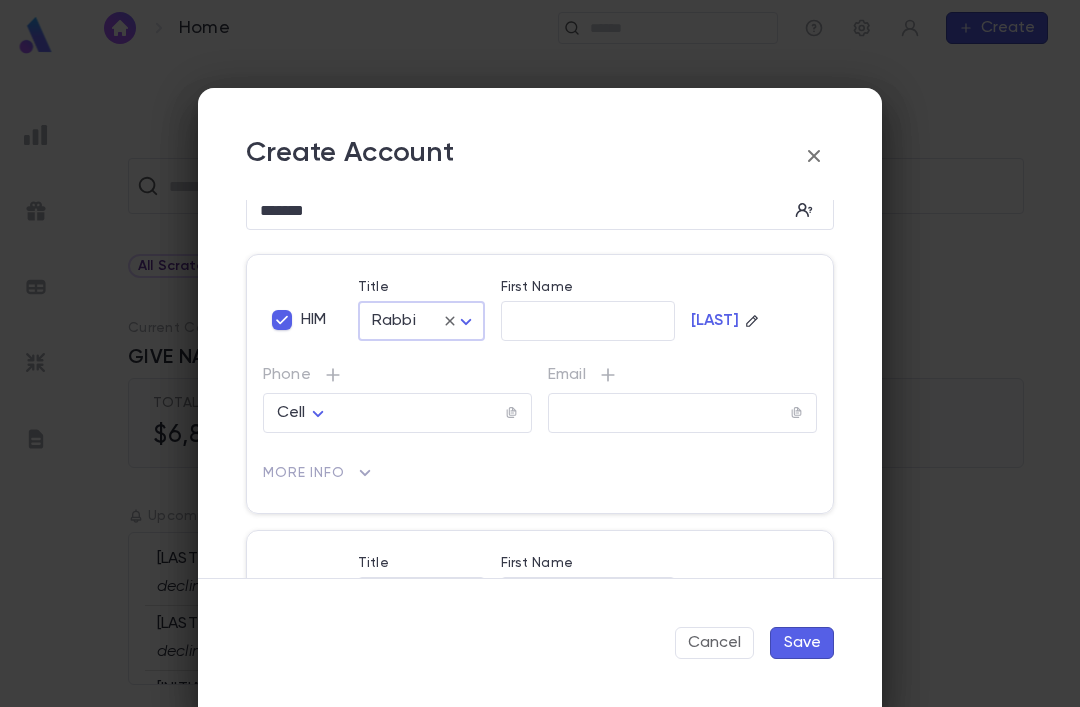 click at bounding box center [420, 413] 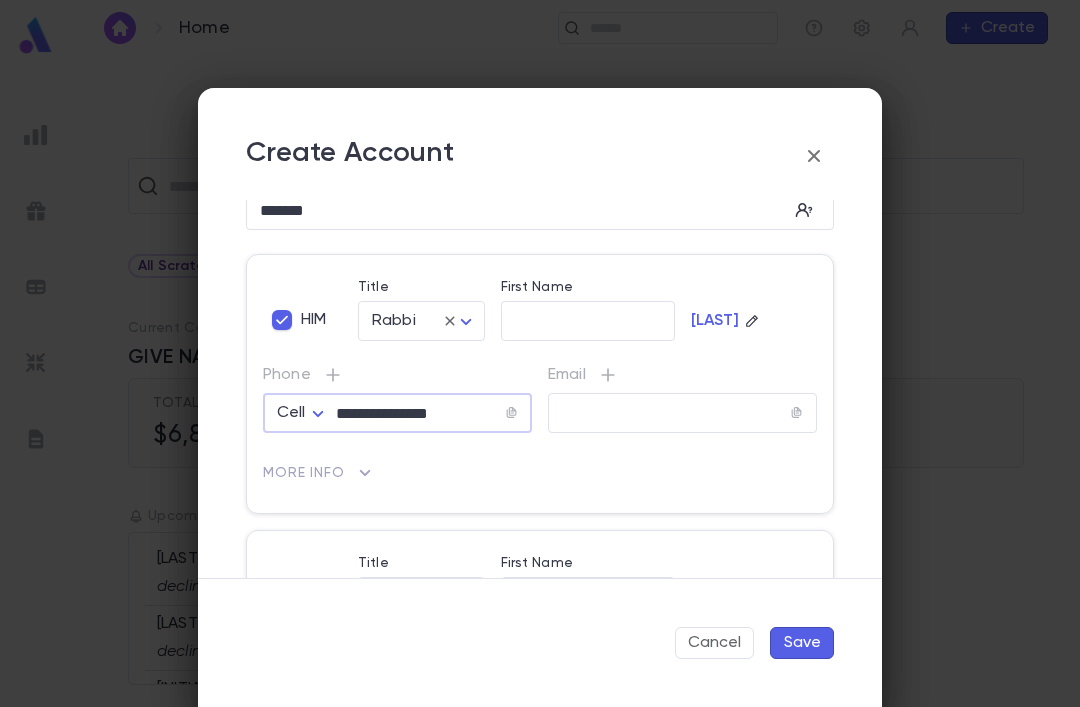 type on "**********" 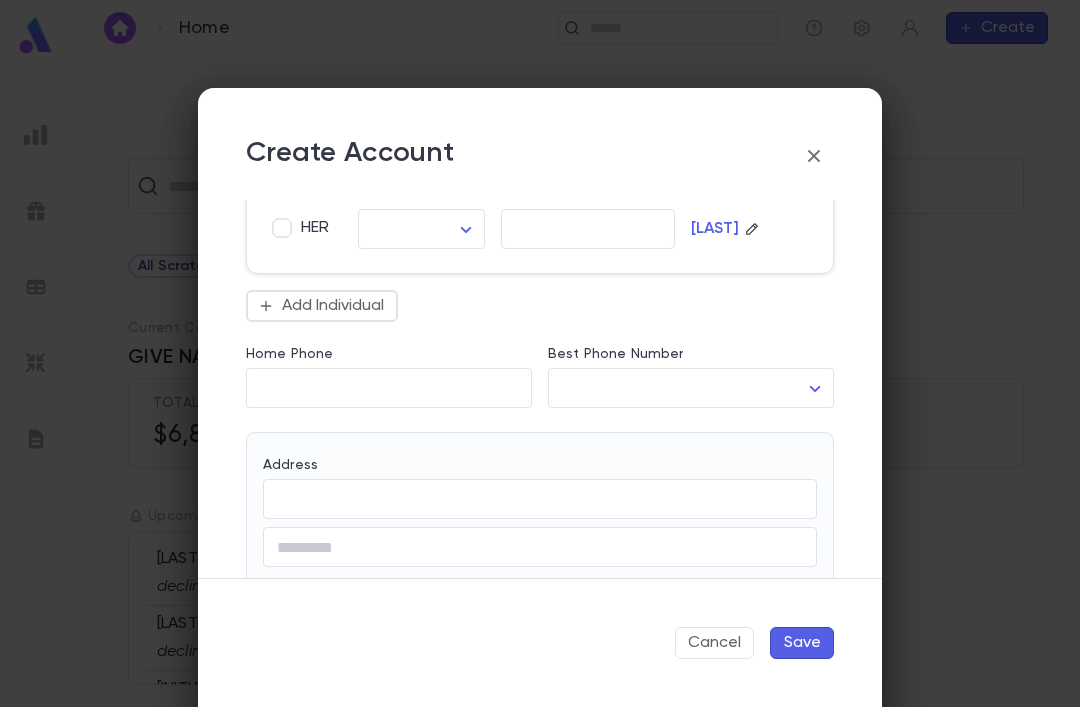 scroll, scrollTop: 426, scrollLeft: 0, axis: vertical 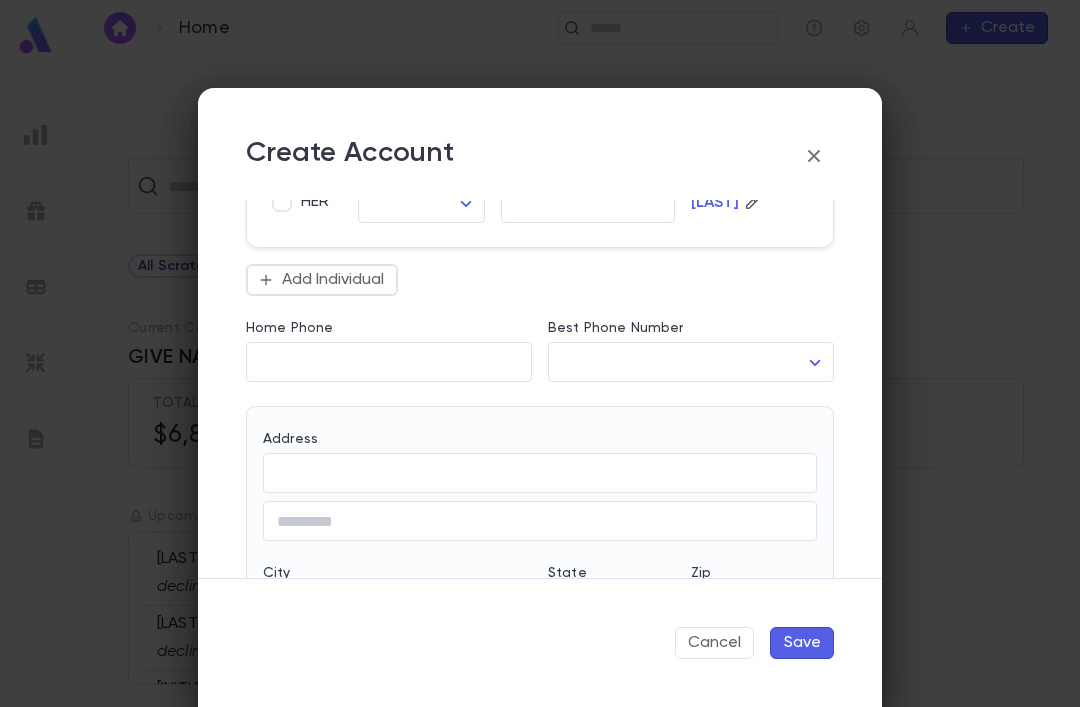 click on "**********" at bounding box center [540, 381] 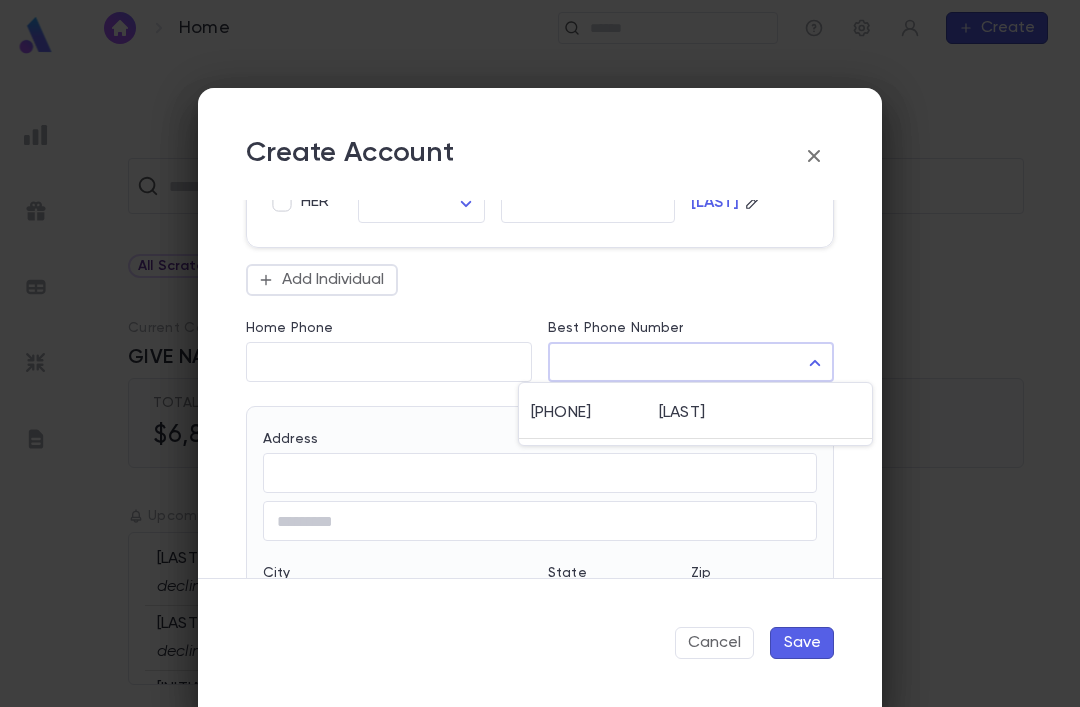 click on "[PHONE]" at bounding box center [595, 413] 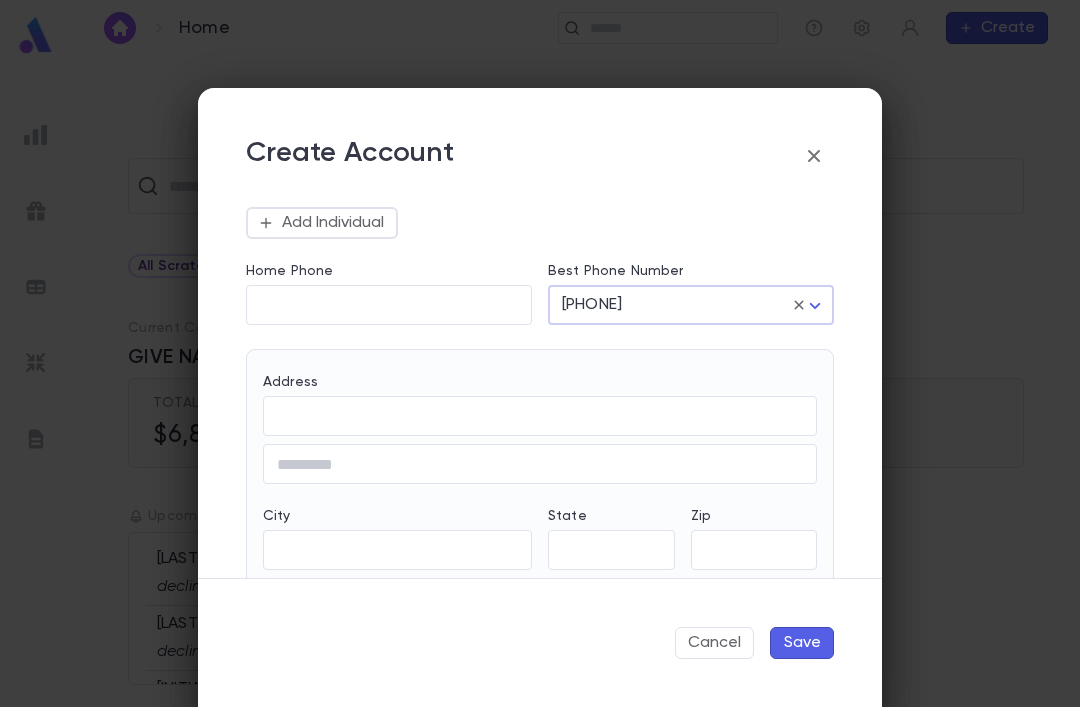 scroll, scrollTop: 485, scrollLeft: 0, axis: vertical 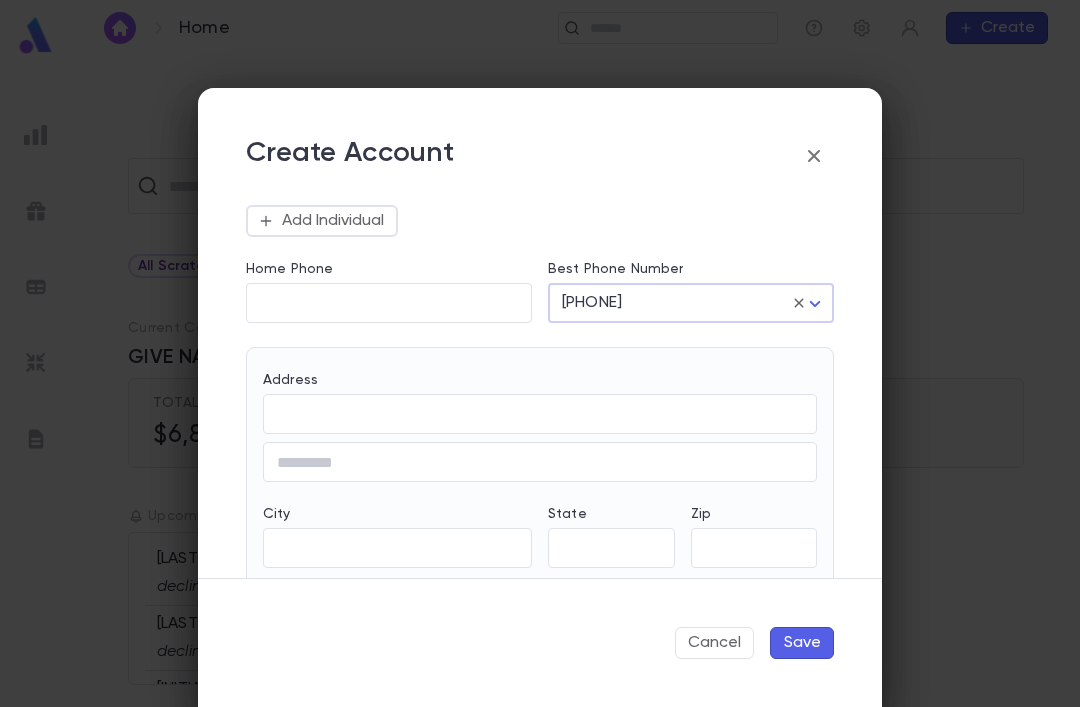 click on "Address" at bounding box center (290, 380) 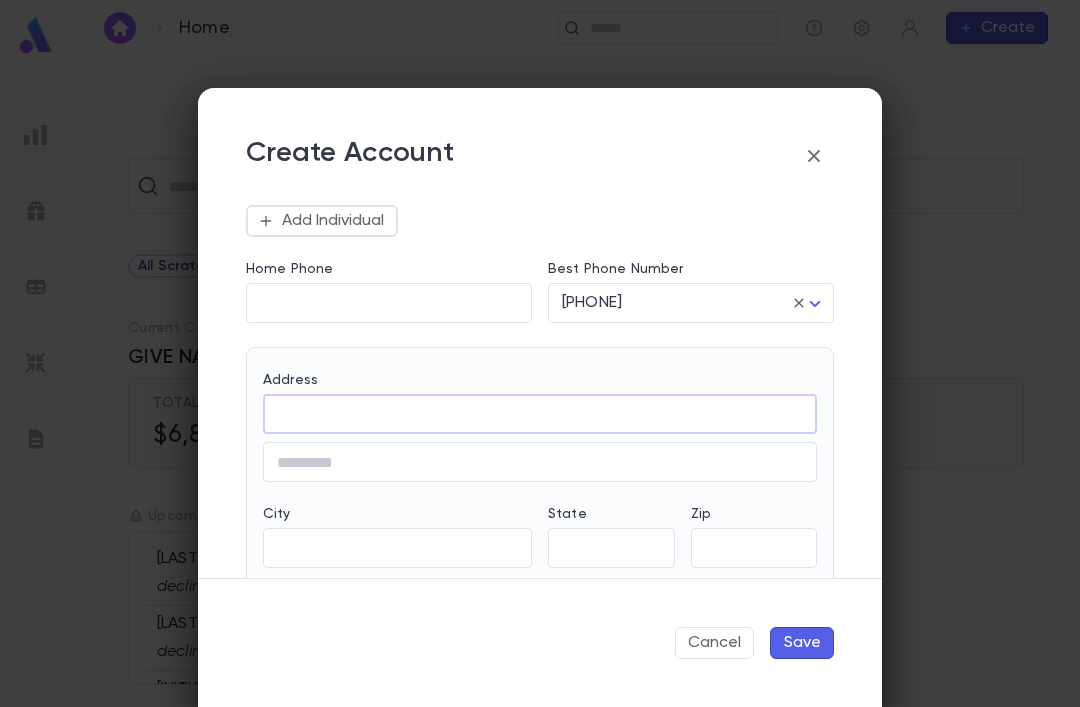 click on "Address" at bounding box center [540, 414] 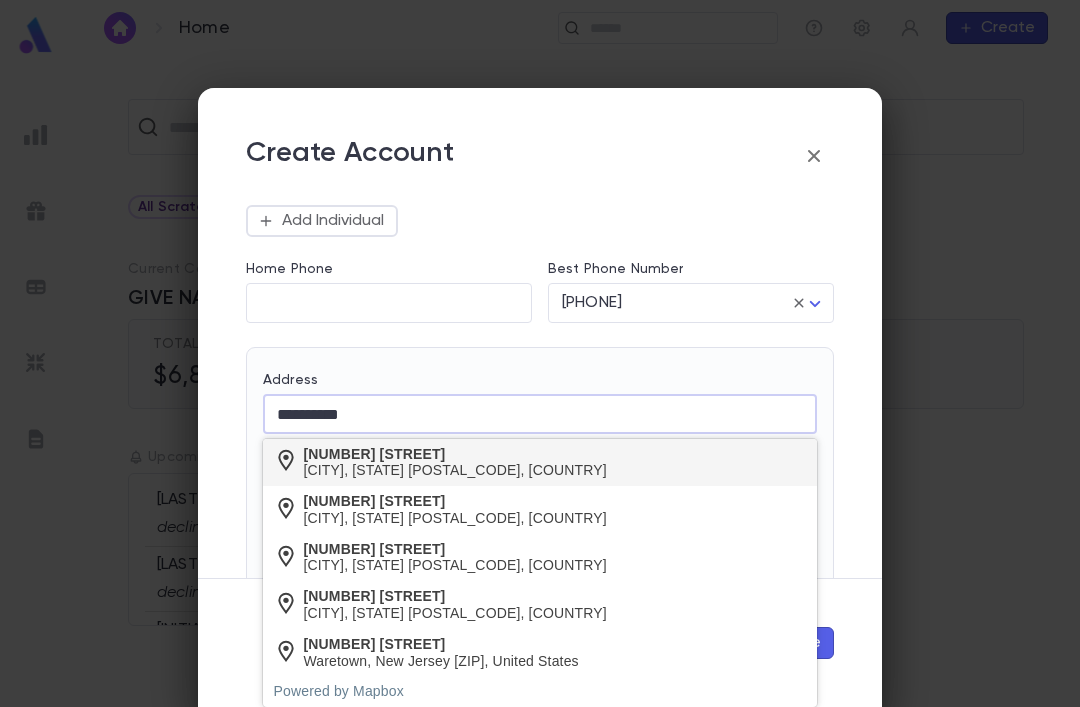 click on "[CITY], [STATE] [POSTAL_CODE], [COUNTRY]" at bounding box center (455, 470) 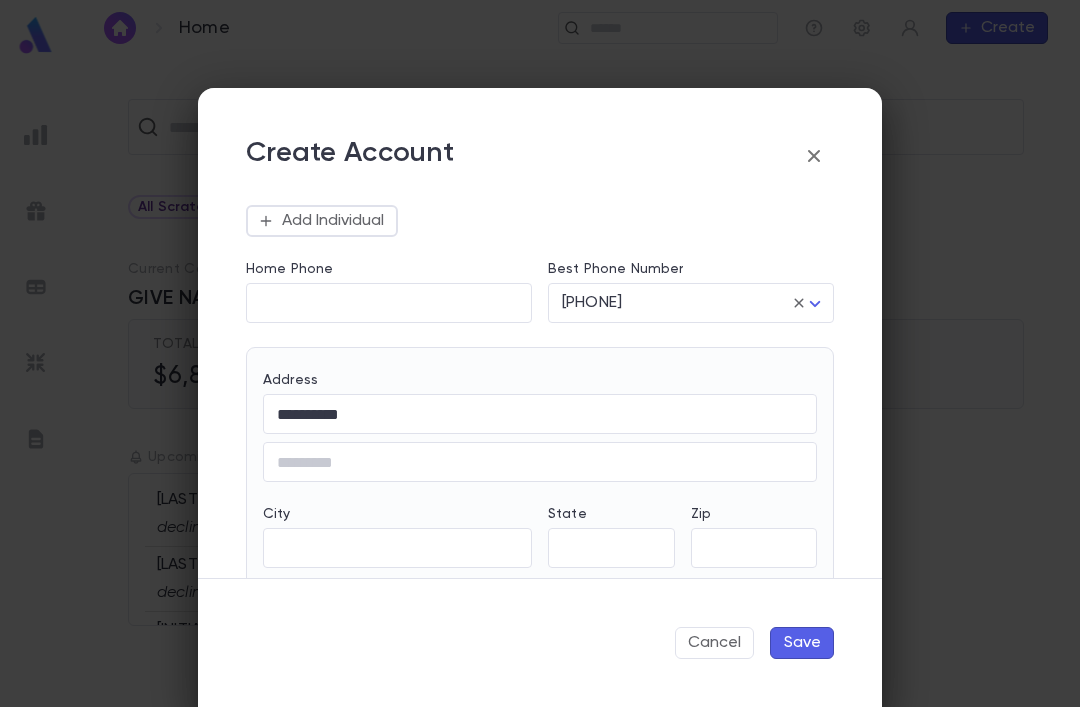 type on "**********" 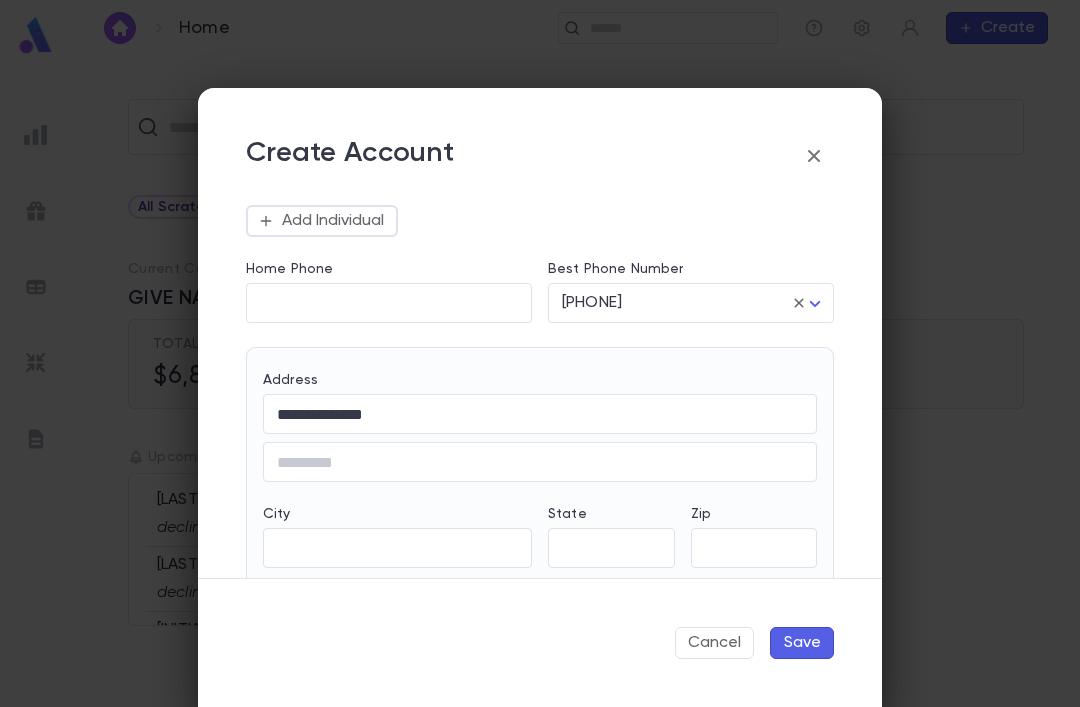 type on "**" 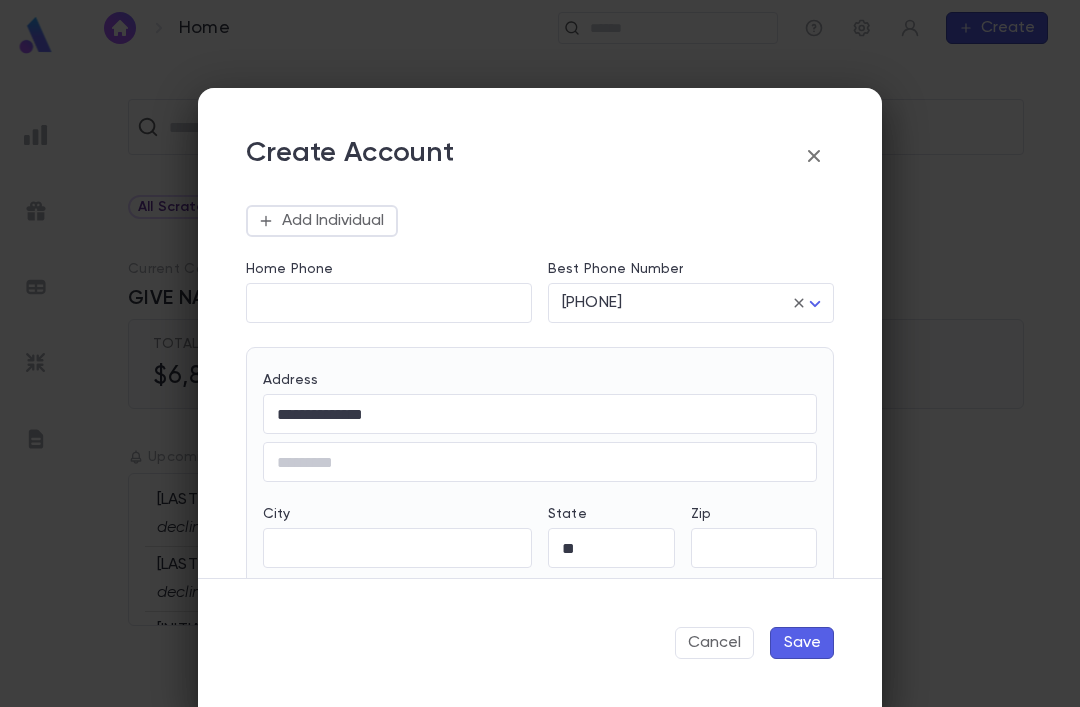 type on "********" 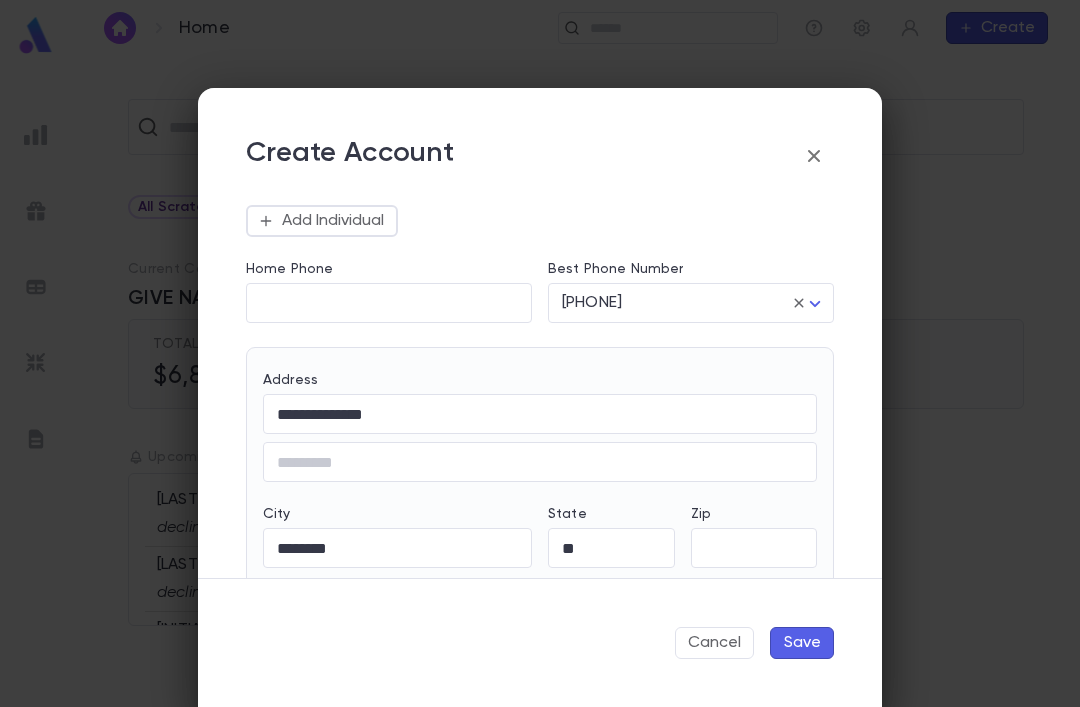 type on "**********" 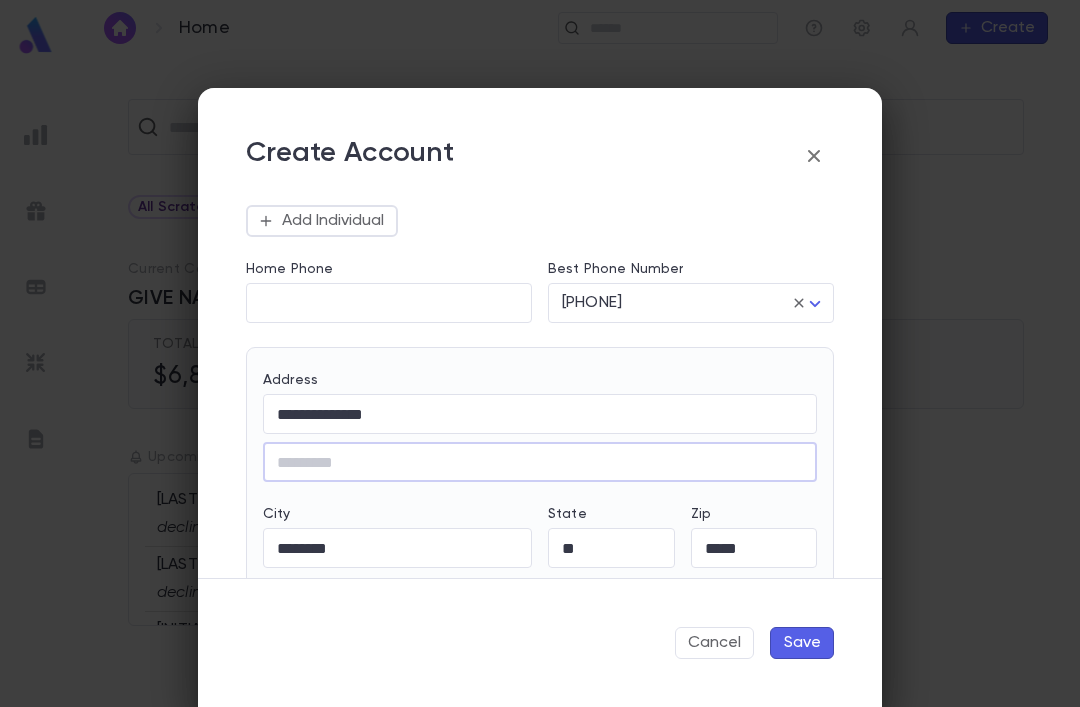 click on "Save" at bounding box center (802, 643) 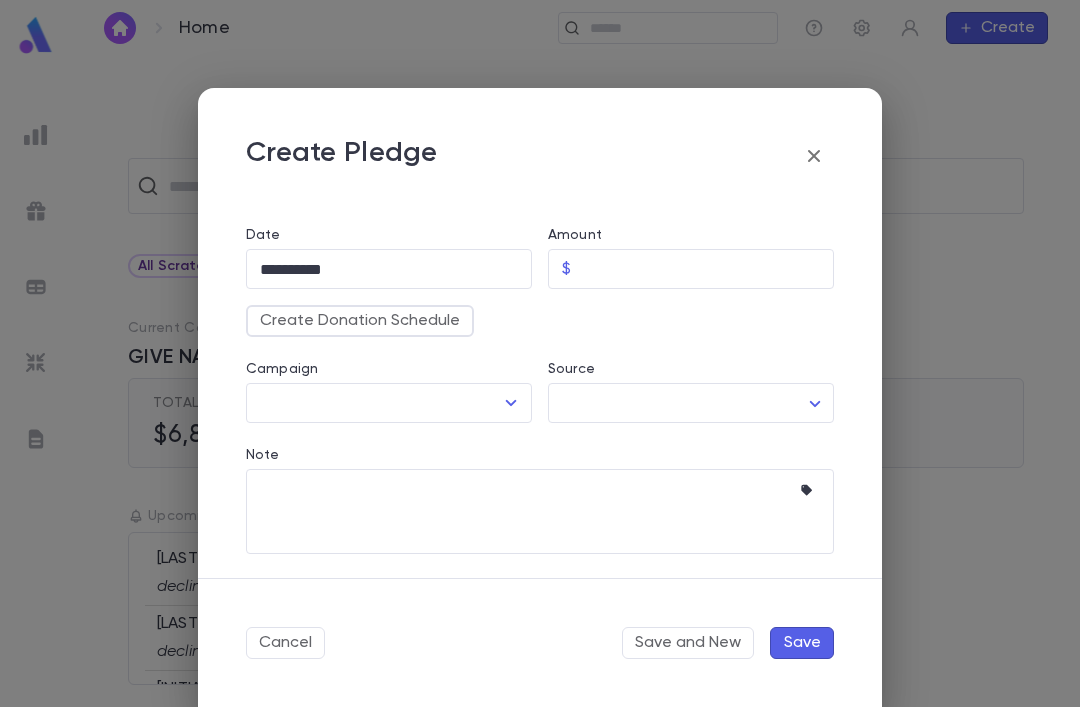scroll, scrollTop: 149, scrollLeft: 0, axis: vertical 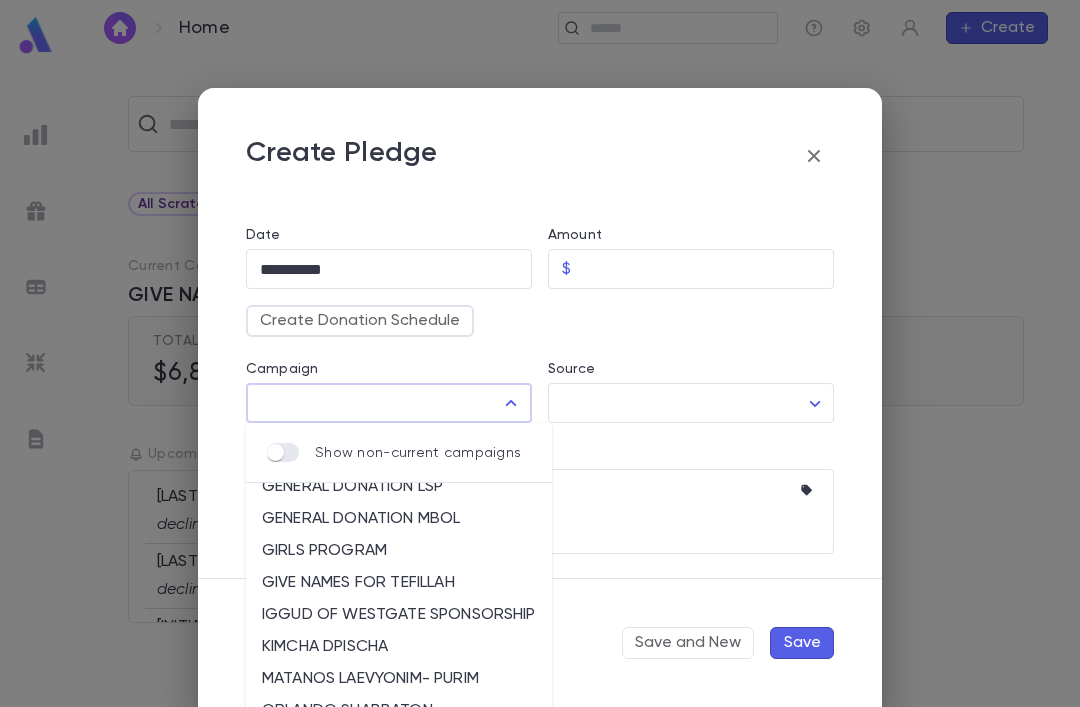 click on "GIVE NAMES FOR TEFILLAH" at bounding box center (399, 583) 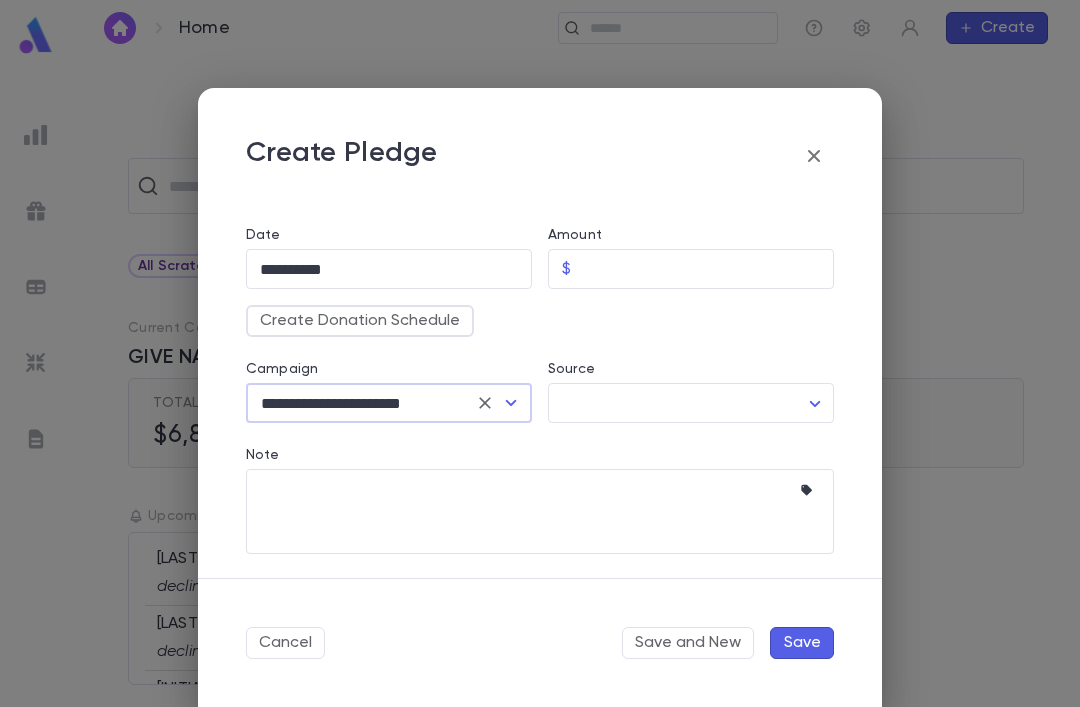 type on "**********" 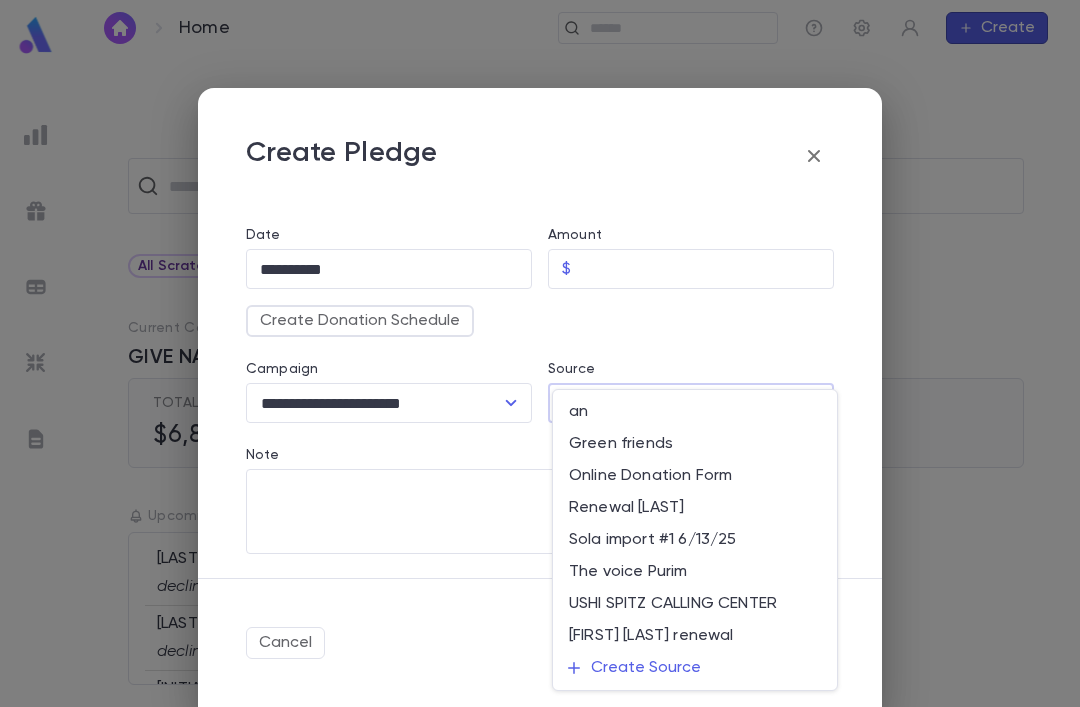 click on "Renewal [LAST]" at bounding box center [695, 508] 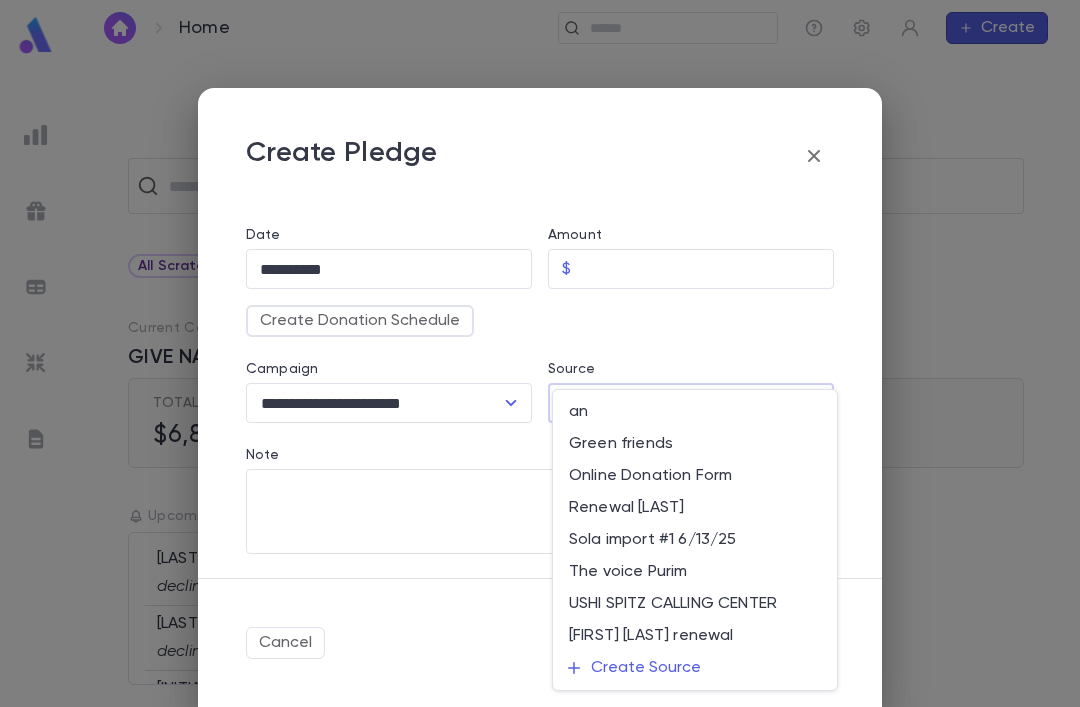 type on "**" 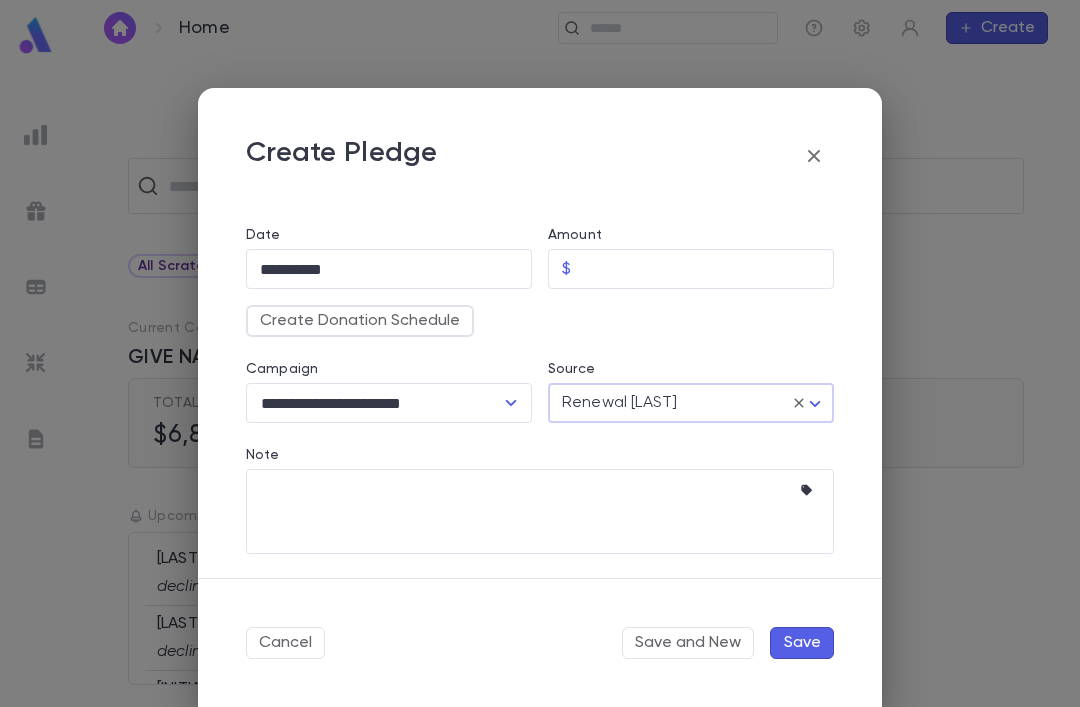 click on "Note" at bounding box center [525, 511] 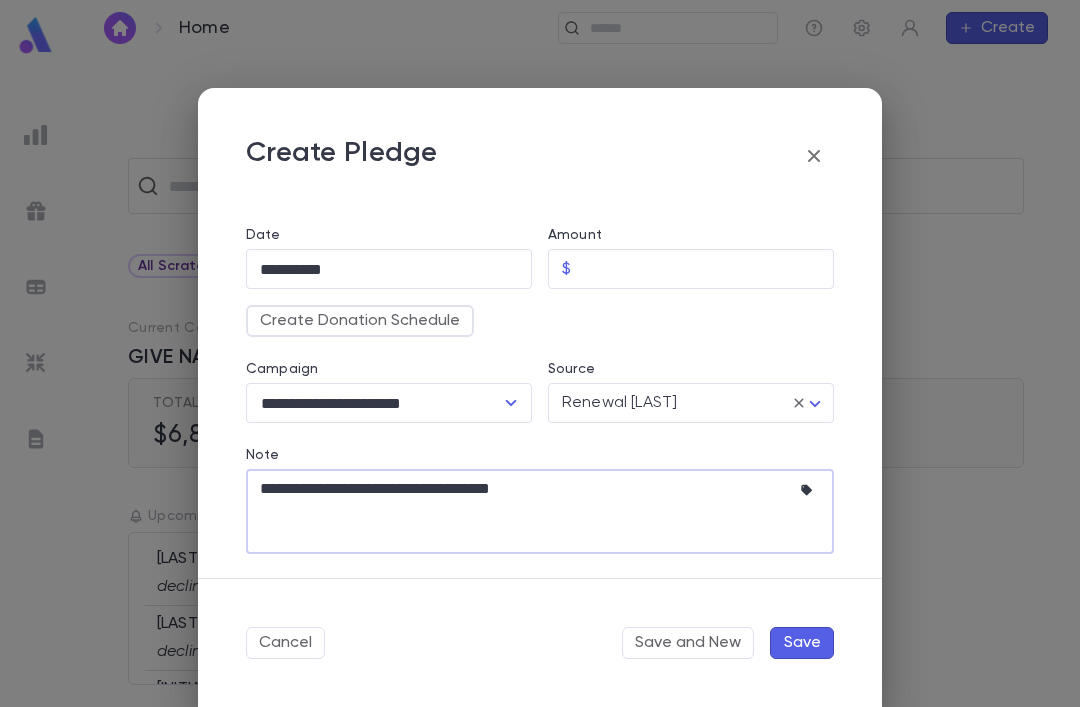 scroll, scrollTop: 63, scrollLeft: 0, axis: vertical 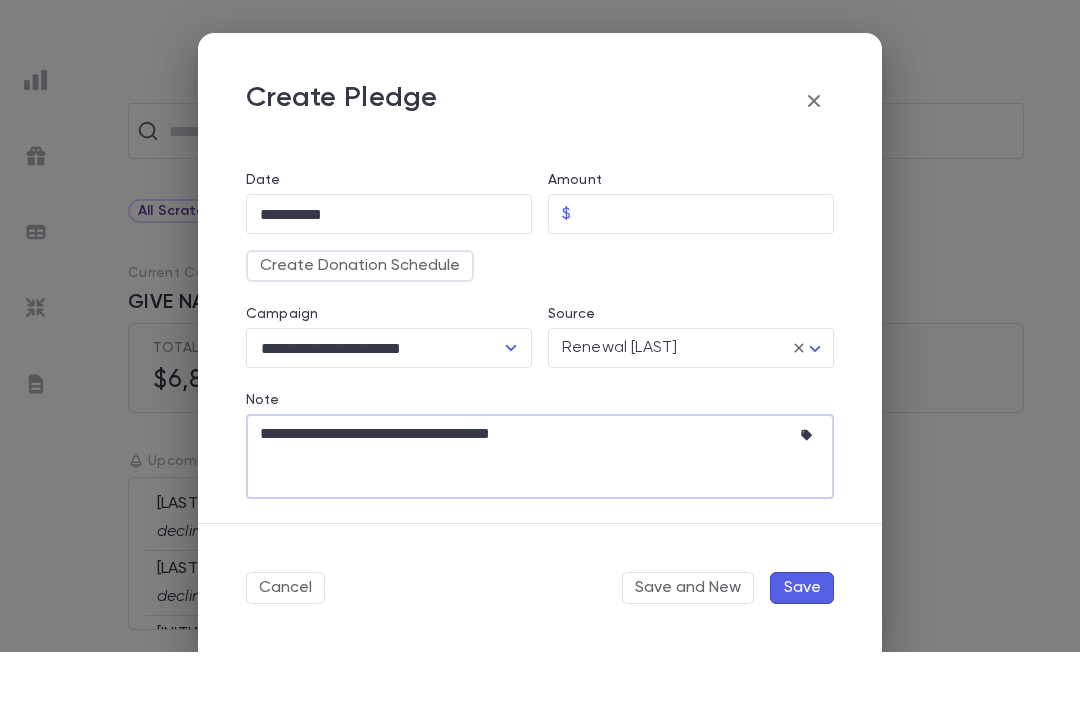 type on "**********" 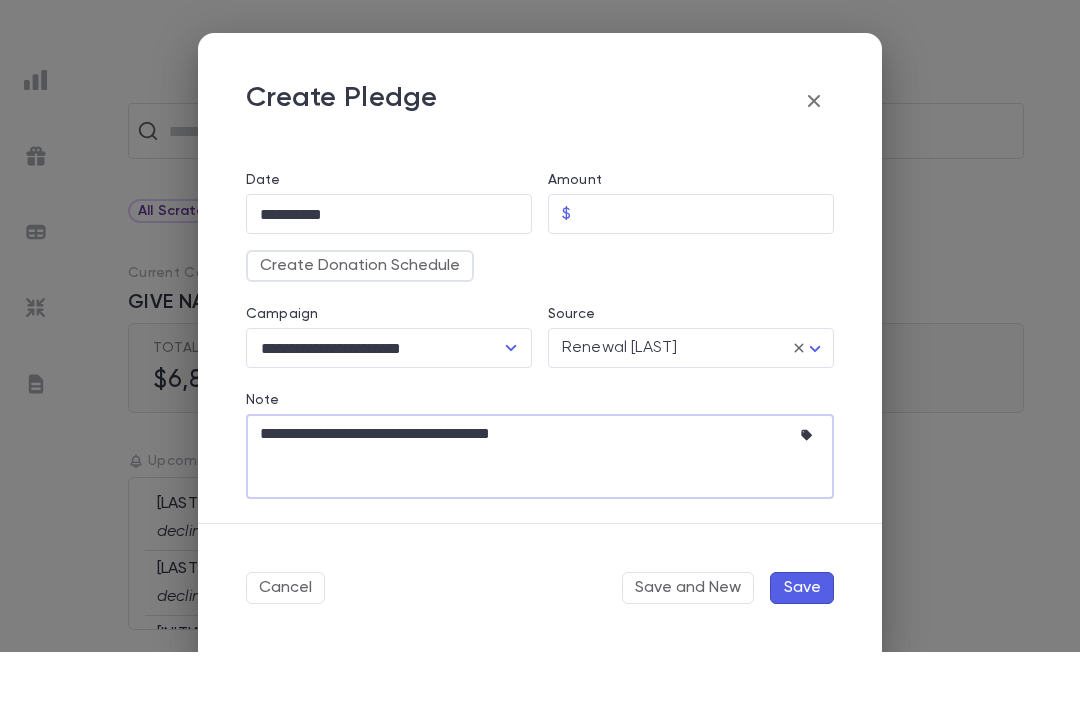 click on "Create Donation Schedule" at bounding box center [360, 321] 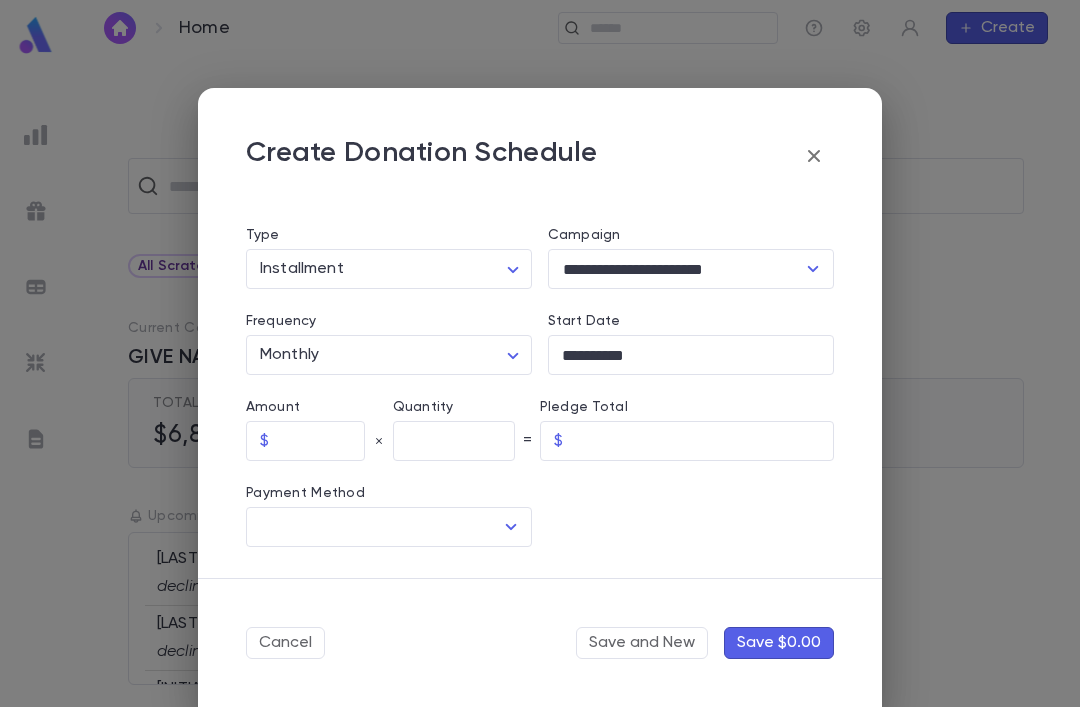 click at bounding box center (321, 441) 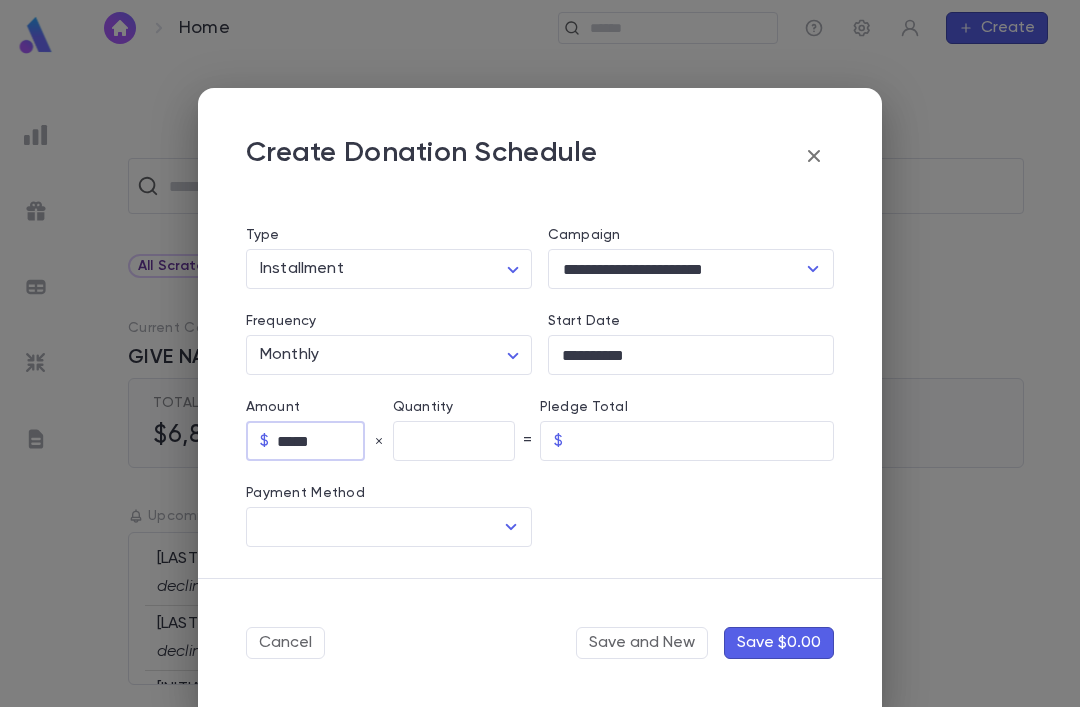 type on "*****" 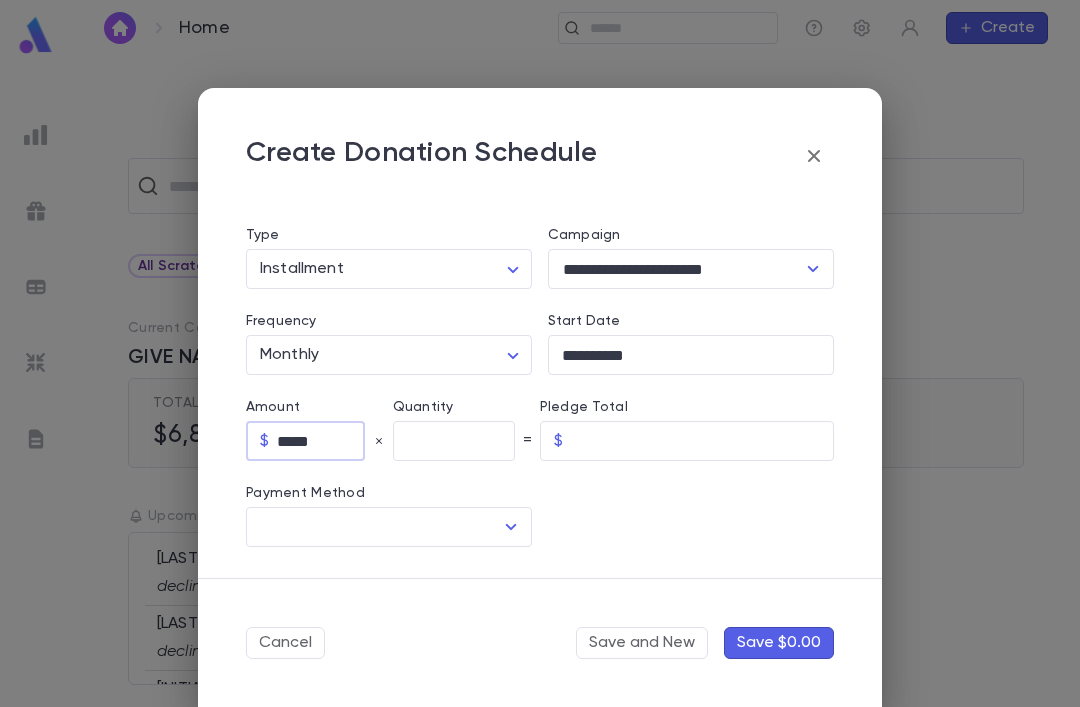 click at bounding box center (454, 441) 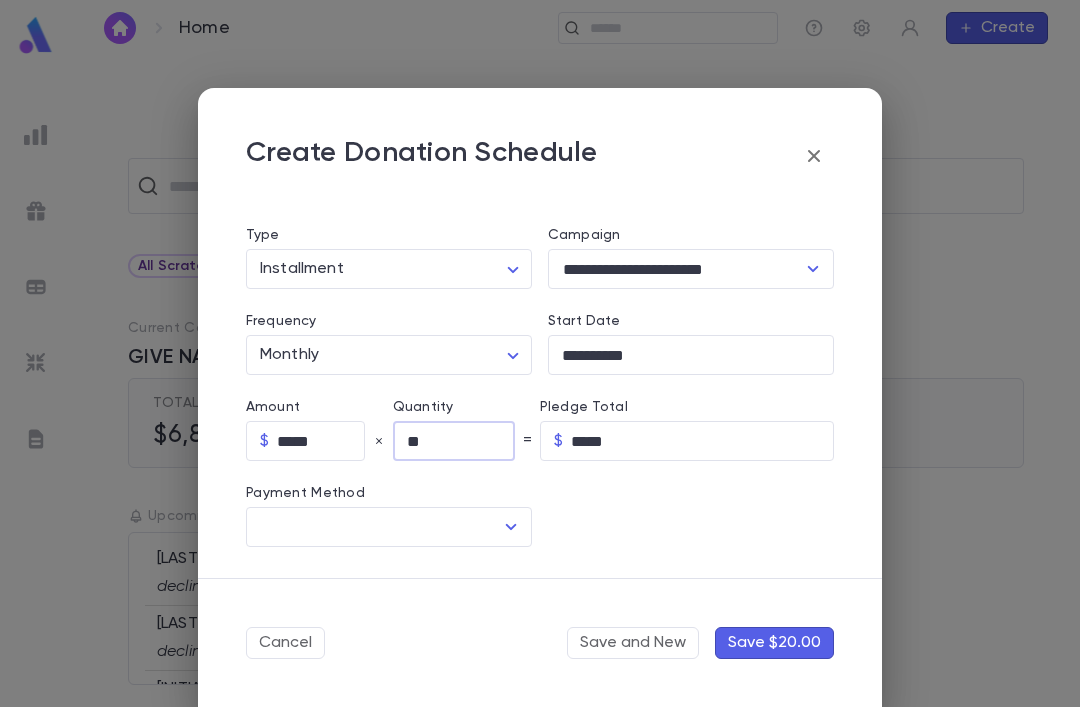 type on "**" 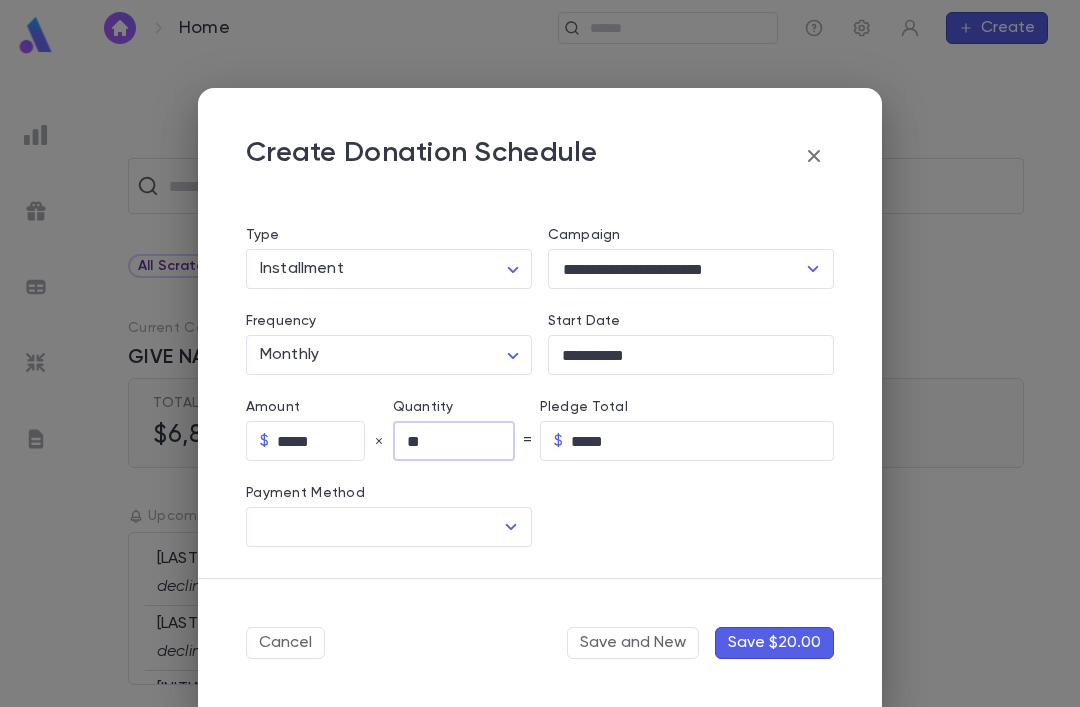 click at bounding box center [374, 527] 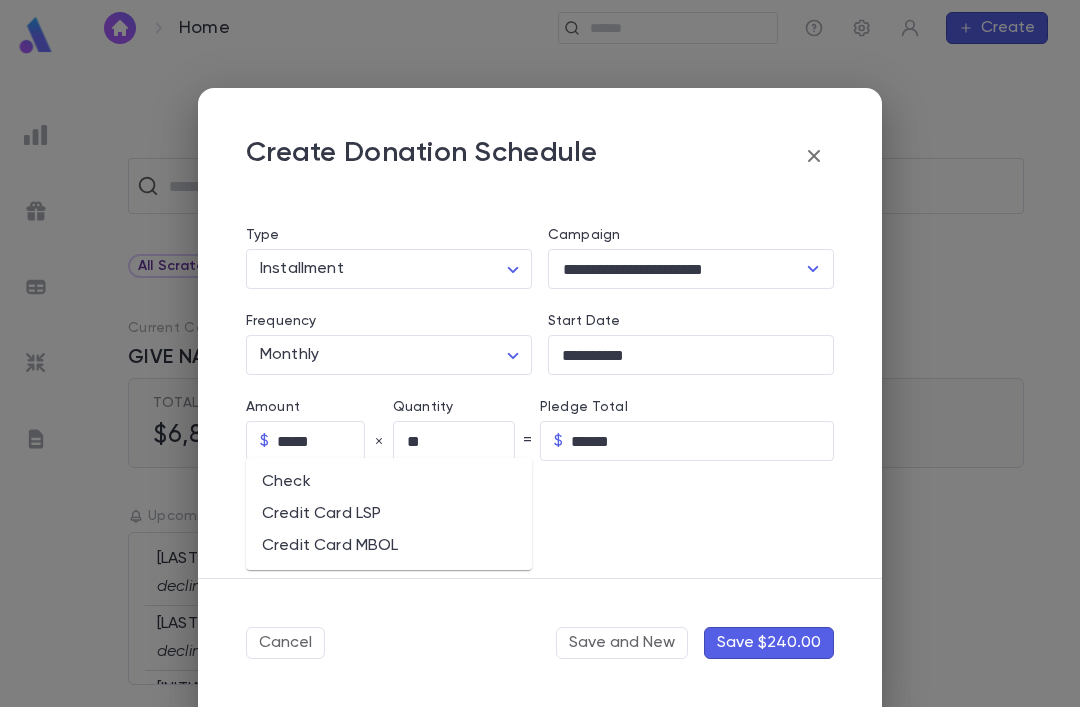 click on "Credit Card LSP" at bounding box center (389, 514) 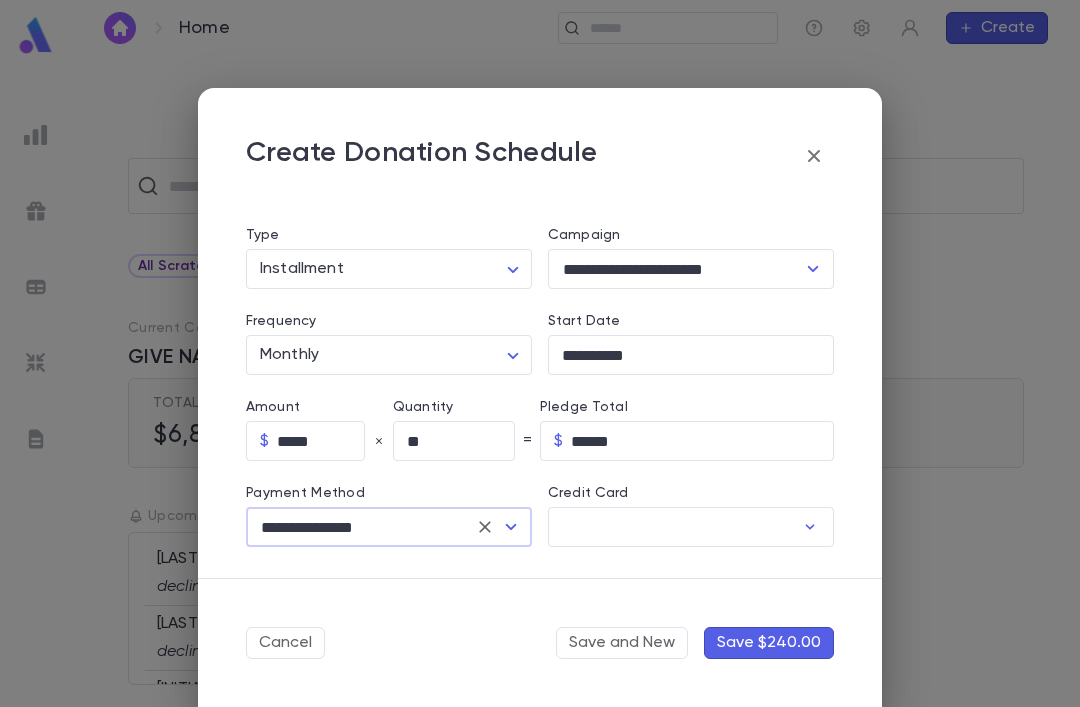 click on "Credit Card" at bounding box center [671, 527] 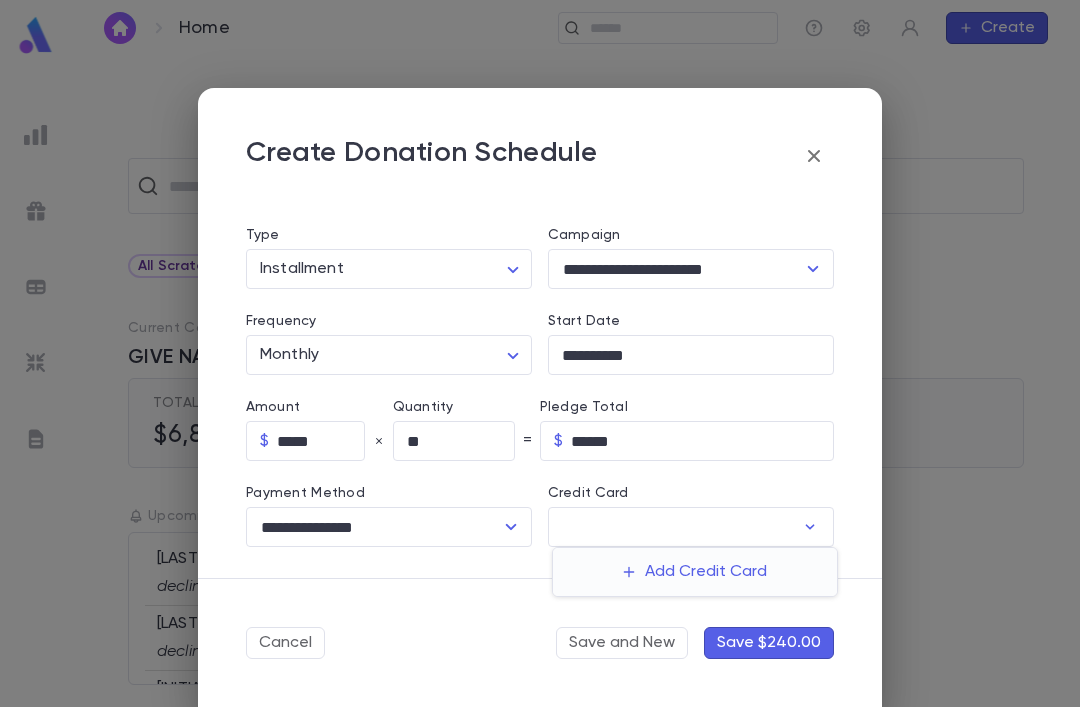 click on "Add   Credit Card" at bounding box center (695, 572) 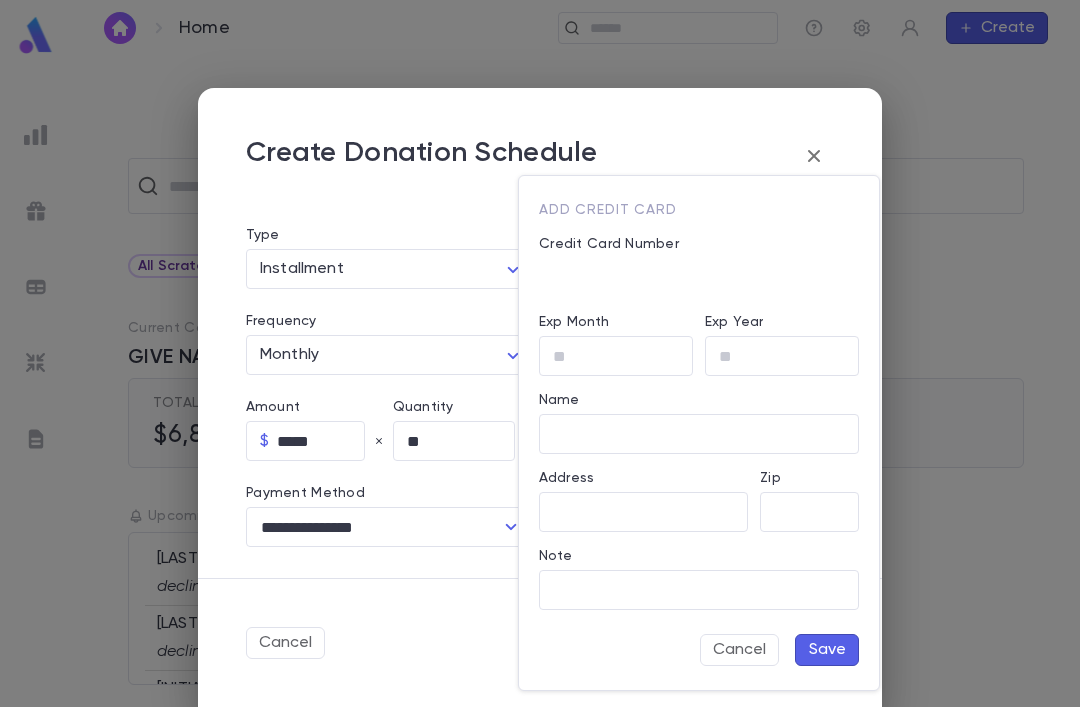 click on "Credit Card Number" at bounding box center [693, 259] 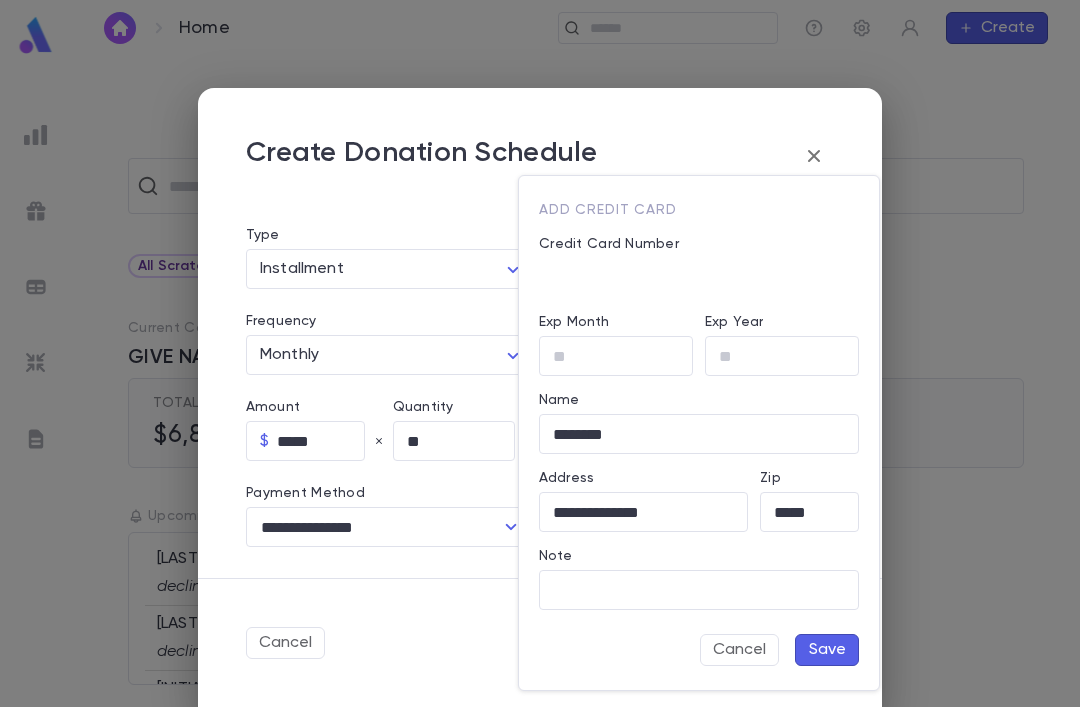 click on "Exp Month" at bounding box center [616, 356] 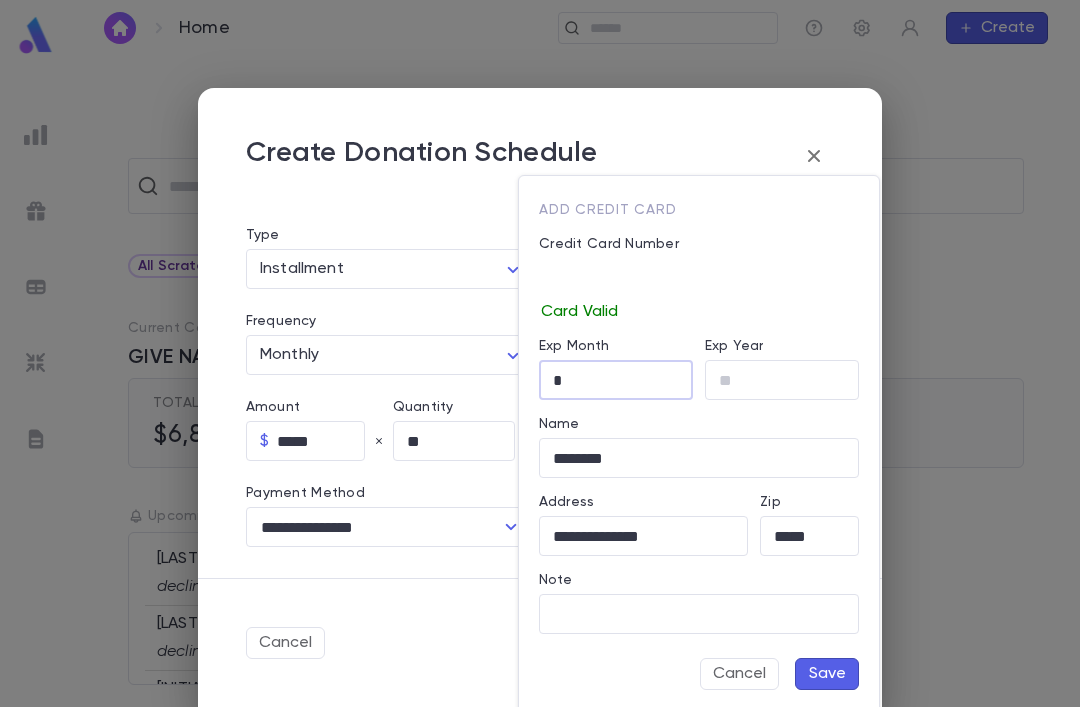 type on "*" 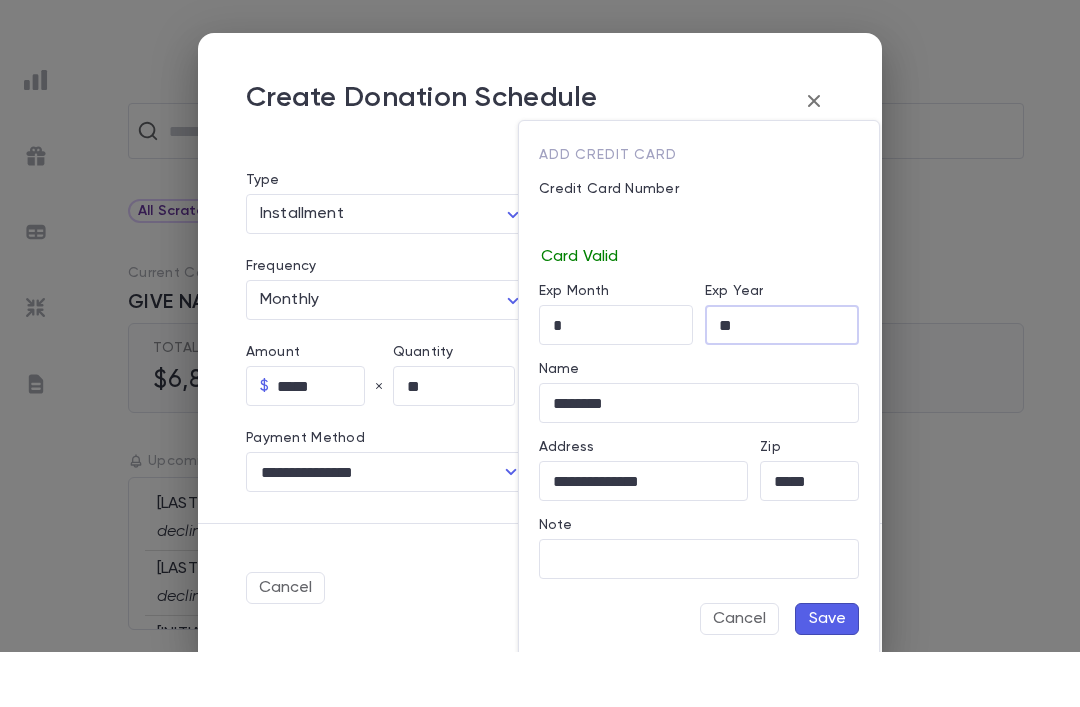 type on "**" 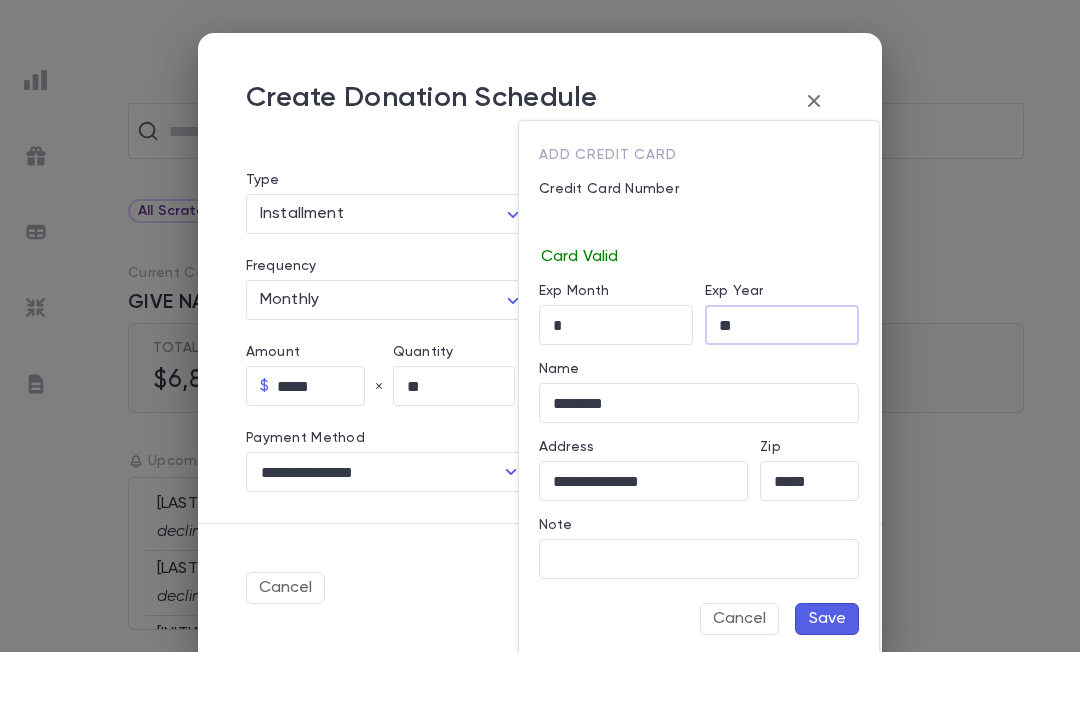 click on "Save" at bounding box center (827, 674) 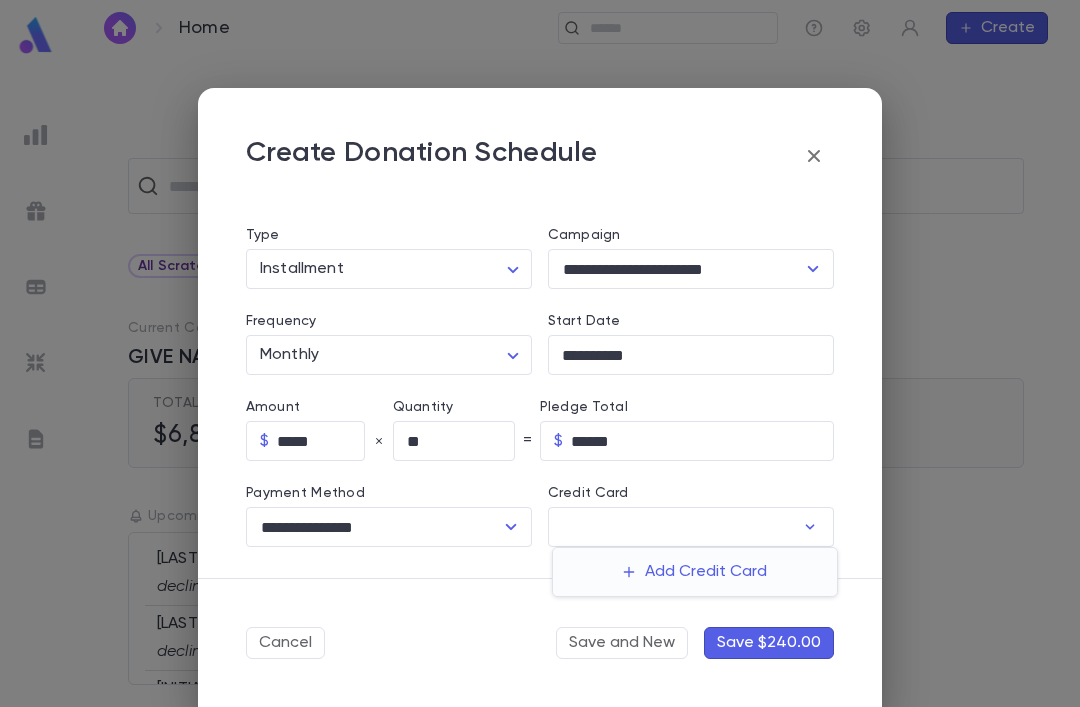 type on "********" 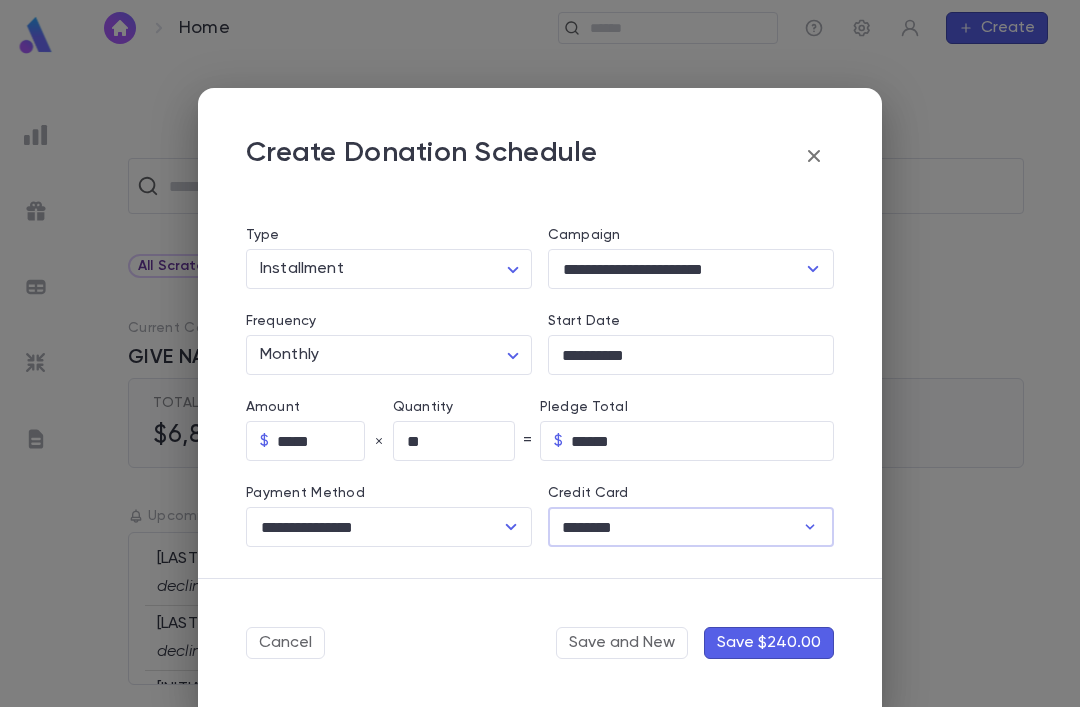 click on "Save $240.00" at bounding box center (769, 643) 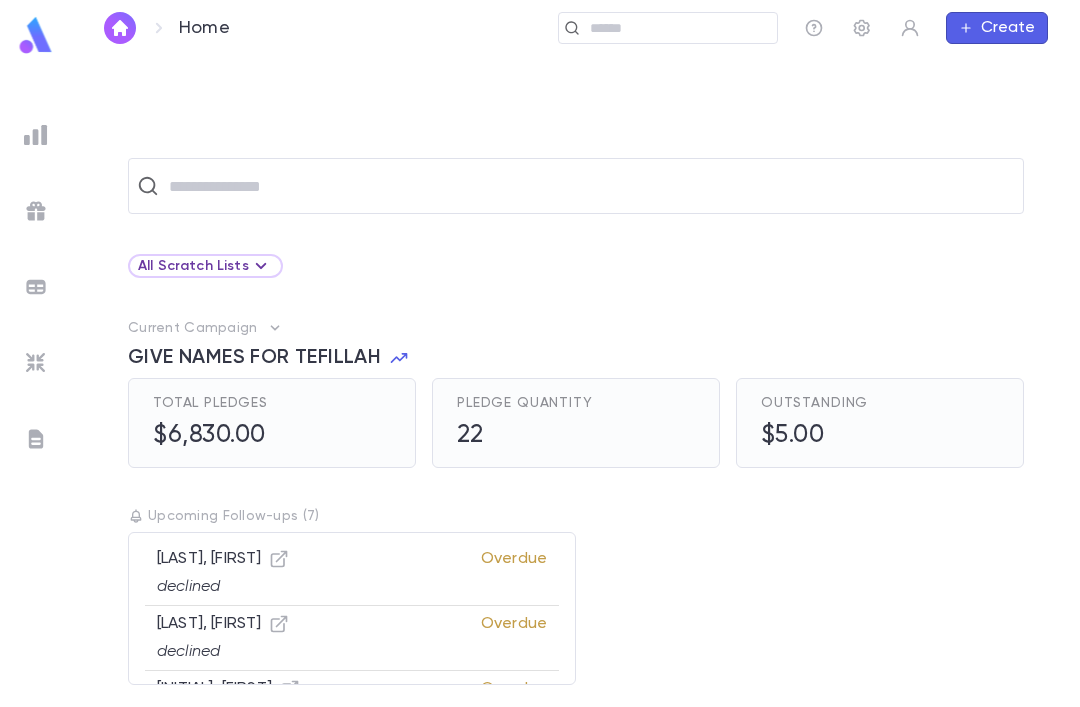 click on "Create" at bounding box center [997, 28] 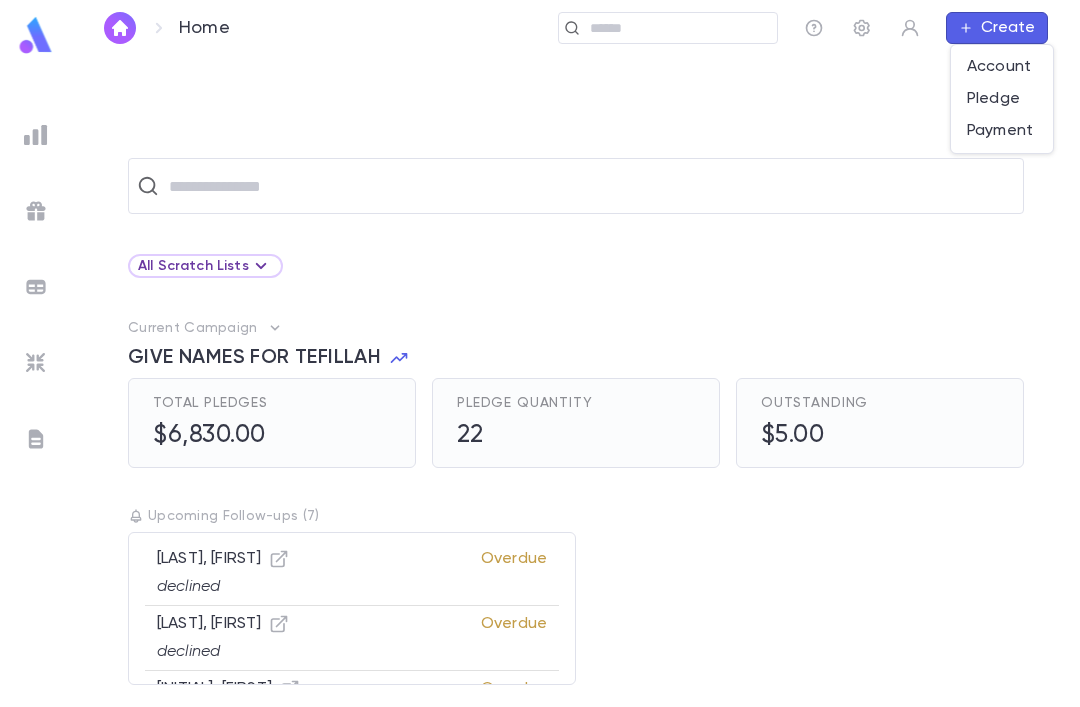 click on "Pledge" at bounding box center (1002, 99) 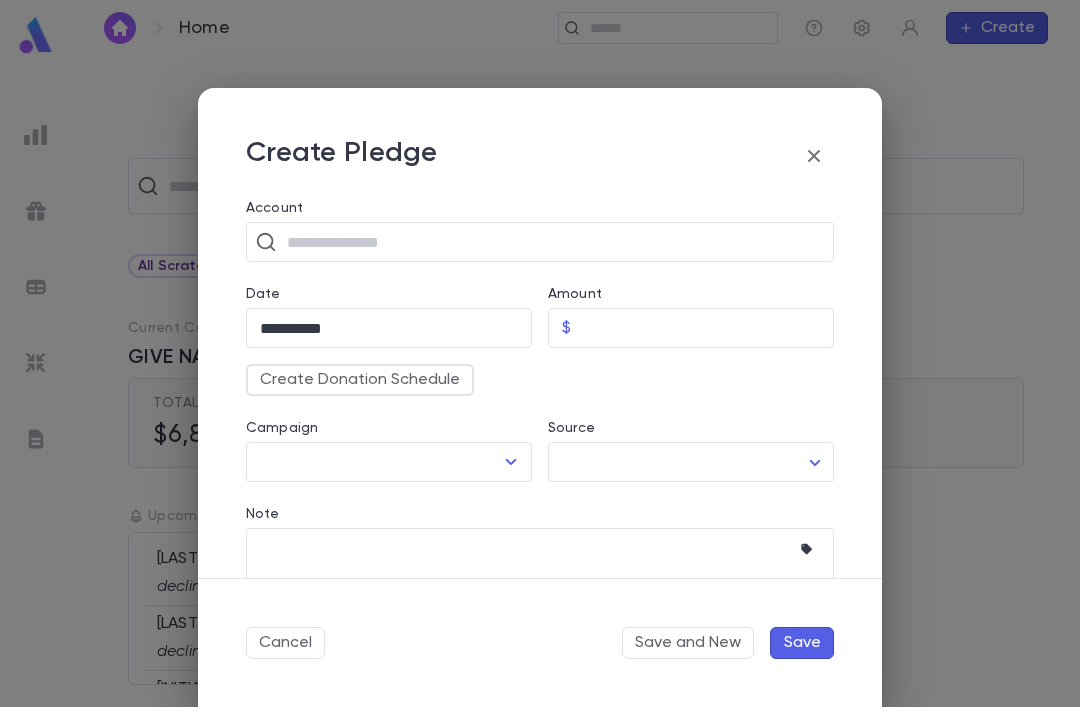 click at bounding box center (553, 242) 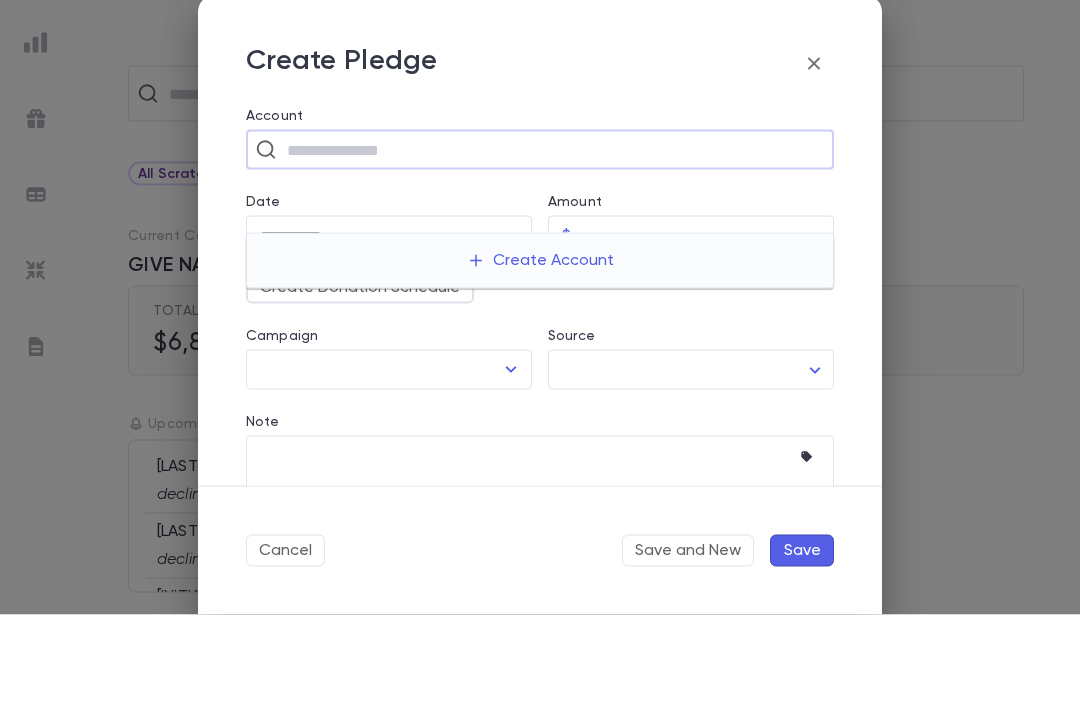 click on "Create Account" at bounding box center (540, 353) 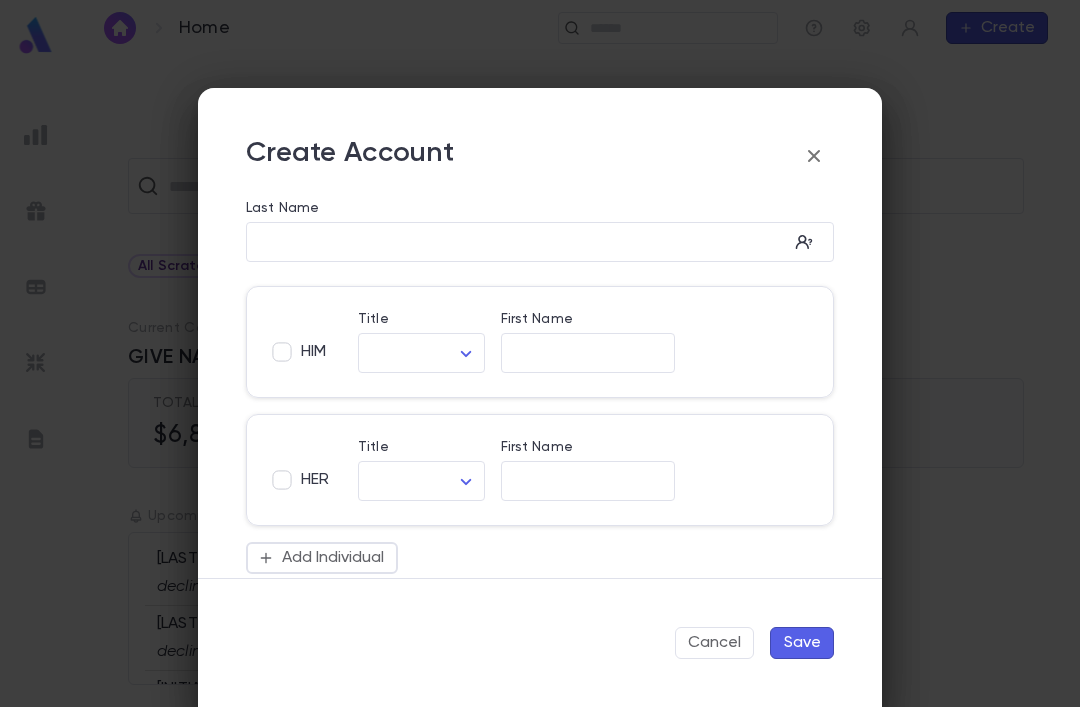 click on "Last Name" at bounding box center (540, 211) 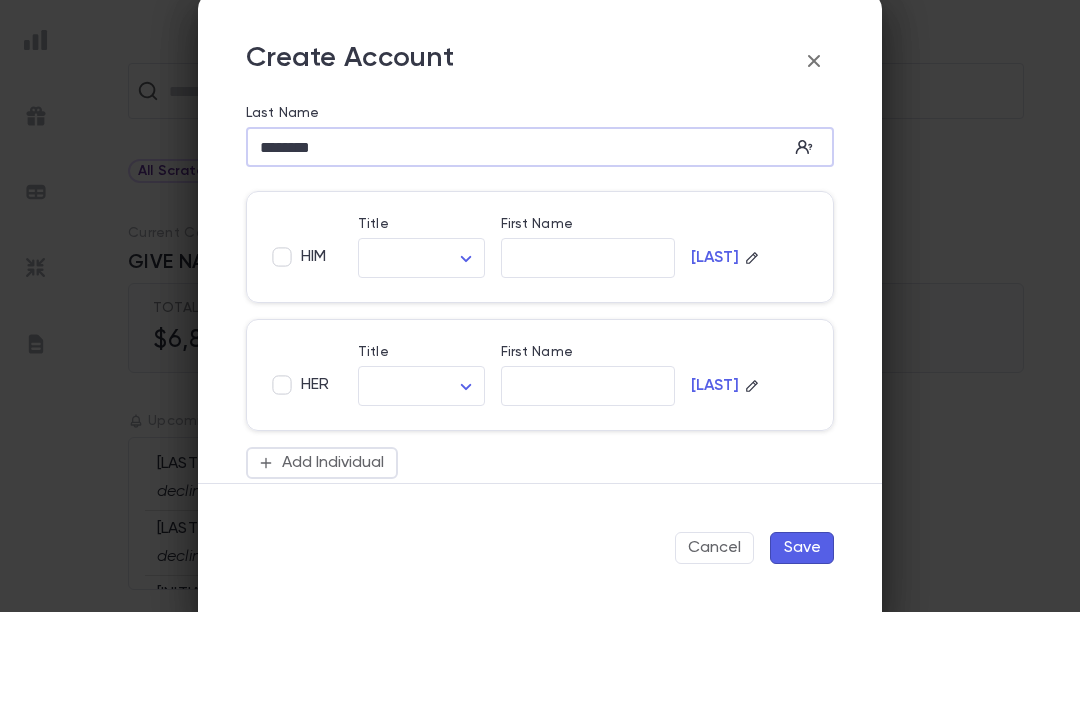 type on "********" 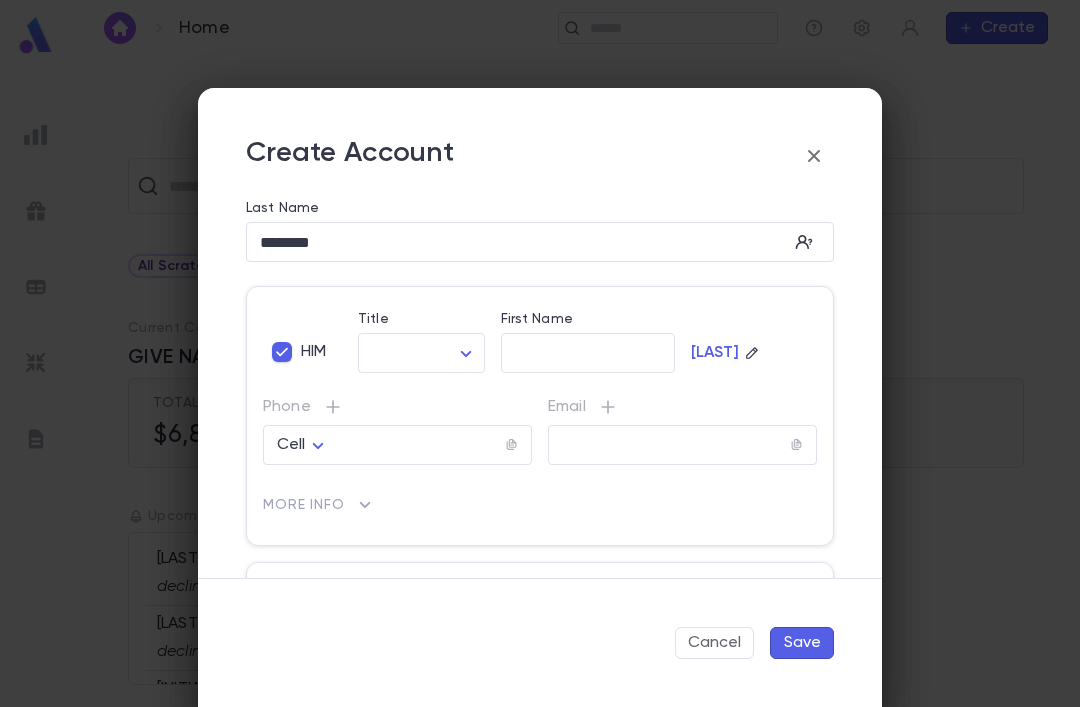 click on "**********" at bounding box center [540, 381] 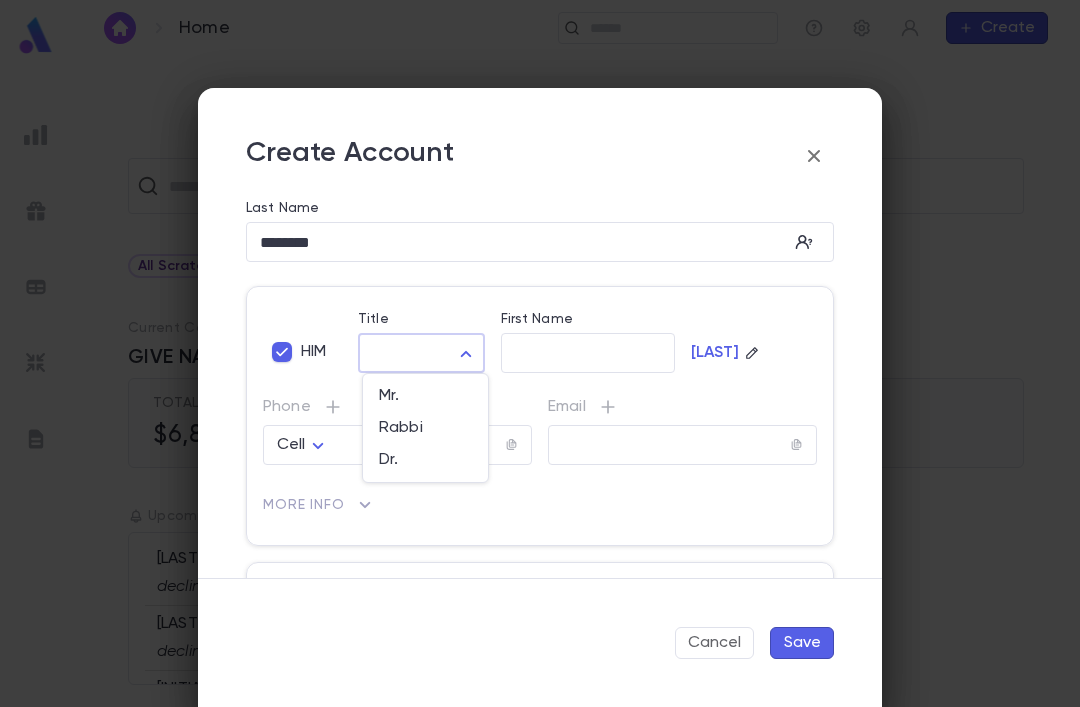 click on "Rabbi" at bounding box center (425, 428) 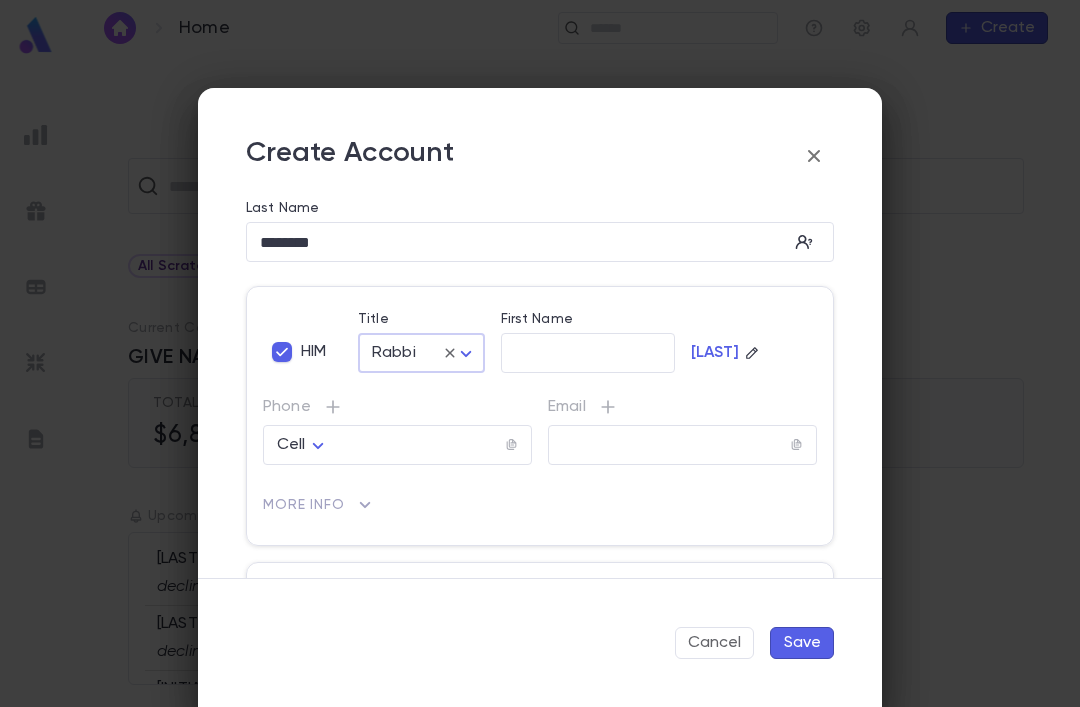 click at bounding box center (420, 445) 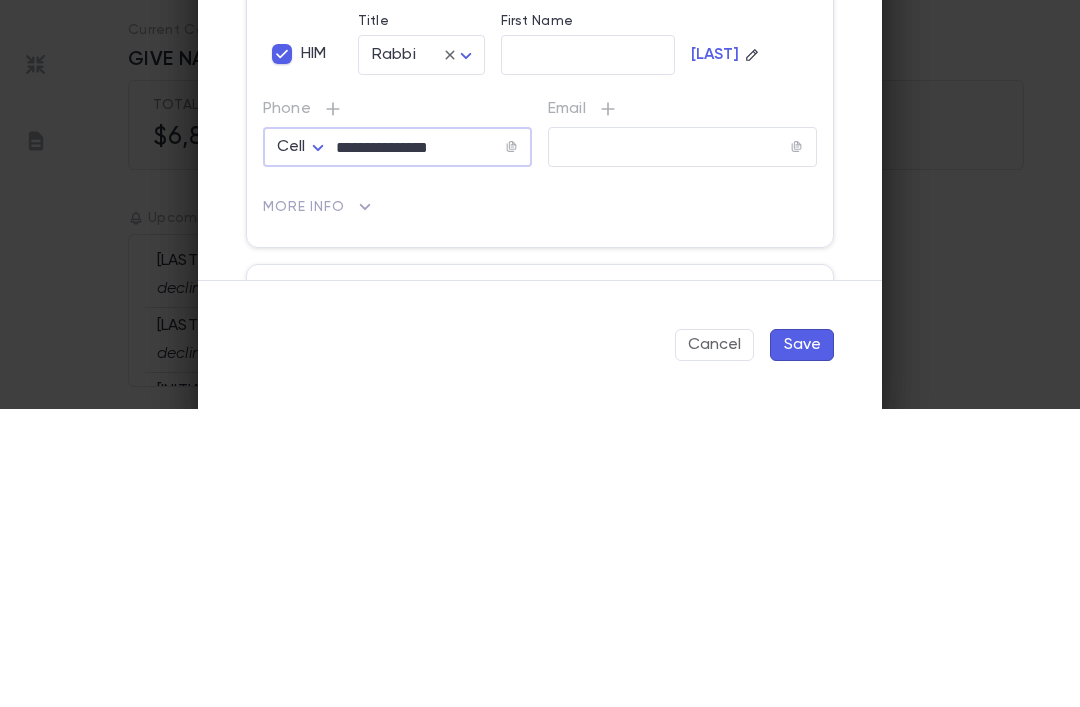 type on "**********" 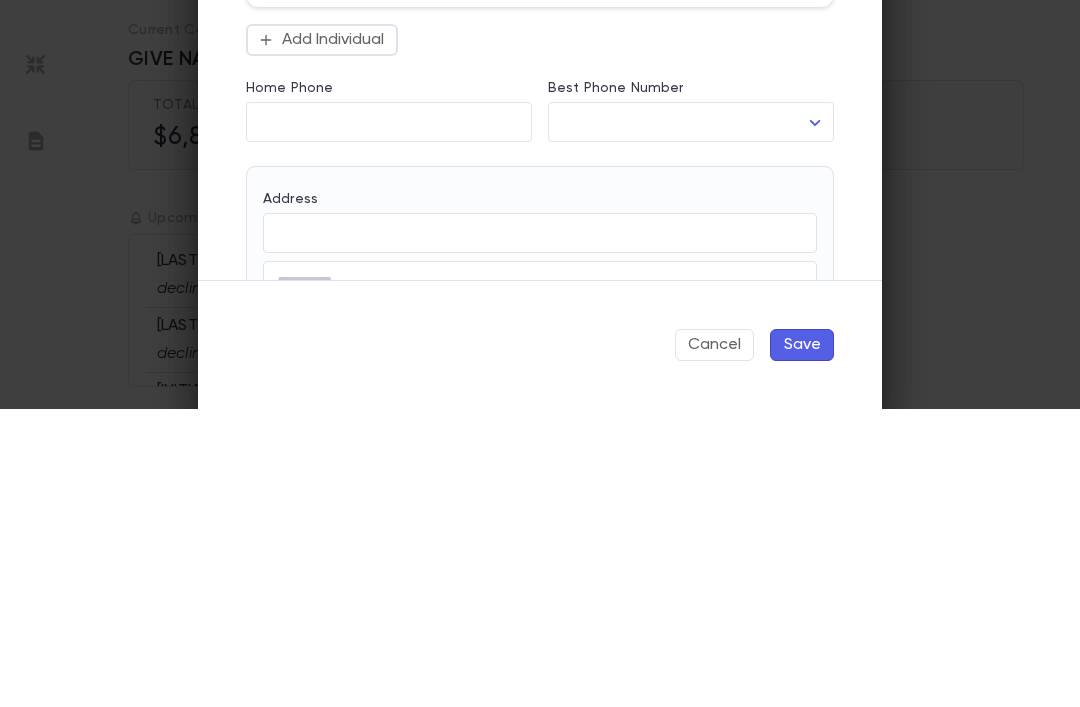 scroll, scrollTop: 363, scrollLeft: 0, axis: vertical 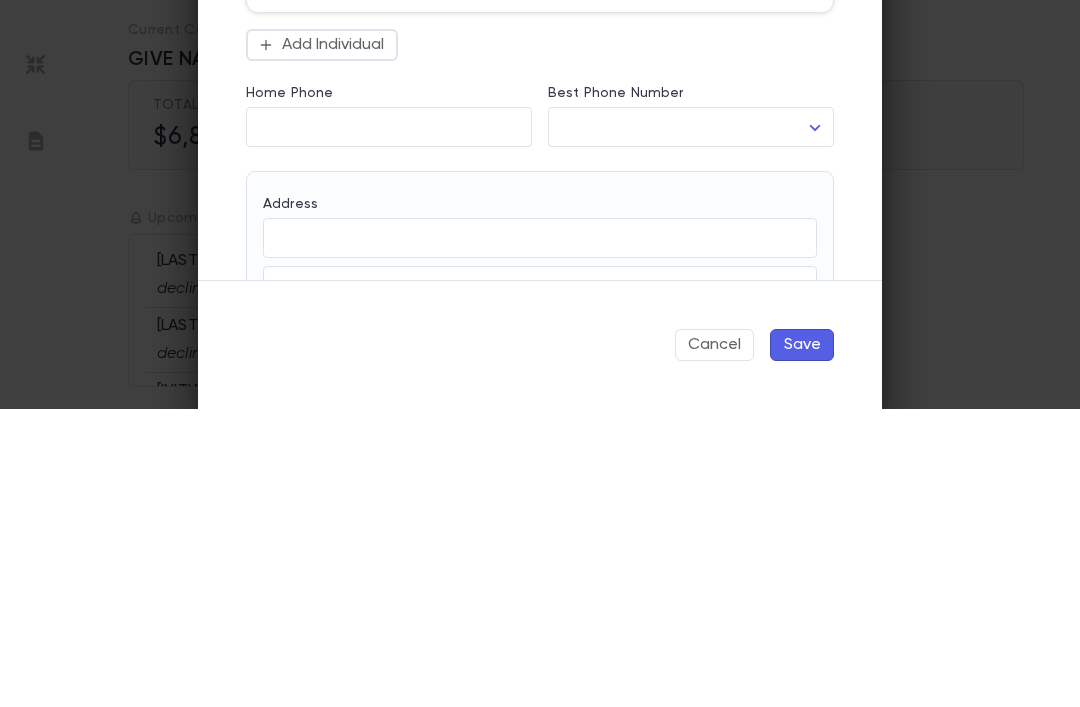 click on "Home Phone" at bounding box center (389, 425) 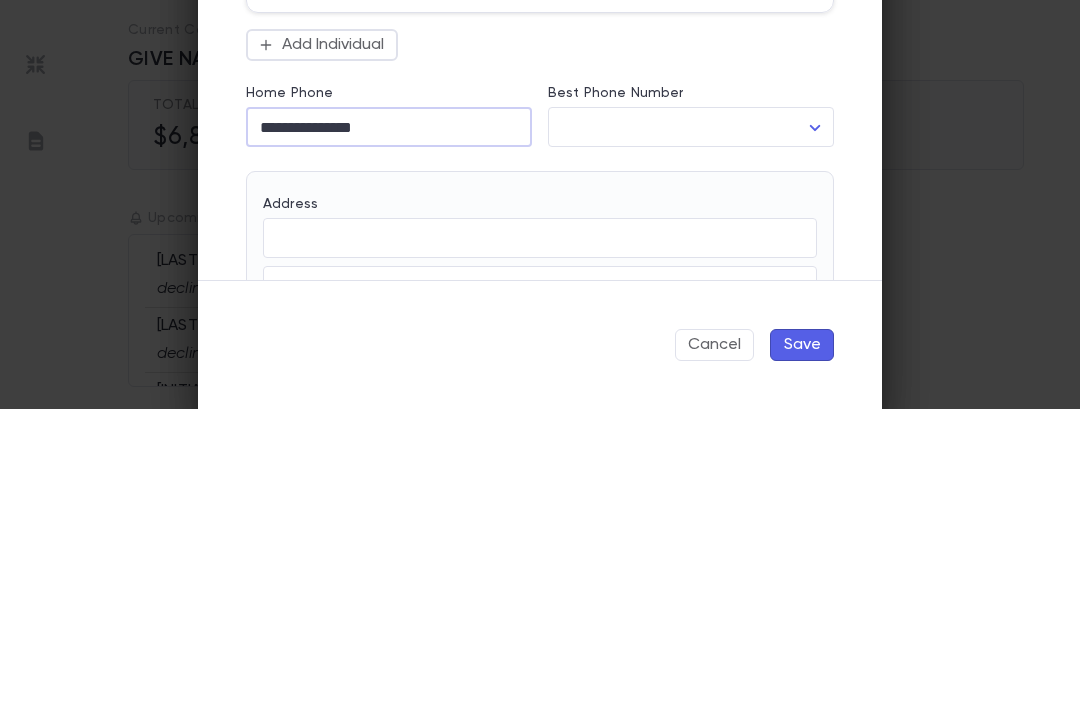 type on "**********" 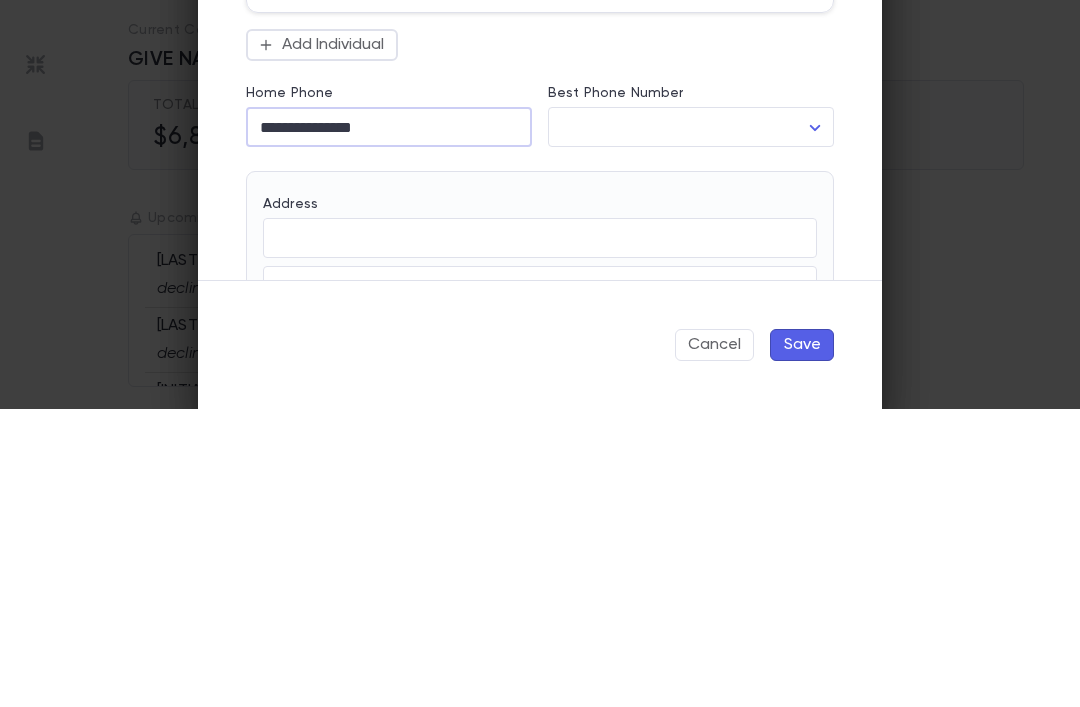 click on "**********" at bounding box center (540, 381) 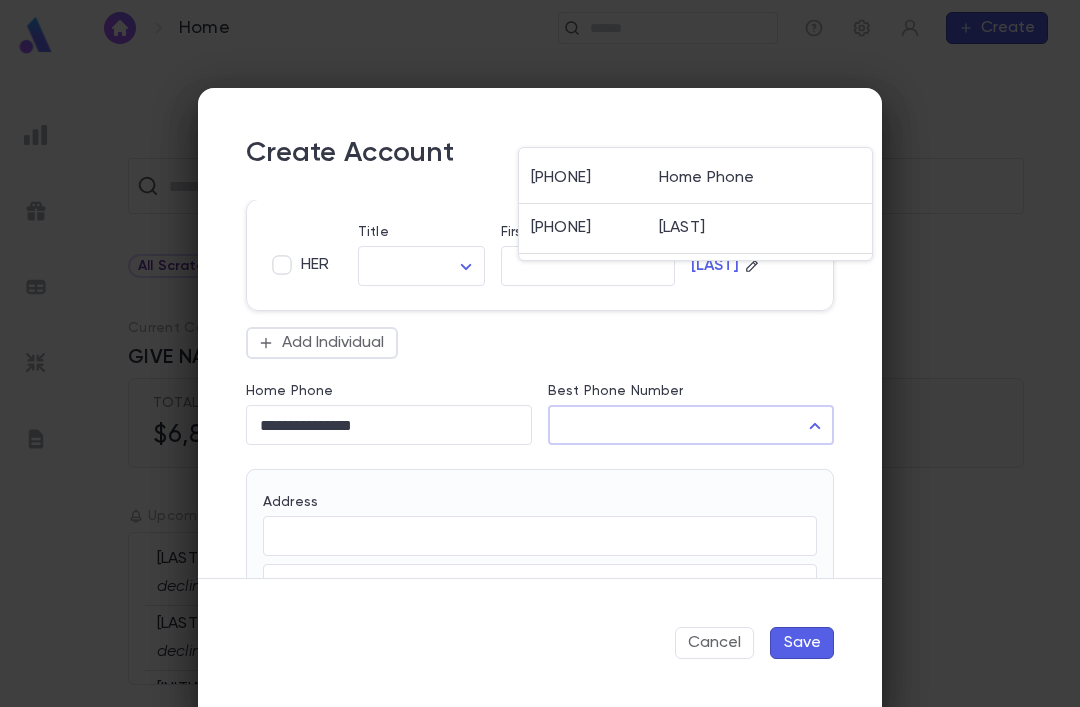 click at bounding box center (540, 353) 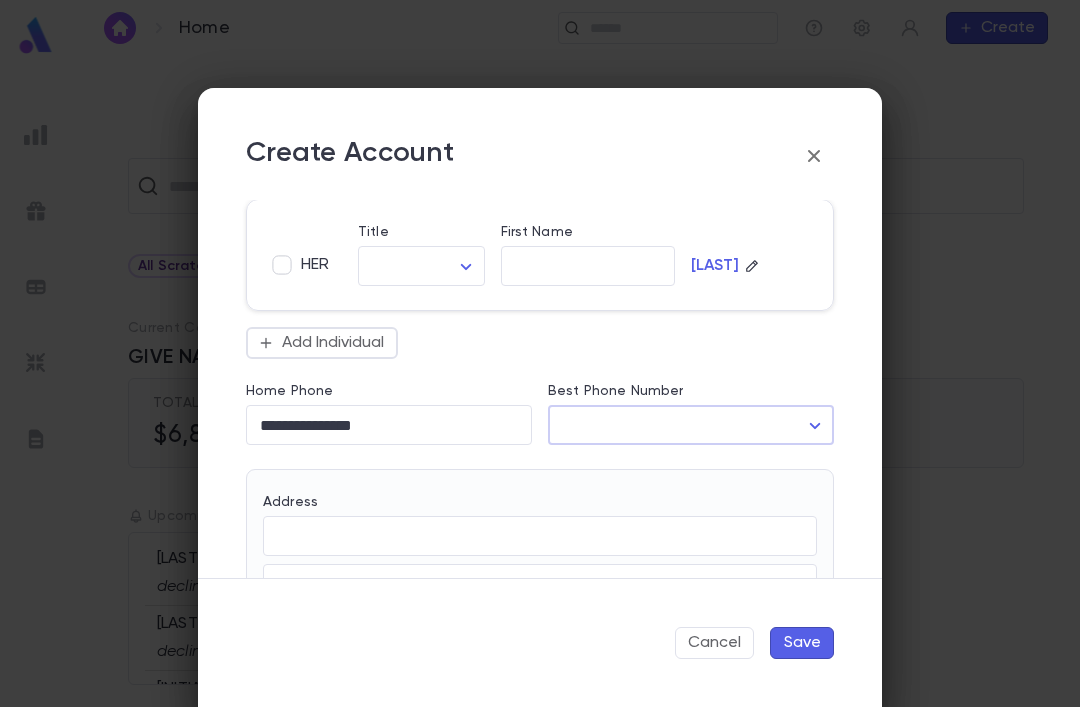 click on "**********" at bounding box center (540, 381) 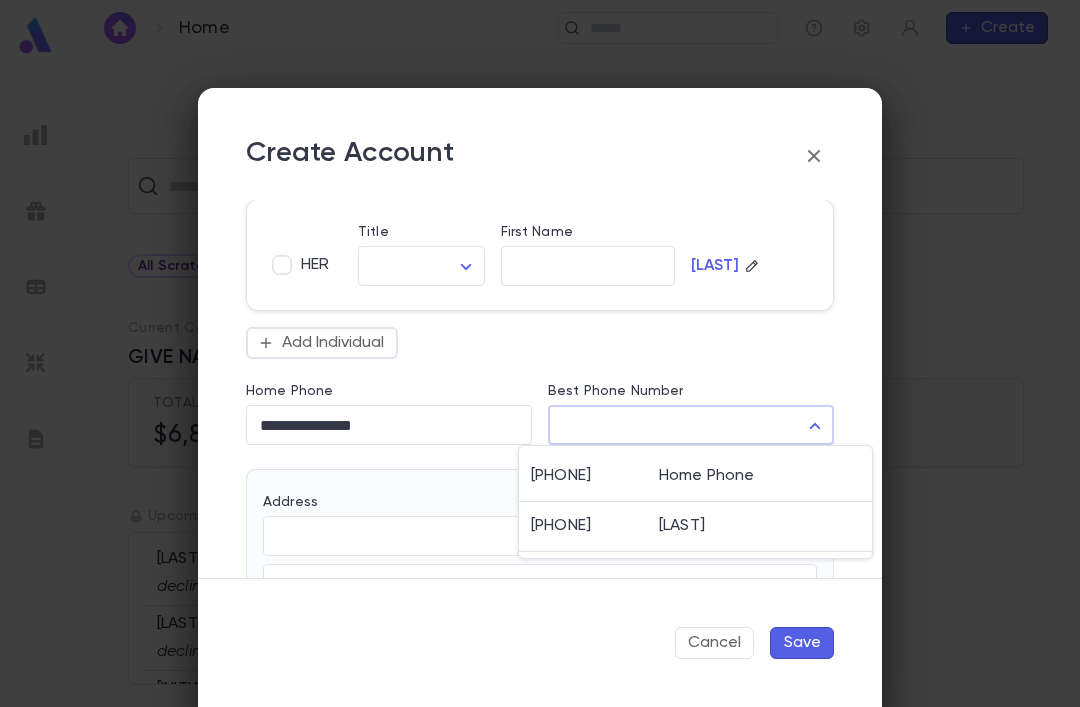 click on "[LAST]" at bounding box center (759, 526) 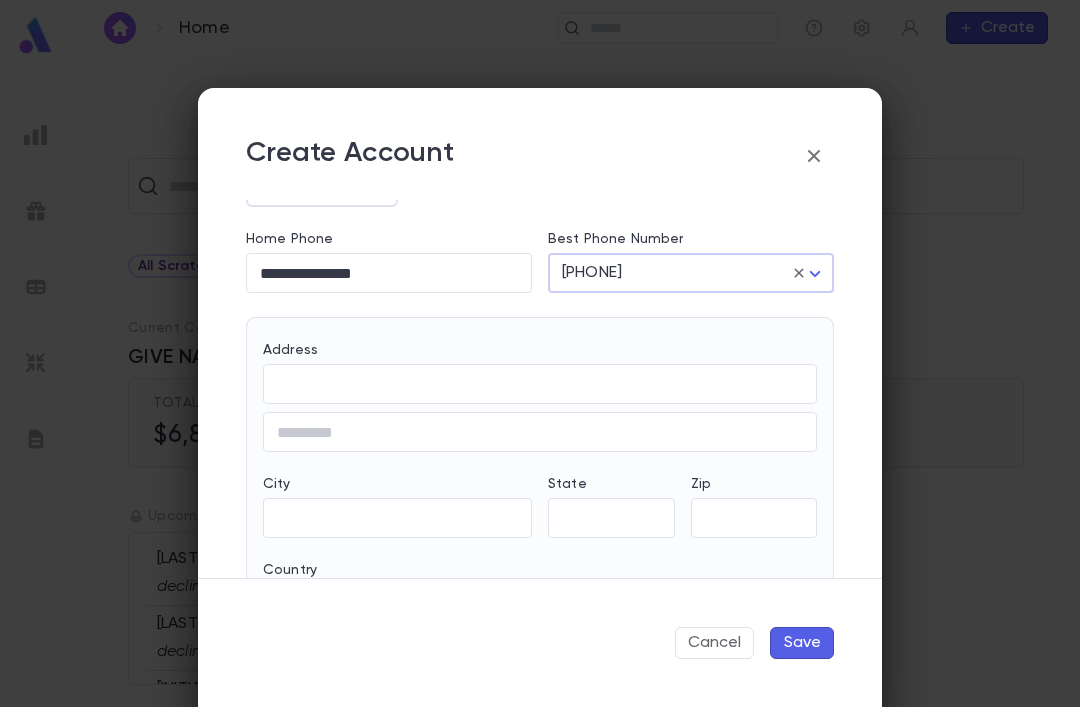 scroll, scrollTop: 517, scrollLeft: 0, axis: vertical 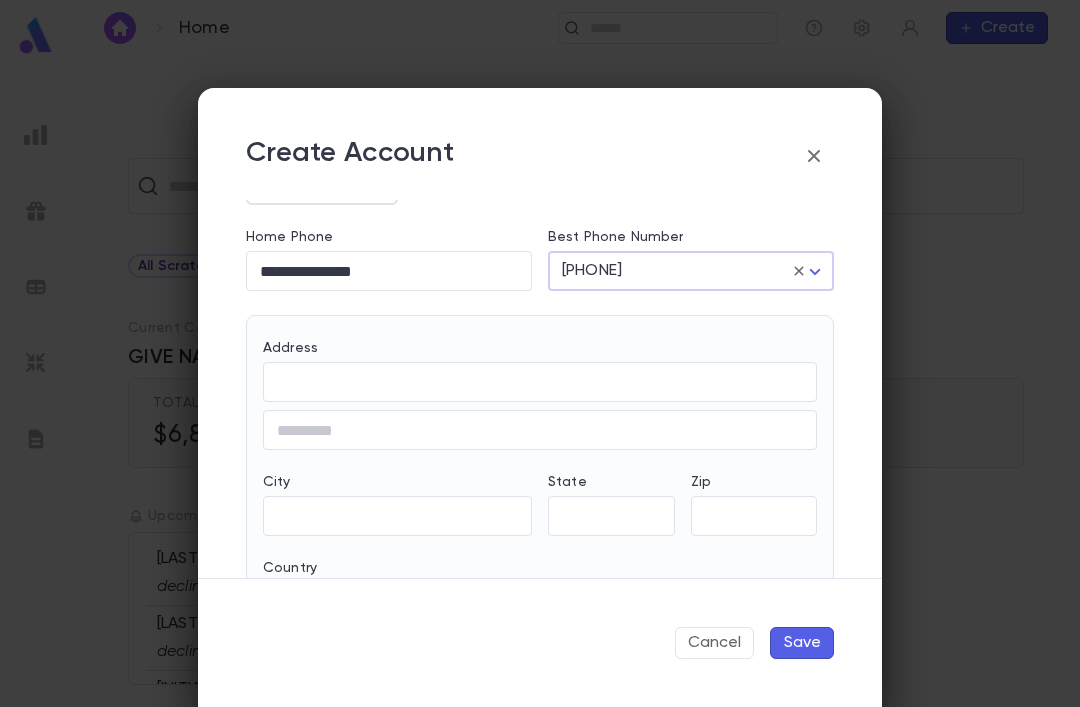 click on "Address" at bounding box center (540, 382) 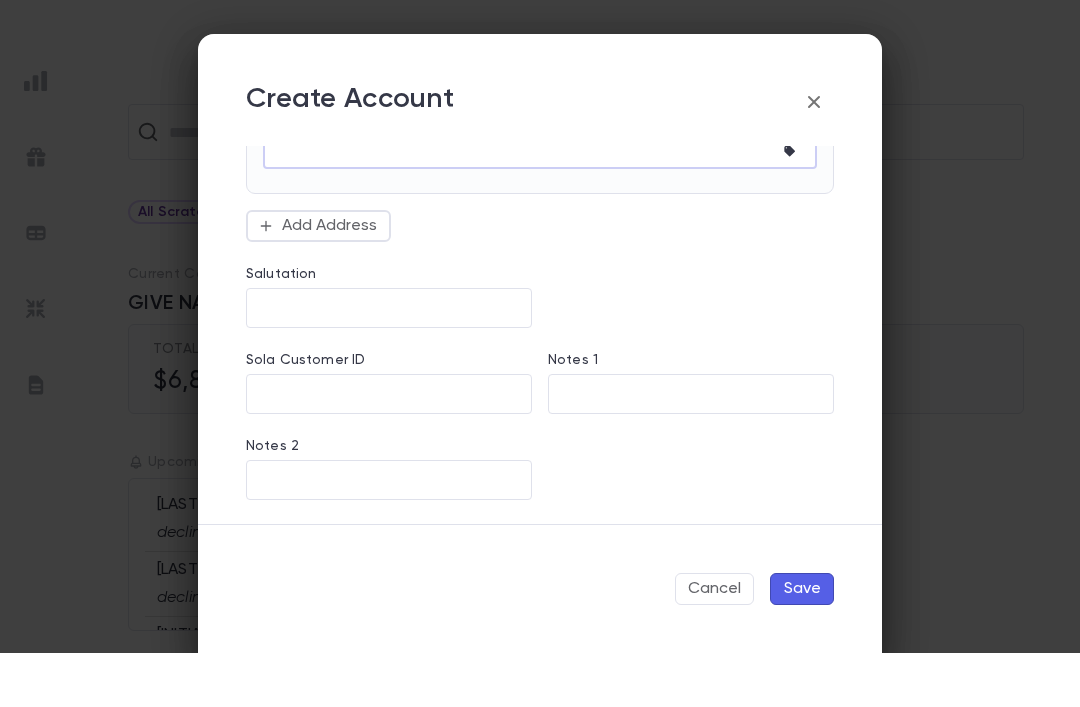 scroll, scrollTop: 1001, scrollLeft: 0, axis: vertical 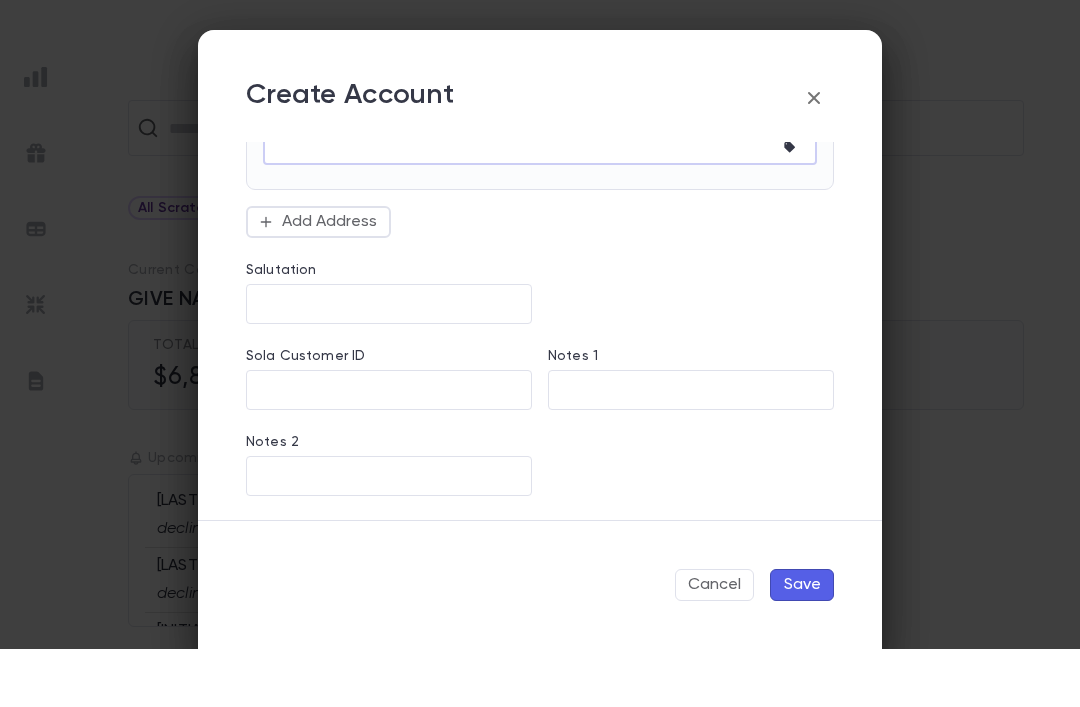 click on "Address ​ ​ City ​ State ​ Zip ​ Country ​ Note * ​ Add Address" at bounding box center [524, 43] 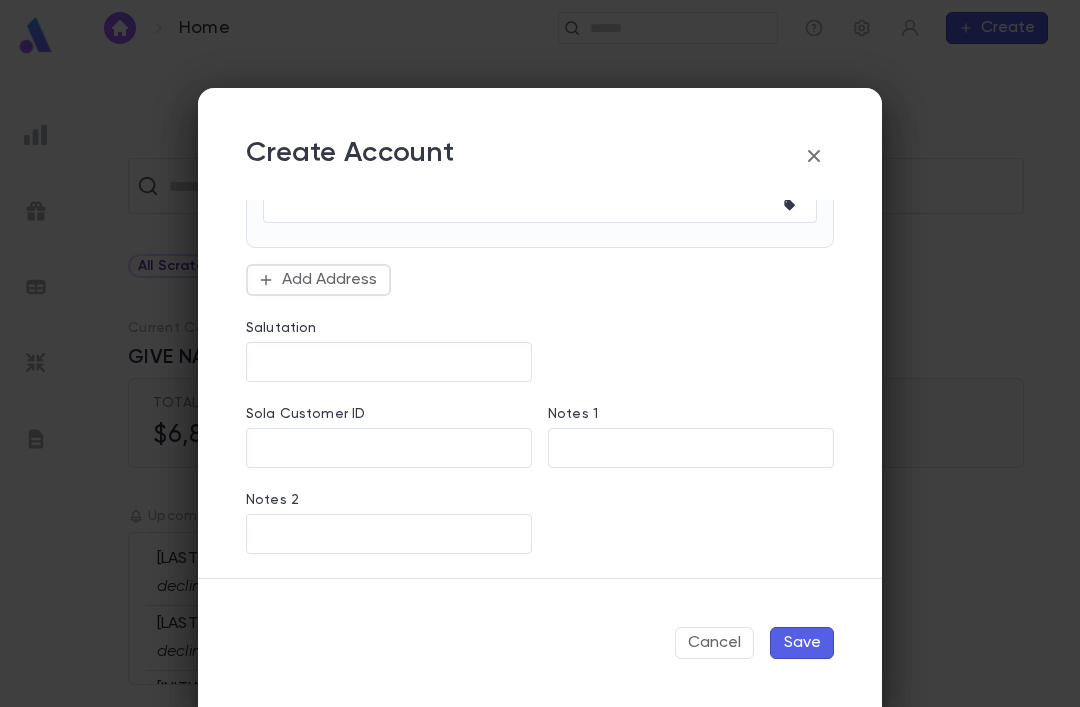 click on "Save" at bounding box center (802, 643) 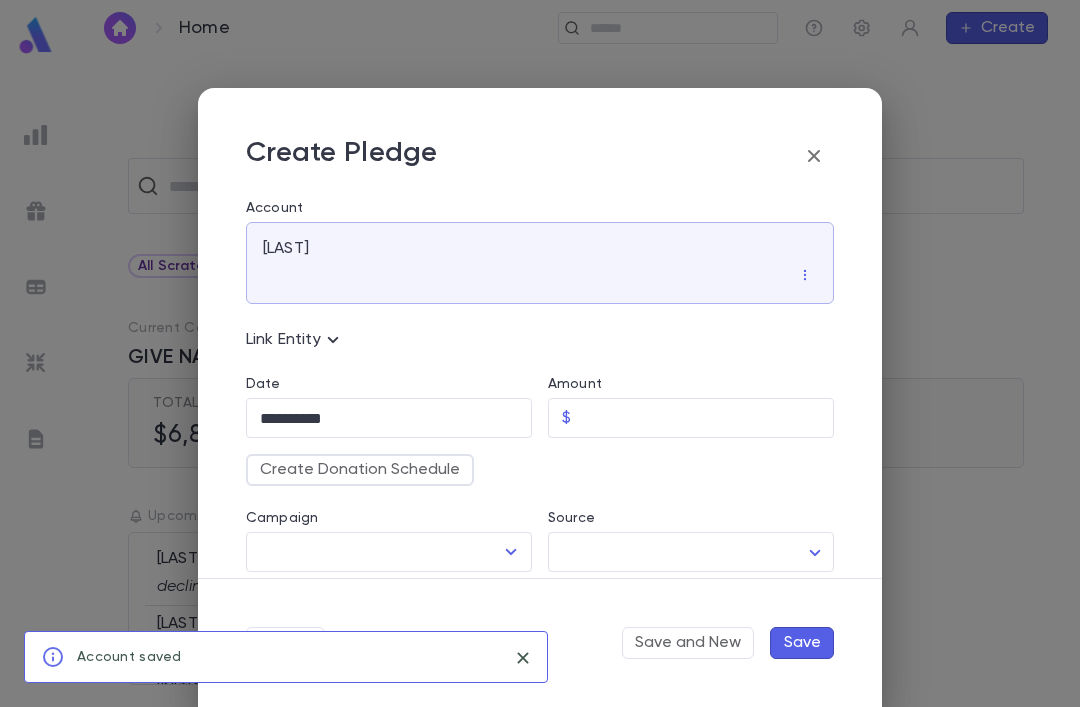 click on "Campaign" at bounding box center [374, 552] 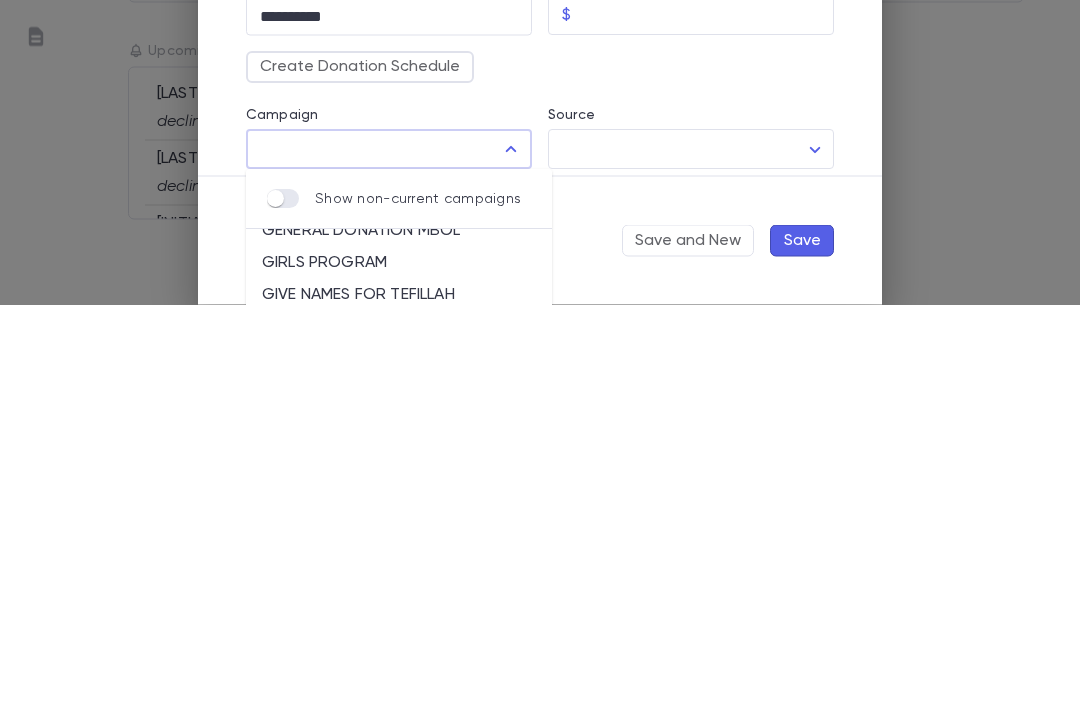 scroll, scrollTop: 108, scrollLeft: 0, axis: vertical 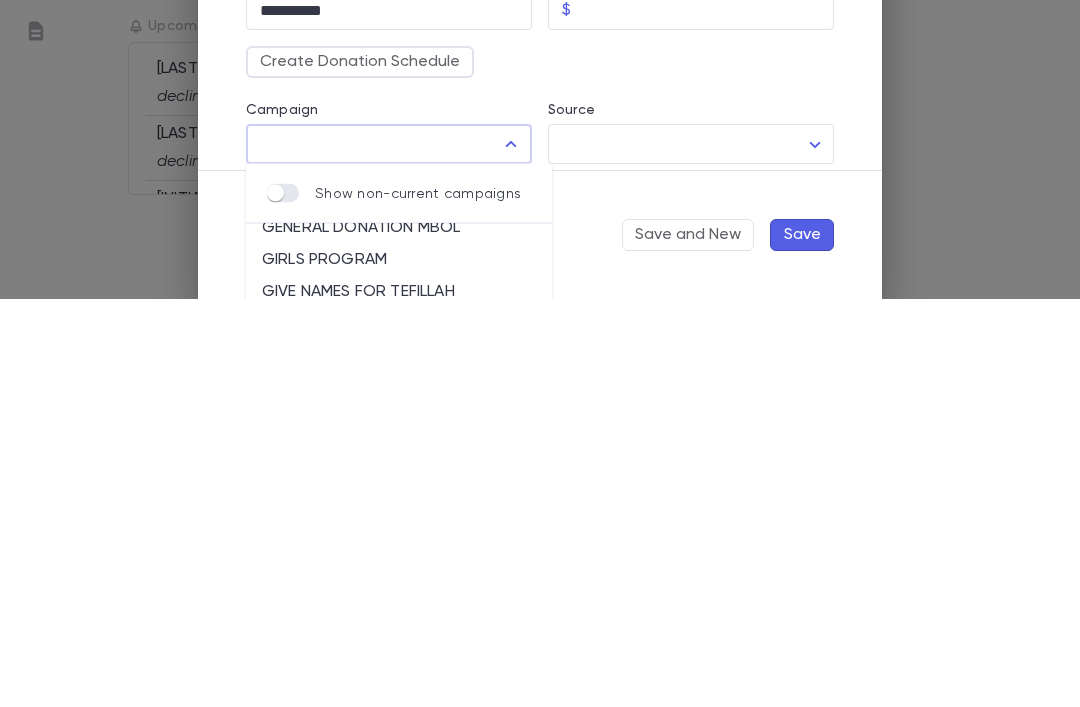 click on "GIVE NAMES FOR TEFILLAH" at bounding box center [399, 700] 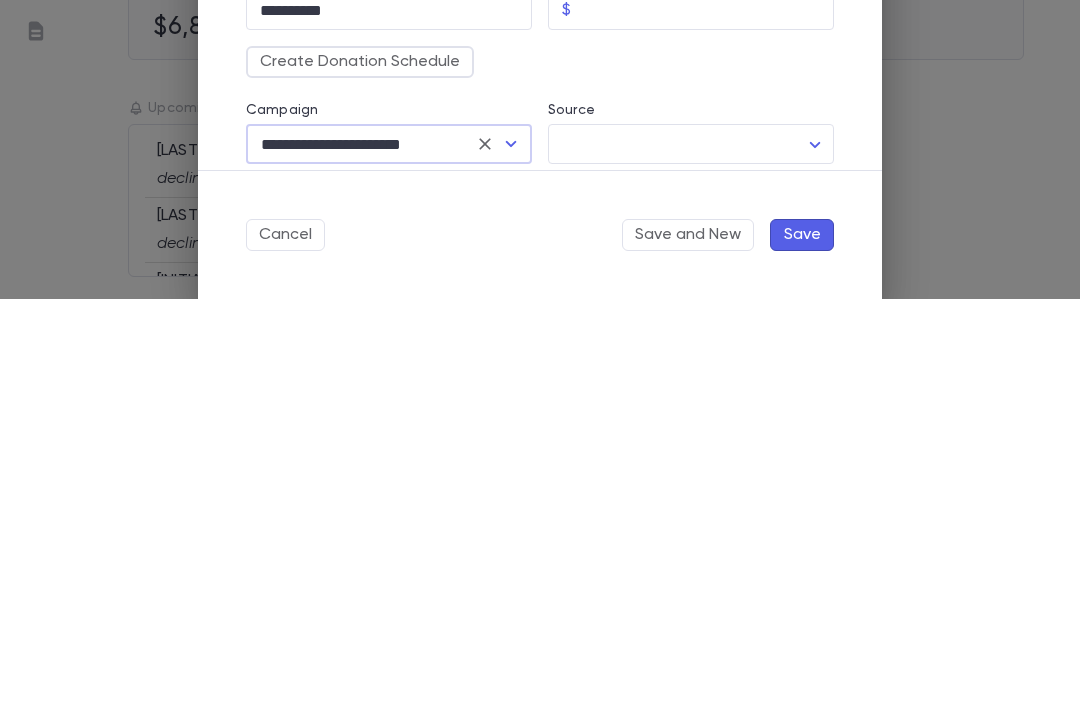 scroll, scrollTop: 63, scrollLeft: 0, axis: vertical 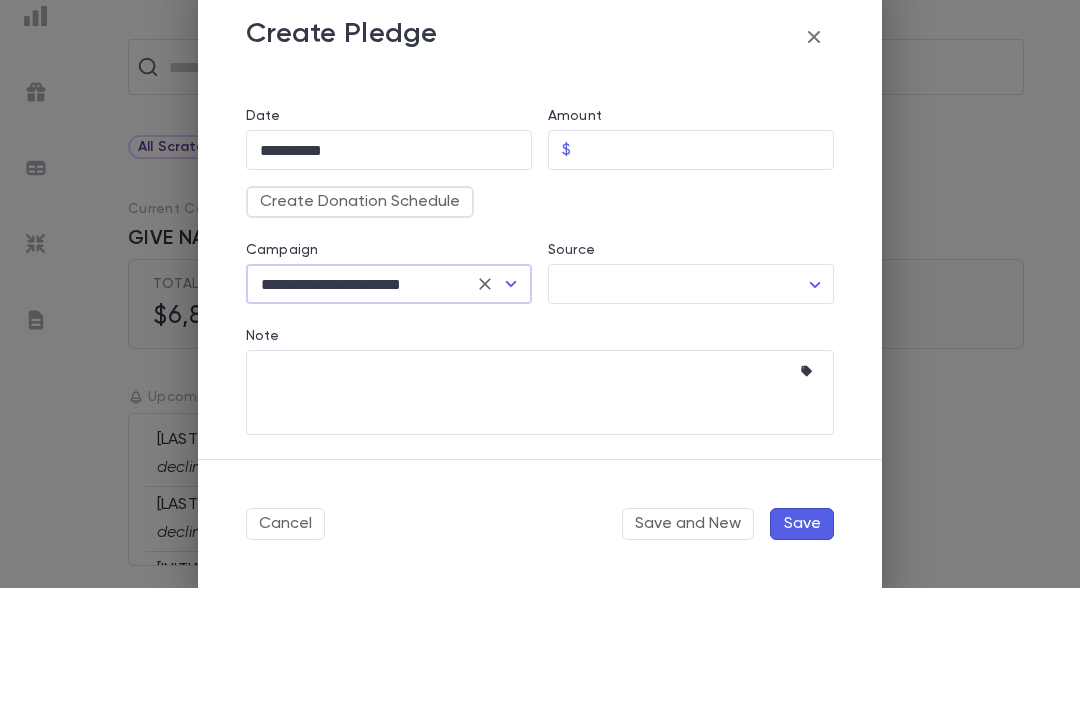 click on "**********" at bounding box center [540, 381] 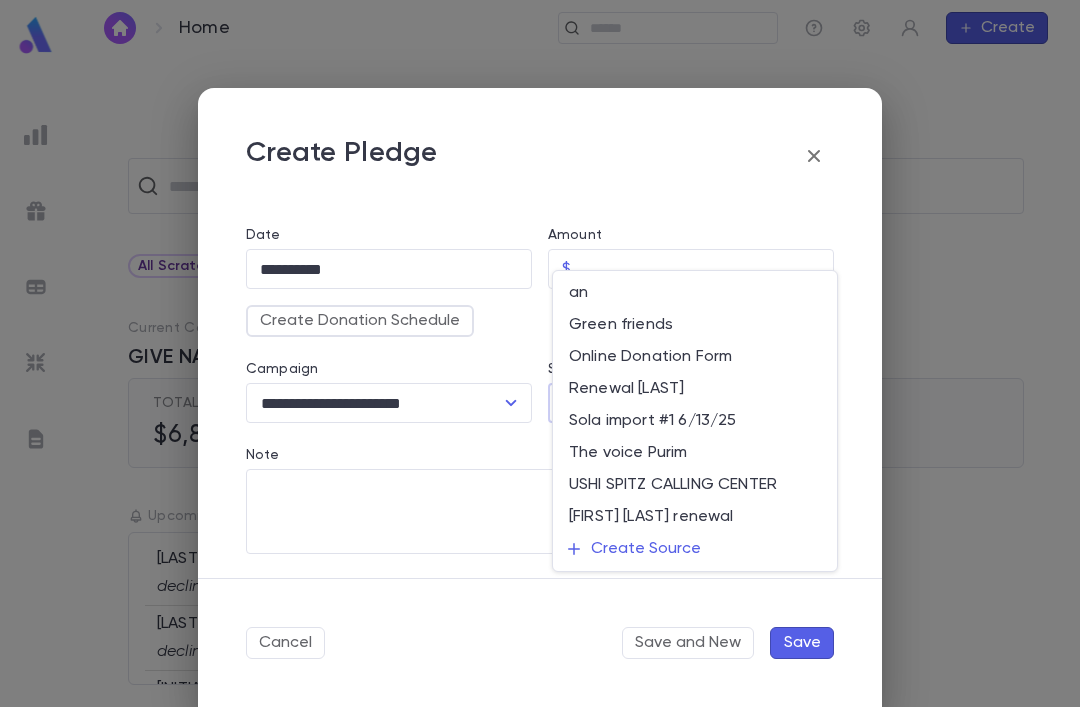click on "Renewal [LAST]" at bounding box center (695, 389) 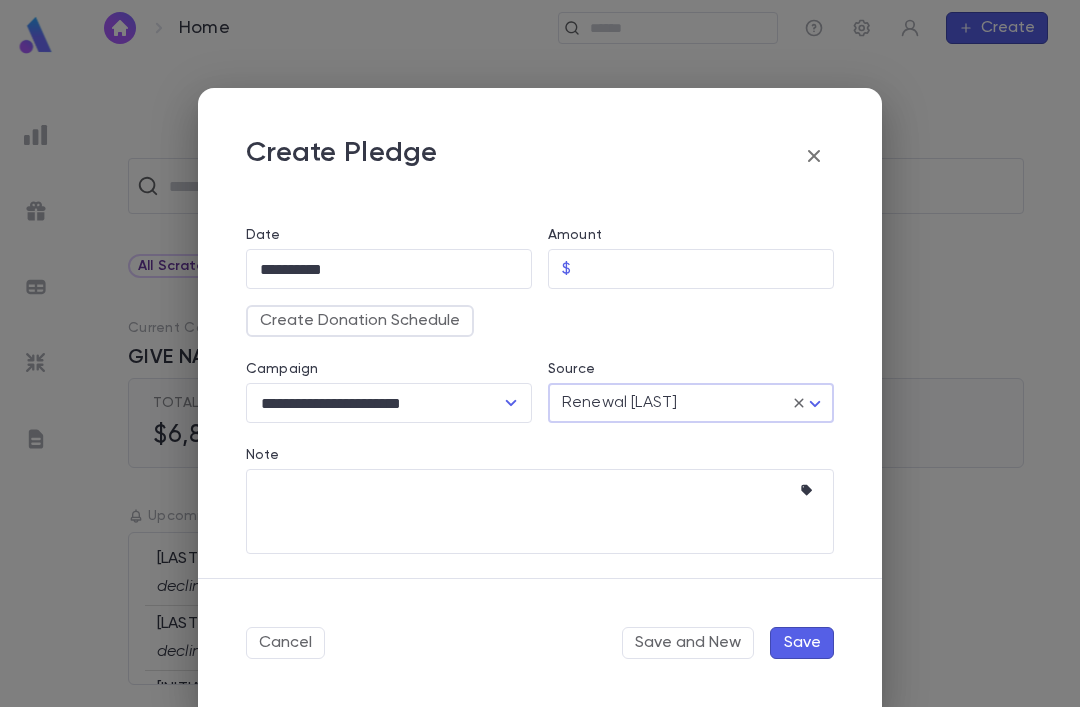 click on "Note" at bounding box center (525, 511) 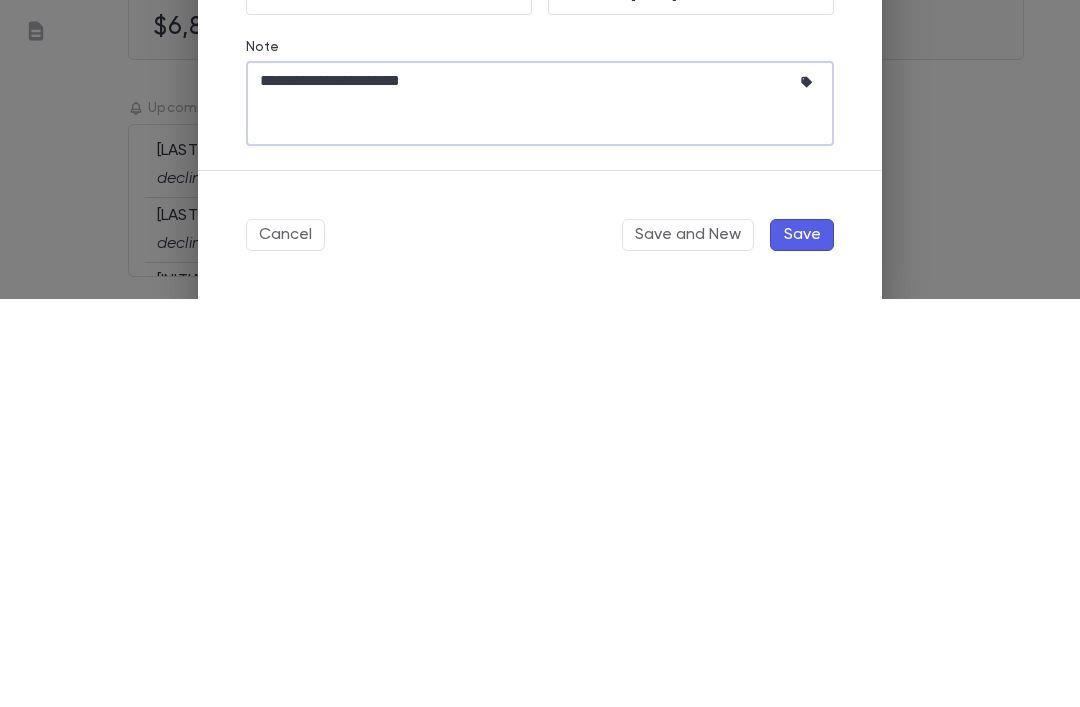 click on "**********" at bounding box center [525, 511] 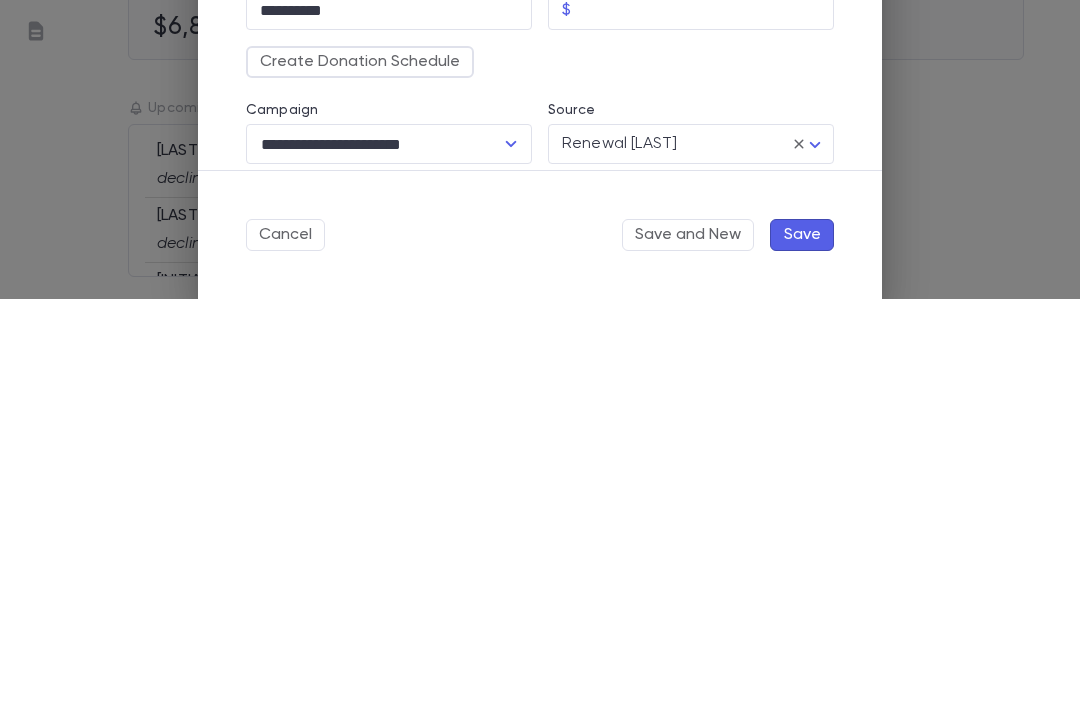 scroll, scrollTop: 0, scrollLeft: 0, axis: both 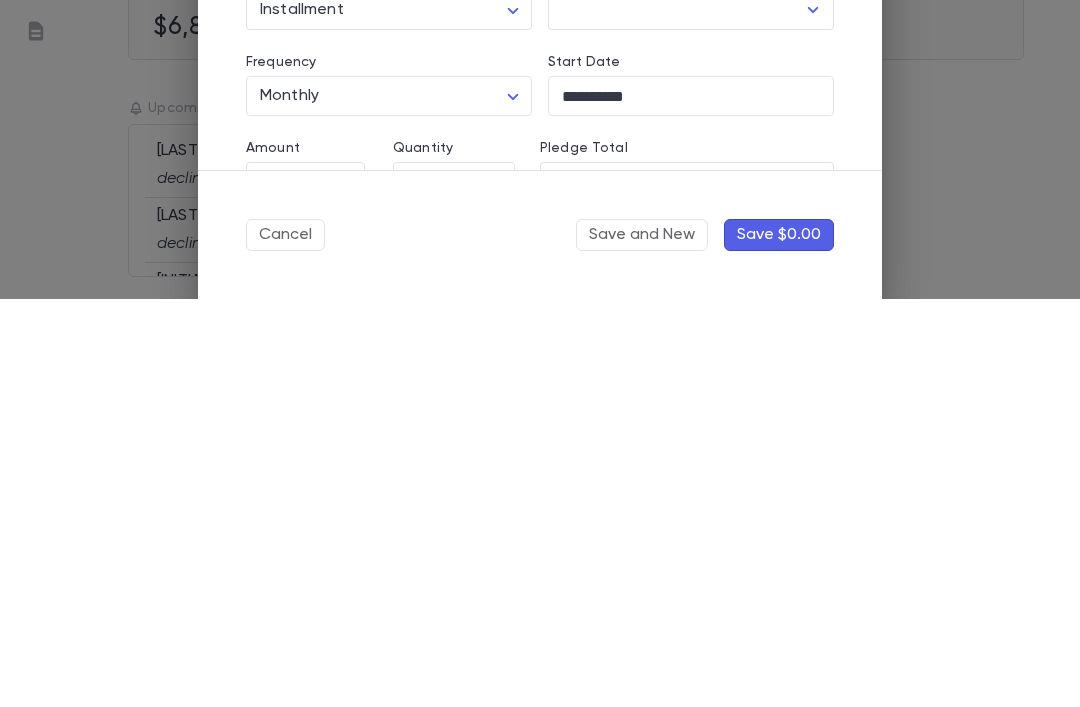 type on "**********" 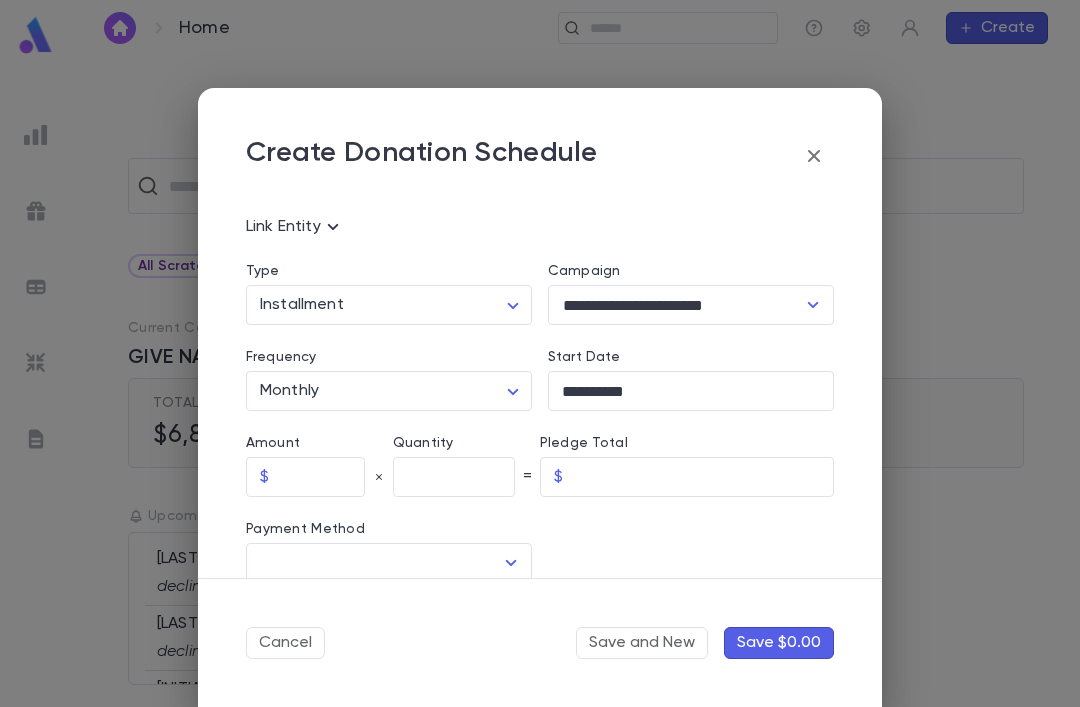 scroll, scrollTop: 114, scrollLeft: 0, axis: vertical 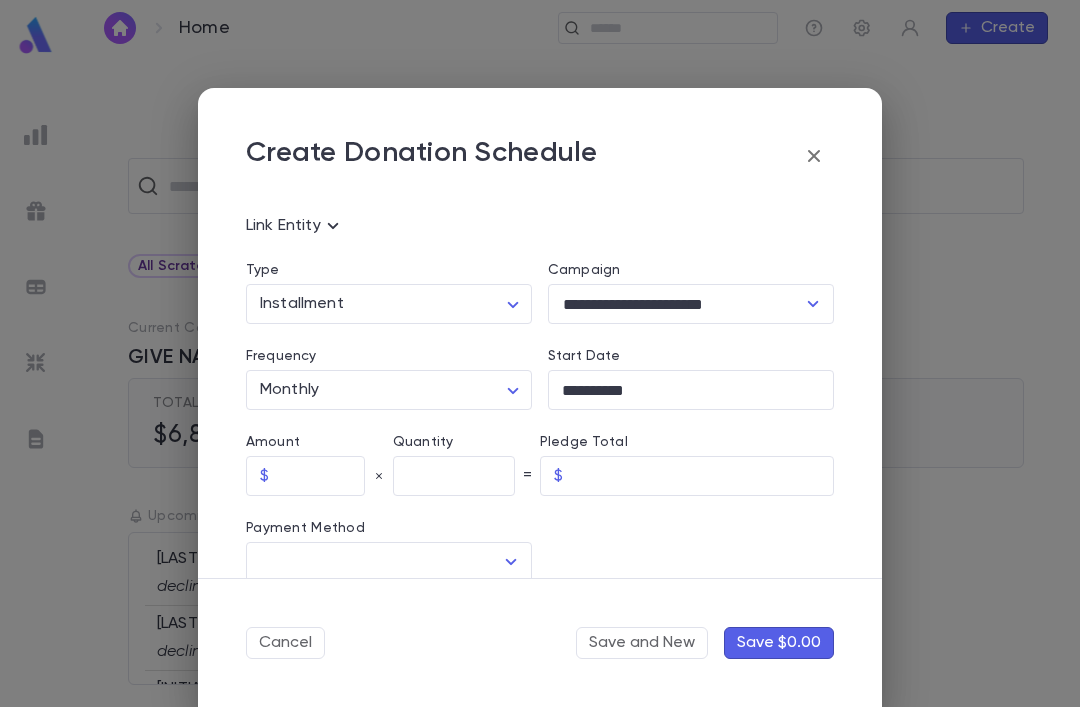 click on "**********" at bounding box center (540, 381) 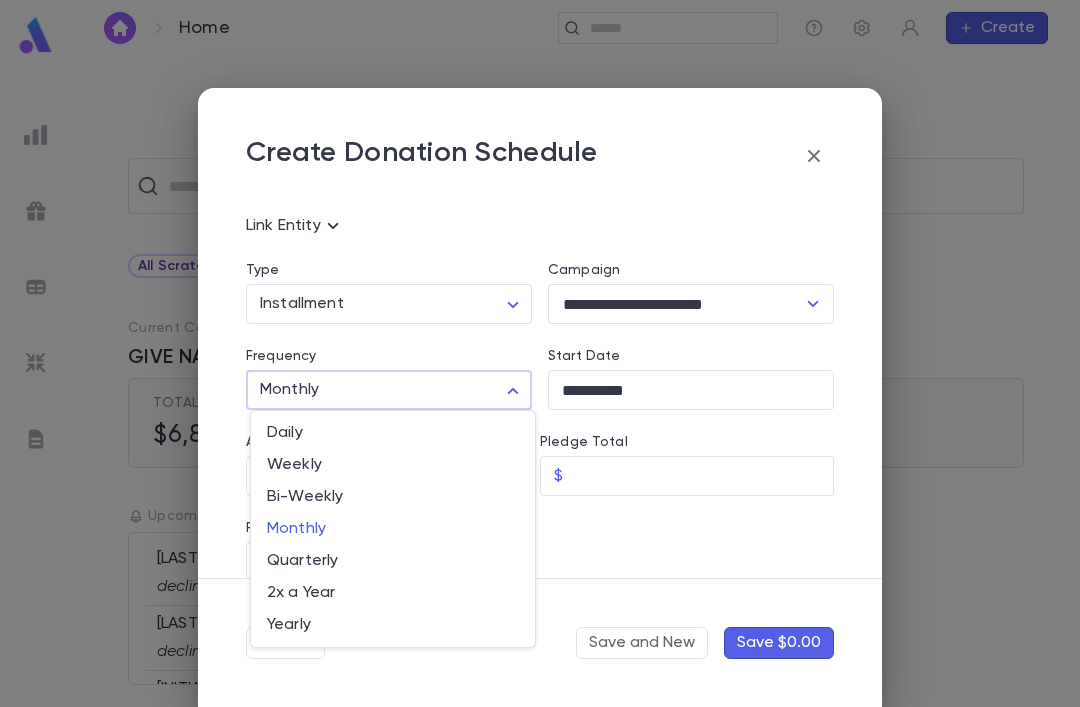 click on "Weekly" at bounding box center [393, 465] 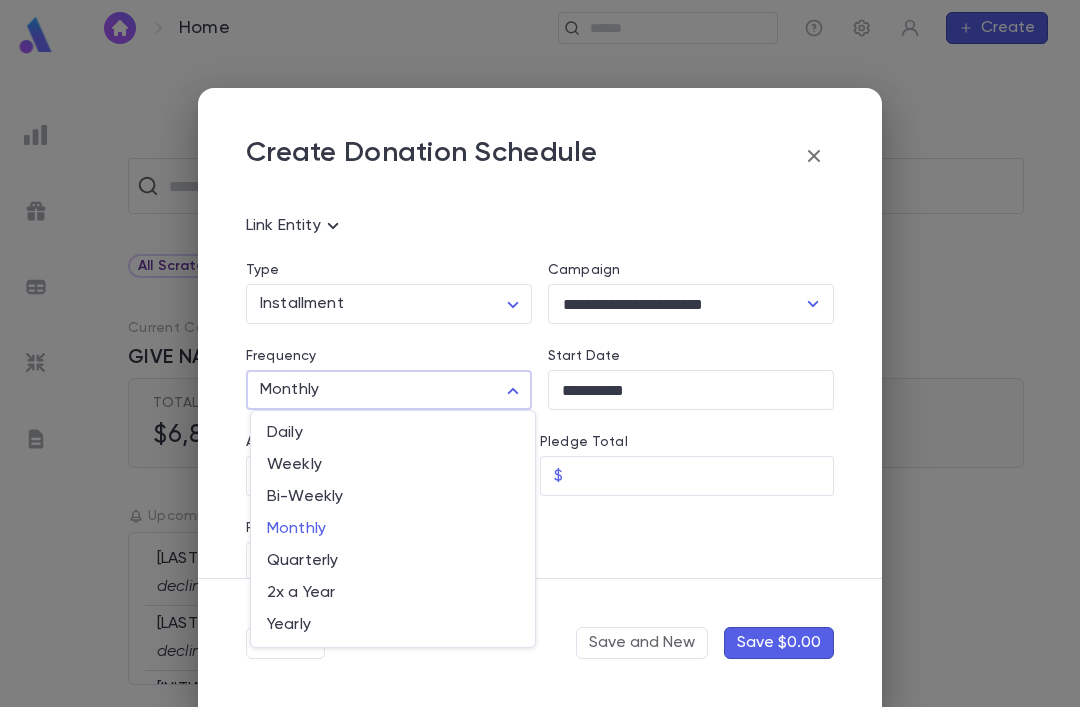 type on "******" 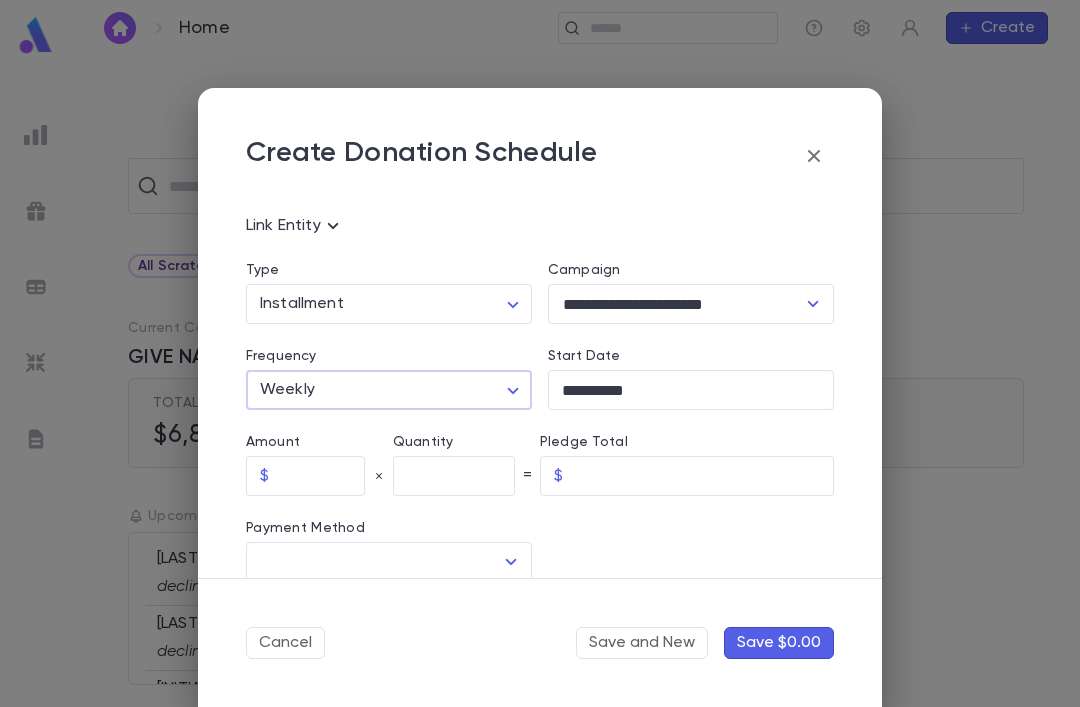 click at bounding box center (321, 476) 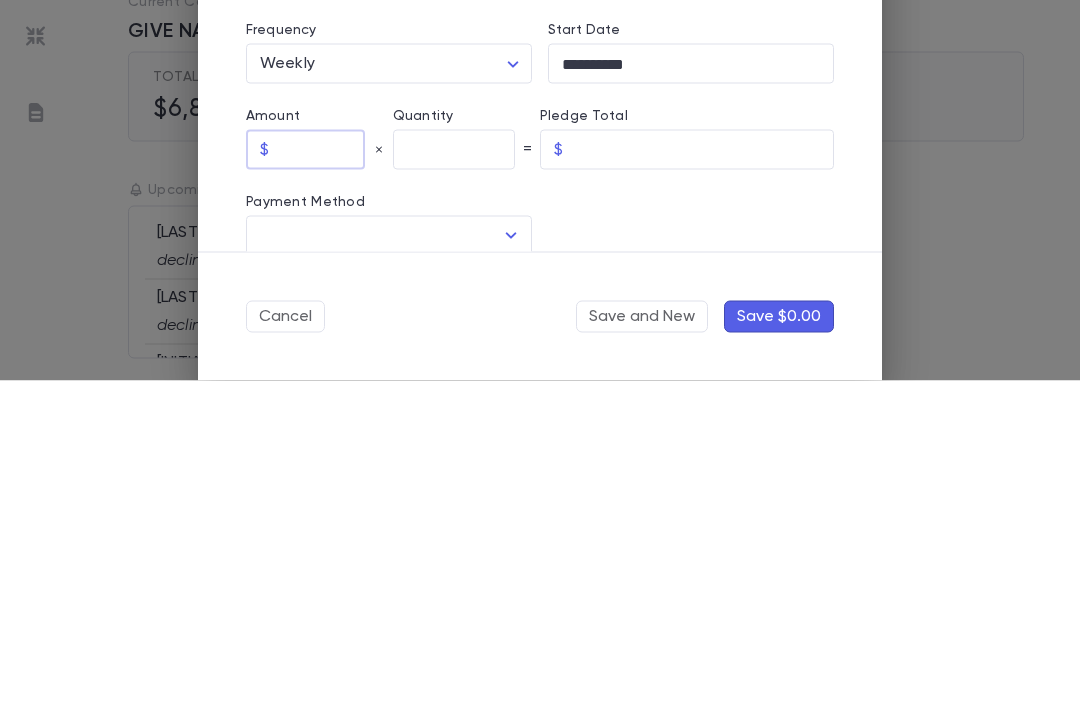 type on "****" 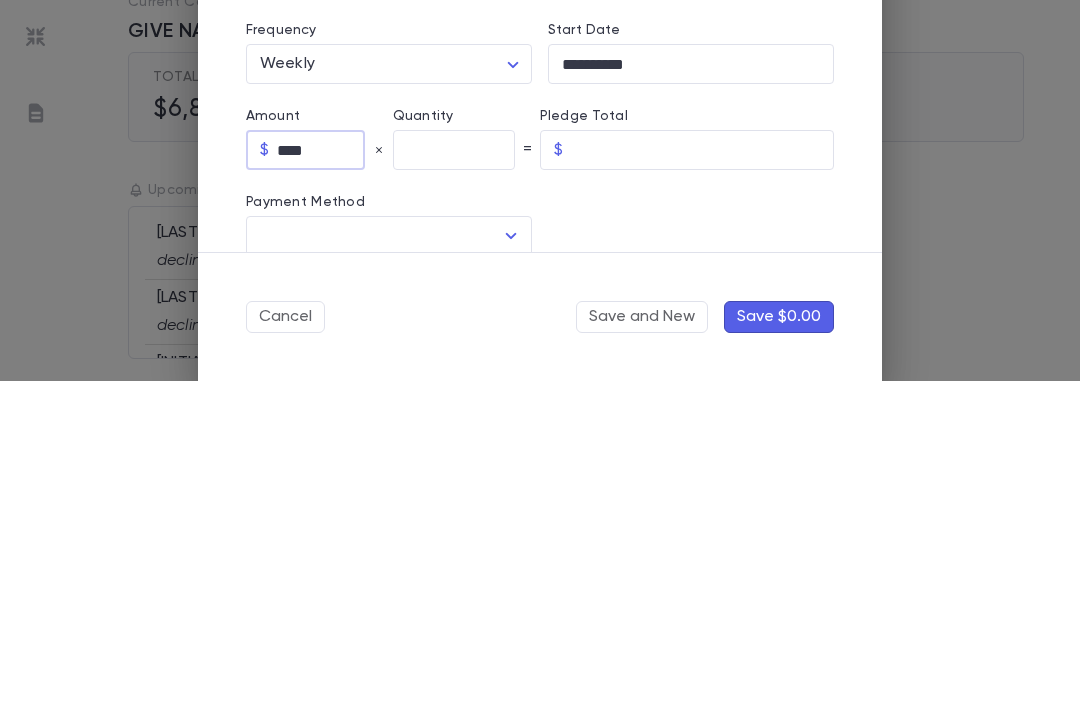 click at bounding box center [454, 476] 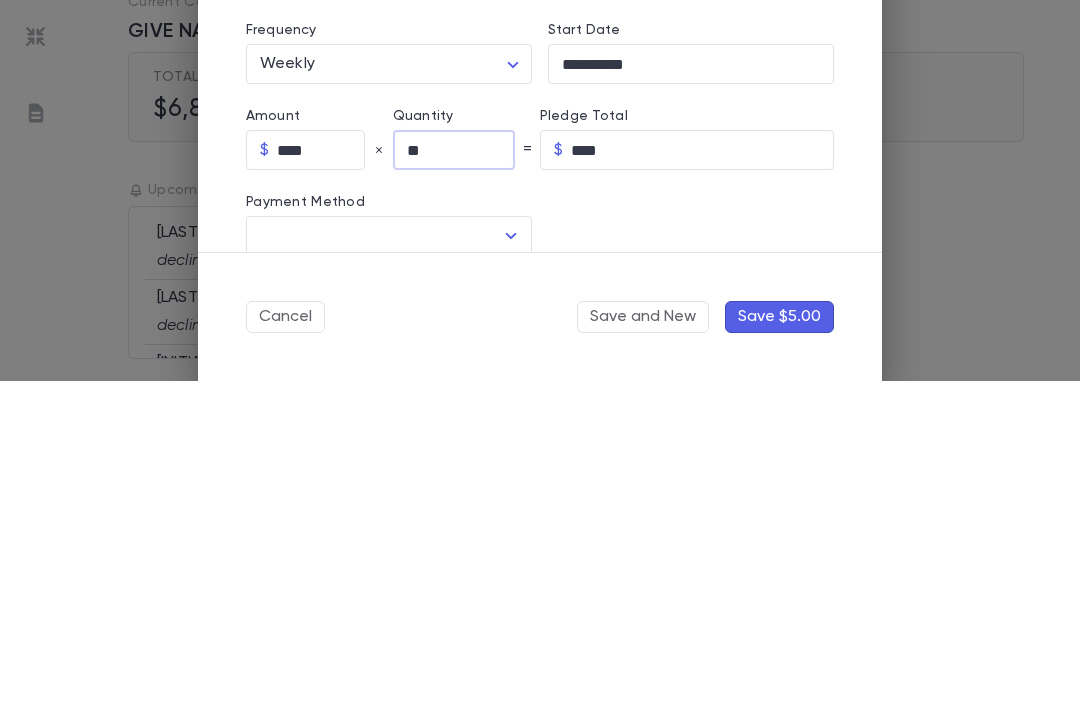 click at bounding box center (374, 562) 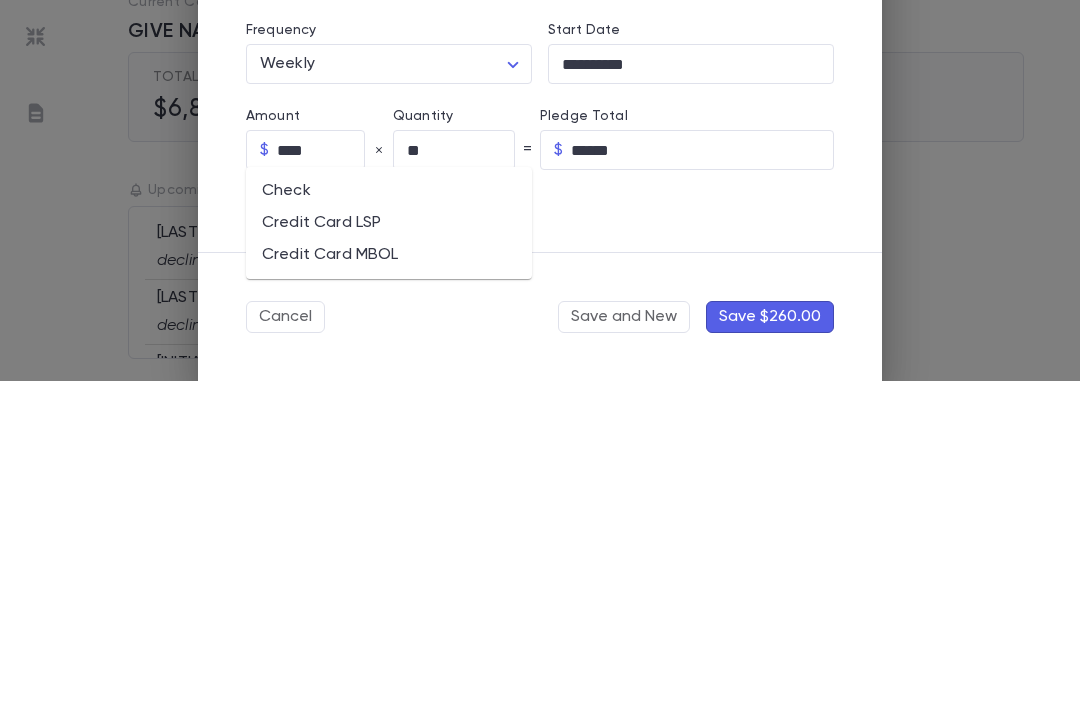 click on "Credit Card LSP" at bounding box center [389, 549] 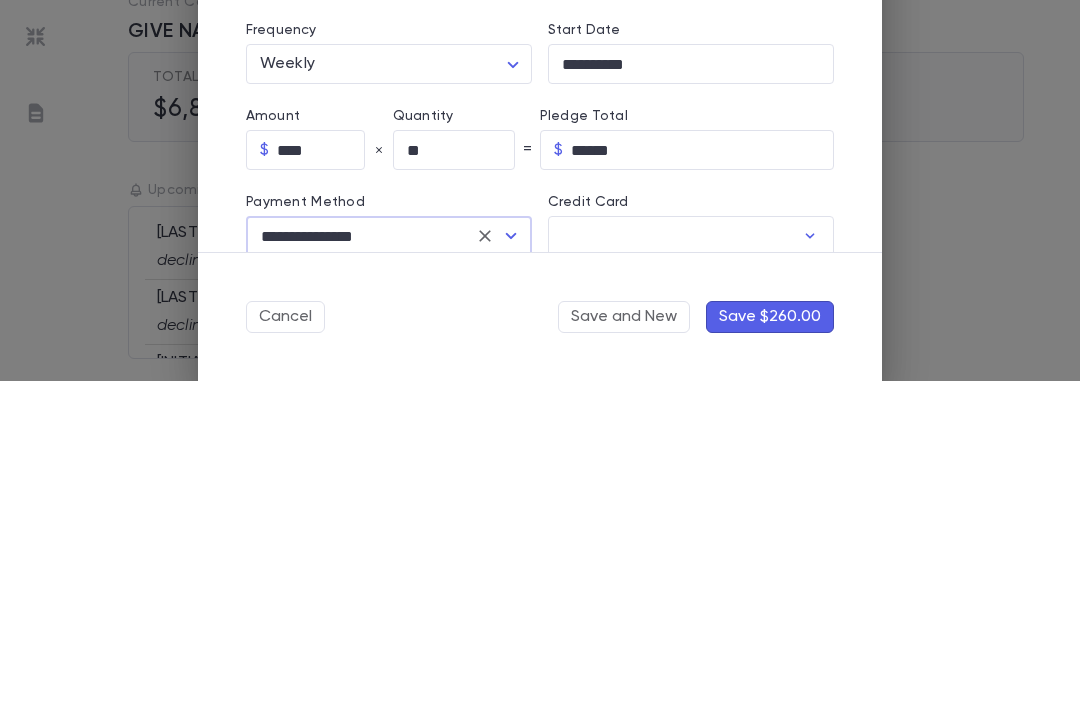 click on "Credit Card" at bounding box center [671, 562] 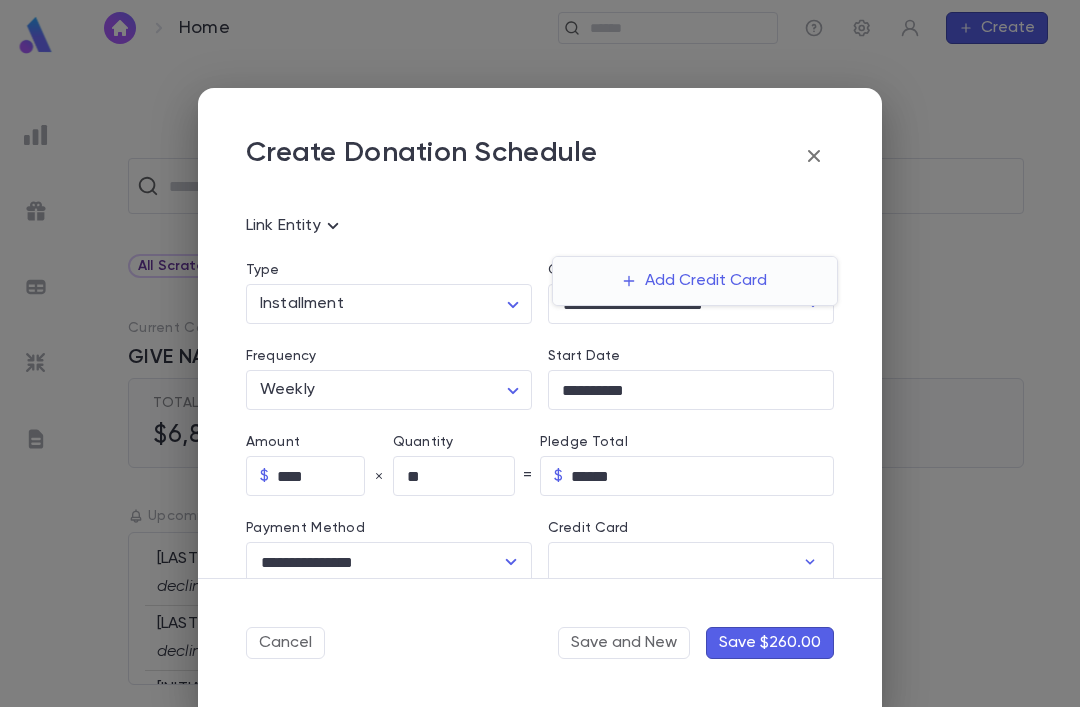 click on "Add   Credit Card" at bounding box center (695, 281) 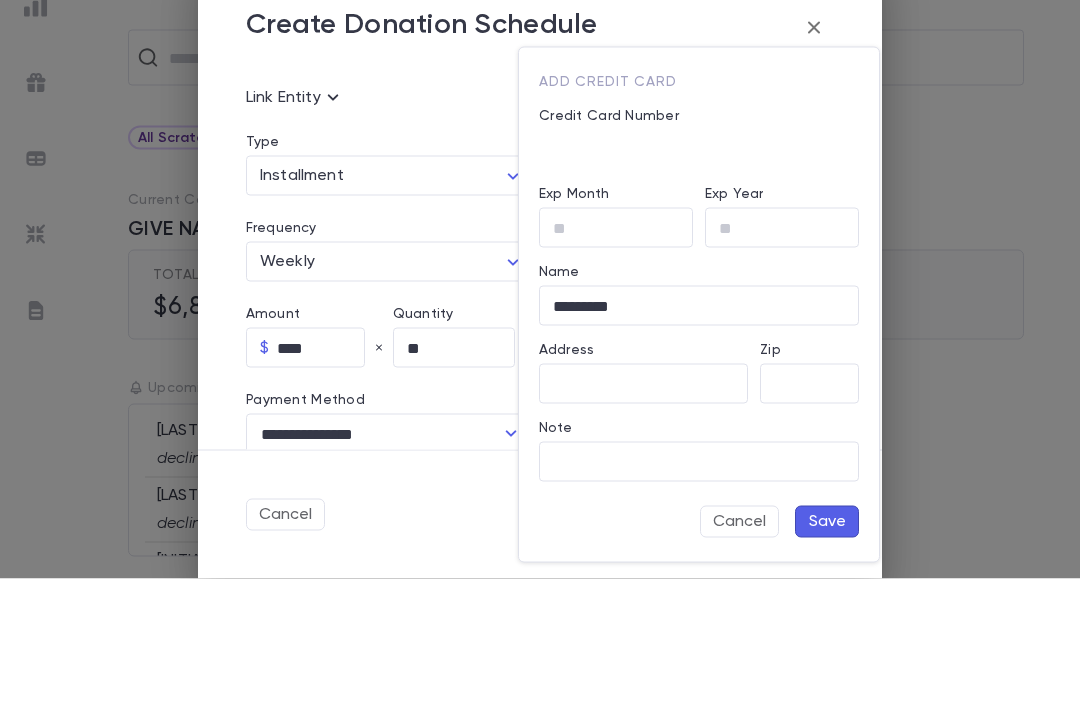 click on "Exp Month" at bounding box center (616, 356) 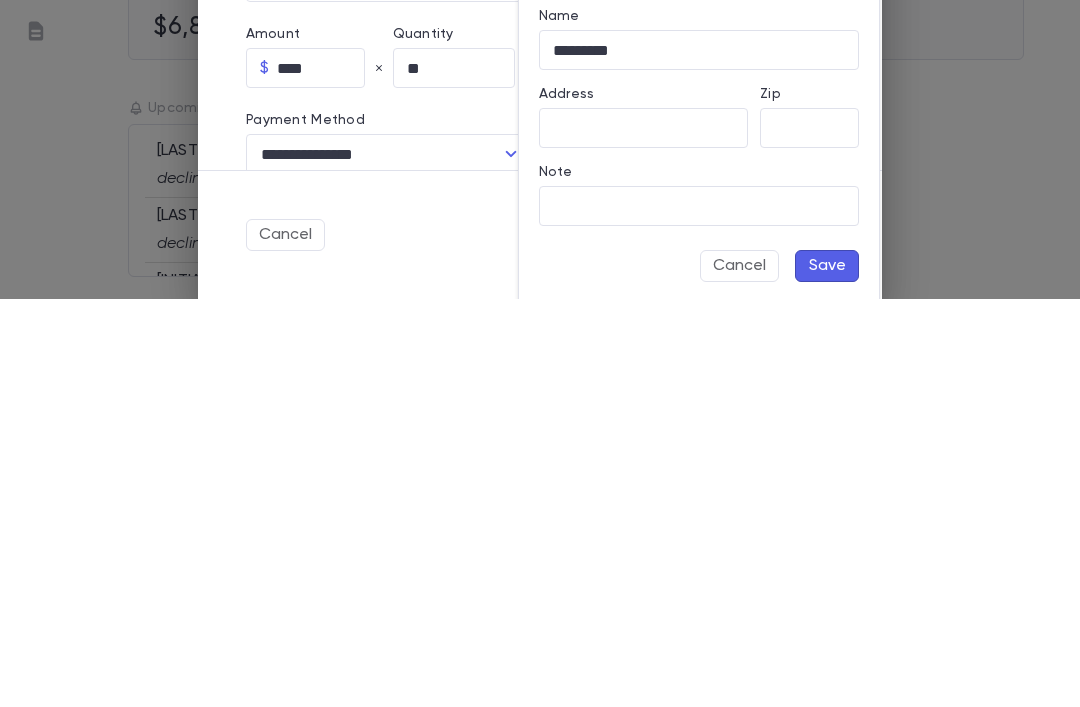 click on "Save" at bounding box center [827, 674] 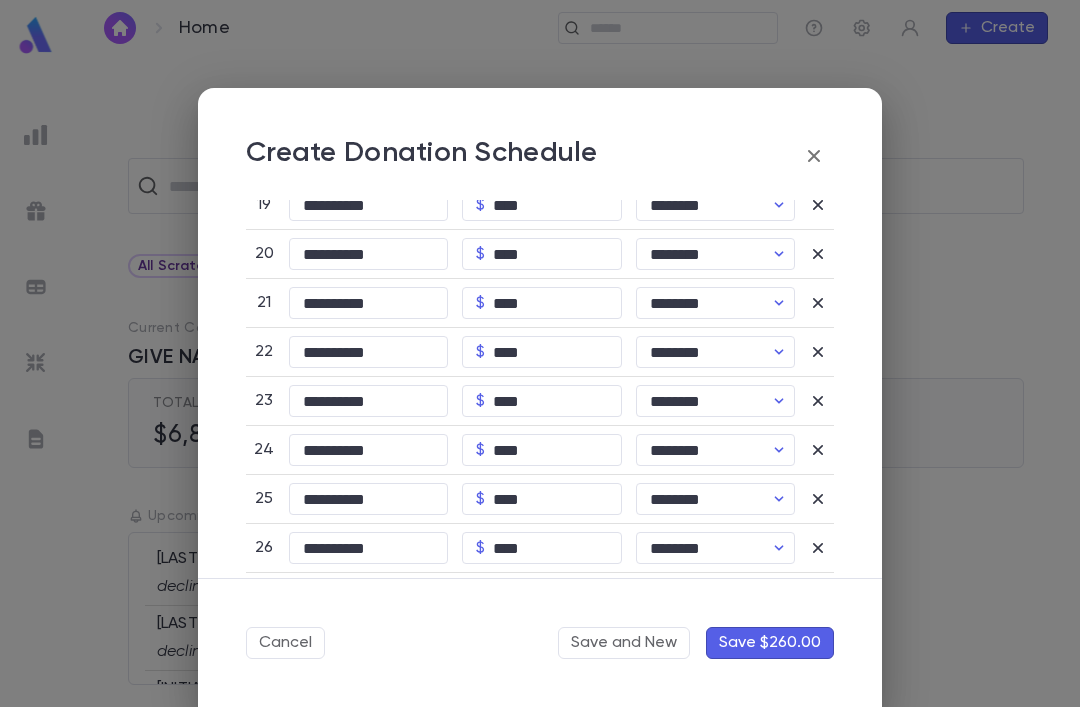 click on "Save $260.00" at bounding box center [770, 643] 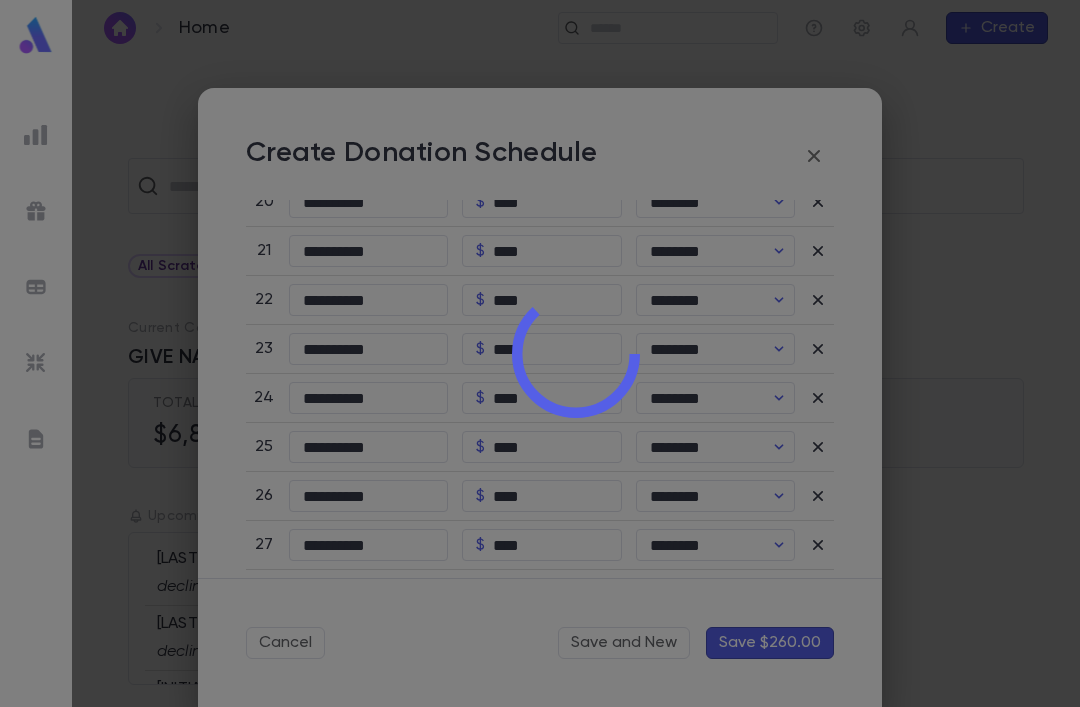 scroll, scrollTop: 1588, scrollLeft: 0, axis: vertical 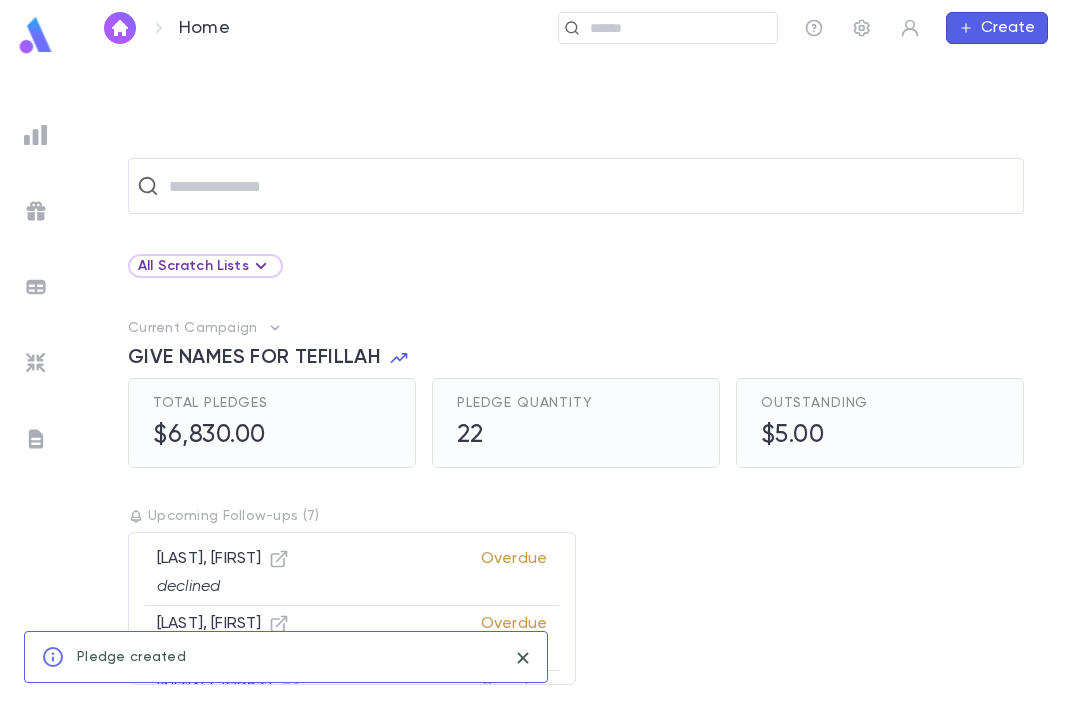 click on "Create" at bounding box center (997, 28) 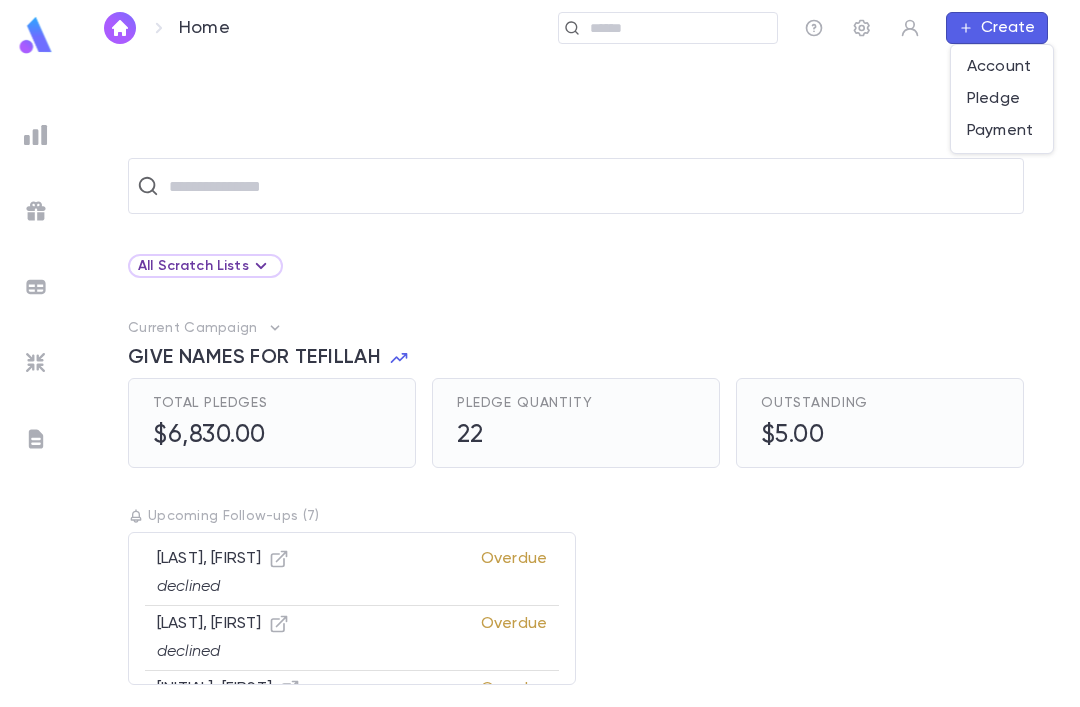 click on "Pledge" at bounding box center (1002, 99) 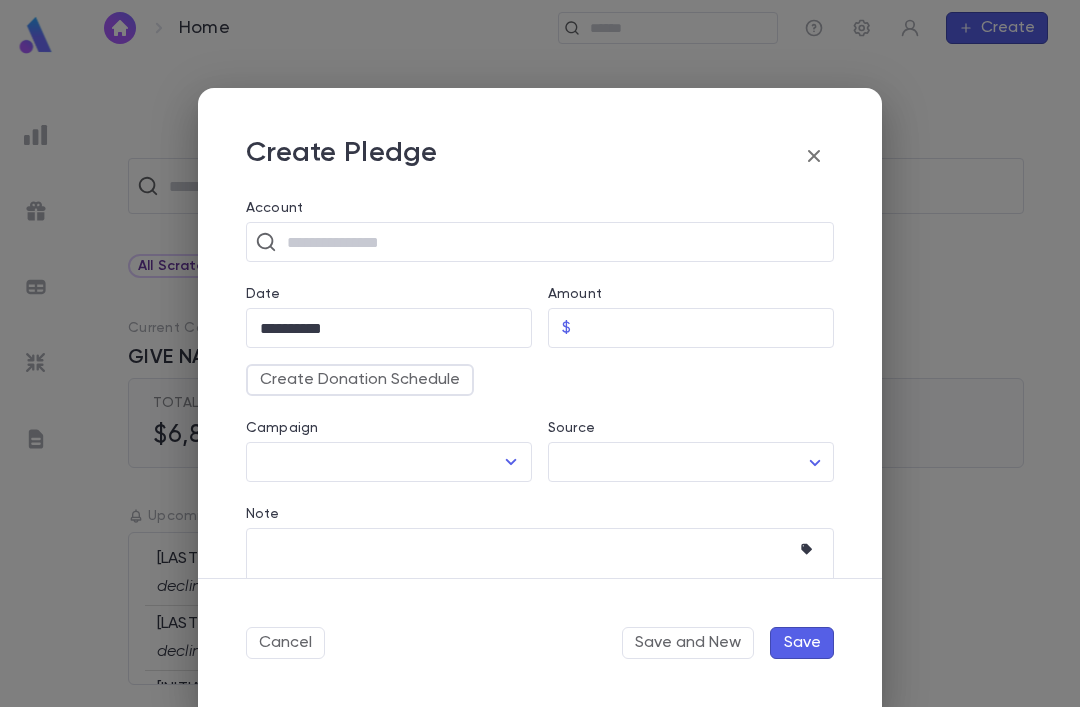 click at bounding box center [553, 242] 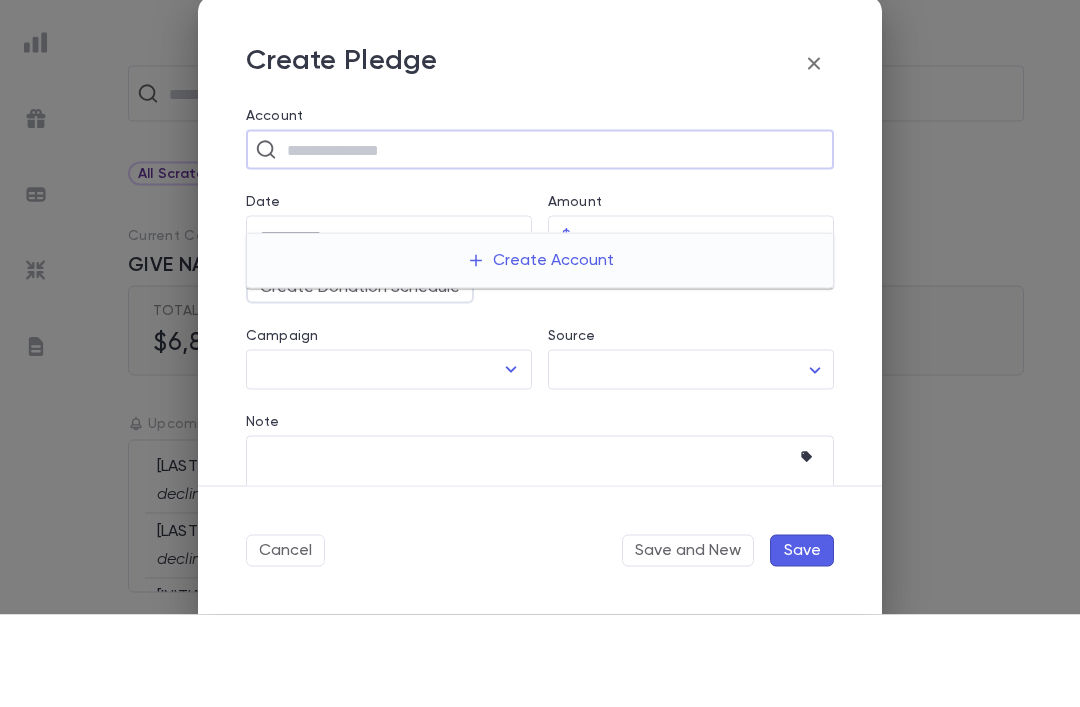 click on "Create Account" at bounding box center (540, 353) 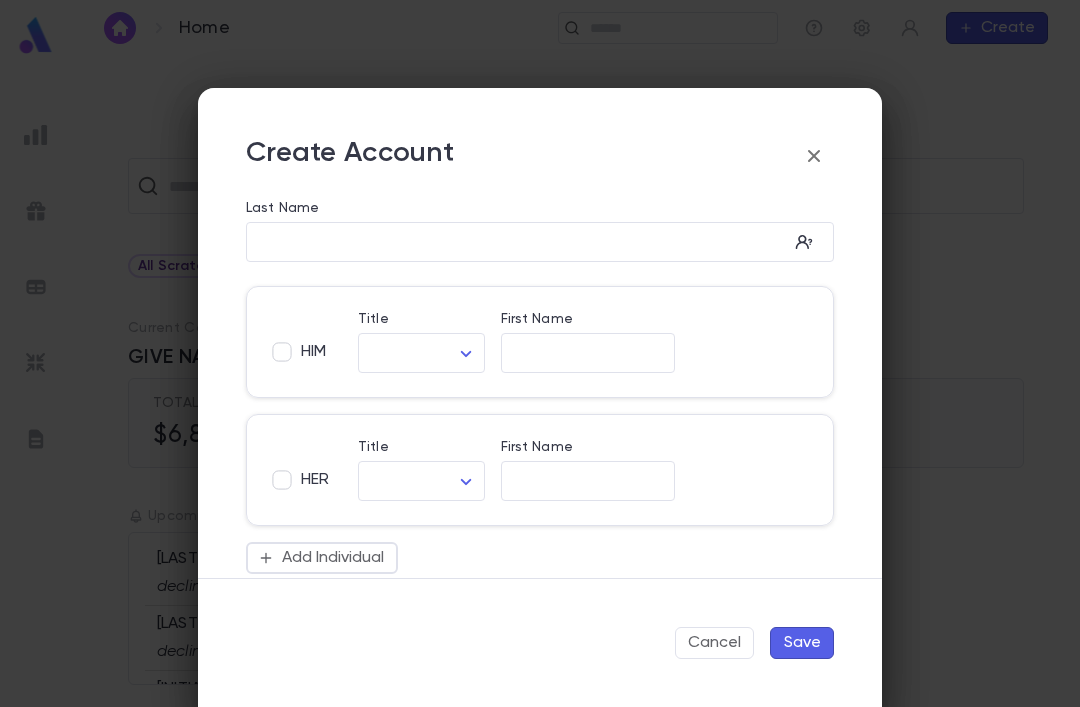click on "Last Name" at bounding box center (517, 242) 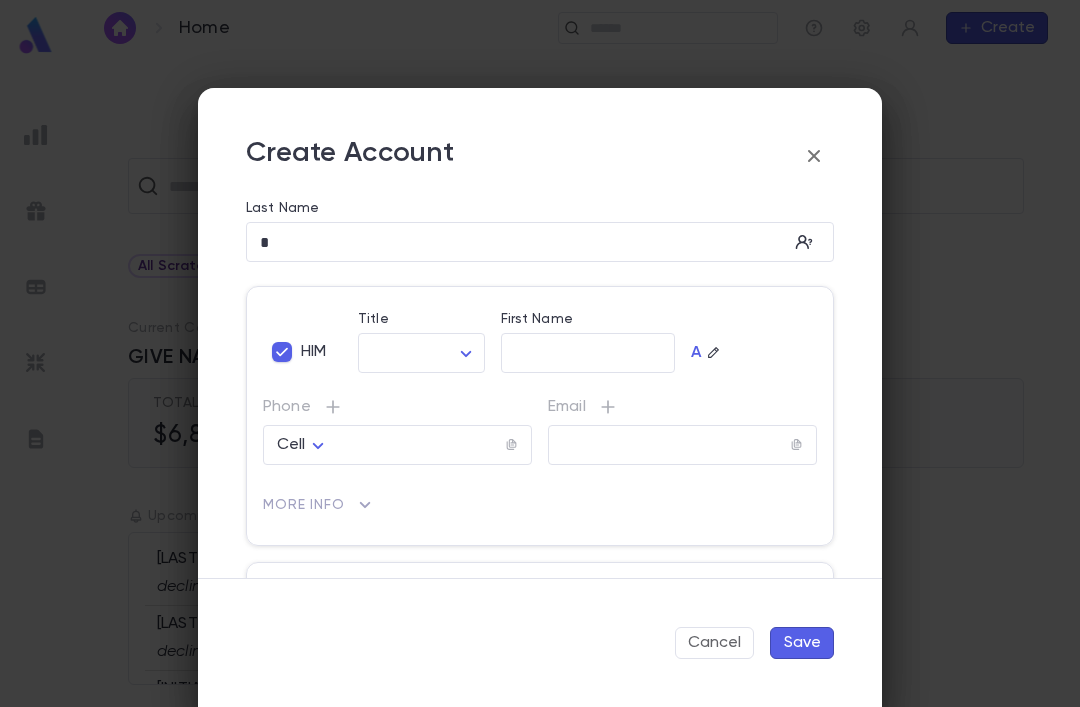 click on "**********" at bounding box center [540, 381] 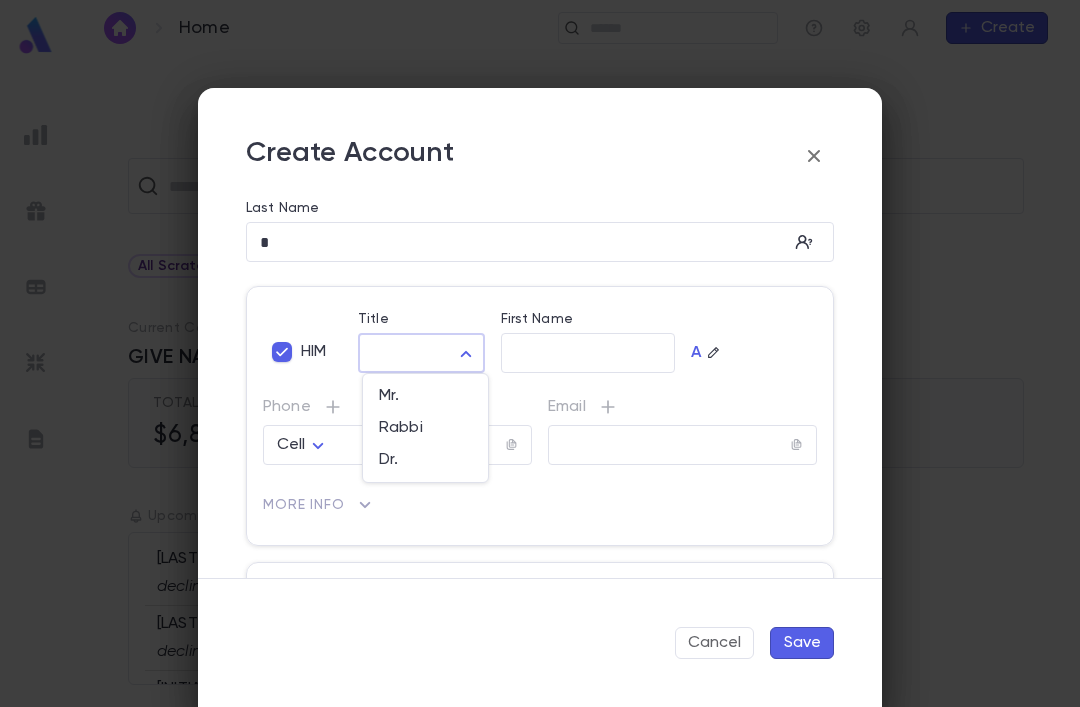 click on "Rabbi" at bounding box center (425, 428) 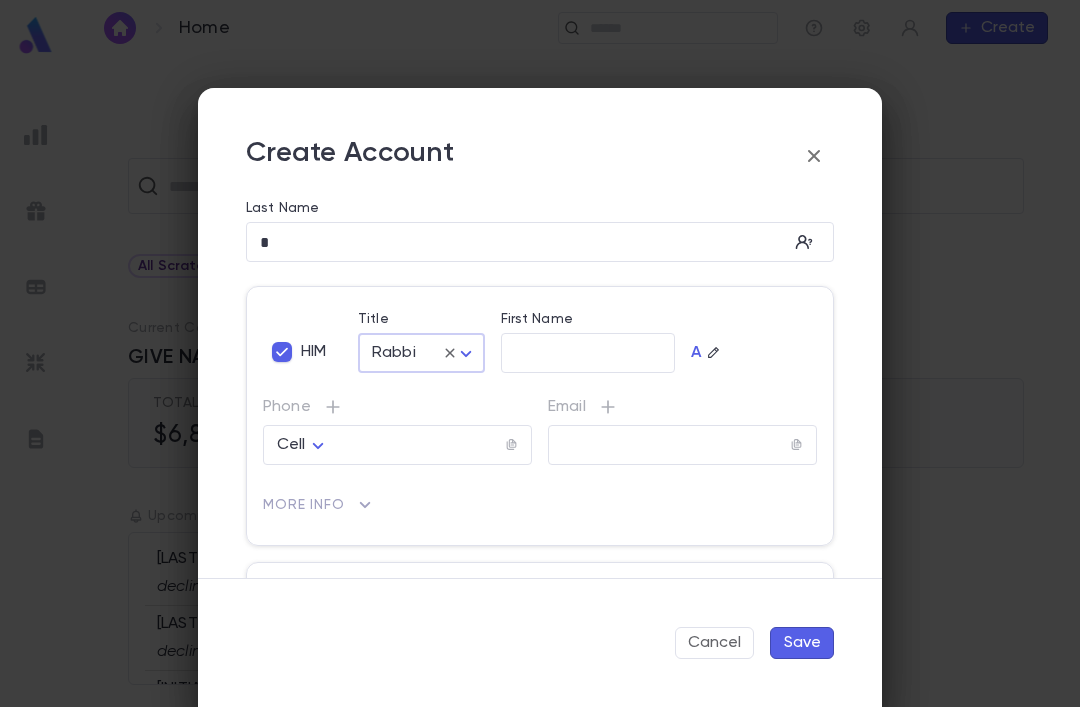 click on "**********" at bounding box center [540, 381] 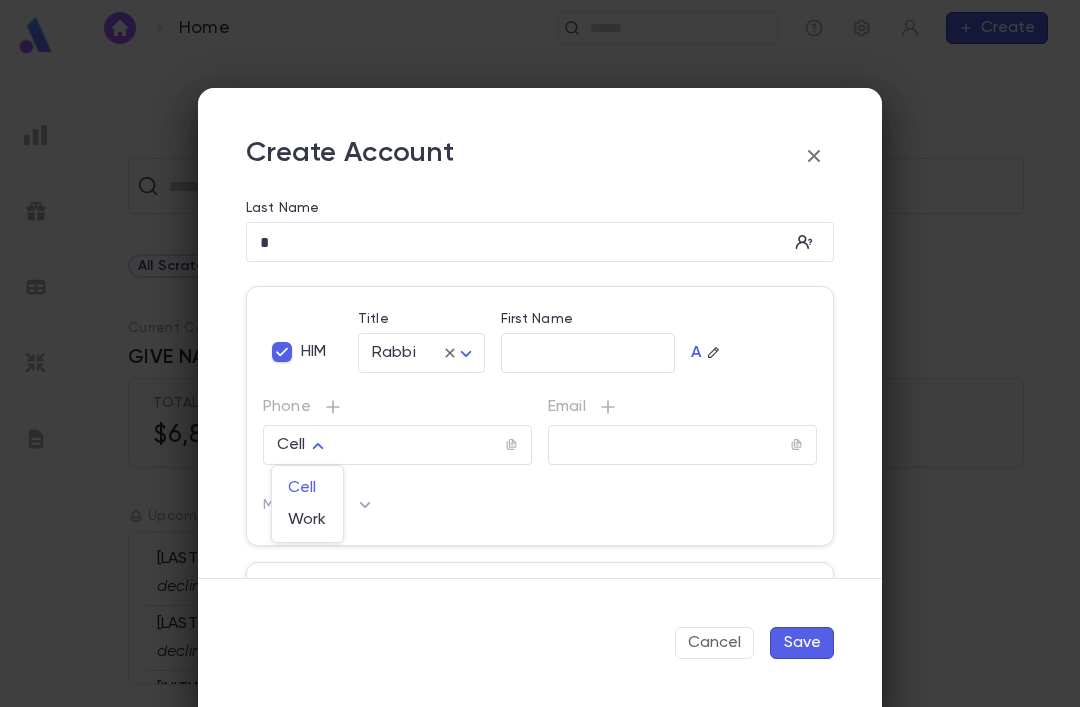 click at bounding box center (540, 353) 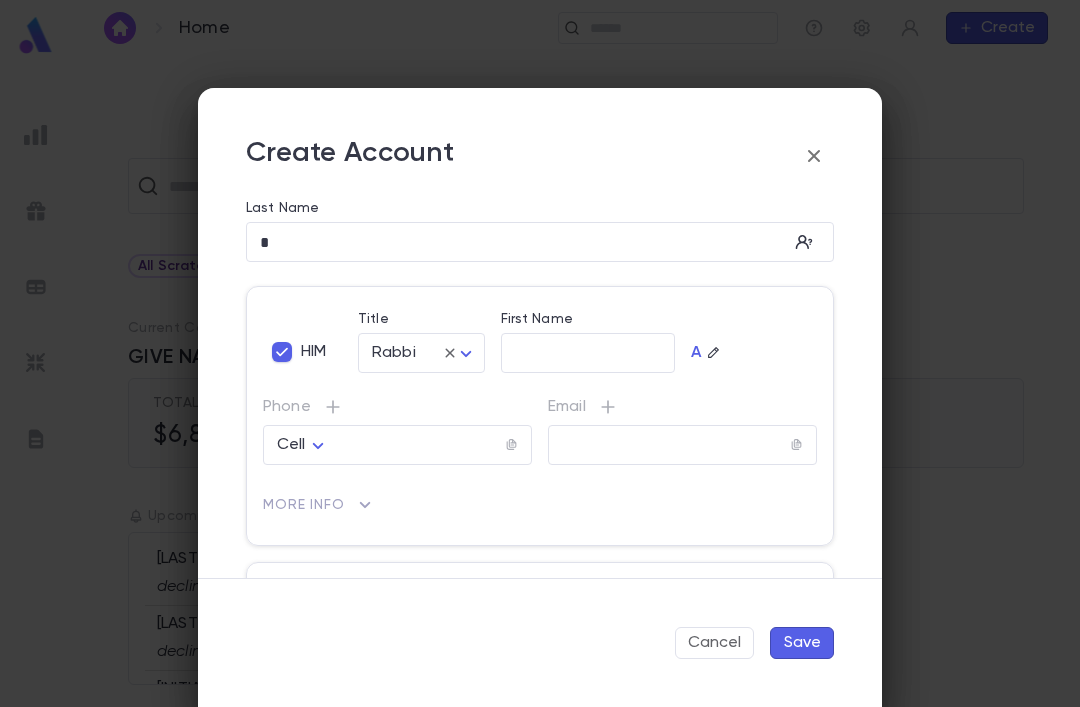 click at bounding box center [420, 445] 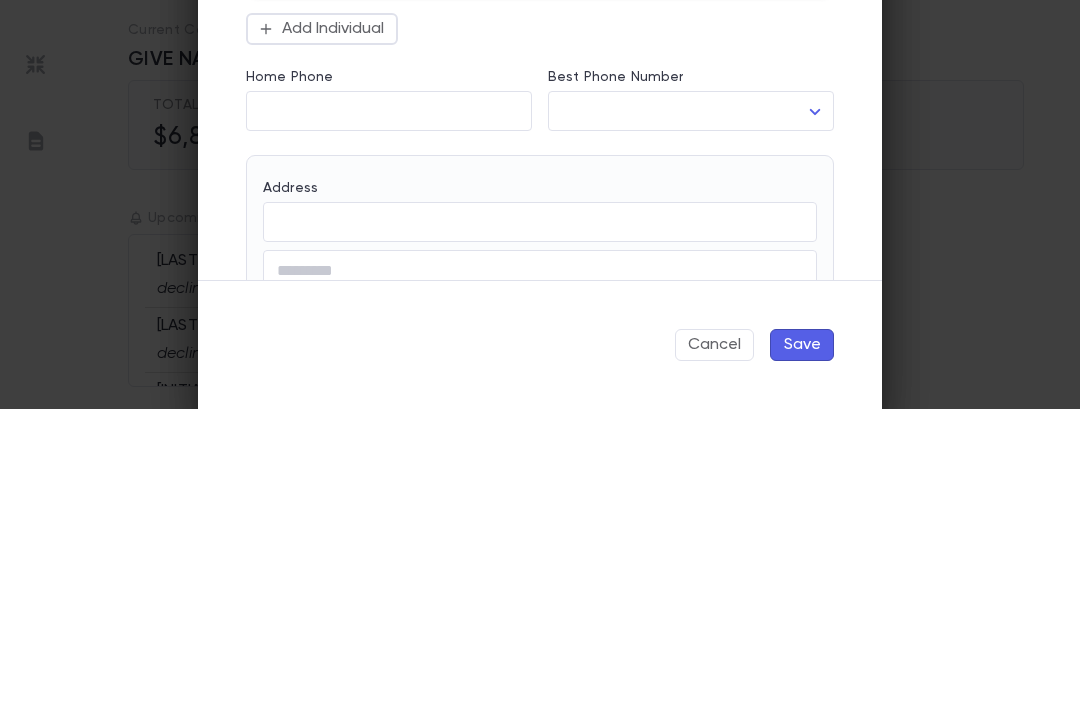 scroll, scrollTop: 379, scrollLeft: 0, axis: vertical 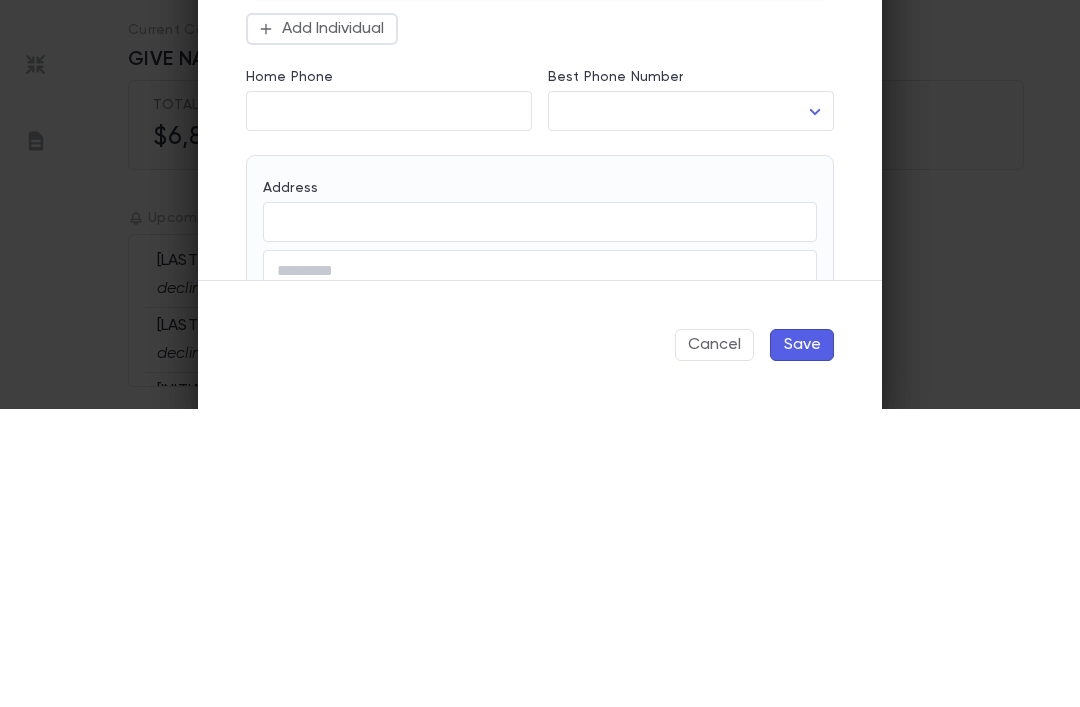 click on "**********" at bounding box center [540, 381] 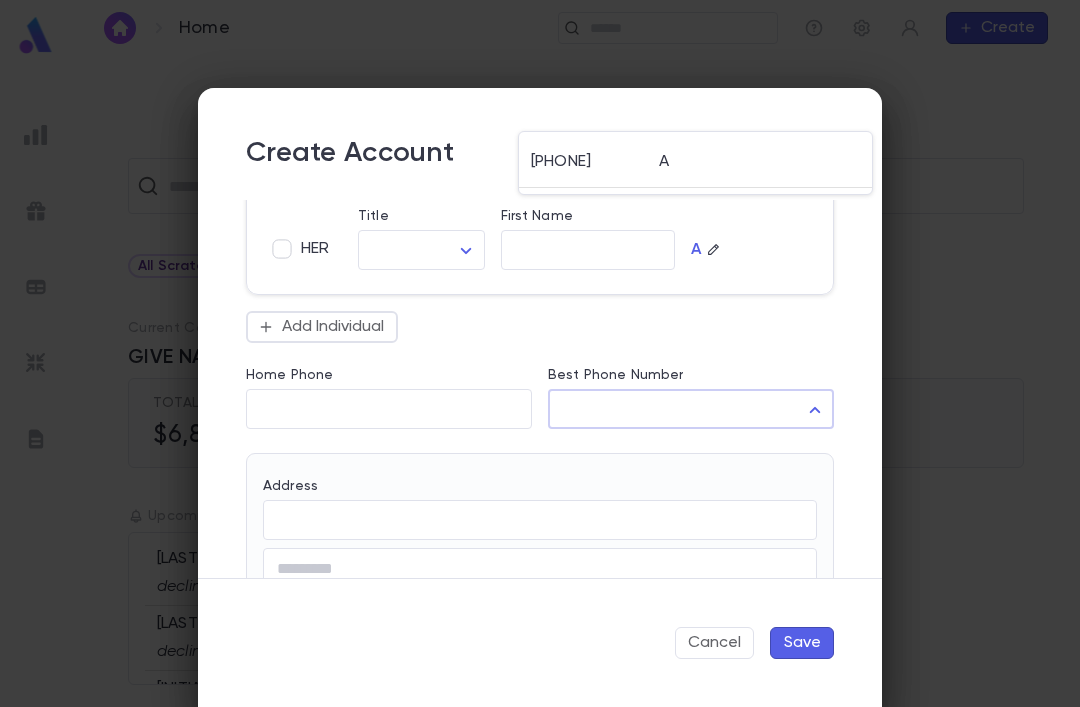 click at bounding box center (540, 353) 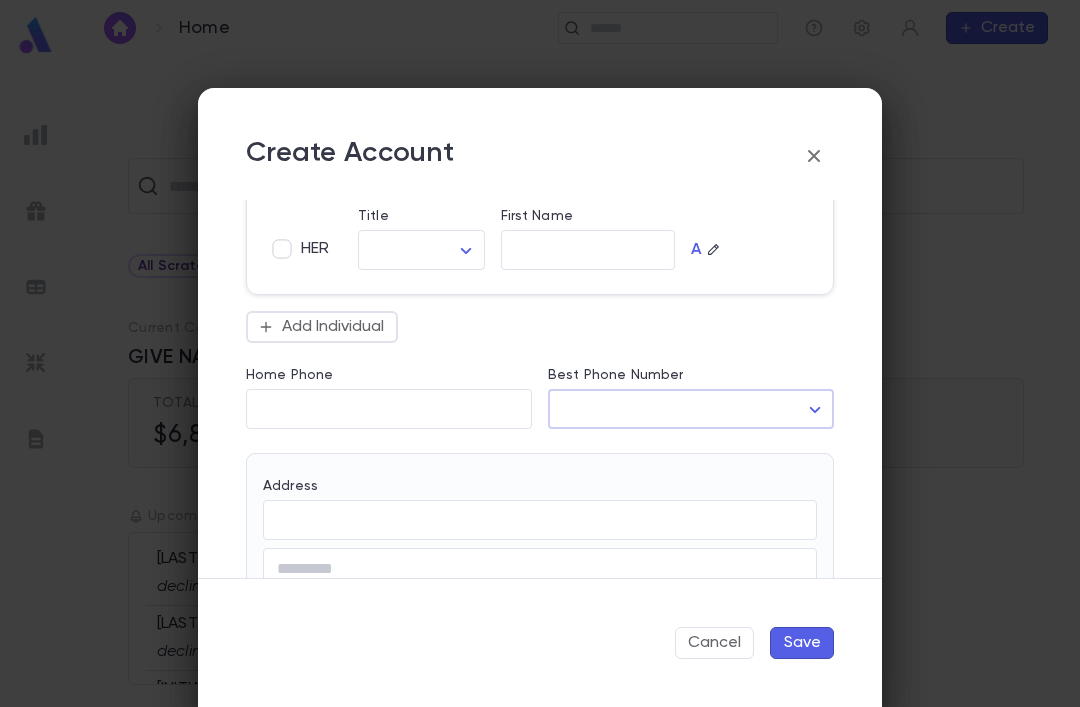 click on "**********" at bounding box center (540, 381) 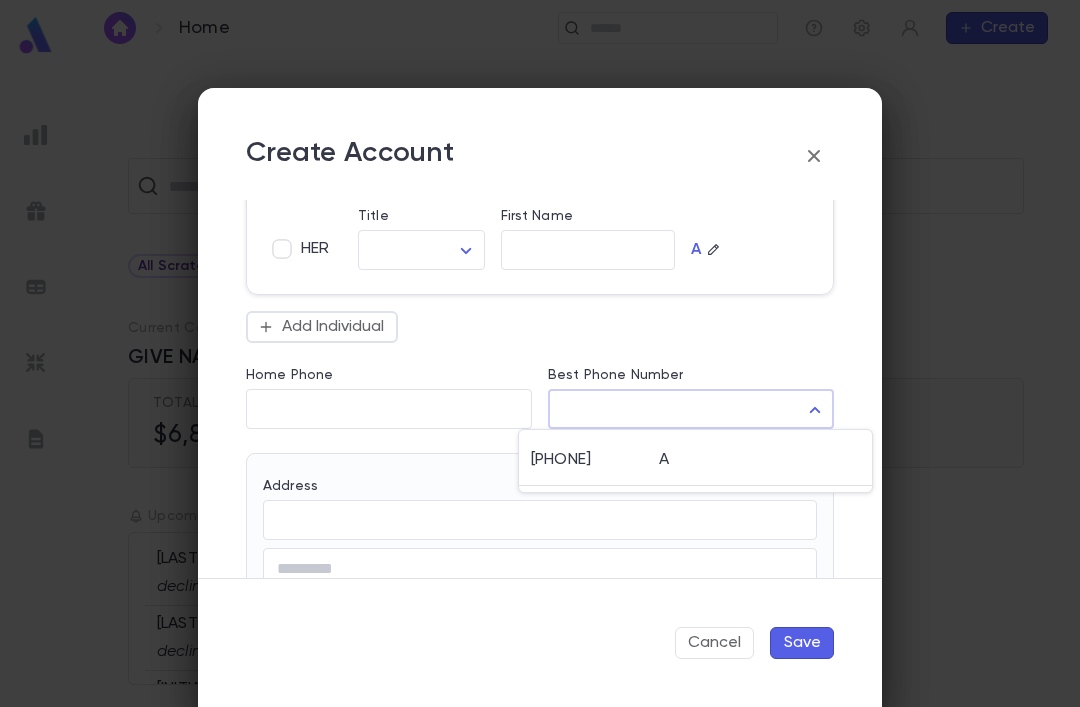 click on "[PHONE]  A" at bounding box center [695, 461] 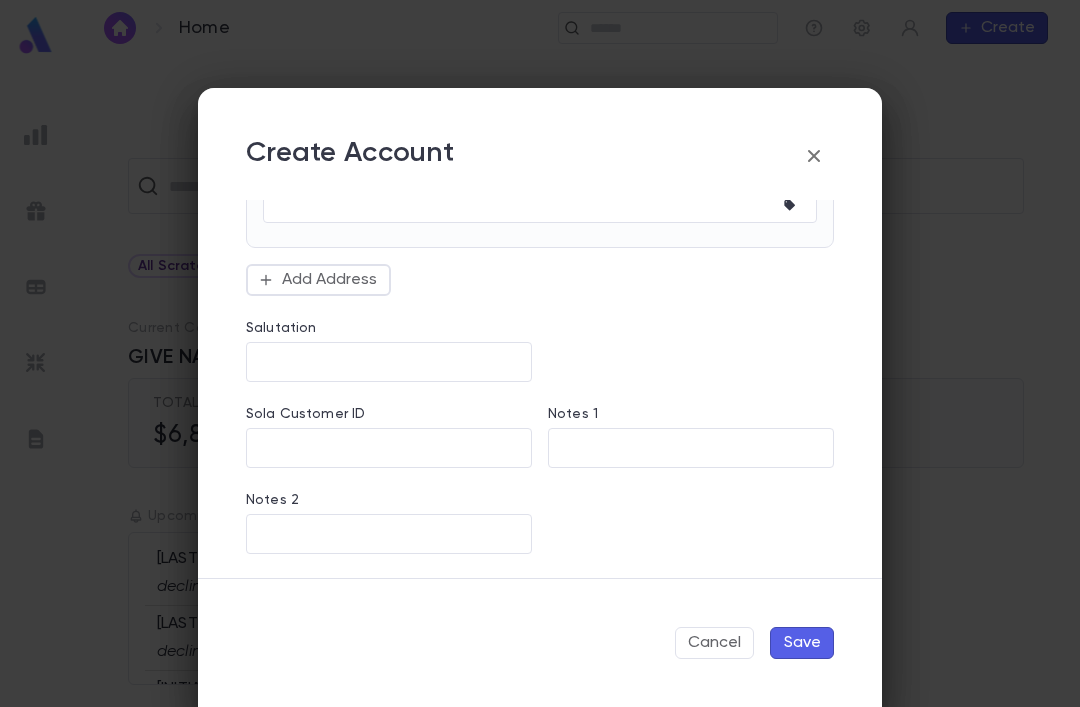scroll, scrollTop: 1001, scrollLeft: 0, axis: vertical 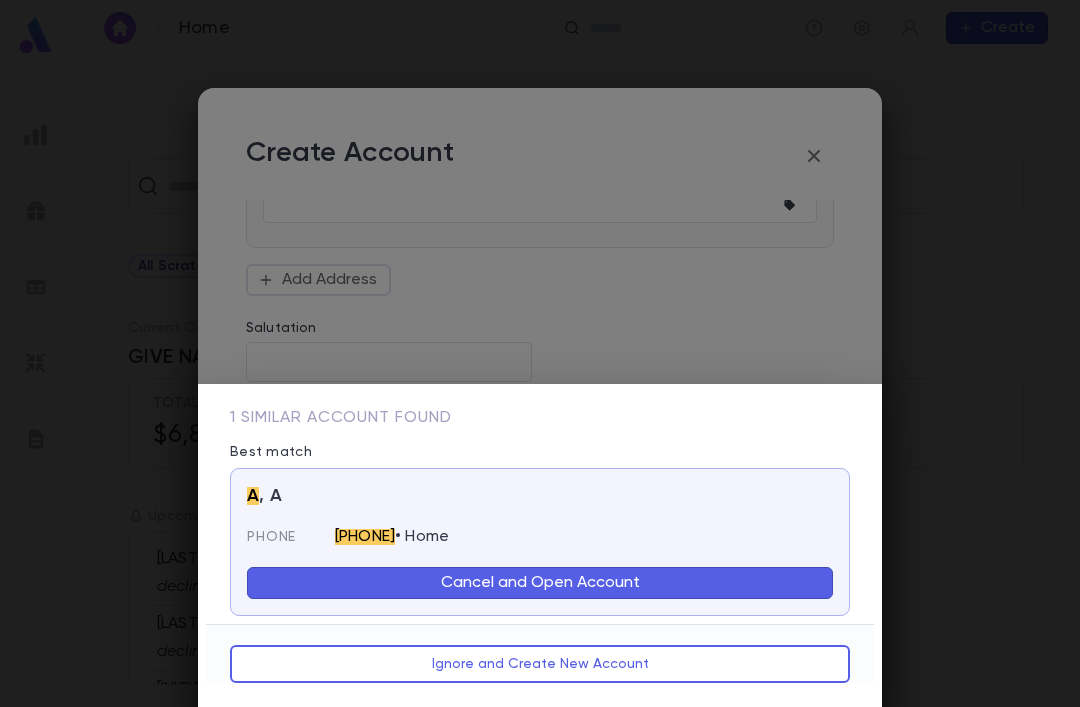 click on "Cancel and Open Account" at bounding box center [540, 583] 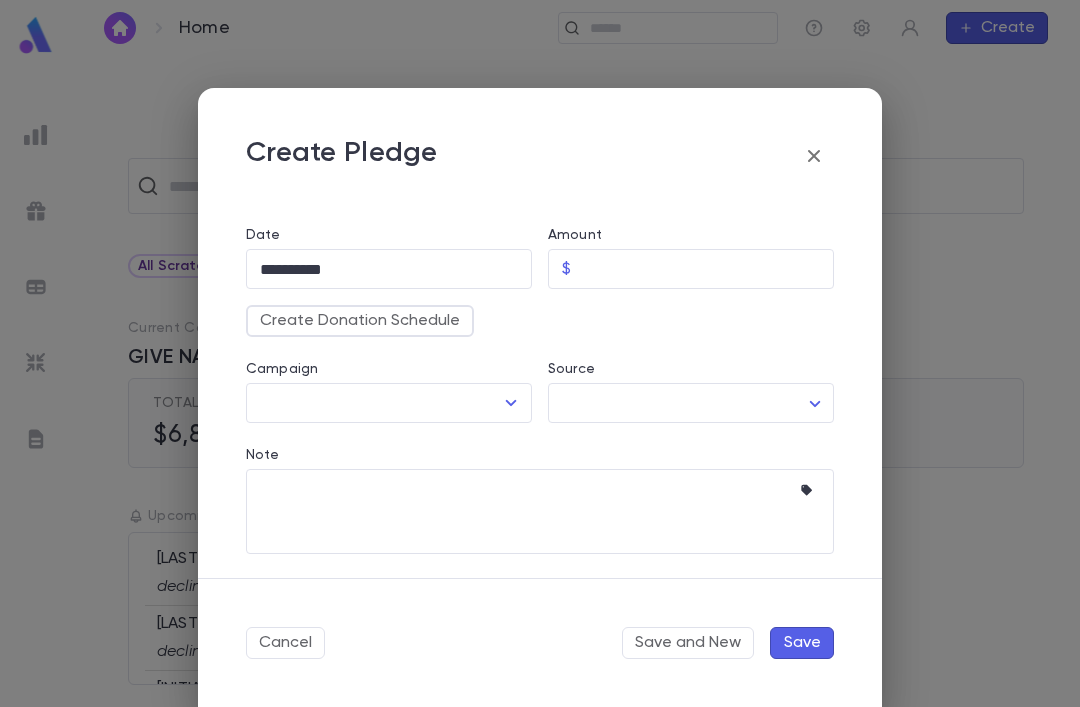 scroll, scrollTop: 133, scrollLeft: 0, axis: vertical 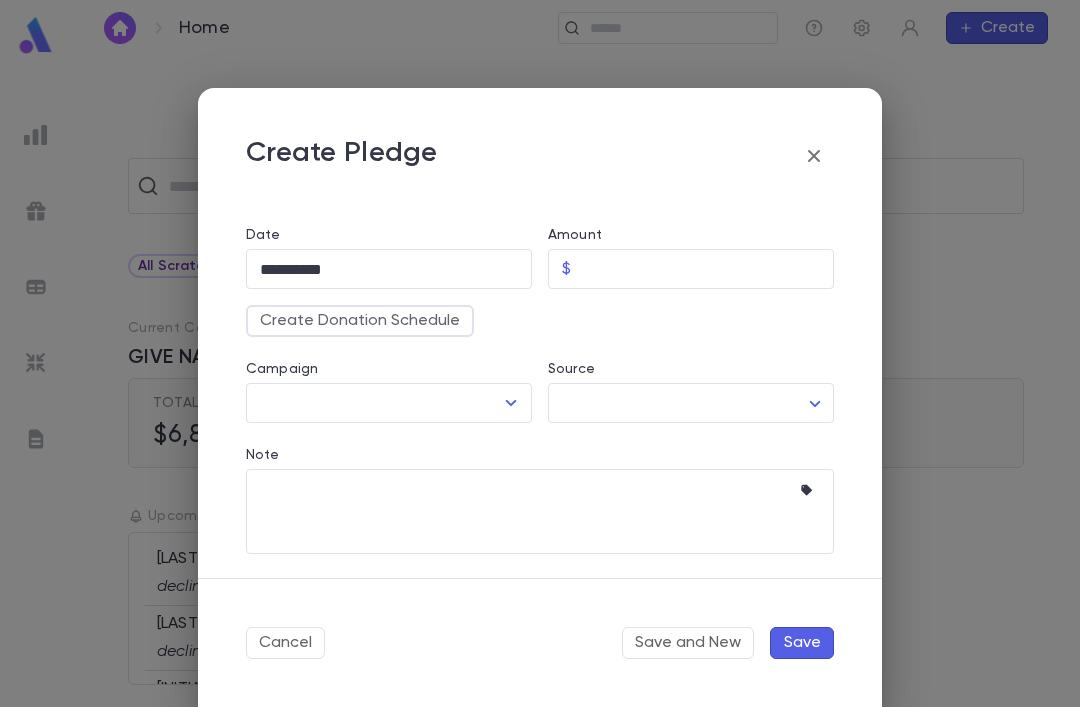 click on "Note" at bounding box center [525, 511] 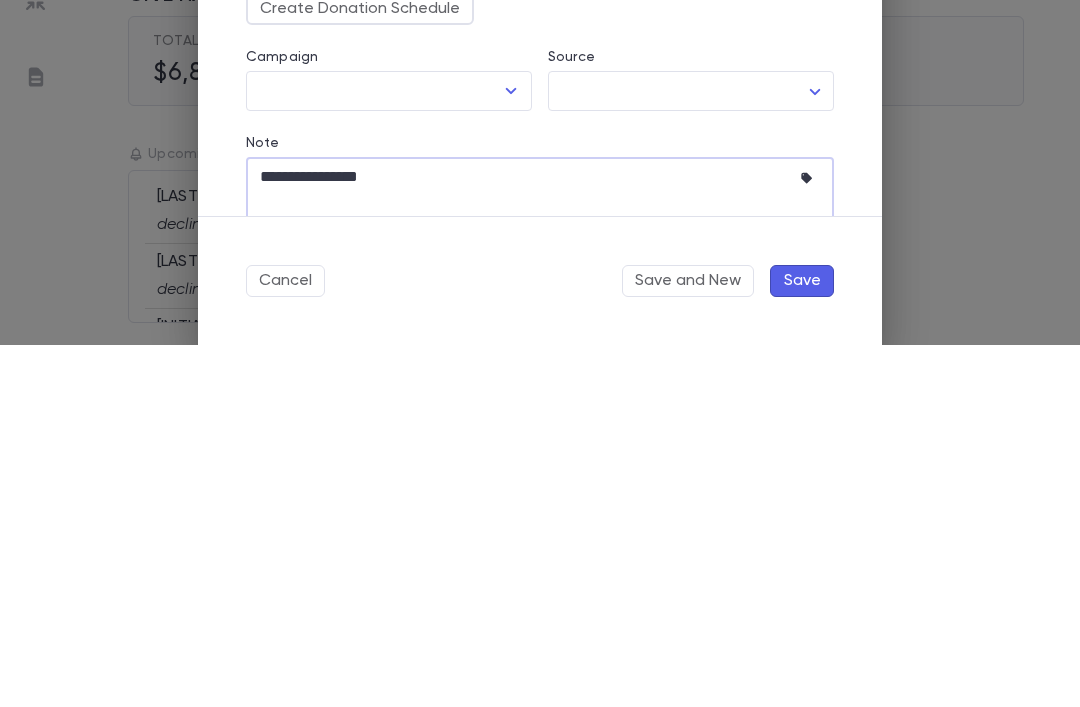 scroll, scrollTop: 56, scrollLeft: 0, axis: vertical 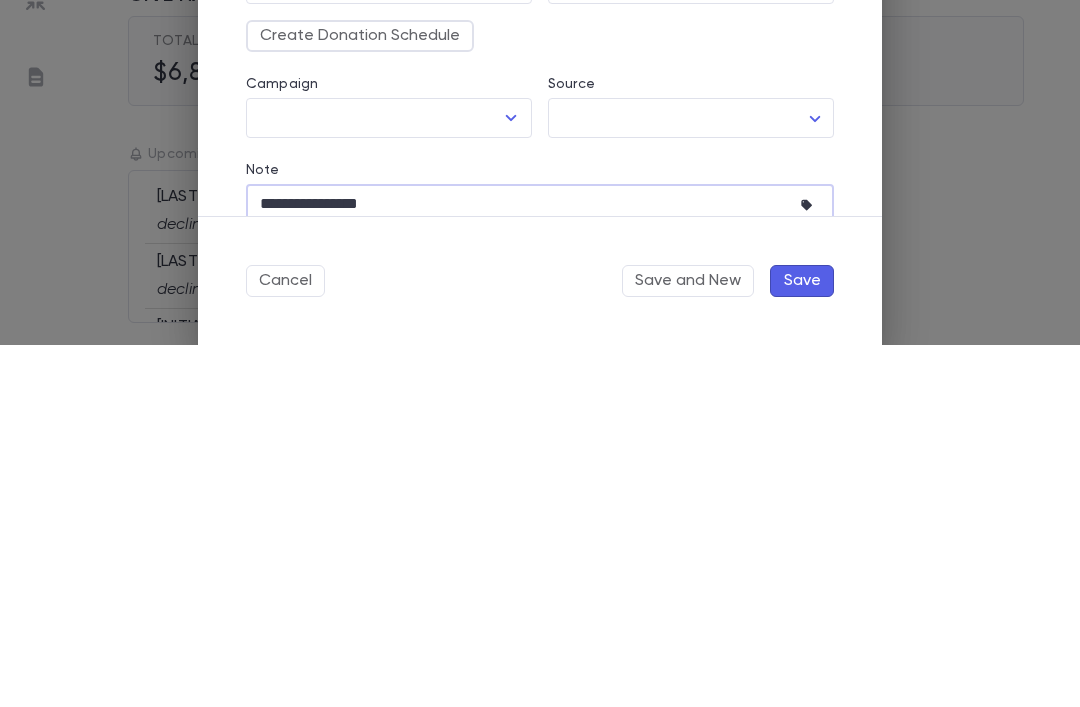 click on "Campaign" at bounding box center (374, 480) 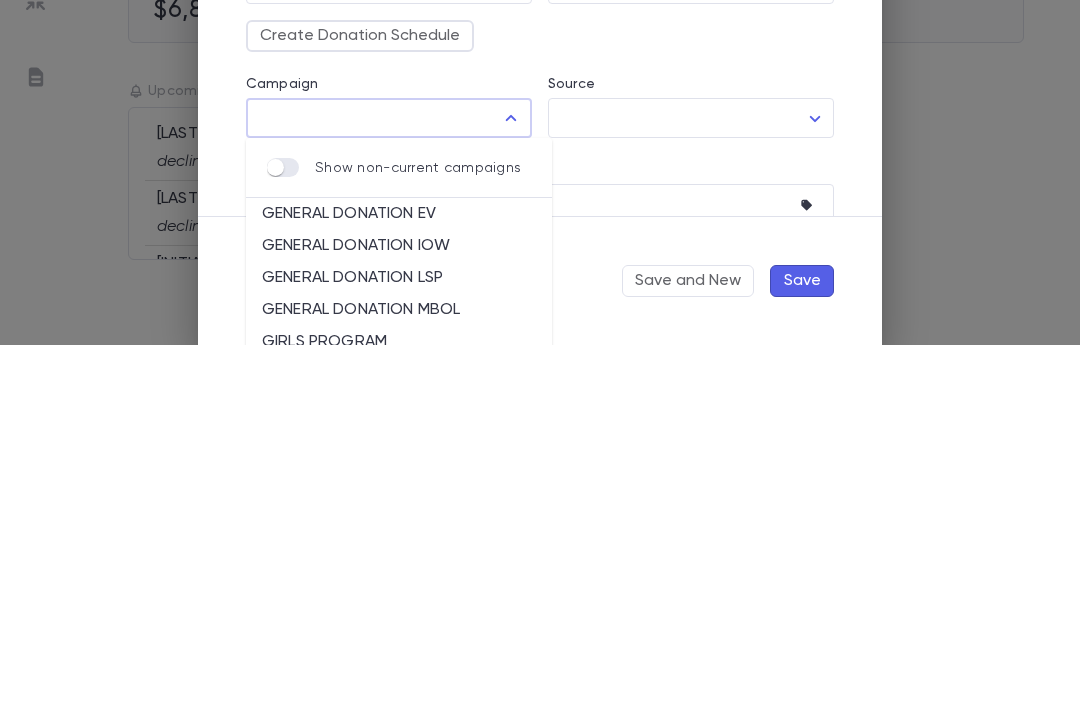 click on "GENERAL DONATION LSP" at bounding box center [399, 640] 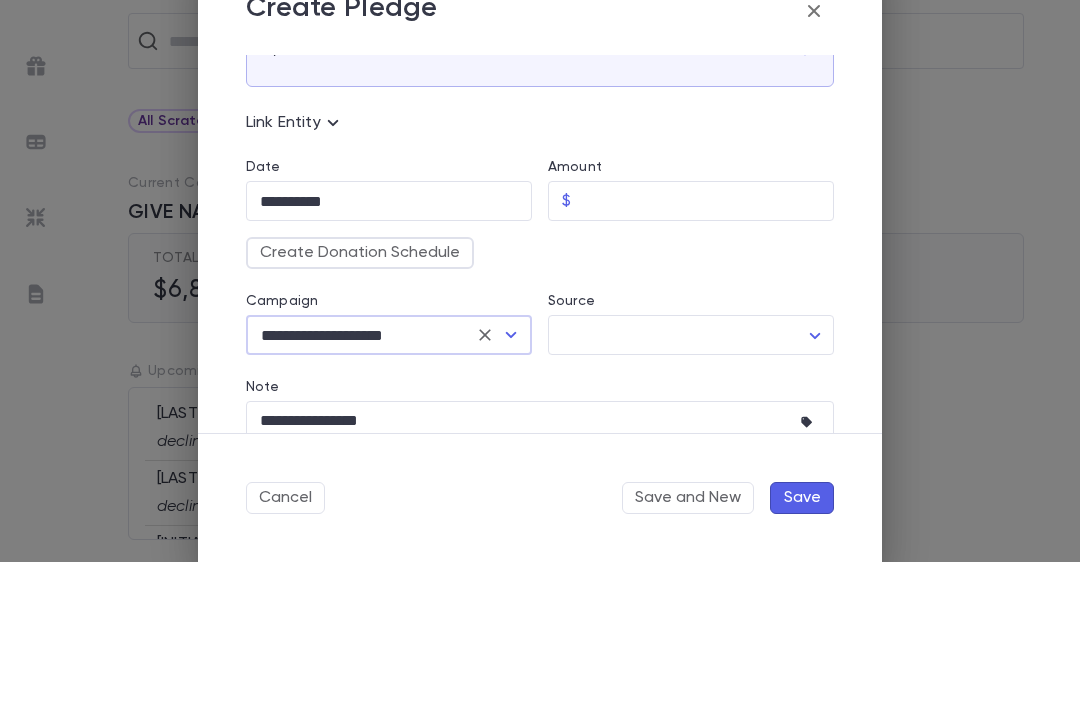 click on "Amount" at bounding box center (706, 346) 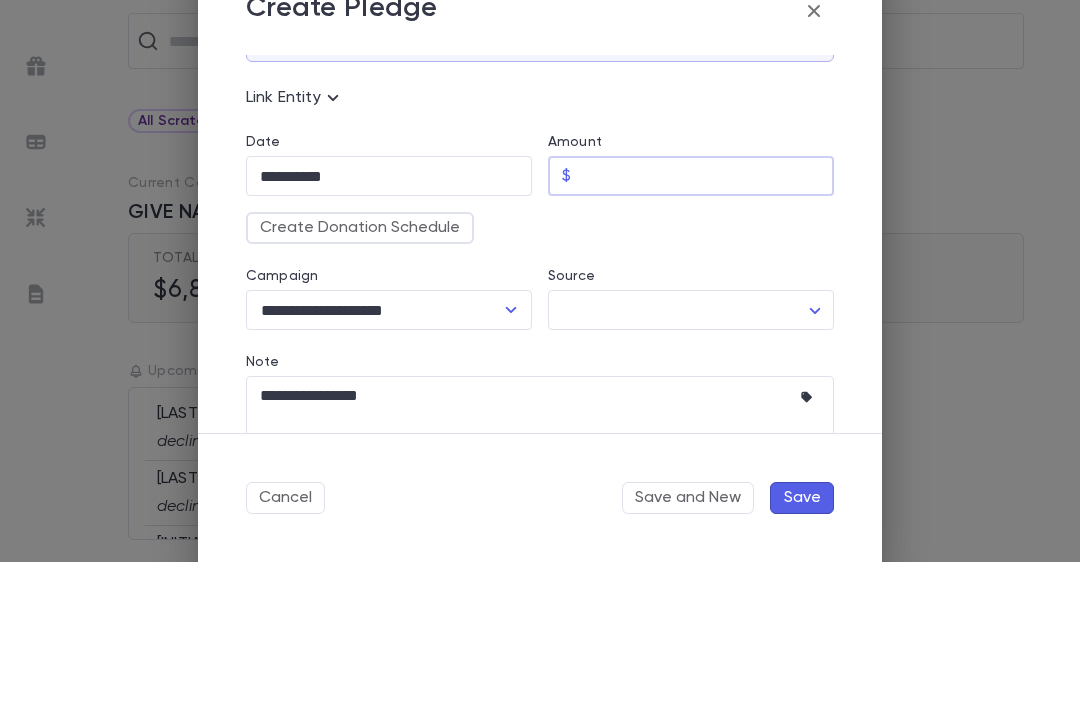 scroll, scrollTop: 120, scrollLeft: 0, axis: vertical 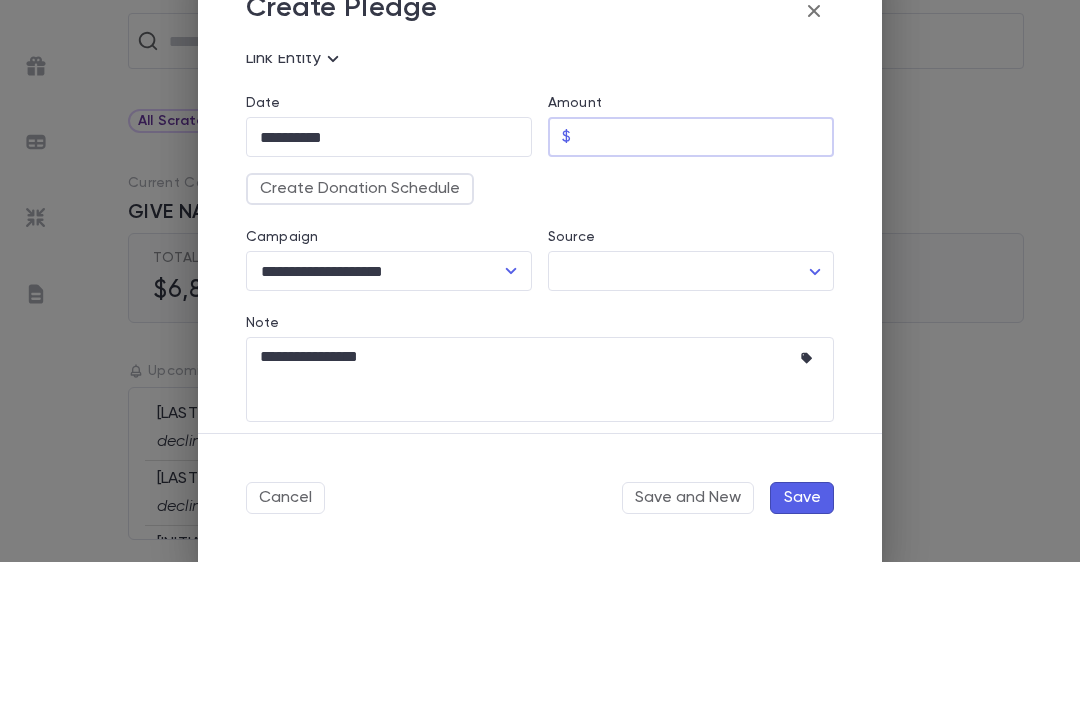 click on "**********" at bounding box center (540, 381) 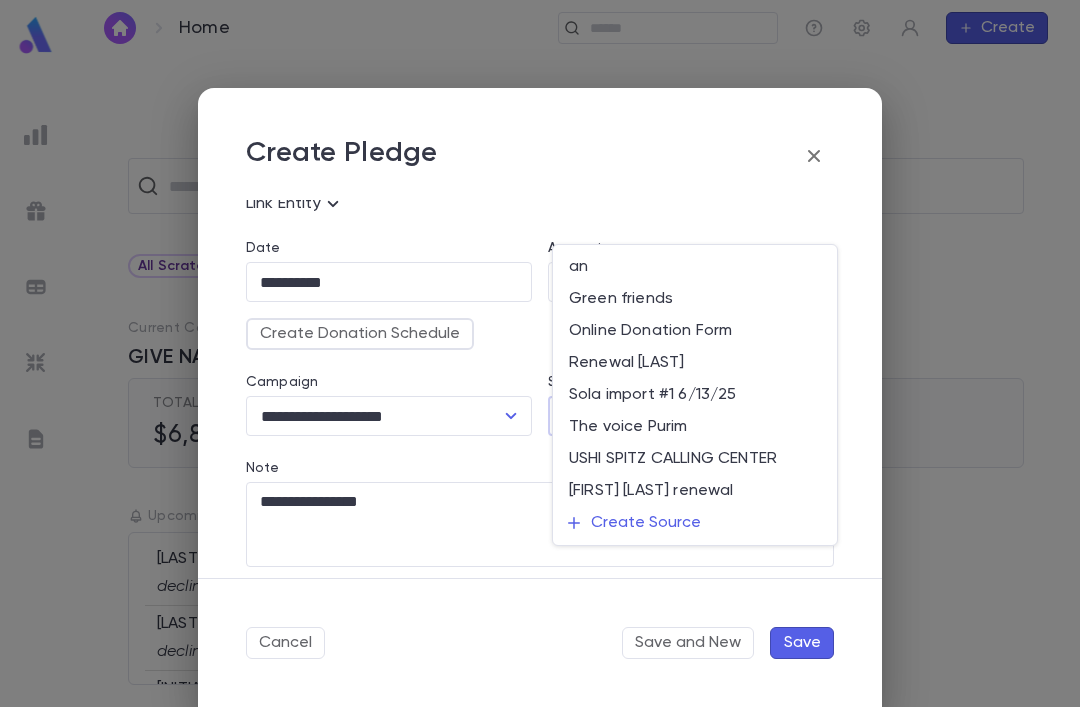 click on "Renewal [LAST]" at bounding box center [695, 363] 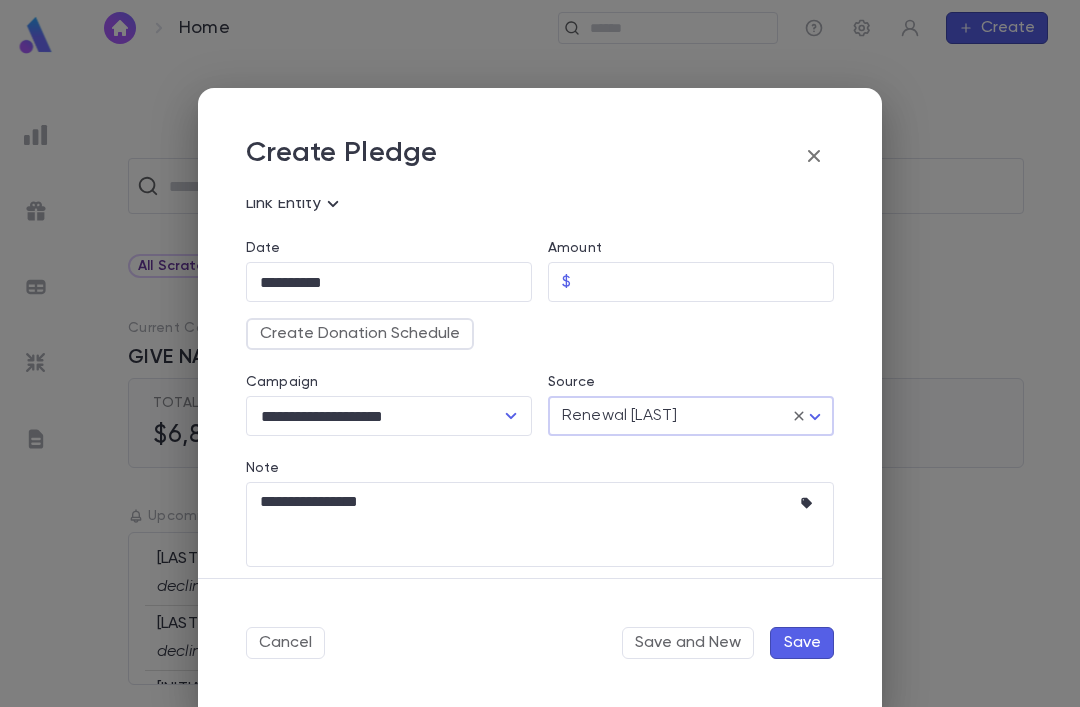 click on "Create Donation Schedule" at bounding box center (360, 334) 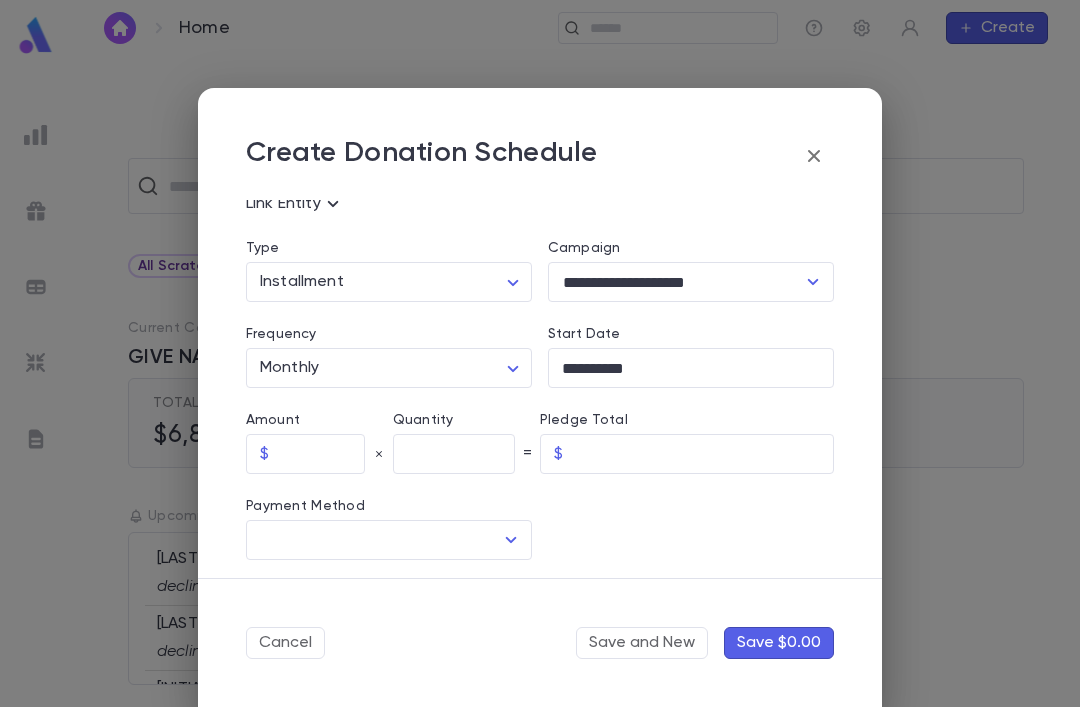 click at bounding box center (321, 454) 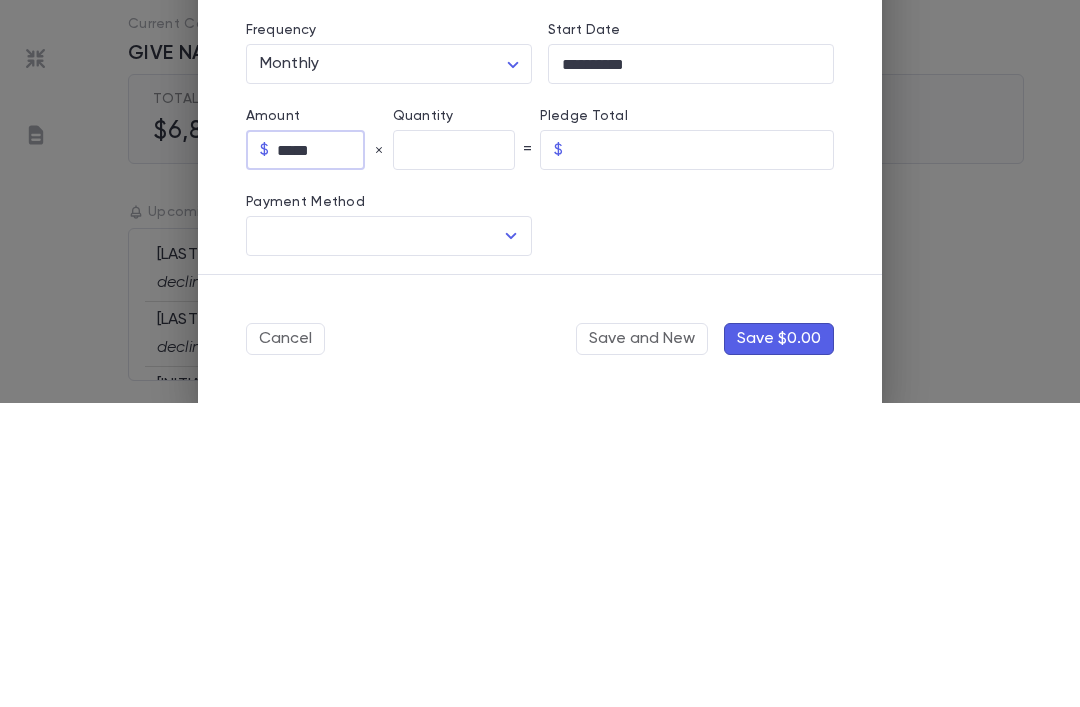 click at bounding box center [454, 454] 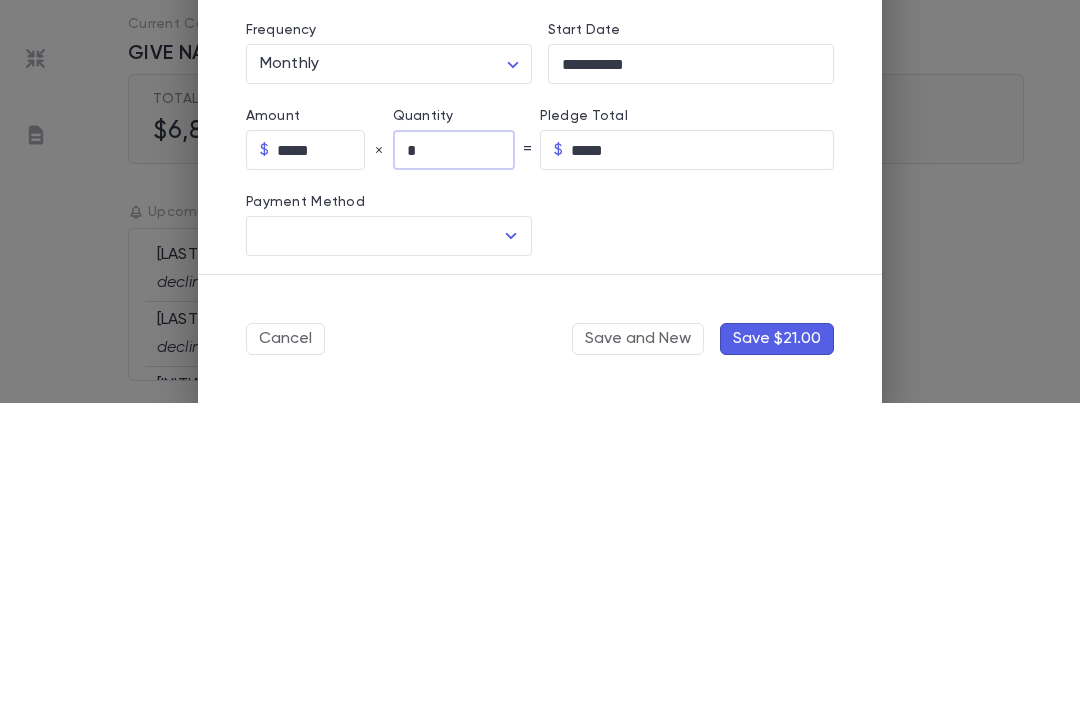 click at bounding box center (374, 540) 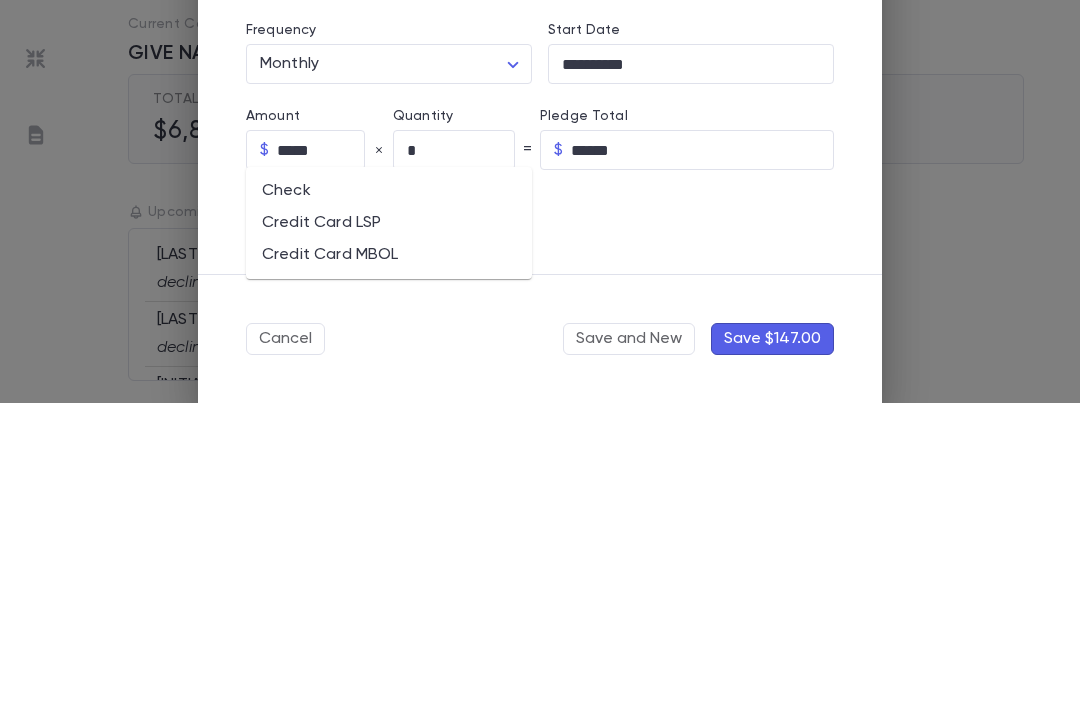 click on "Credit Card LSP" at bounding box center (389, 527) 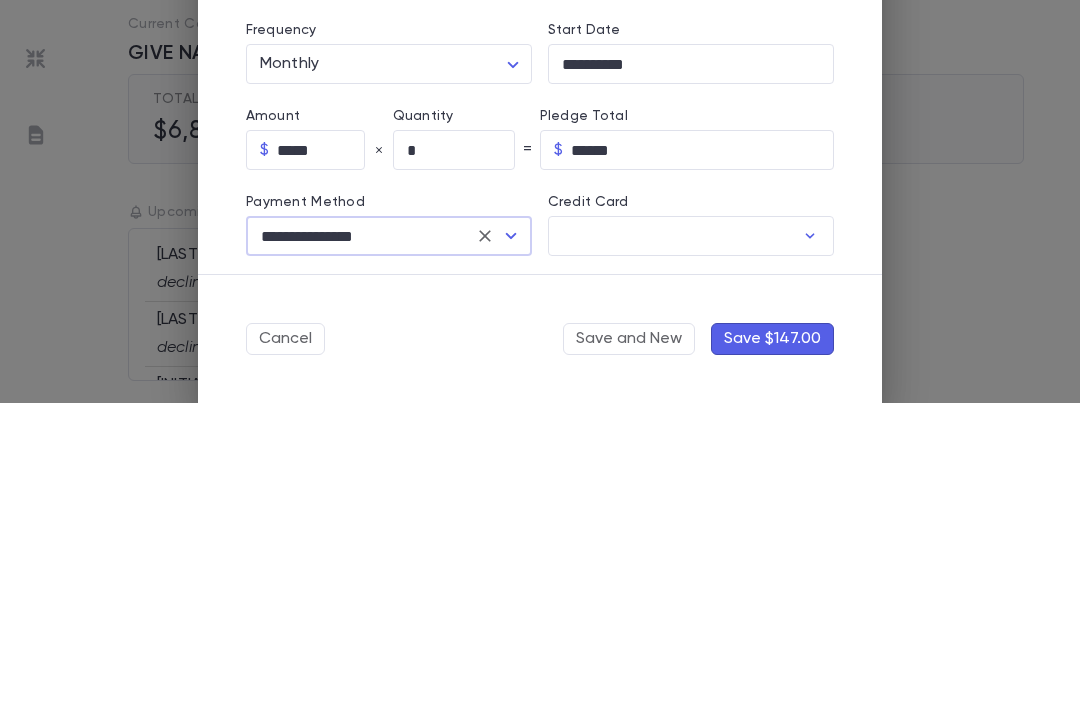 click on "Credit Card" at bounding box center (671, 540) 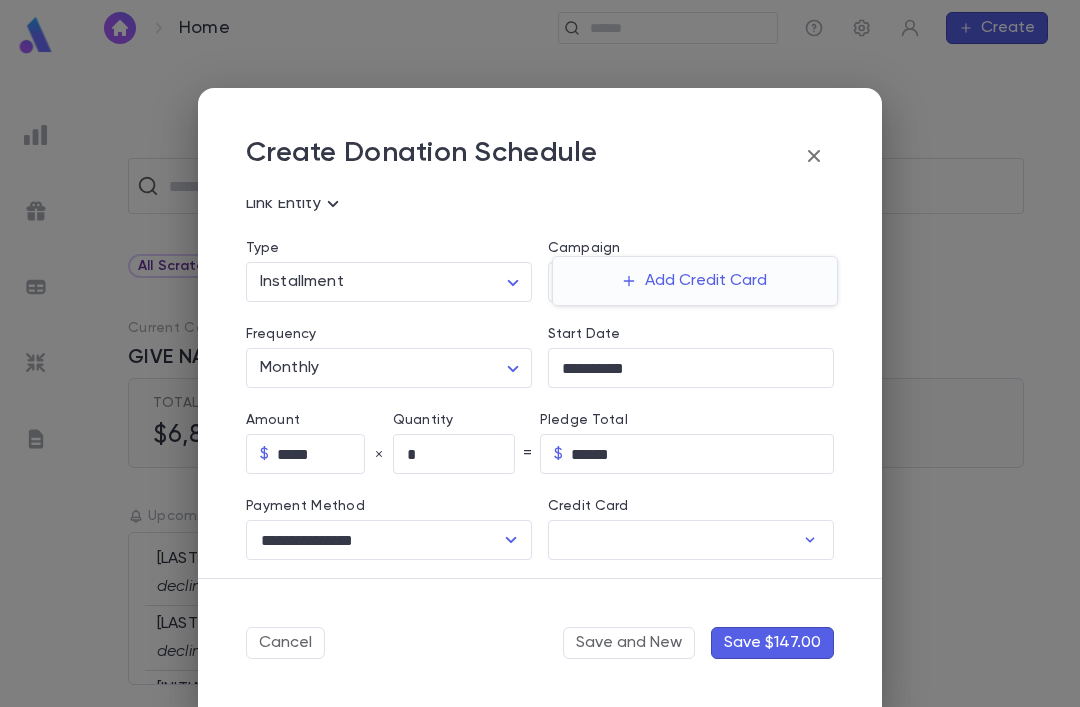 click at bounding box center (540, 353) 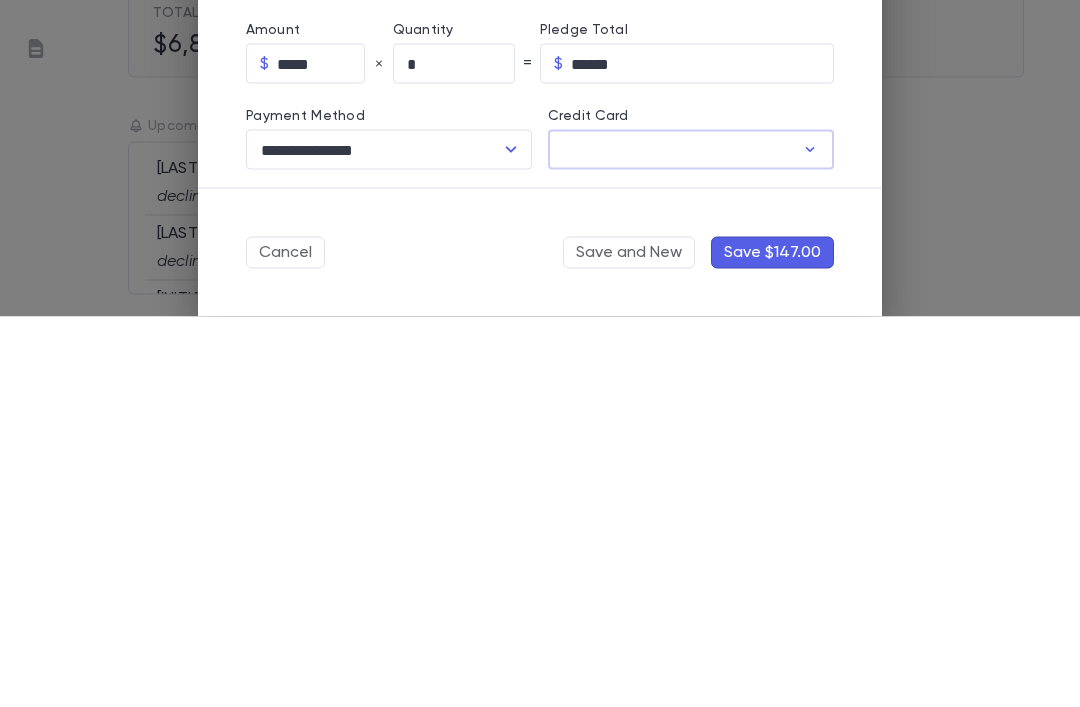 click on "Credit Card" at bounding box center [671, 540] 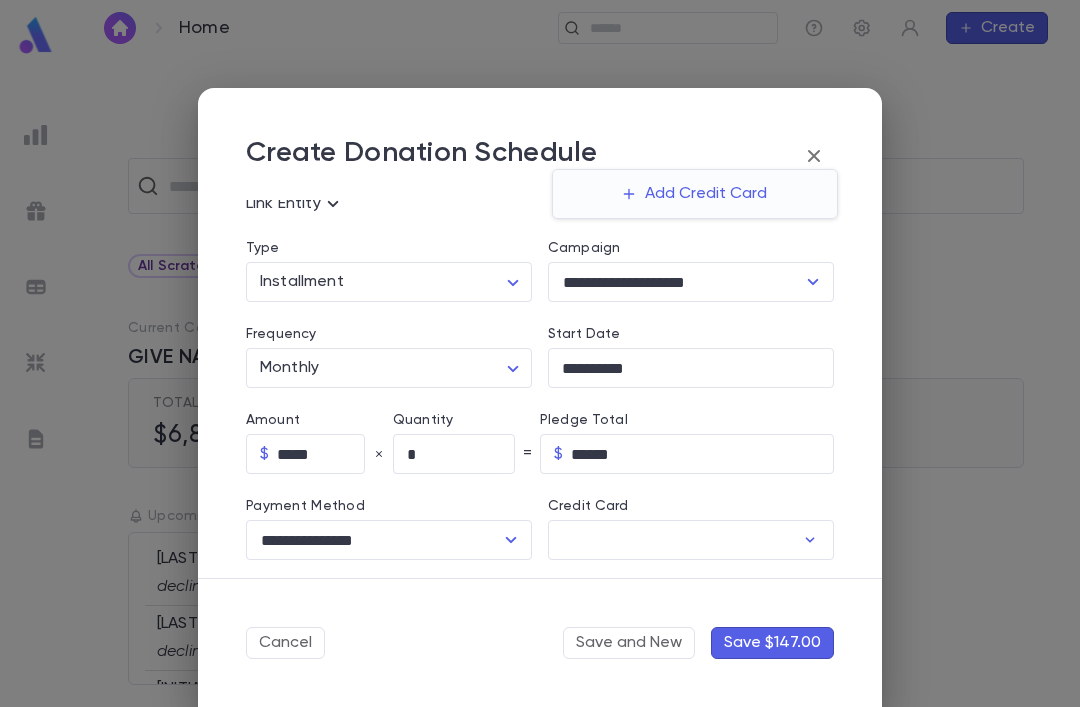 click on "Add   Credit Card" at bounding box center (695, 194) 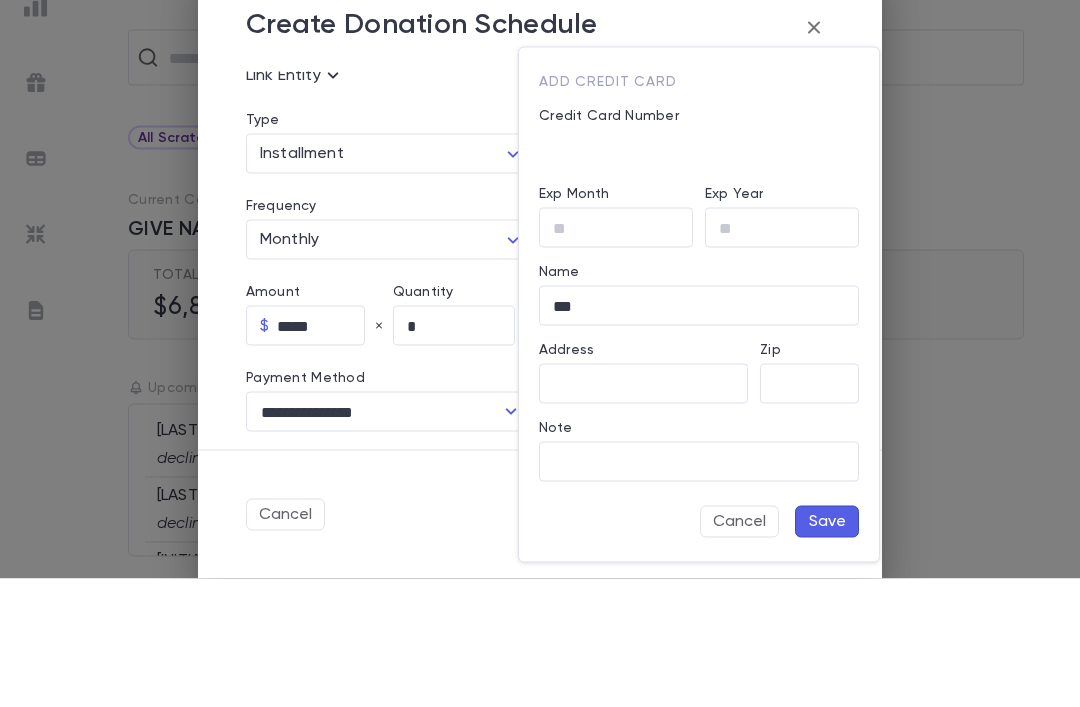 click at bounding box center [540, 353] 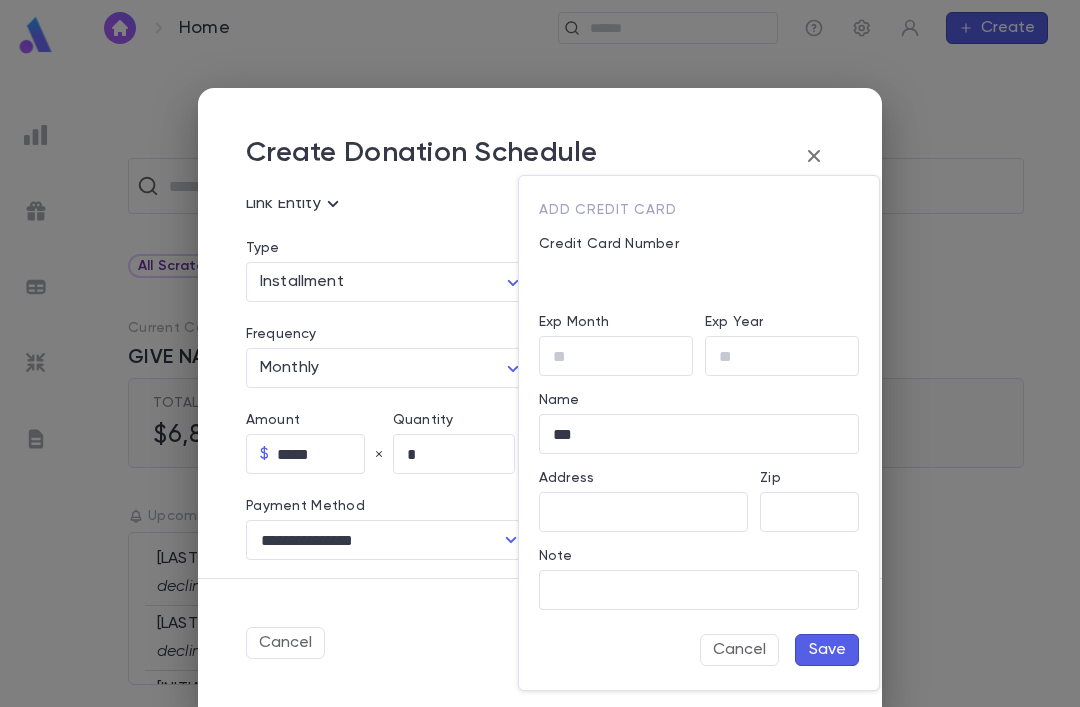click at bounding box center [540, 353] 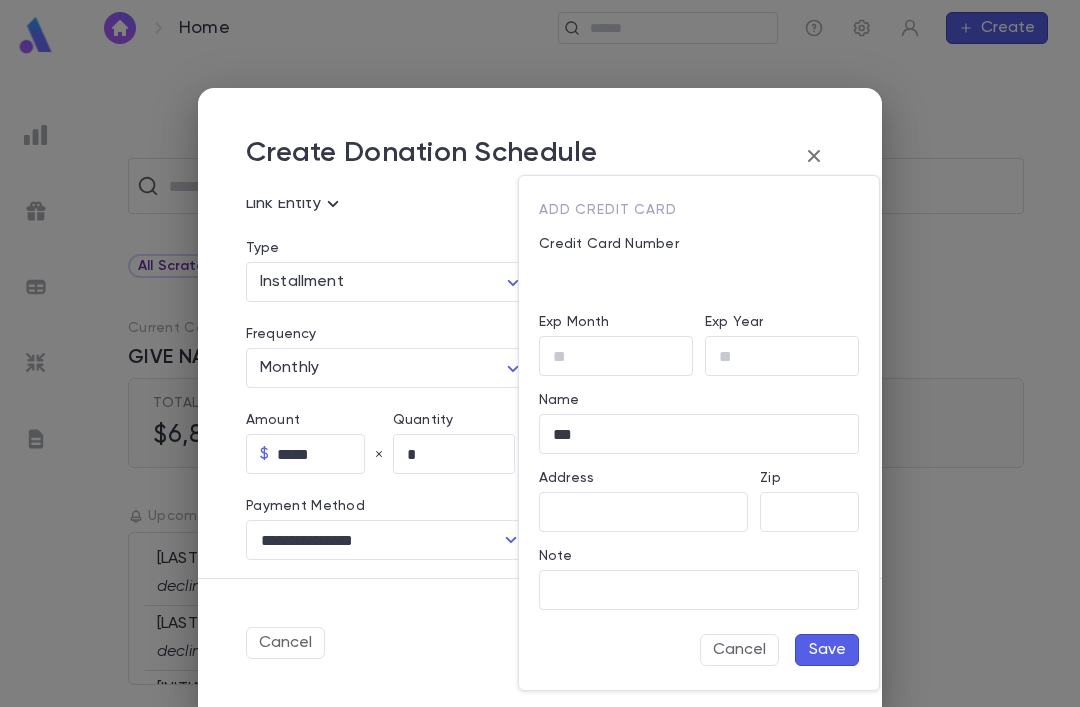 click on "Cancel" at bounding box center (739, 650) 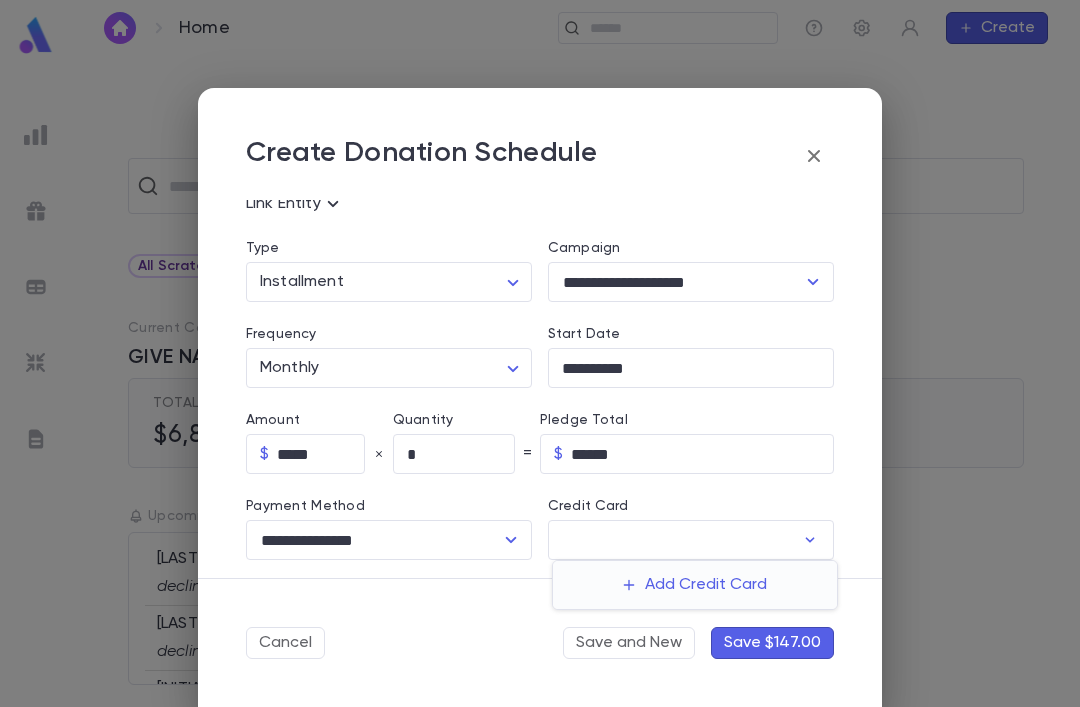 click at bounding box center [540, 353] 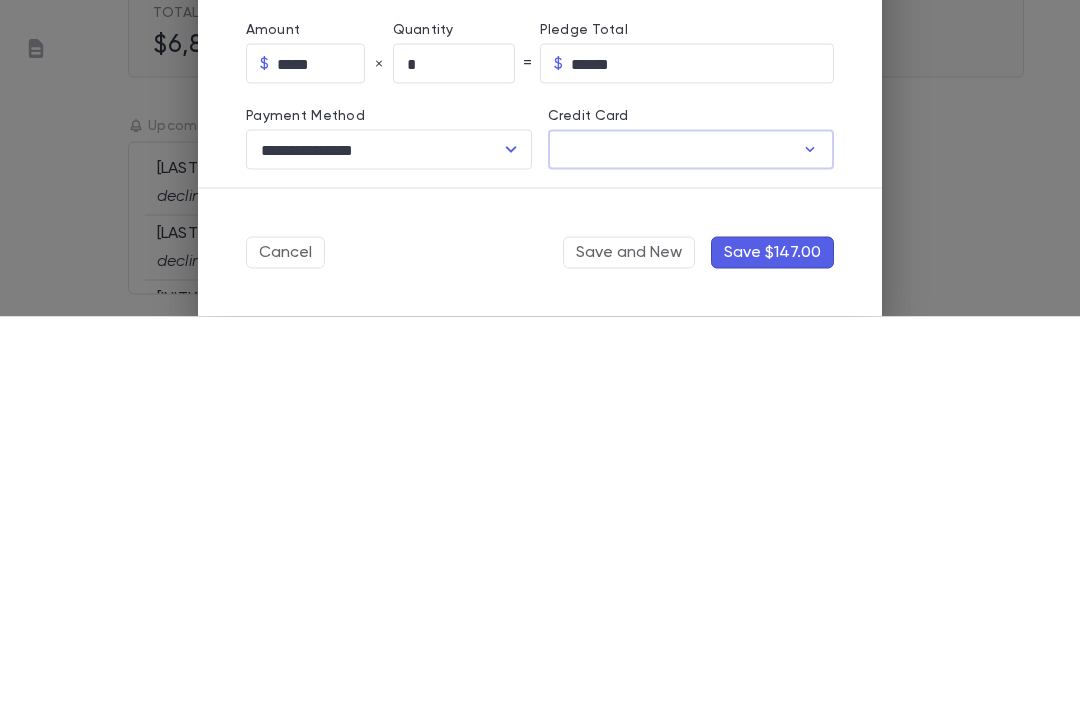 click on "Cancel" at bounding box center (285, 643) 